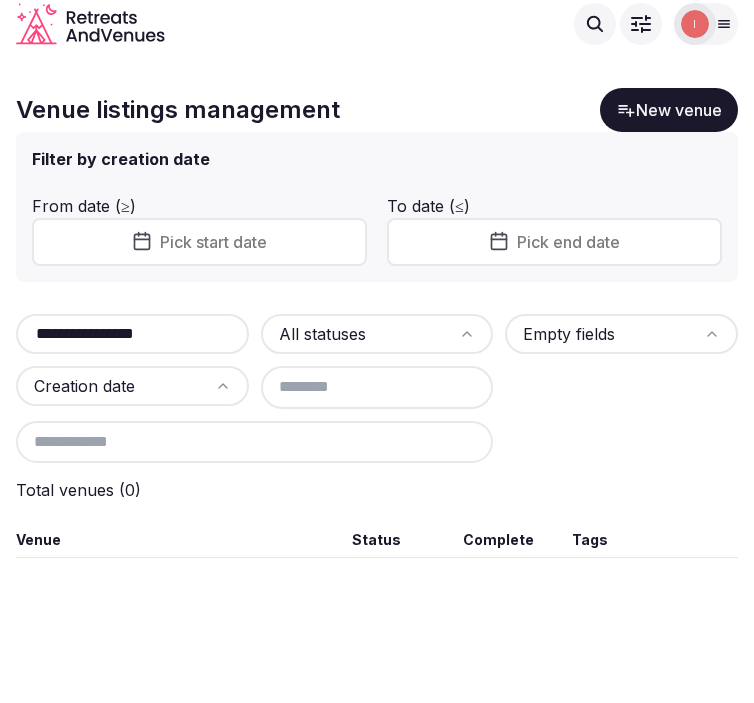 scroll, scrollTop: 0, scrollLeft: 0, axis: both 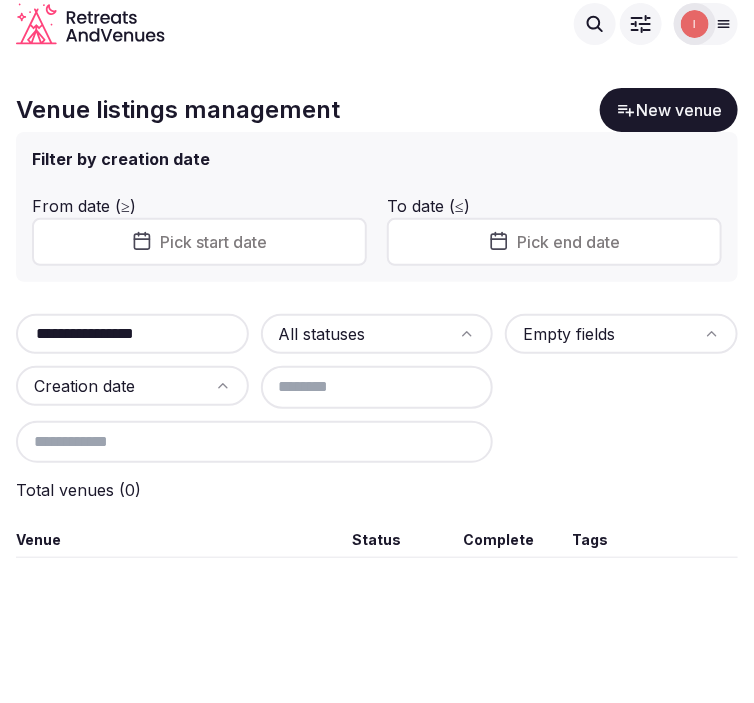 click on "**********" at bounding box center [377, 323] 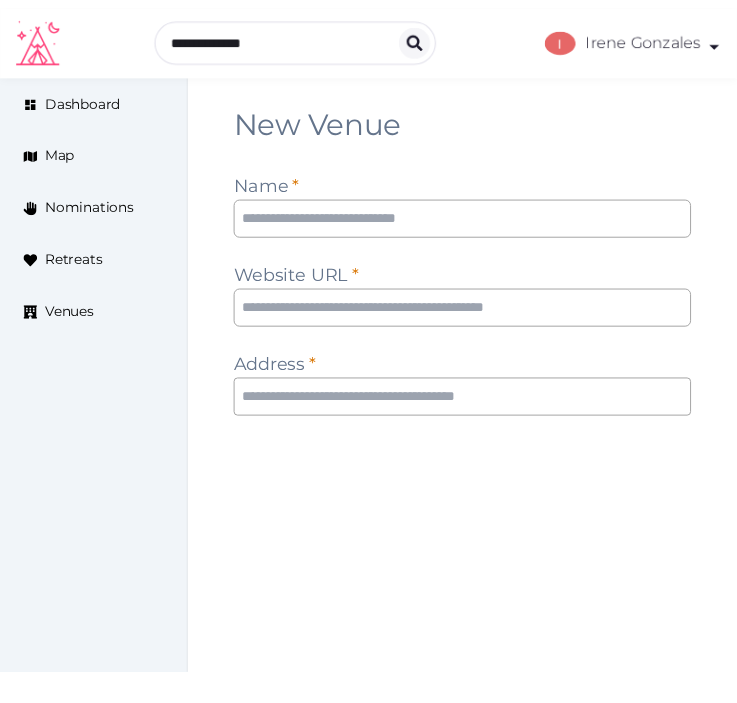 scroll, scrollTop: 0, scrollLeft: 0, axis: both 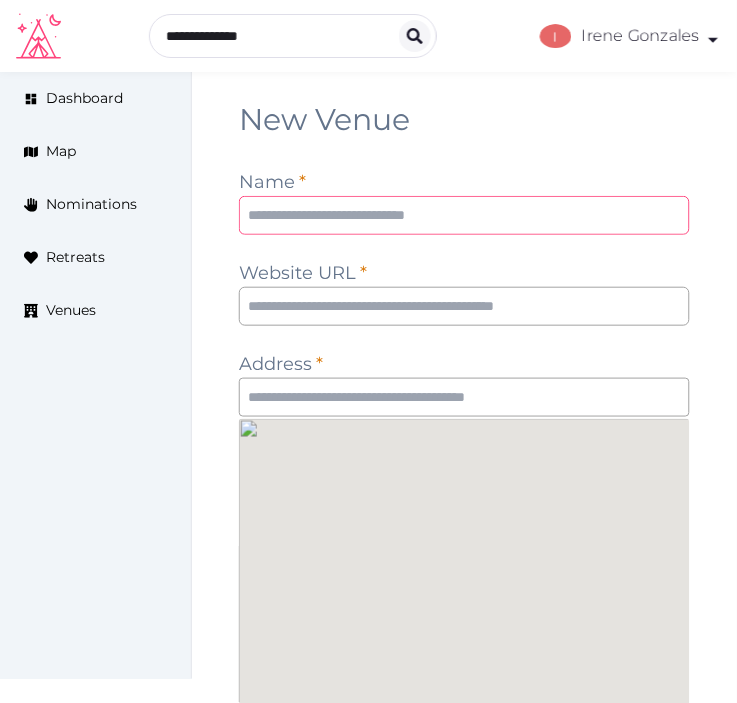 click at bounding box center [464, 215] 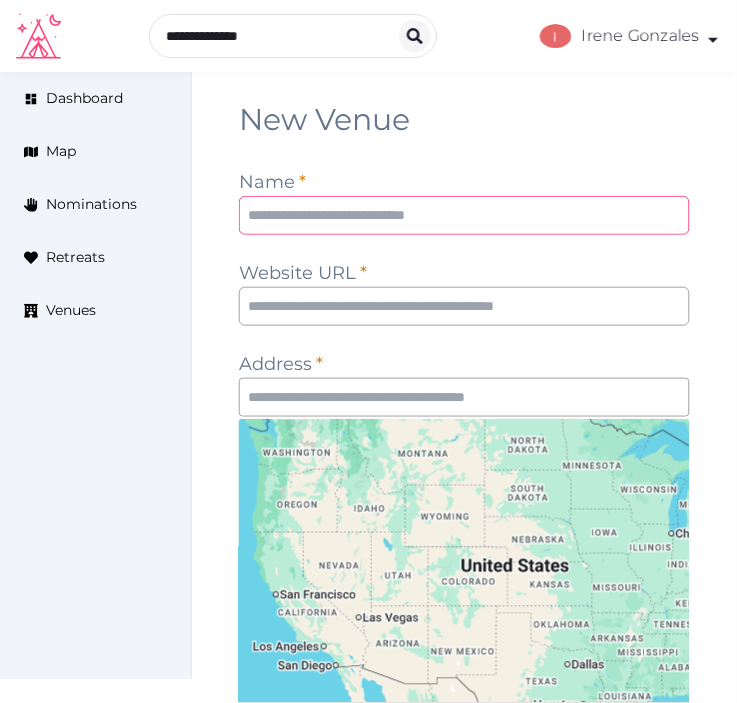 drag, startPoint x: 353, startPoint y: 221, endPoint x: 365, endPoint y: 218, distance: 12.369317 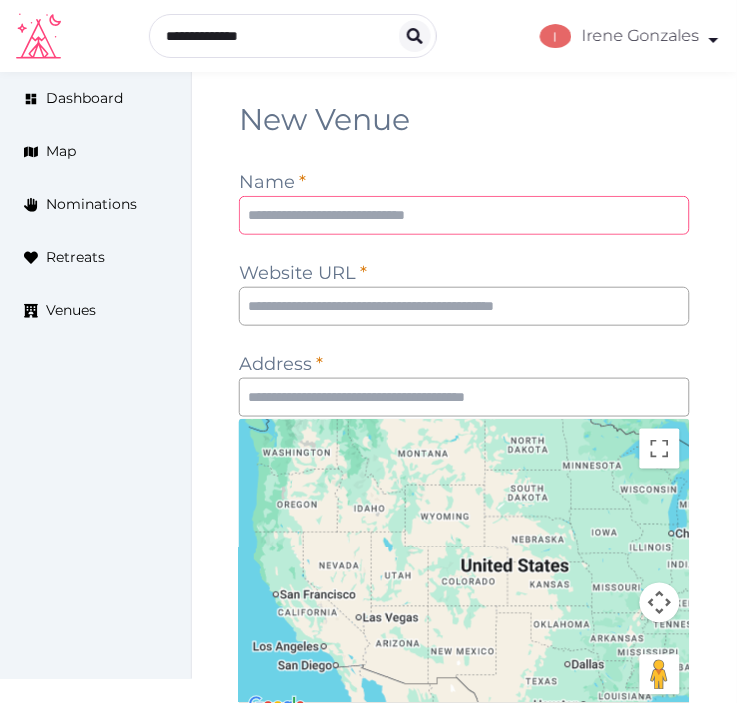 paste on "**********" 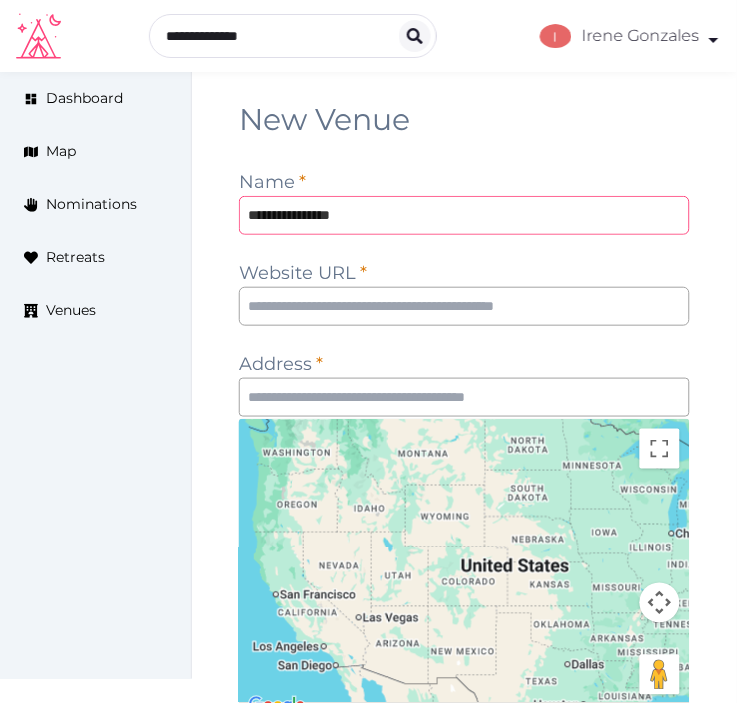 type on "**********" 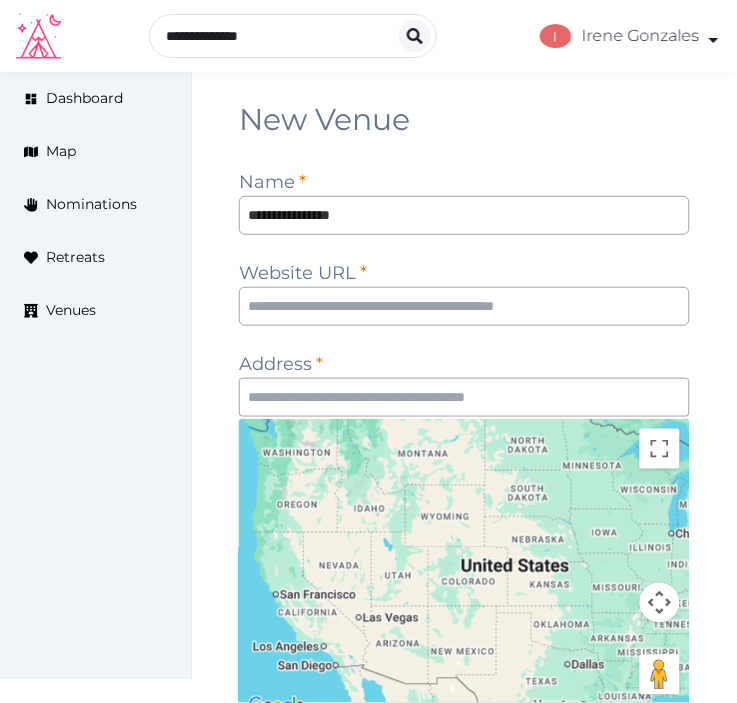 click on "**********" at bounding box center [464, 563] 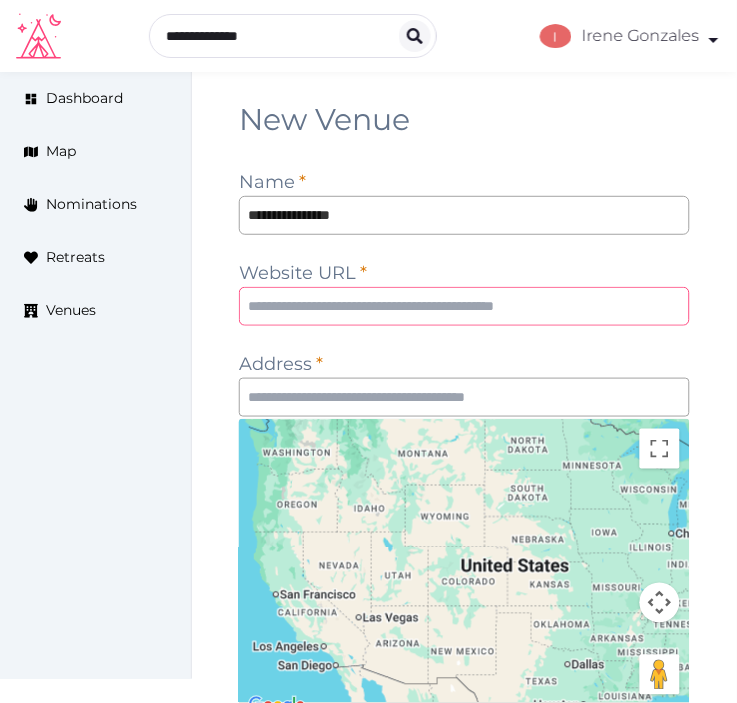 click at bounding box center [464, 306] 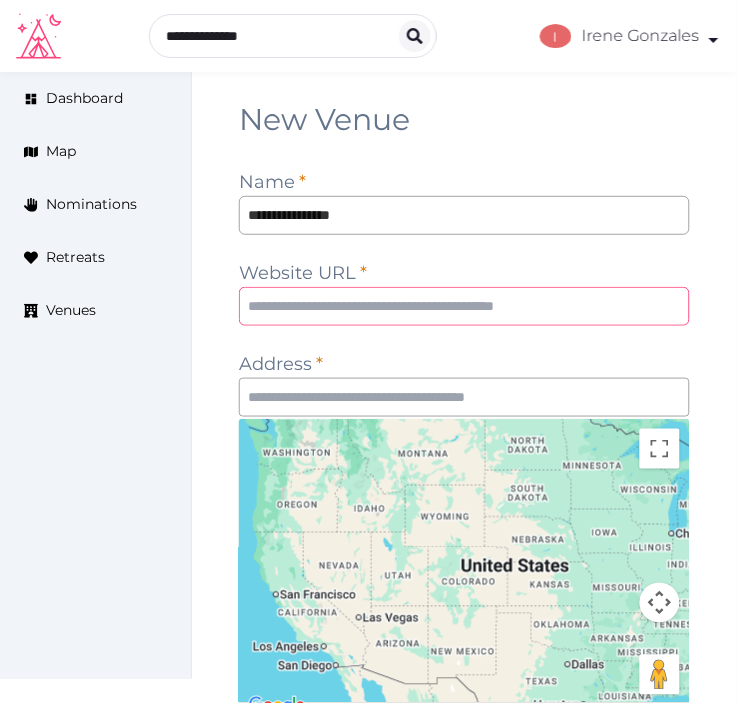 paste on "**********" 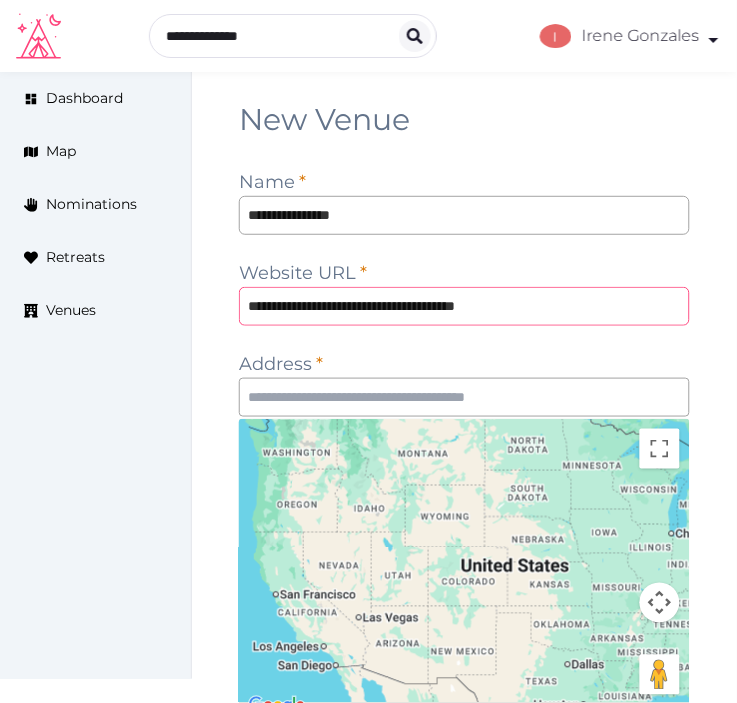 type on "**********" 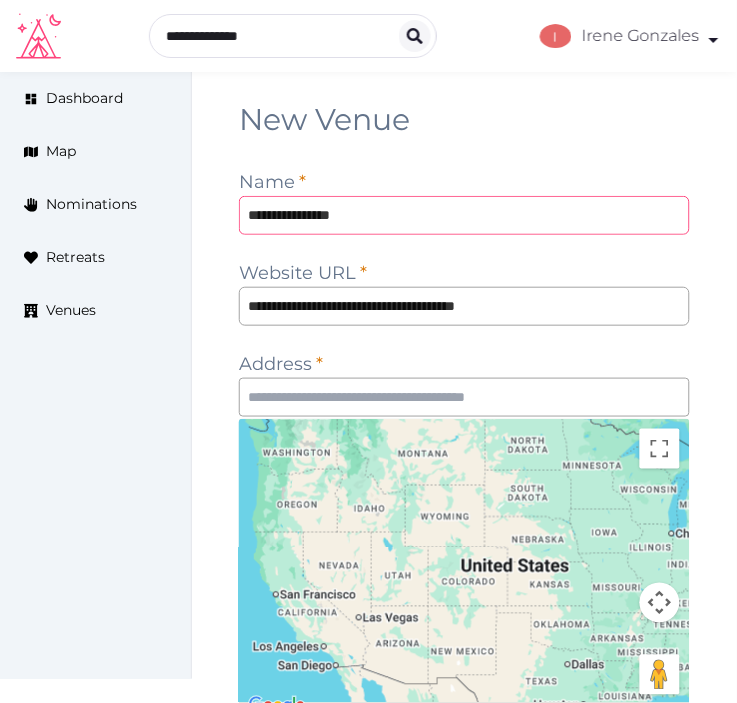 click on "**********" at bounding box center [464, 215] 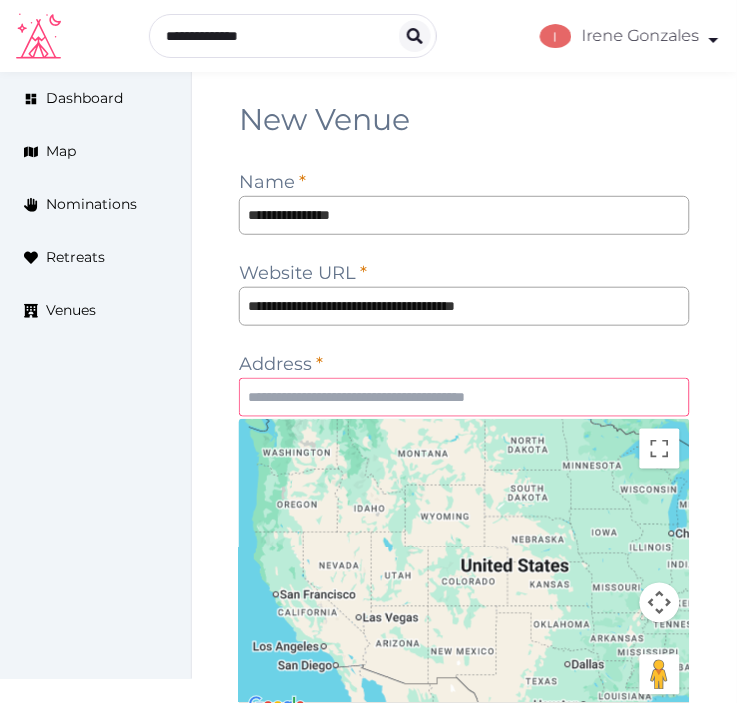 click at bounding box center [464, 397] 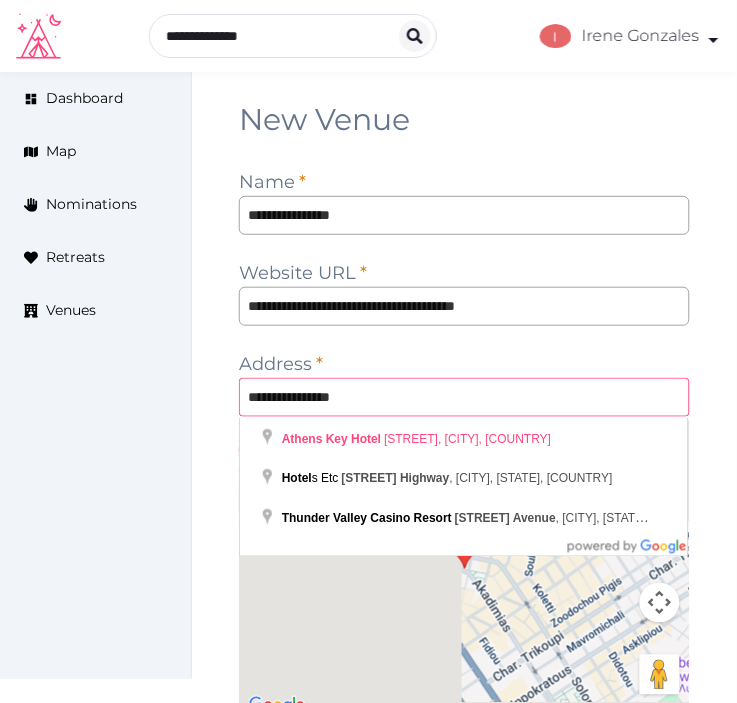 type on "**********" 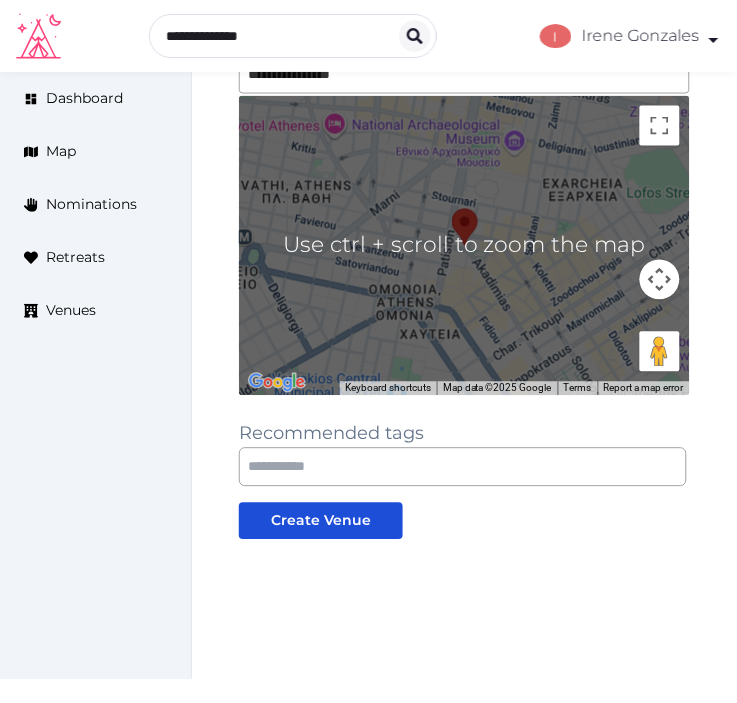 scroll, scrollTop: 333, scrollLeft: 0, axis: vertical 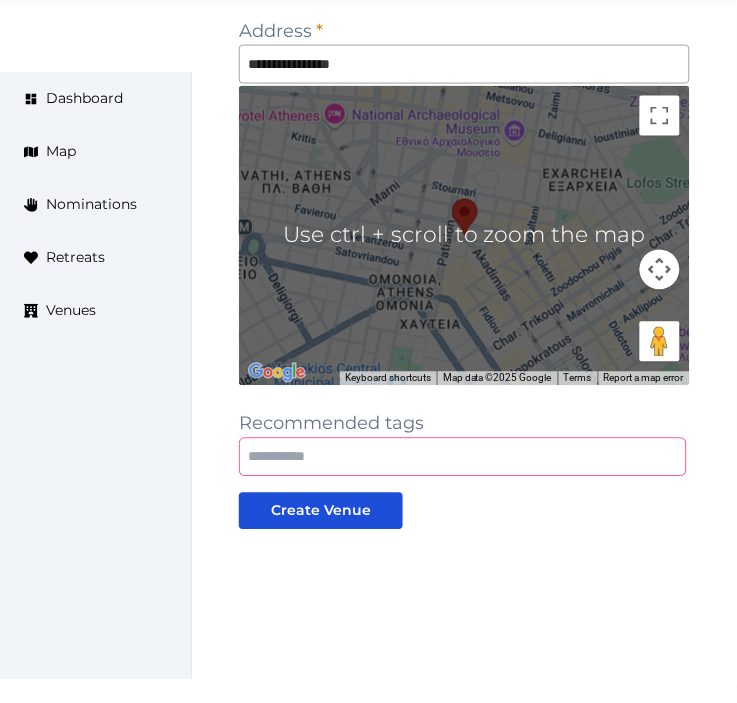 click at bounding box center [463, 457] 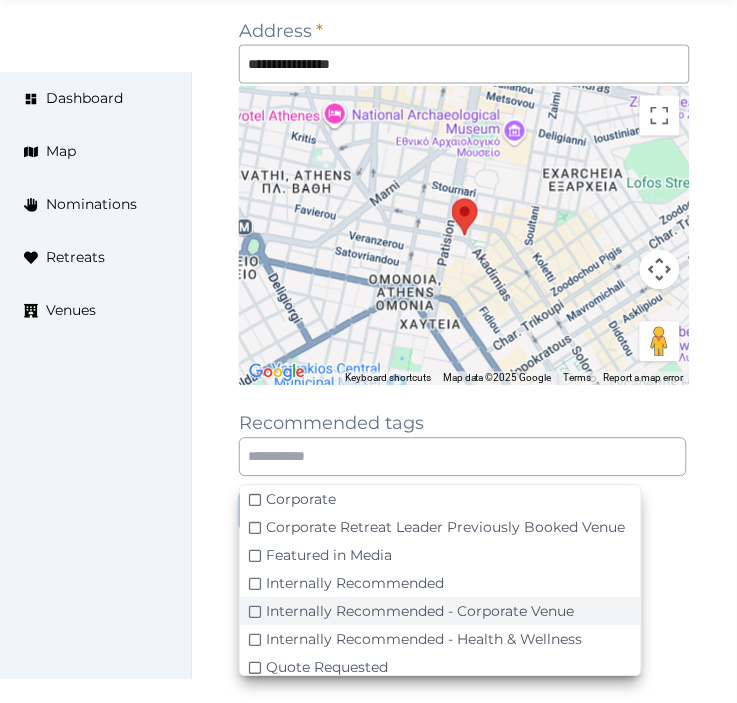 click on "Internally Recommended - Corporate Venue" at bounding box center (420, 612) 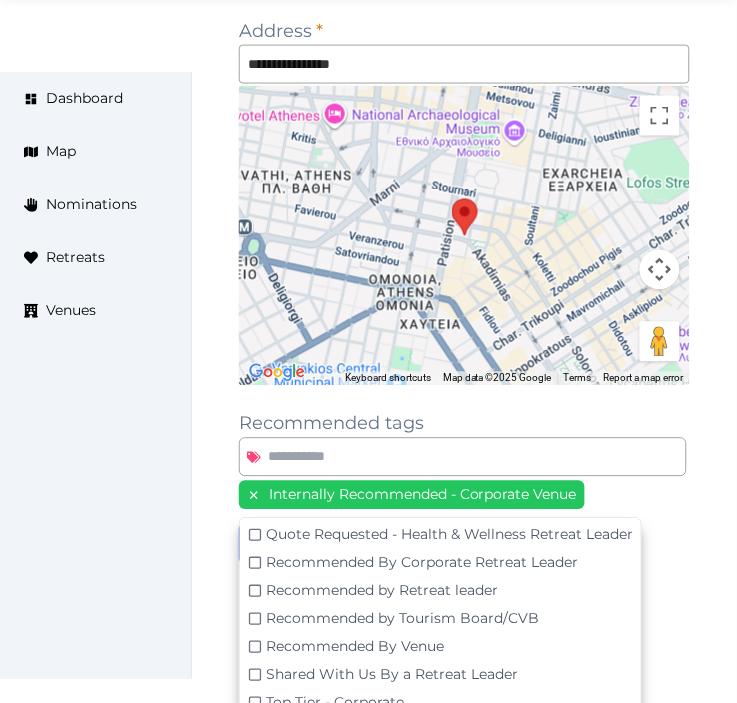 scroll, scrollTop: 71, scrollLeft: 0, axis: vertical 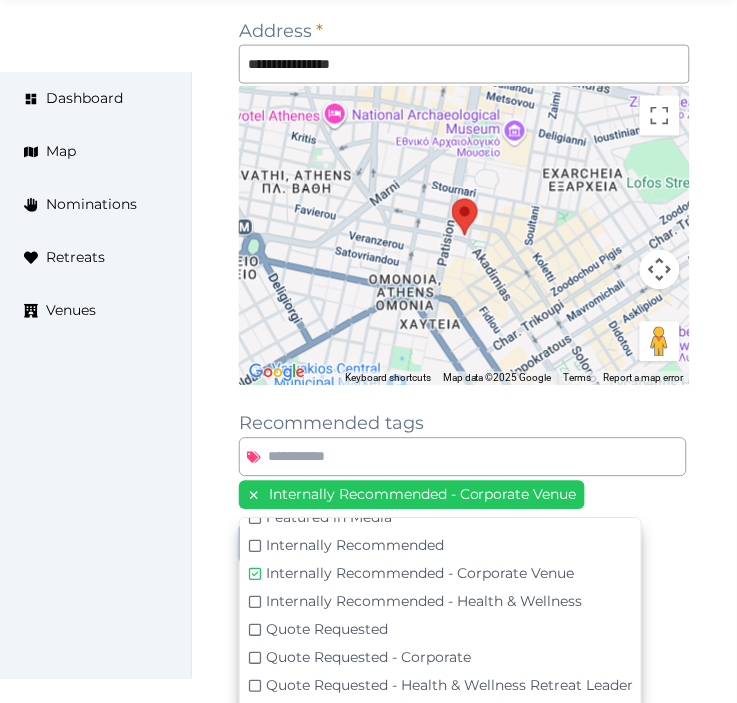 click on "**********" at bounding box center [464, 247] 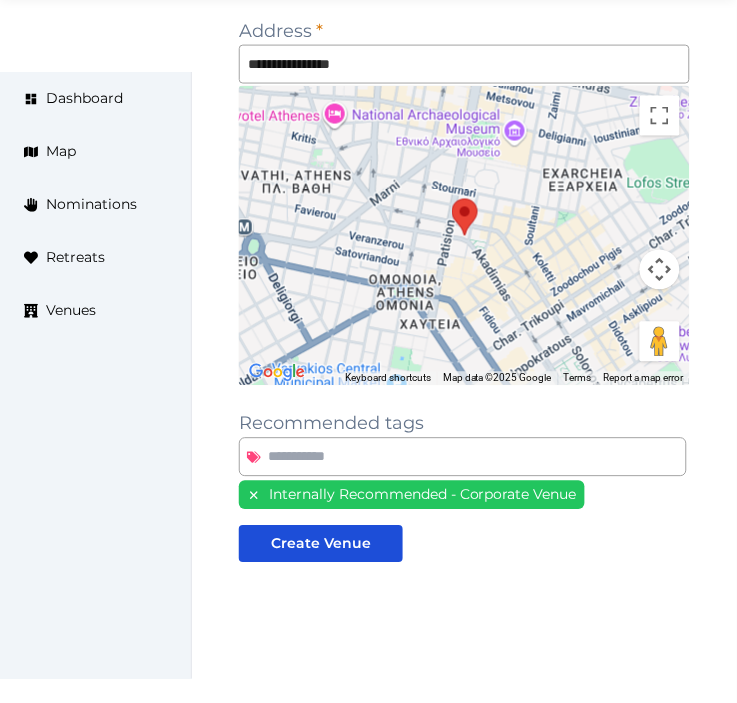 scroll, scrollTop: 70, scrollLeft: 0, axis: vertical 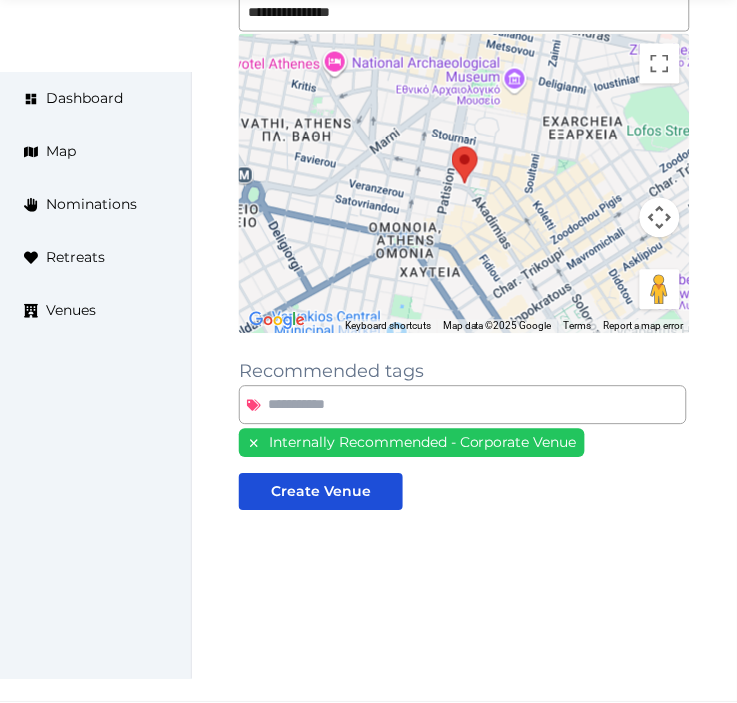 click at bounding box center [464, 591] 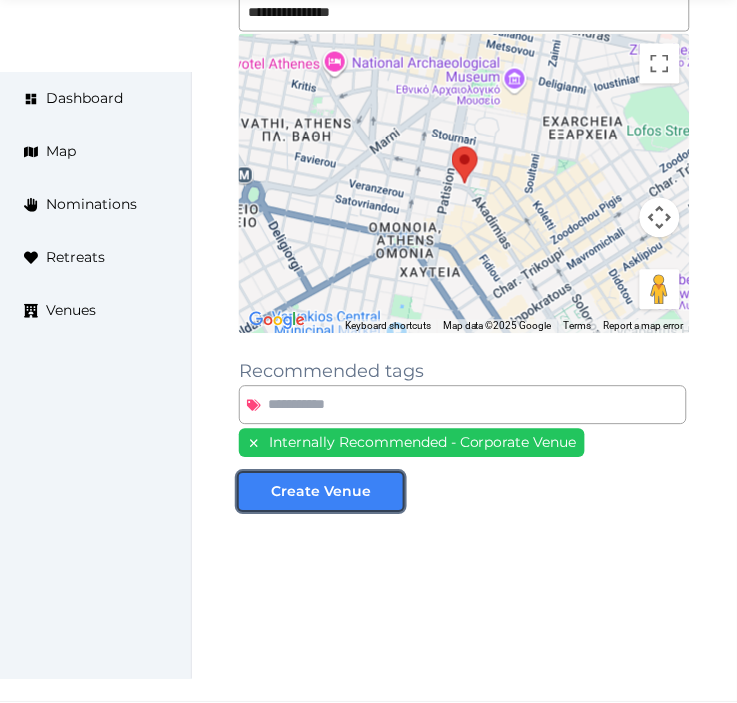 click on "Create Venue" at bounding box center (321, 492) 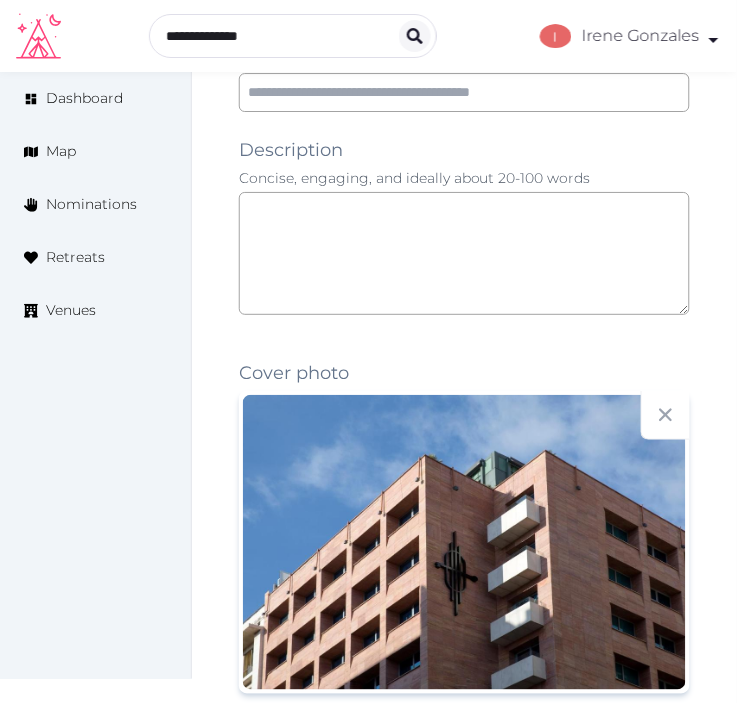 scroll, scrollTop: 1718, scrollLeft: 0, axis: vertical 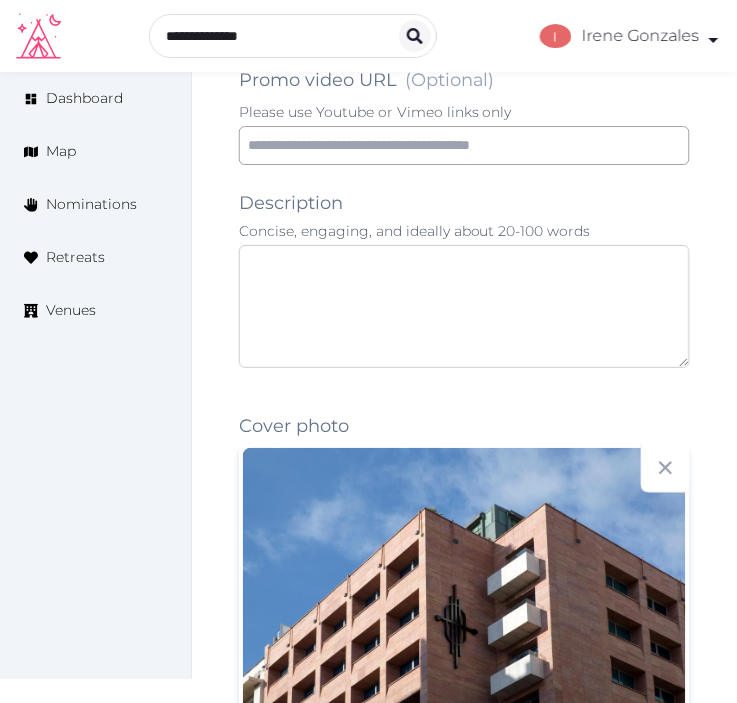 click at bounding box center (464, 306) 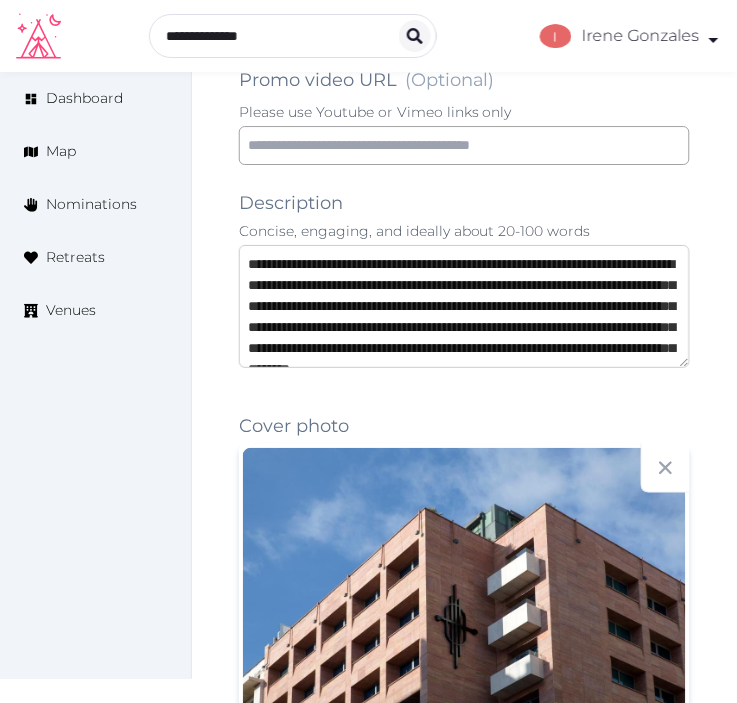scroll, scrollTop: 52, scrollLeft: 0, axis: vertical 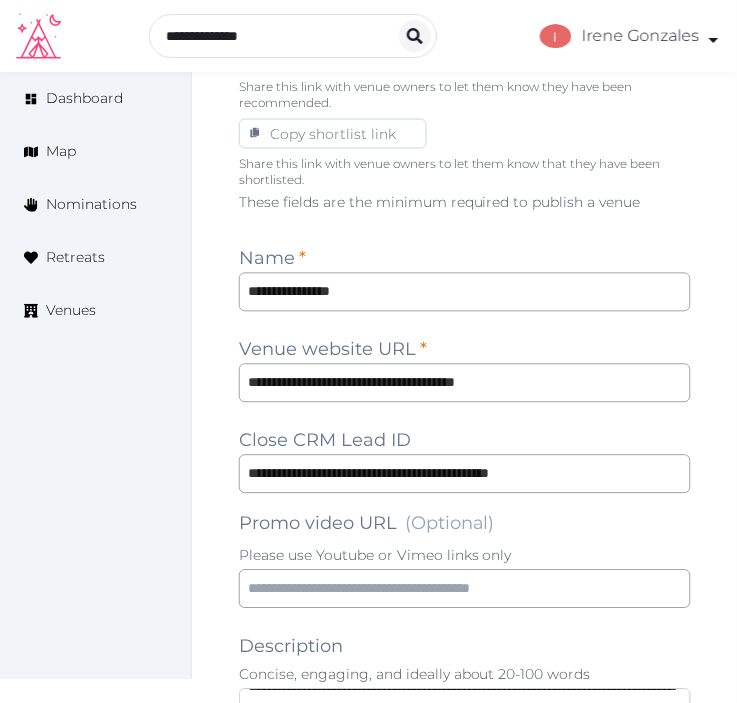 type on "**********" 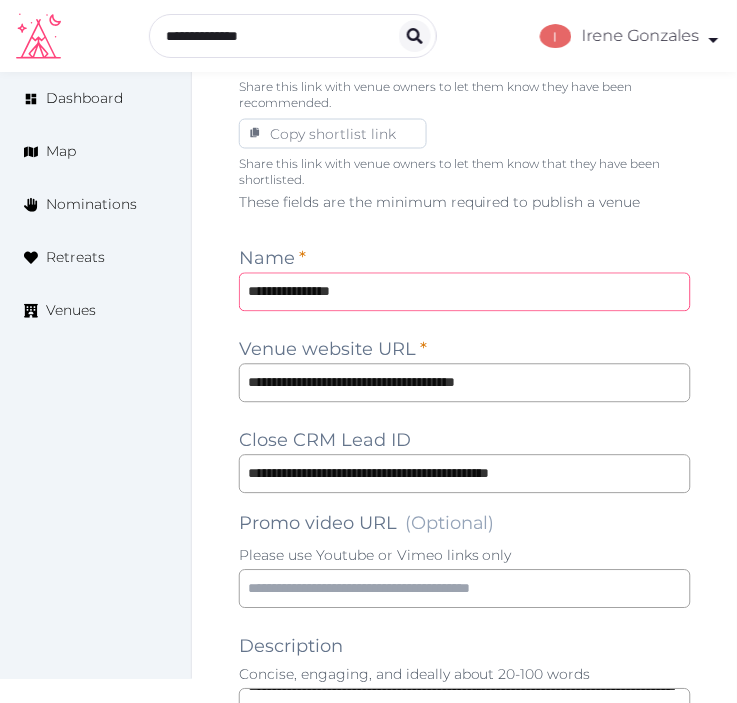 click on "**********" at bounding box center [465, 292] 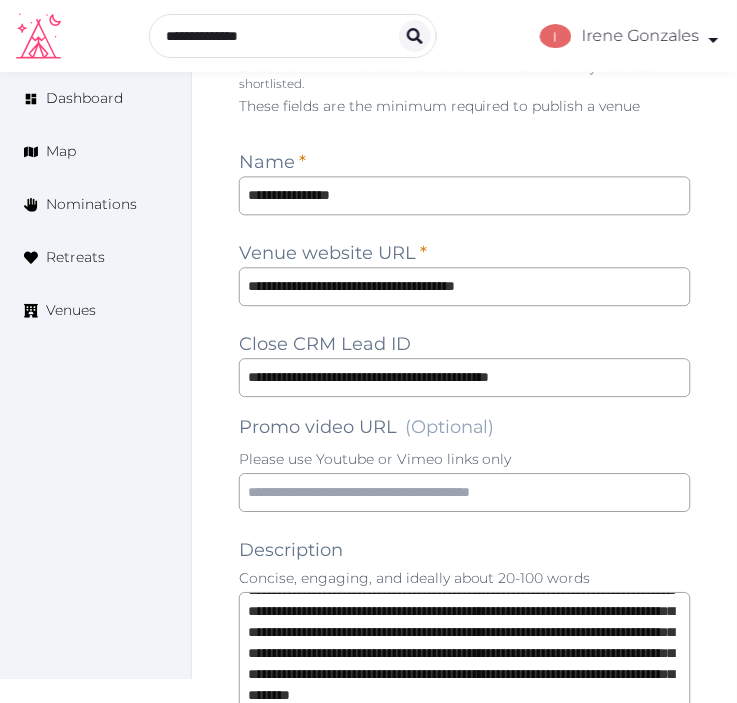 scroll, scrollTop: 1607, scrollLeft: 0, axis: vertical 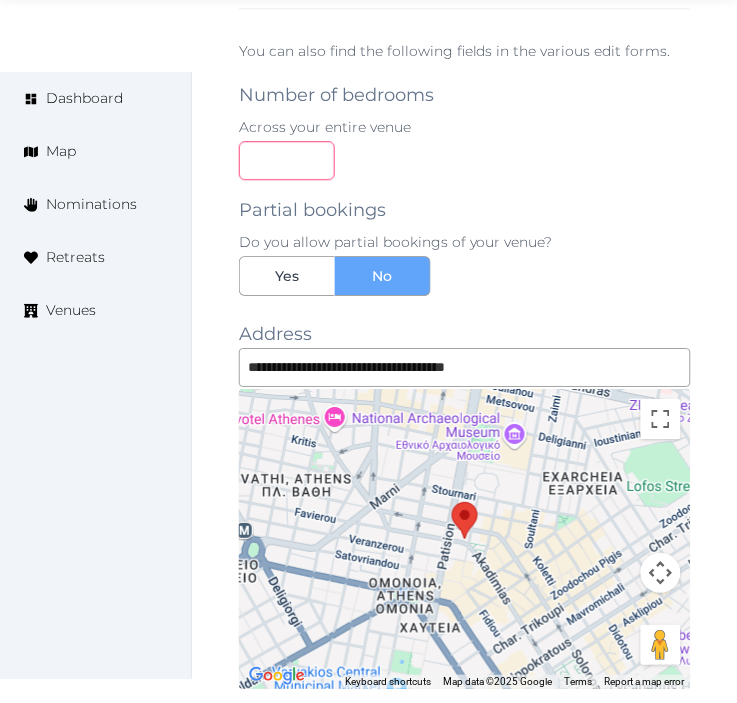 click at bounding box center (287, 160) 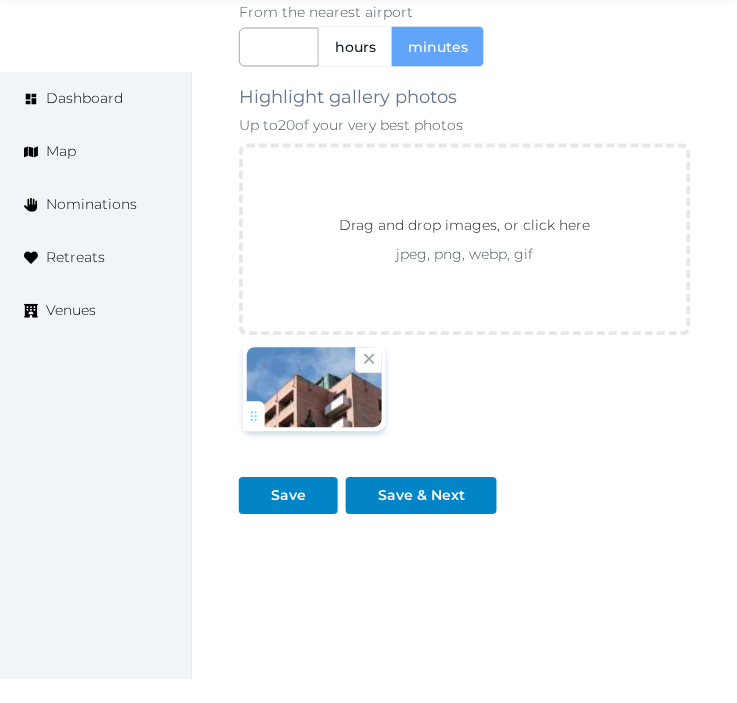 scroll, scrollTop: 3273, scrollLeft: 0, axis: vertical 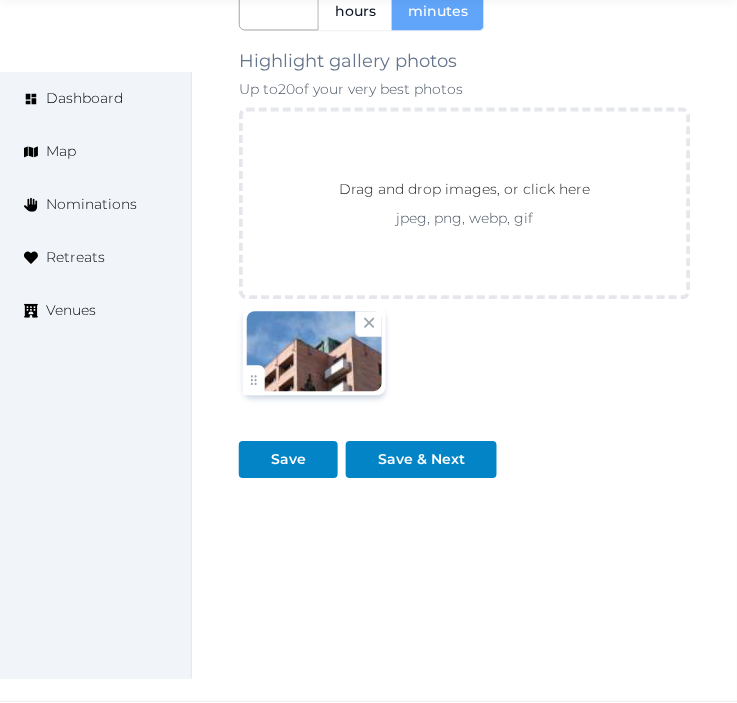 type on "**" 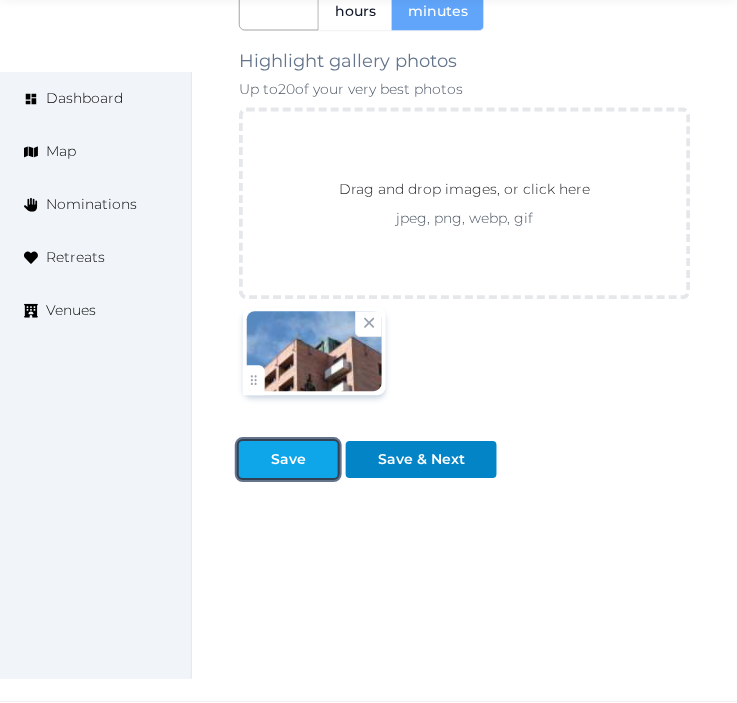 click at bounding box center (255, 460) 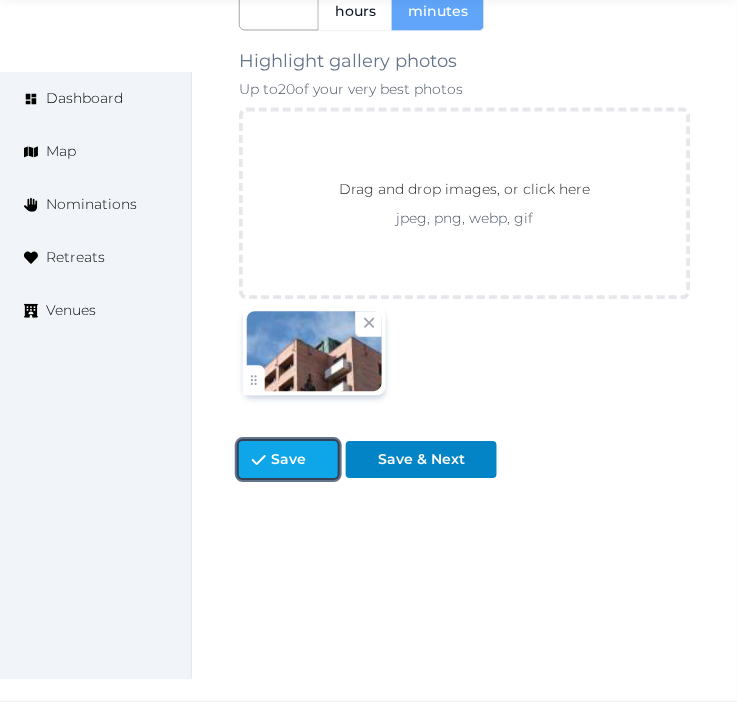 click on "Save" at bounding box center [288, 460] 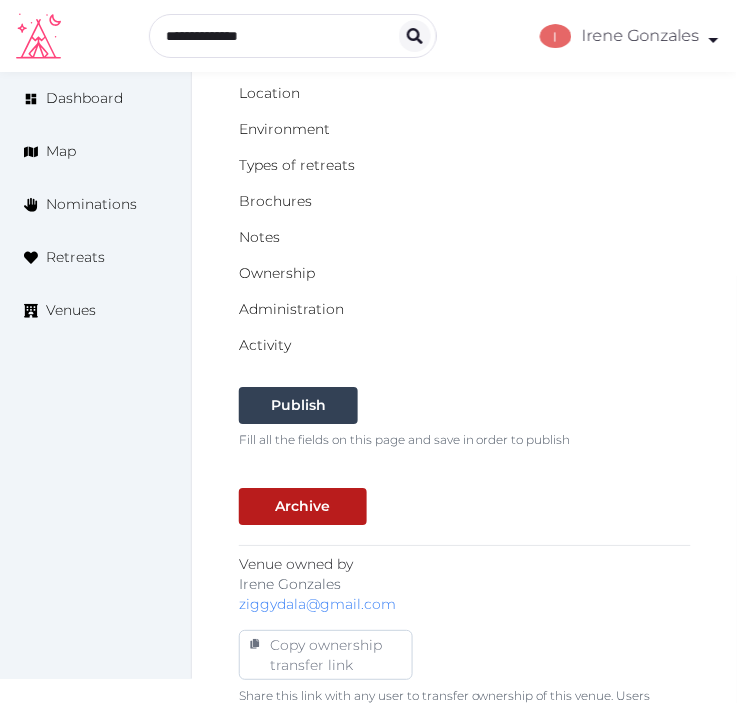 scroll, scrollTop: 384, scrollLeft: 0, axis: vertical 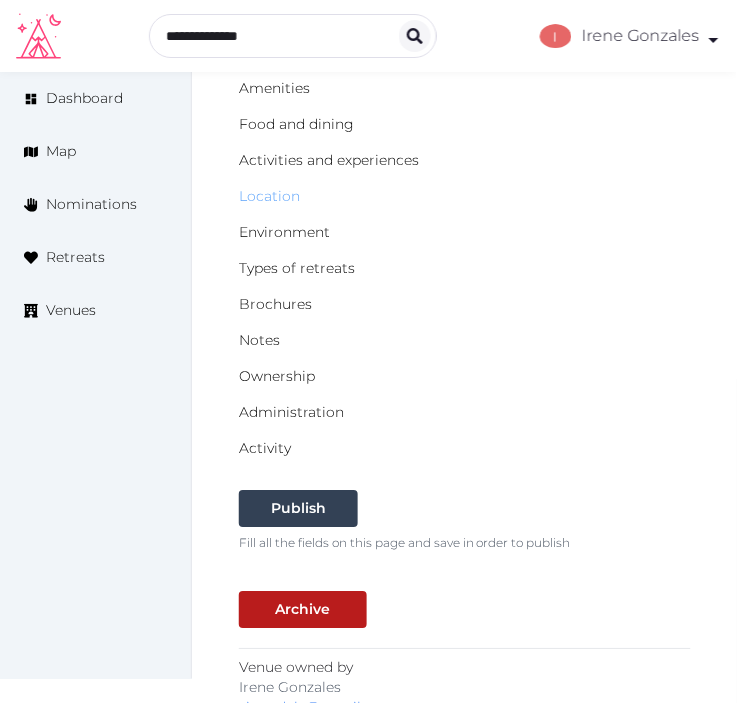click on "Location" at bounding box center [269, 197] 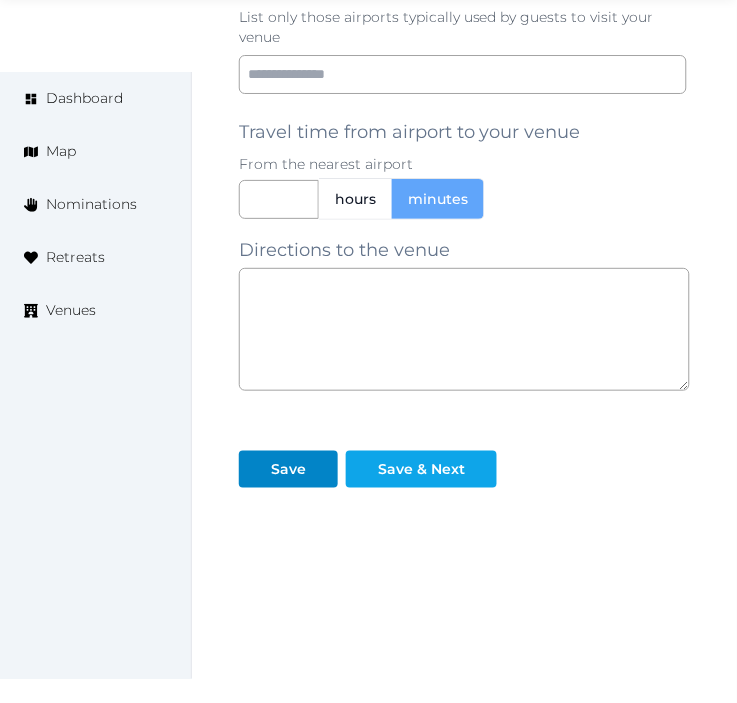scroll, scrollTop: 1831, scrollLeft: 0, axis: vertical 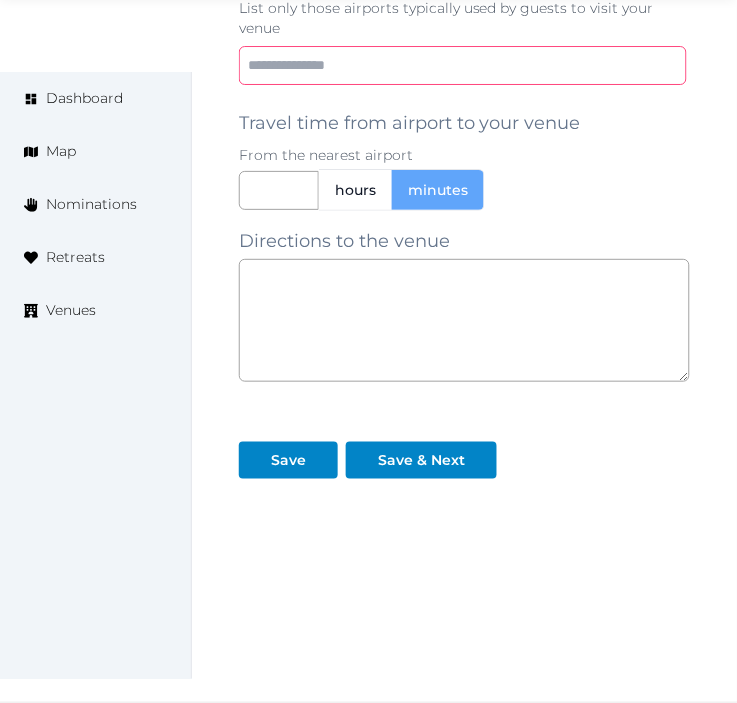 click at bounding box center (463, 65) 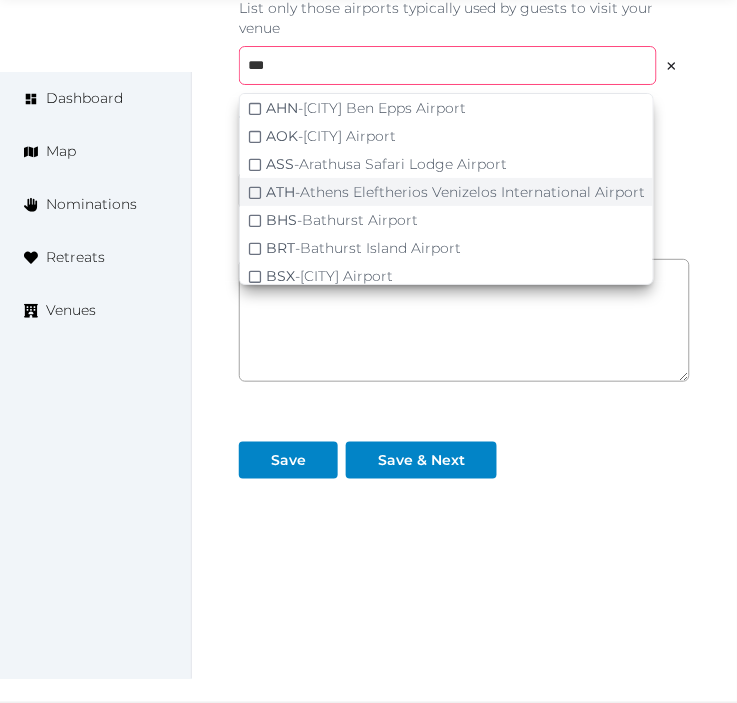 type on "***" 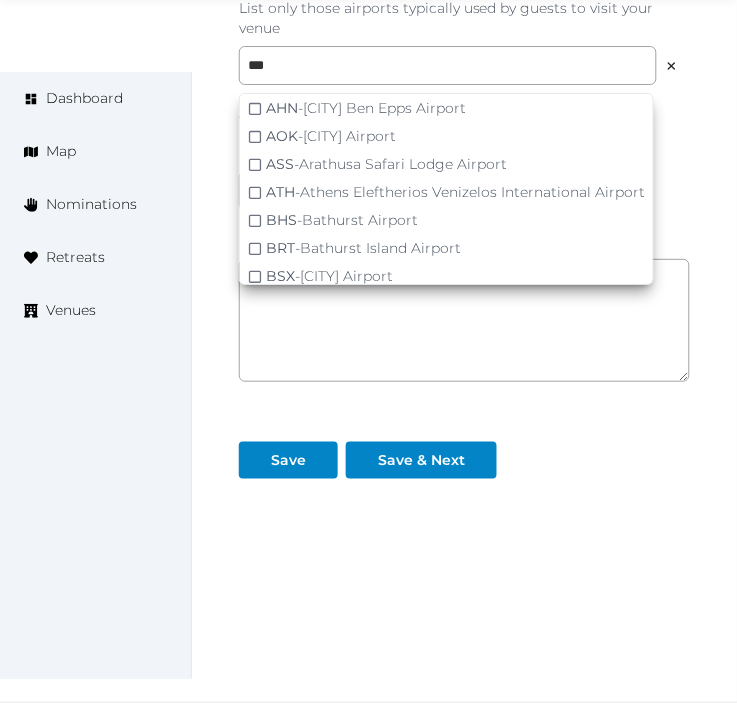 drag, startPoint x: 255, startPoint y: 186, endPoint x: 688, endPoint y: 217, distance: 434.10828 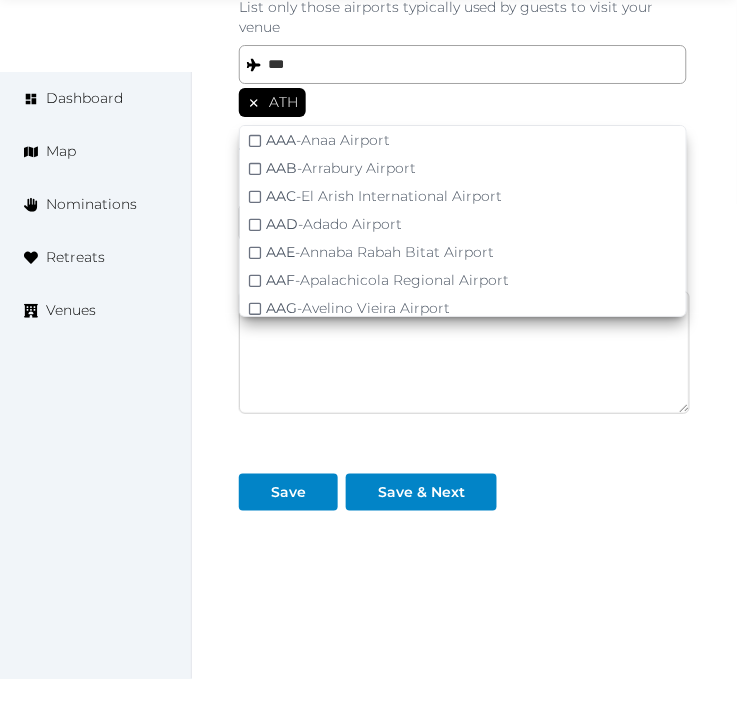 drag, startPoint x: 487, startPoint y: 334, endPoint x: 475, endPoint y: 363, distance: 31.38471 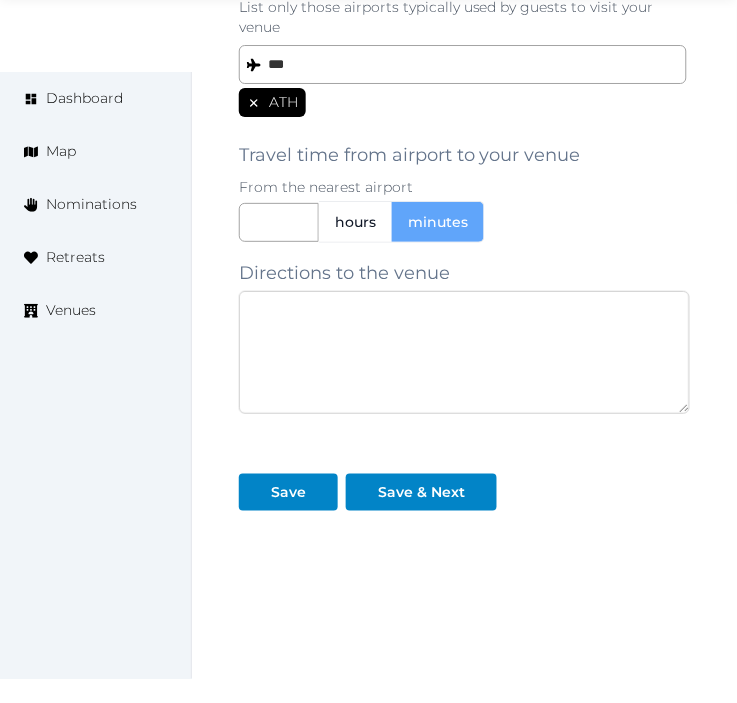 paste on "**********" 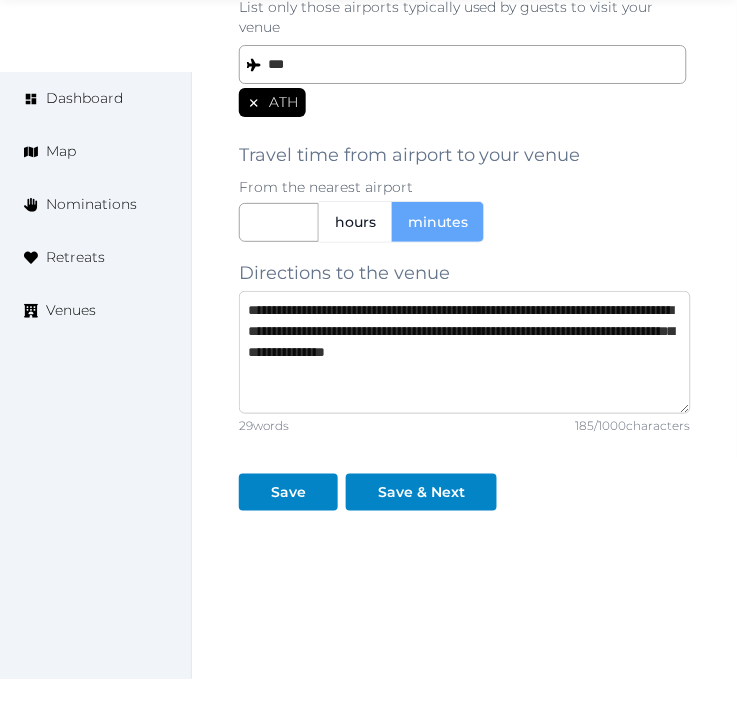 type on "**********" 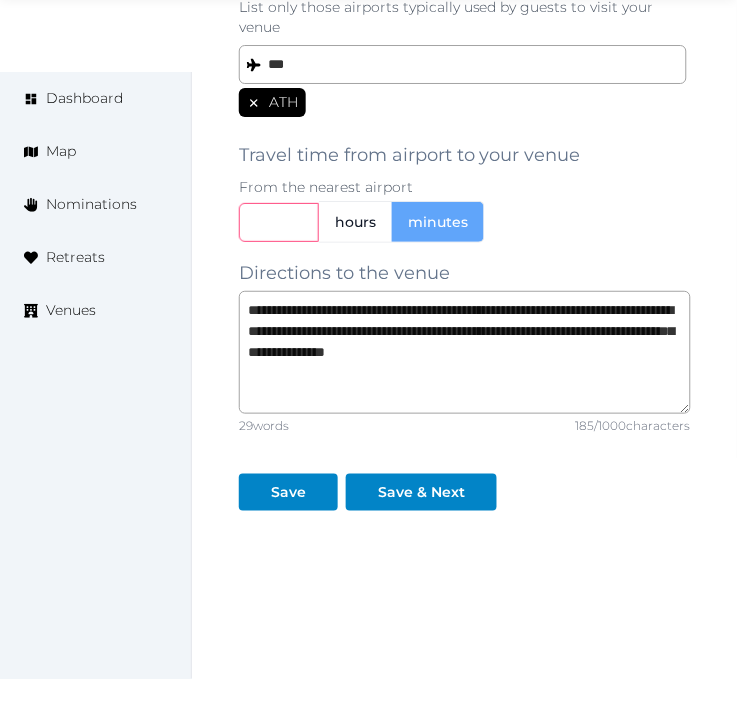 click at bounding box center (279, 222) 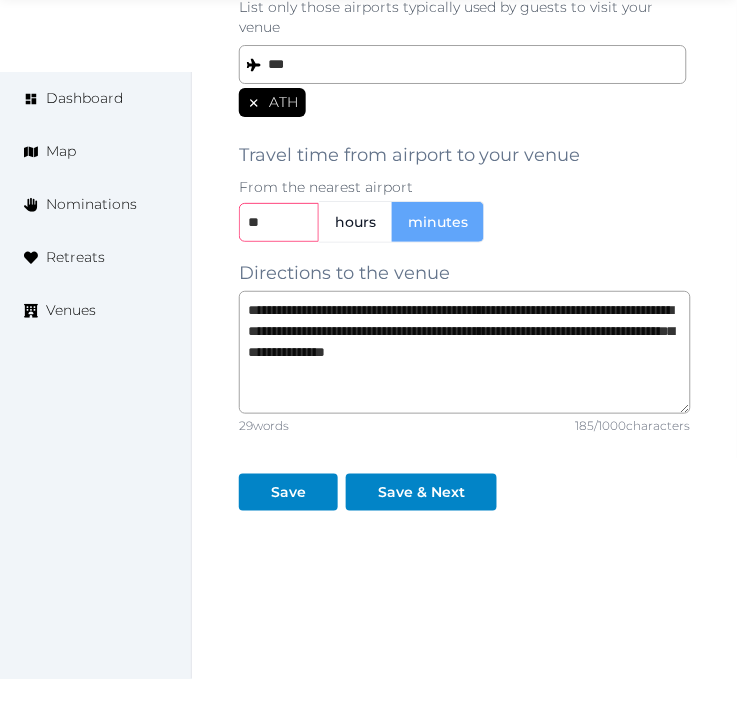 scroll, scrollTop: 1720, scrollLeft: 0, axis: vertical 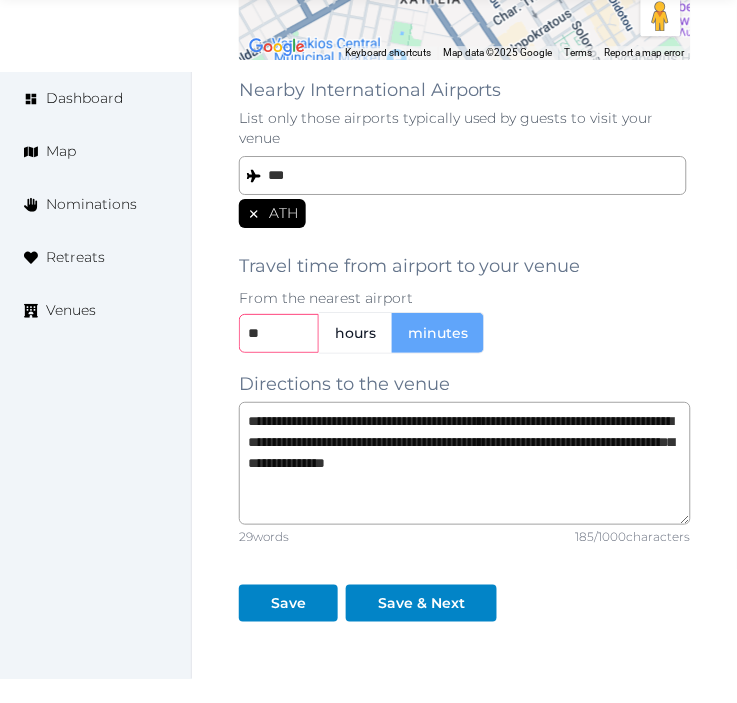type on "**" 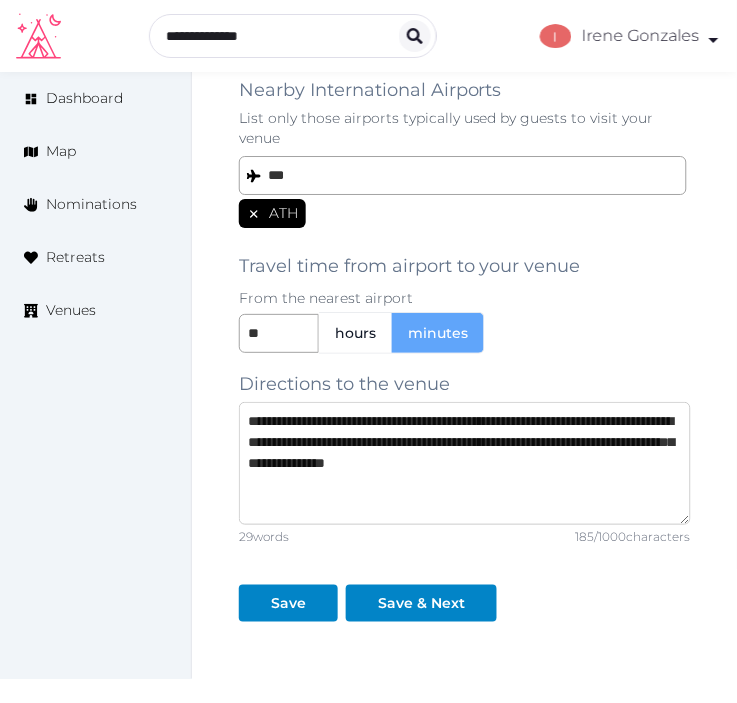 click on "**********" at bounding box center (465, 463) 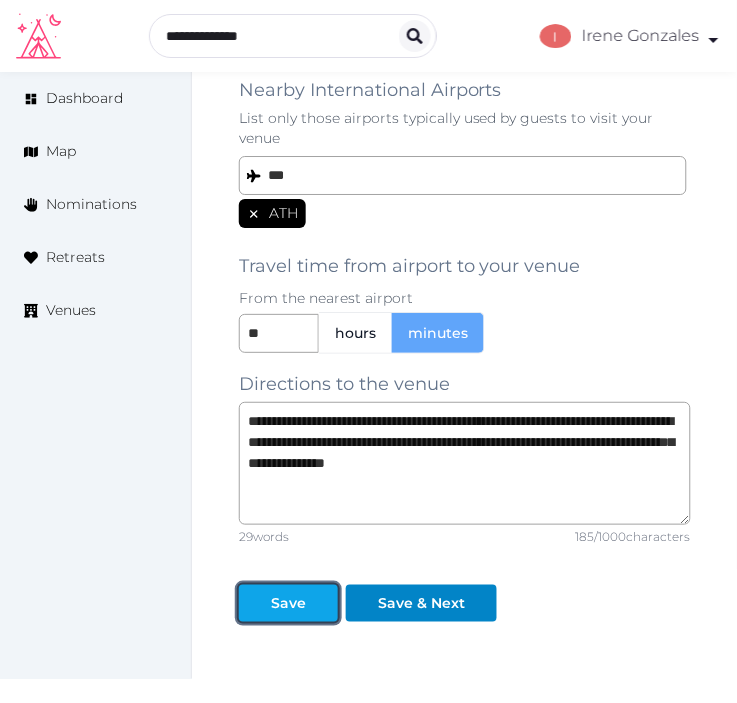 click on "Save" at bounding box center (288, 603) 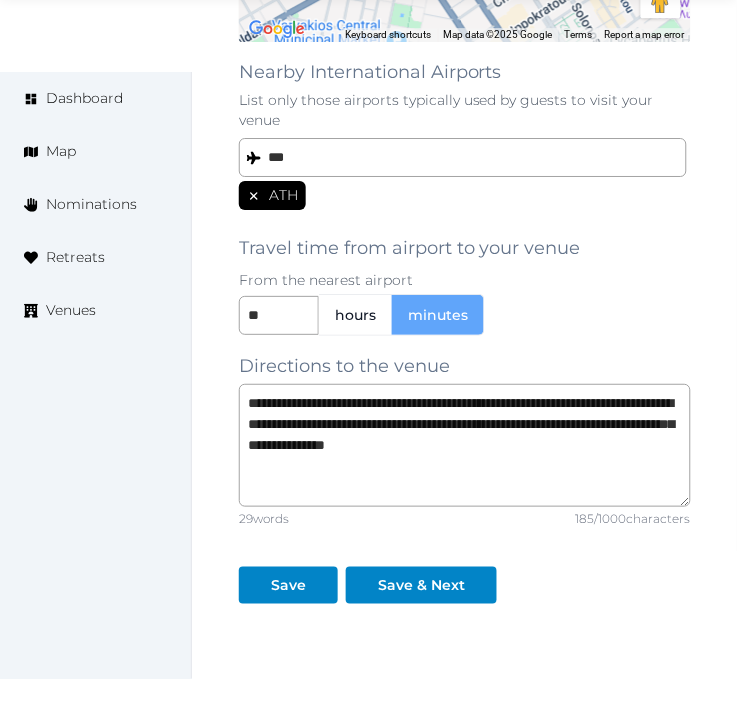 scroll, scrollTop: 1863, scrollLeft: 0, axis: vertical 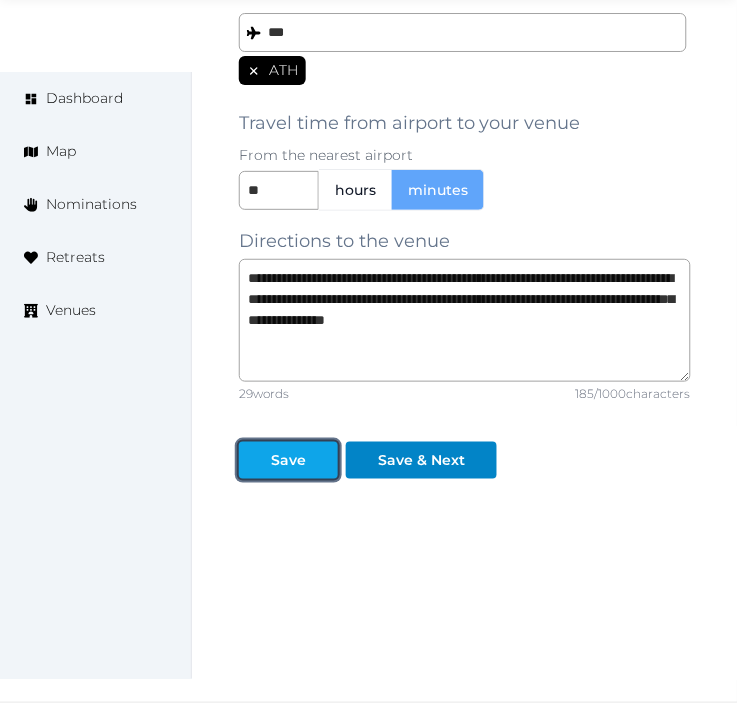 click on "Save" at bounding box center [288, 460] 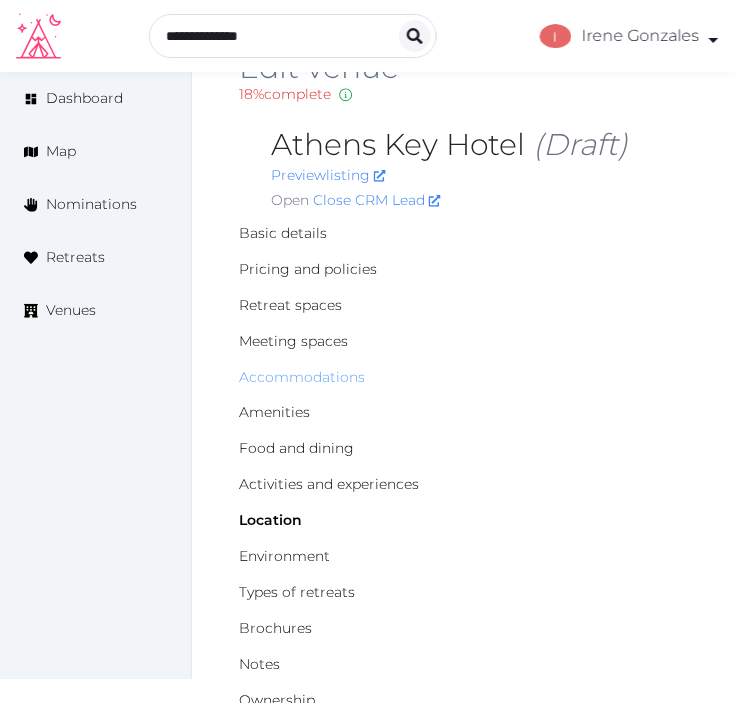 scroll, scrollTop: 111, scrollLeft: 0, axis: vertical 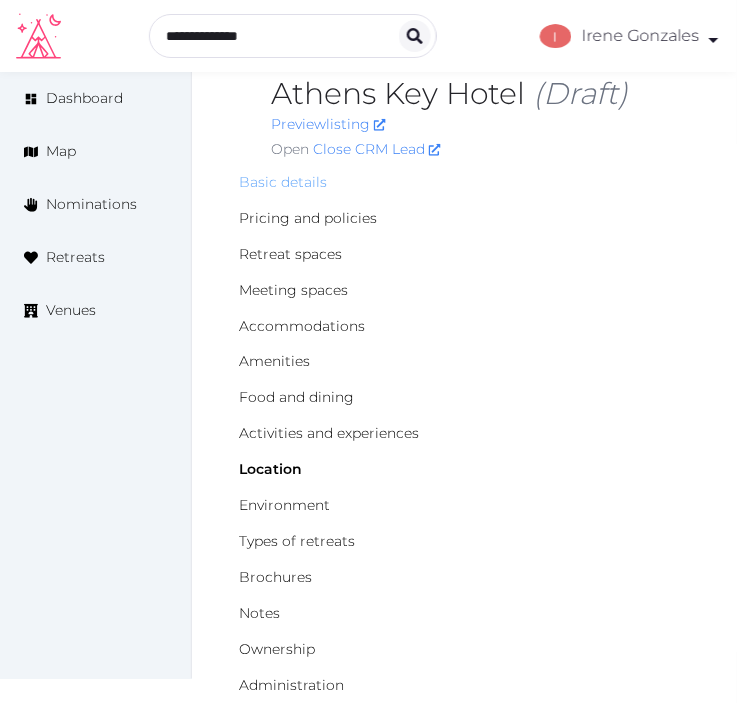 click on "Basic details" at bounding box center [283, 182] 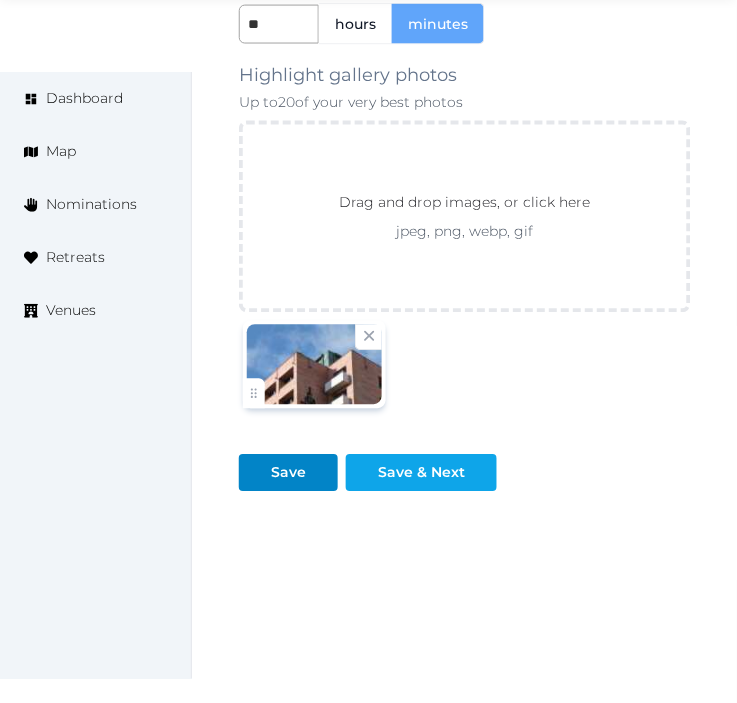 scroll, scrollTop: 3250, scrollLeft: 0, axis: vertical 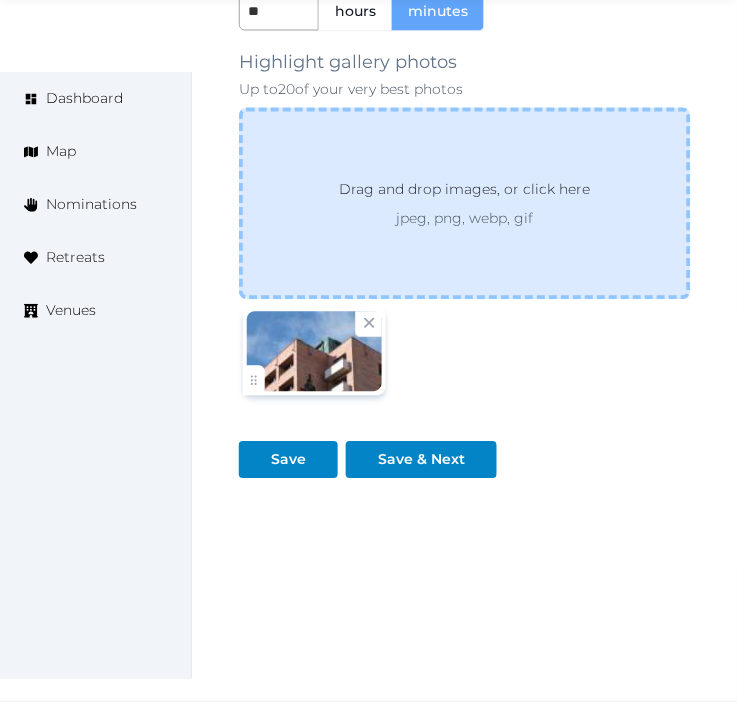 drag, startPoint x: 368, startPoint y: 321, endPoint x: 524, endPoint y: 271, distance: 163.81697 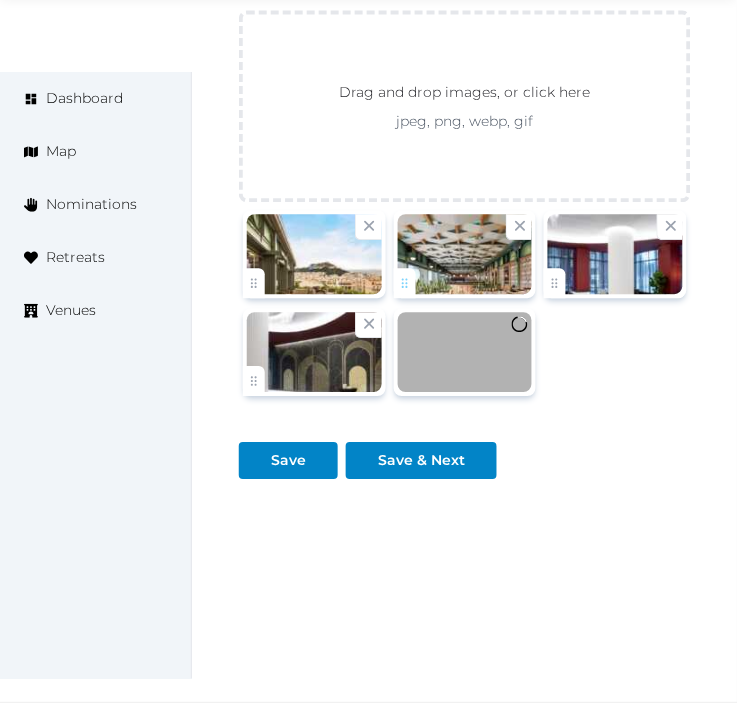 scroll, scrollTop: 3250, scrollLeft: 0, axis: vertical 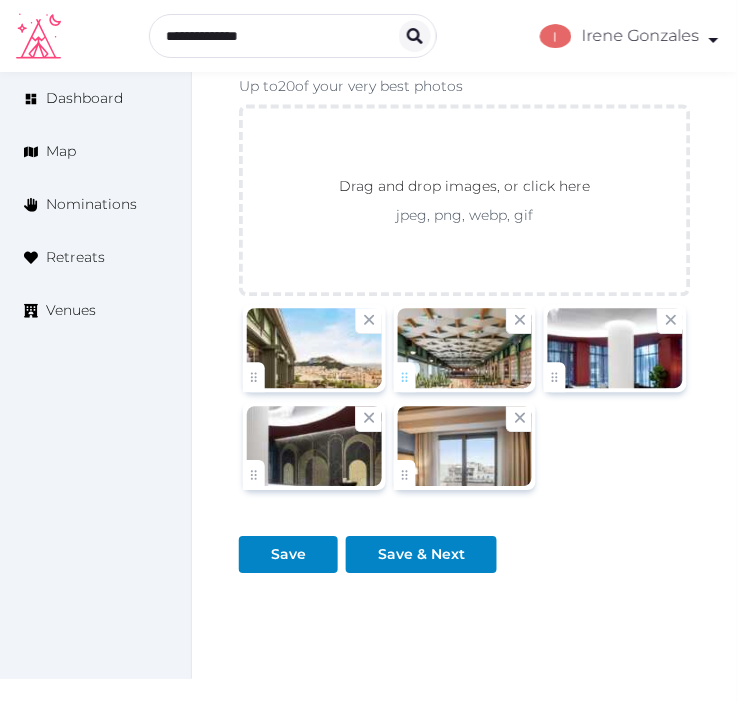 click on "Irene Gonzales   Account My Venue Listings My Retreats Logout      Dashboard Map Nominations Retreats Venues Edit venue 20 %  complete Fill out all the fields in your listing to increase its completion percentage.   A higher completion percentage will make your listing more attractive and result in better matches. Athens Key Hotel   (Draft) Preview  listing   Open    Close CRM Lead Basic details Pricing and policies Retreat spaces Meeting spaces Accommodations Amenities Food and dining Activities and experiences Location Environment Types of retreats Brochures Notes Ownership Administration Activity Publish Archive Venue owned by Irene Gonzales ziggydala@example.com Copy ownership transfer link Share this link with any user to transfer ownership of this venue. Users without accounts will be directed to register. Copy update link Share this link with venue owners to encourage them to update their venue details. Copy recommended link Name * * /" at bounding box center (368, -1226) 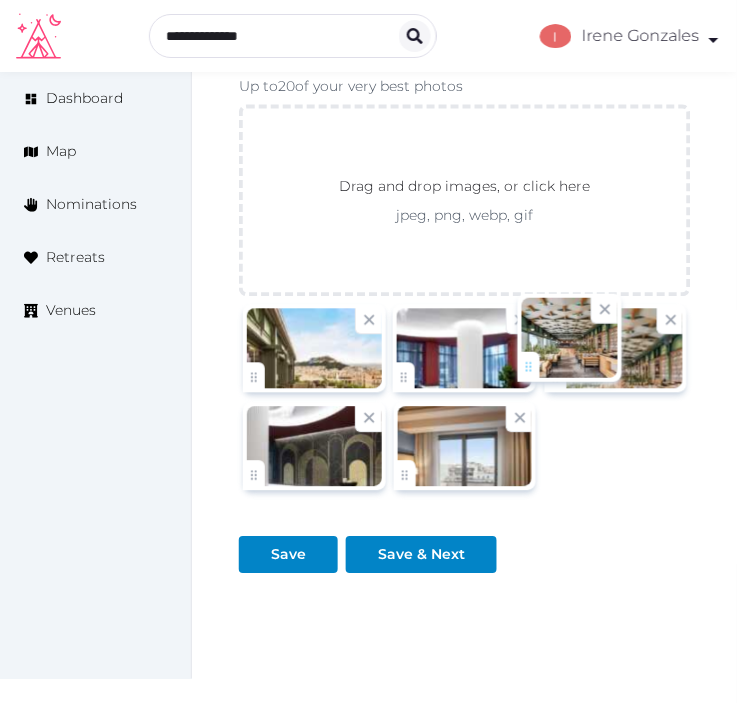drag, startPoint x: 417, startPoint y: 377, endPoint x: 542, endPoint y: 363, distance: 125.781555 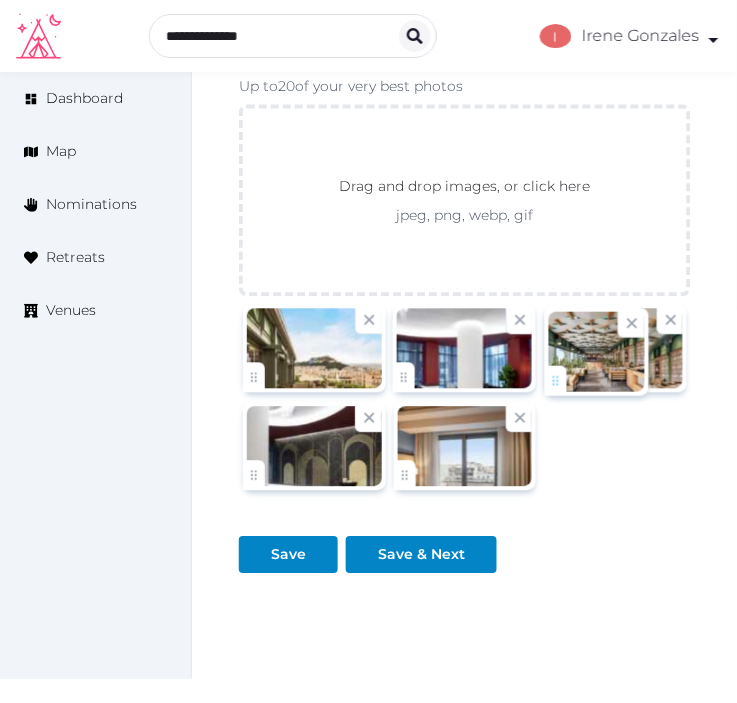 click on "Irene Gonzales   Account My Venue Listings My Retreats Logout      Dashboard Map Nominations Retreats Venues Edit venue 20 %  complete Fill out all the fields in your listing to increase its completion percentage.   A higher completion percentage will make your listing more attractive and result in better matches. Athens Key Hotel   (Draft) Preview  listing   Open    Close CRM Lead Basic details Pricing and policies Retreat spaces Meeting spaces Accommodations Amenities Food and dining Activities and experiences Location Environment Types of retreats Brochures Notes Ownership Administration Activity Publish Archive Venue owned by Irene Gonzales ziggydala@example.com Copy ownership transfer link Share this link with any user to transfer ownership of this venue. Users without accounts will be directed to register. Copy update link Share this link with venue owners to encourage them to update their venue details. Copy recommended link Name * * /" at bounding box center [368, -1226] 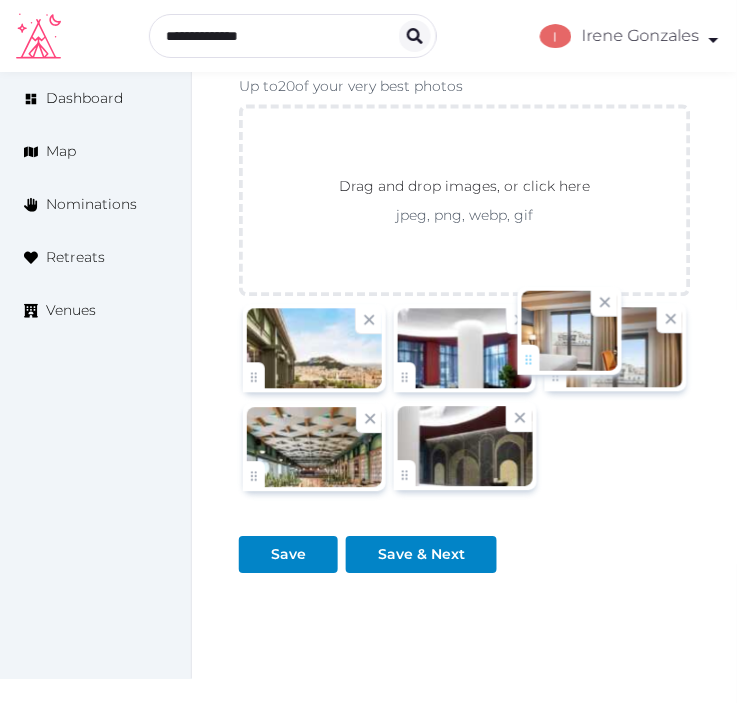 drag, startPoint x: 403, startPoint y: 475, endPoint x: 536, endPoint y: 370, distance: 169.45206 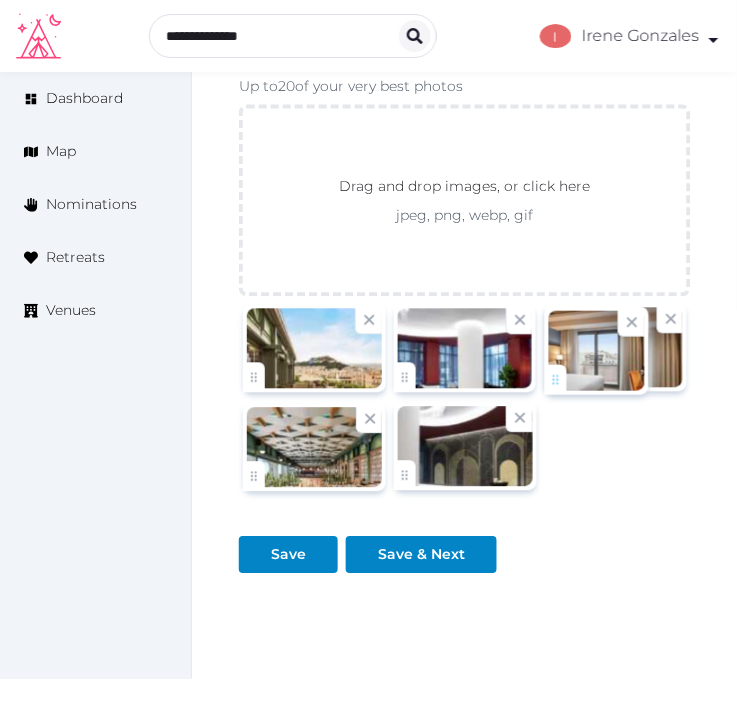 click on "Irene Gonzales   Account My Venue Listings My Retreats Logout      Dashboard Map Nominations Retreats Venues Edit venue 20 %  complete Fill out all the fields in your listing to increase its completion percentage.   A higher completion percentage will make your listing more attractive and result in better matches. Athens Key Hotel   (Draft) Preview  listing   Open    Close CRM Lead Basic details Pricing and policies Retreat spaces Meeting spaces Accommodations Amenities Food and dining Activities and experiences Location Environment Types of retreats Brochures Notes Ownership Administration Activity Publish Archive Venue owned by Irene Gonzales ziggydala@example.com Copy ownership transfer link Share this link with any user to transfer ownership of this venue. Users without accounts will be directed to register. Copy update link Share this link with venue owners to encourage them to update their venue details. Copy recommended link Name * * /" at bounding box center [368, -1226] 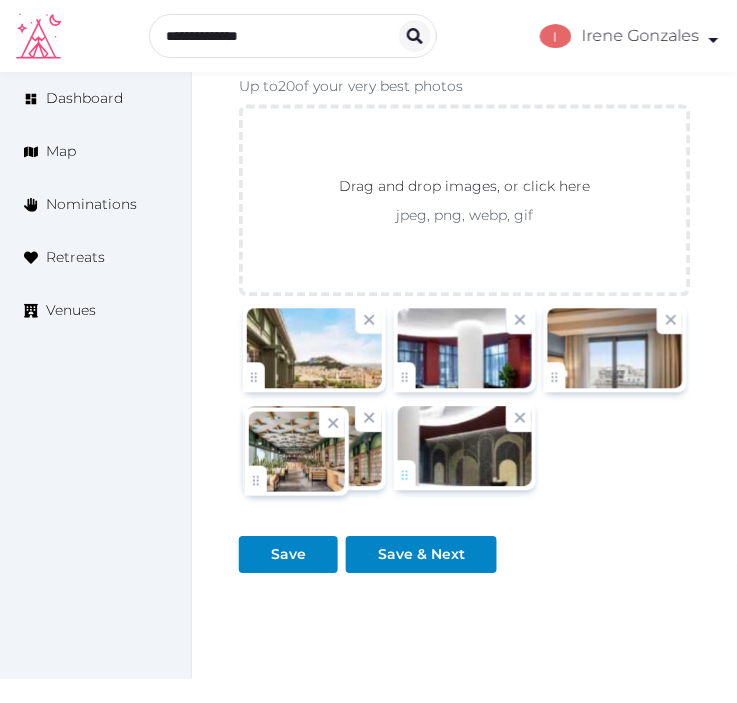 drag, startPoint x: 253, startPoint y: 486, endPoint x: 415, endPoint y: 458, distance: 164.40195 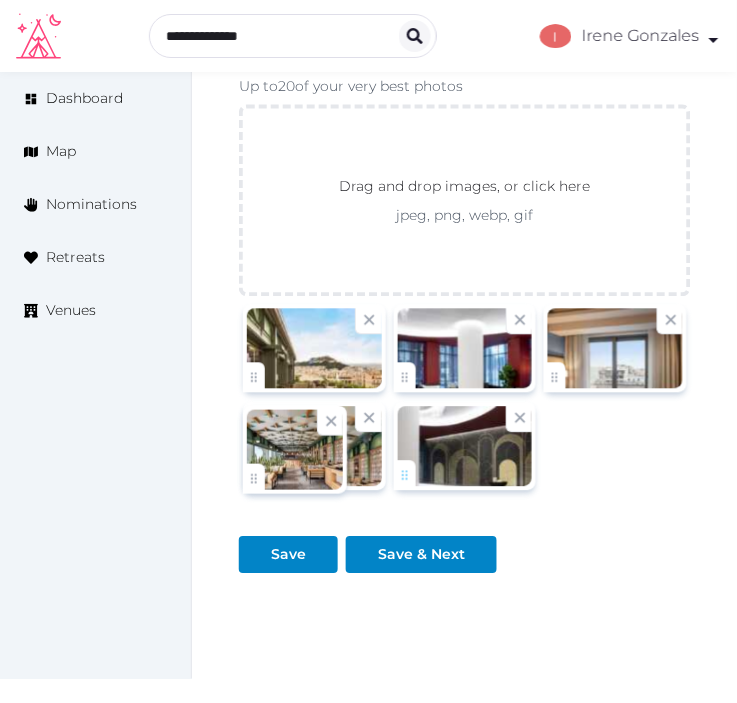 click on "Irene Gonzales   Account My Venue Listings My Retreats Logout      Dashboard Map Nominations Retreats Venues Edit venue 20 %  complete Fill out all the fields in your listing to increase its completion percentage.   A higher completion percentage will make your listing more attractive and result in better matches. Athens Key Hotel   (Draft) Preview  listing   Open    Close CRM Lead Basic details Pricing and policies Retreat spaces Meeting spaces Accommodations Amenities Food and dining Activities and experiences Location Environment Types of retreats Brochures Notes Ownership Administration Activity Publish Archive Venue owned by Irene Gonzales ziggydala@example.com Copy ownership transfer link Share this link with any user to transfer ownership of this venue. Users without accounts will be directed to register. Copy update link Share this link with venue owners to encourage them to update their venue details. Copy recommended link Name * * /" at bounding box center [368, -1226] 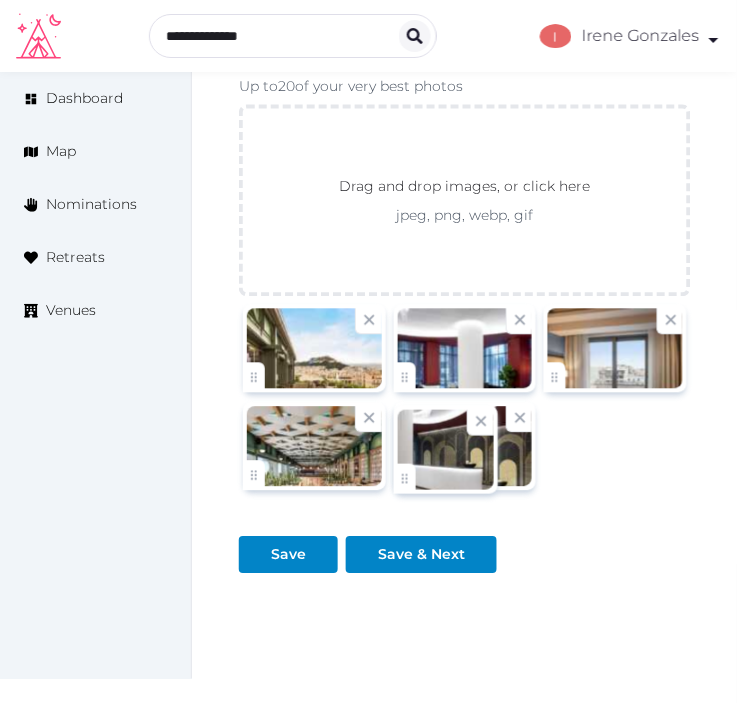 click on "Irene Gonzales   Account My Venue Listings My Retreats Logout      Dashboard Map Nominations Retreats Venues Edit venue 20 %  complete Fill out all the fields in your listing to increase its completion percentage.   A higher completion percentage will make your listing more attractive and result in better matches. Athens Key Hotel   (Draft) Preview  listing   Open    Close CRM Lead Basic details Pricing and policies Retreat spaces Meeting spaces Accommodations Amenities Food and dining Activities and experiences Location Environment Types of retreats Brochures Notes Ownership Administration Activity Publish Archive Venue owned by Irene Gonzales ziggydala@example.com Copy ownership transfer link Share this link with any user to transfer ownership of this venue. Users without accounts will be directed to register. Copy update link Share this link with venue owners to encourage them to update their venue details. Copy recommended link Name * * /" at bounding box center (368, -1226) 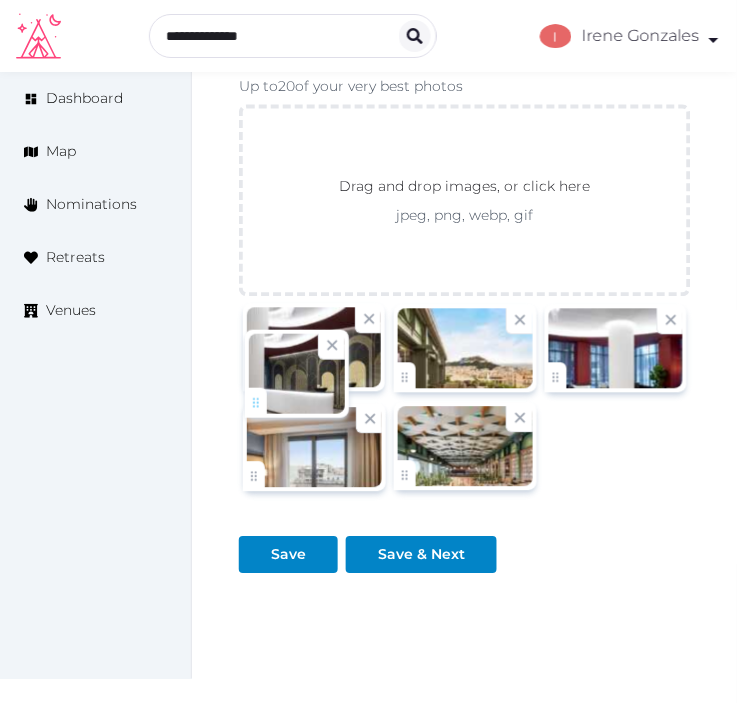 drag, startPoint x: 401, startPoint y: 480, endPoint x: 243, endPoint y: 402, distance: 176.20442 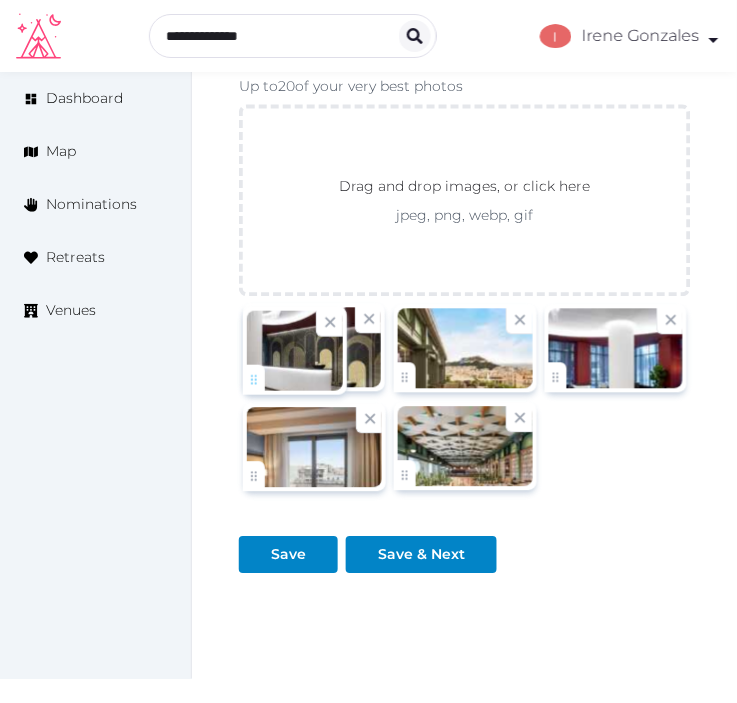 click on "Irene Gonzales   Account My Venue Listings My Retreats Logout      Dashboard Map Nominations Retreats Venues Edit venue 20 %  complete Fill out all the fields in your listing to increase its completion percentage.   A higher completion percentage will make your listing more attractive and result in better matches. Athens Key Hotel   (Draft) Preview  listing   Open    Close CRM Lead Basic details Pricing and policies Retreat spaces Meeting spaces Accommodations Amenities Food and dining Activities and experiences Location Environment Types of retreats Brochures Notes Ownership Administration Activity Publish Archive Venue owned by Irene Gonzales ziggydala@example.com Copy ownership transfer link Share this link with any user to transfer ownership of this venue. Users without accounts will be directed to register. Copy update link Share this link with venue owners to encourage them to update their venue details. Copy recommended link Name * * /" at bounding box center (368, -1226) 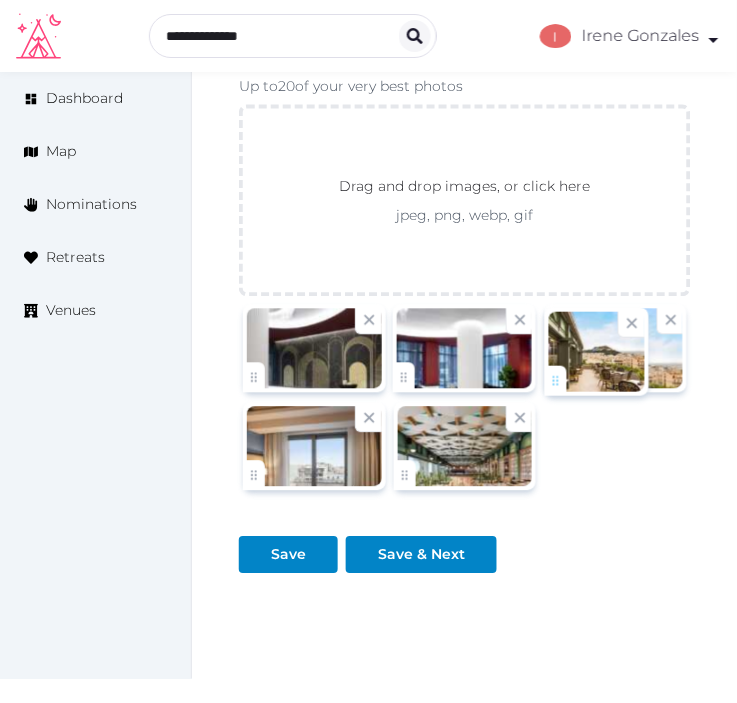 drag, startPoint x: 401, startPoint y: 374, endPoint x: 538, endPoint y: 357, distance: 138.05072 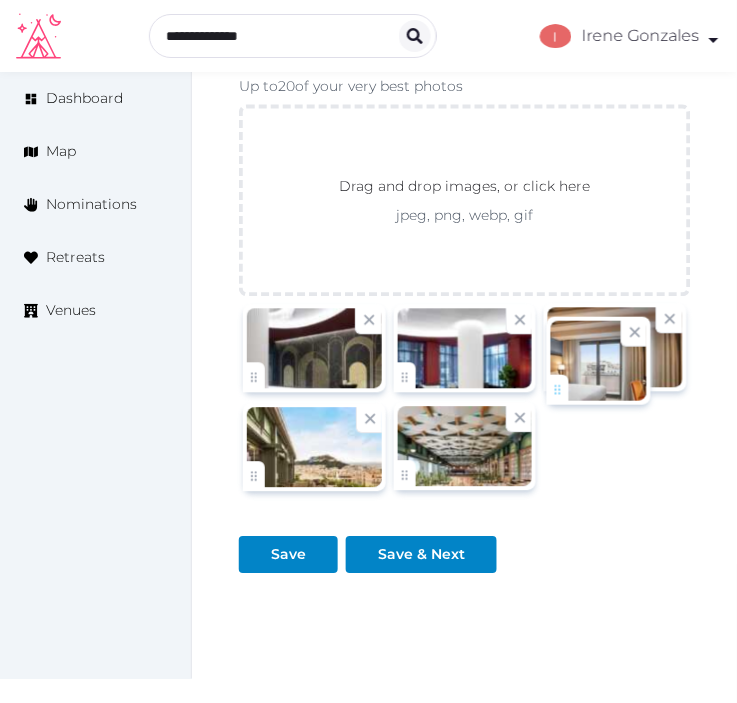 drag, startPoint x: 261, startPoint y: 491, endPoint x: 565, endPoint y: 402, distance: 316.76016 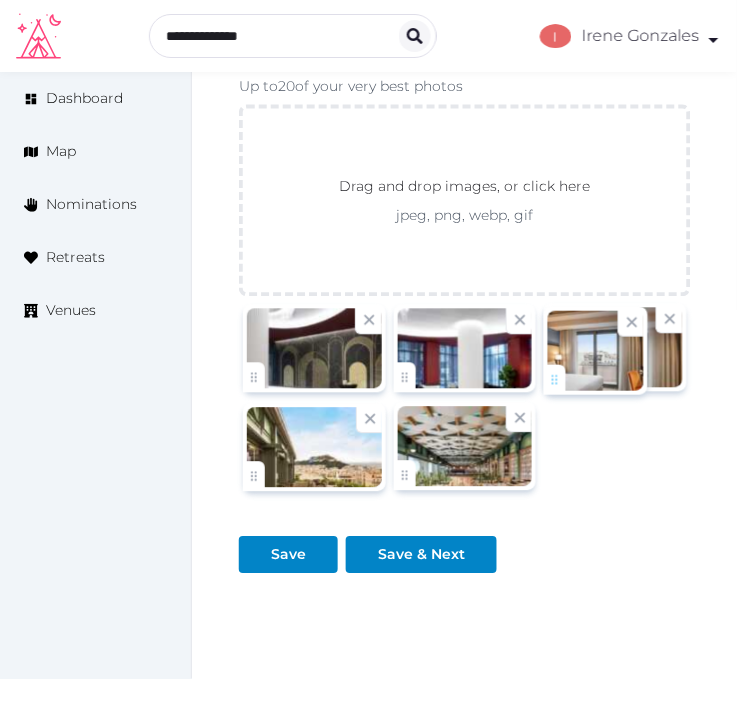 click on "Irene Gonzales   Account My Venue Listings My Retreats Logout      Dashboard Map Nominations Retreats Venues Edit venue 20 %  complete Fill out all the fields in your listing to increase its completion percentage.   A higher completion percentage will make your listing more attractive and result in better matches. Athens Key Hotel   (Draft) Preview  listing   Open    Close CRM Lead Basic details Pricing and policies Retreat spaces Meeting spaces Accommodations Amenities Food and dining Activities and experiences Location Environment Types of retreats Brochures Notes Ownership Administration Activity Publish Archive Venue owned by Irene Gonzales ziggydala@example.com Copy ownership transfer link Share this link with any user to transfer ownership of this venue. Users without accounts will be directed to register. Copy update link Share this link with venue owners to encourage them to update their venue details. Copy recommended link Name * * /" at bounding box center [368, -1226] 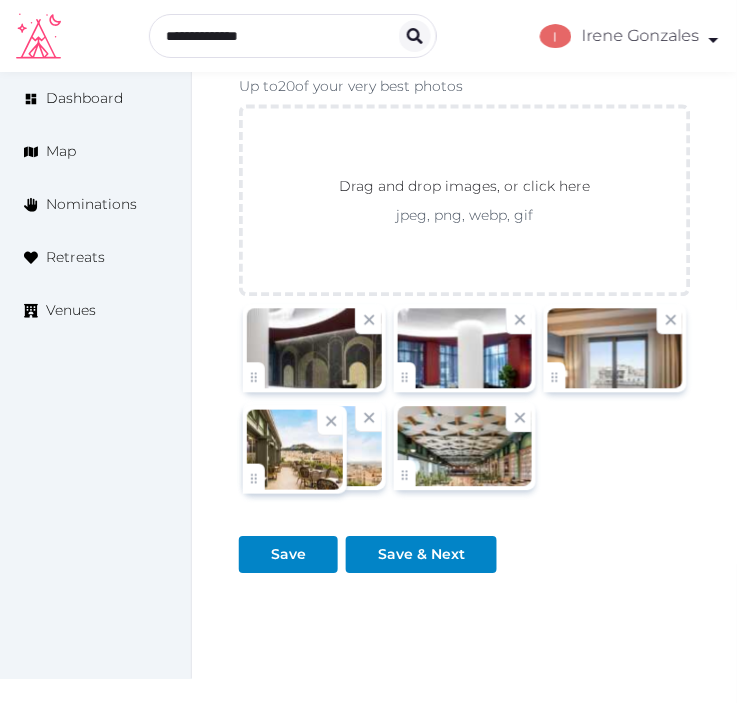 drag, startPoint x: 264, startPoint y: 483, endPoint x: 338, endPoint y: 486, distance: 74.06078 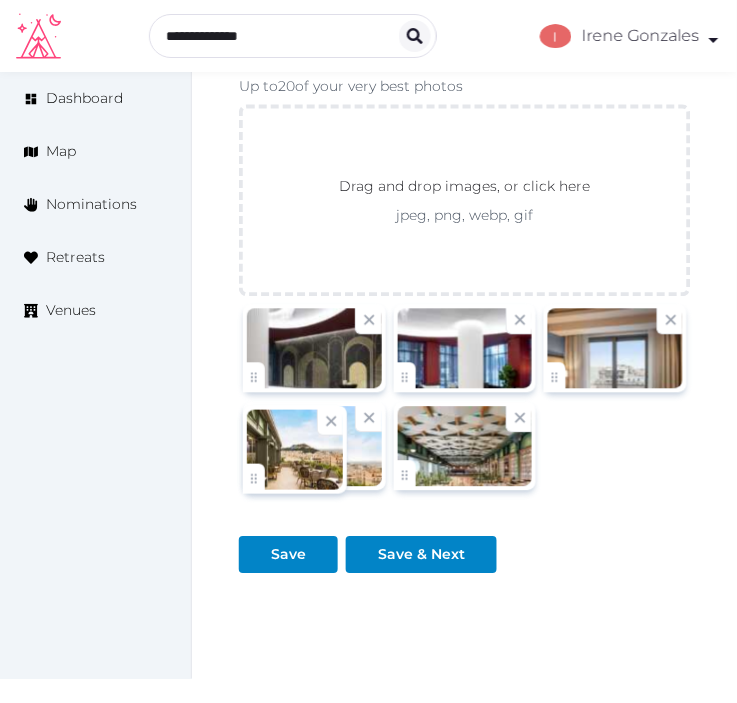 click on "Irene Gonzales   Account My Venue Listings My Retreats Logout      Dashboard Map Nominations Retreats Venues Edit venue 20 %  complete Fill out all the fields in your listing to increase its completion percentage.   A higher completion percentage will make your listing more attractive and result in better matches. Athens Key Hotel   (Draft) Preview  listing   Open    Close CRM Lead Basic details Pricing and policies Retreat spaces Meeting spaces Accommodations Amenities Food and dining Activities and experiences Location Environment Types of retreats Brochures Notes Ownership Administration Activity Publish Archive Venue owned by Irene Gonzales ziggydala@gmail.com Copy ownership transfer link Share this link with any user to transfer ownership of this venue. Users without accounts will be directed to register. Copy update link Share this link with venue owners to encourage them to update their venue details. Copy recommended link Name * * /" at bounding box center (368, -1226) 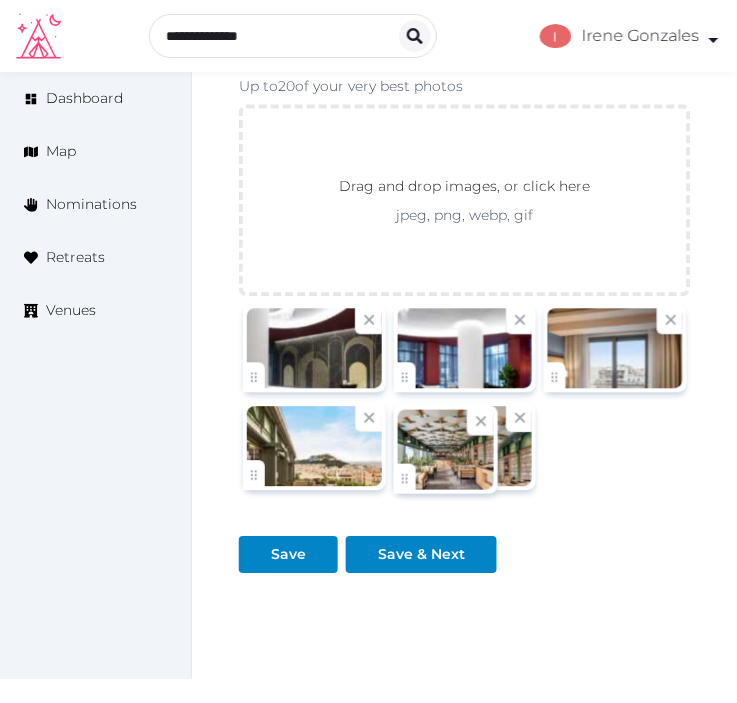 click on "Irene Gonzales   Account My Venue Listings My Retreats Logout      Dashboard Map Nominations Retreats Venues Edit venue 20 %  complete Fill out all the fields in your listing to increase its completion percentage.   A higher completion percentage will make your listing more attractive and result in better matches. Athens Key Hotel   (Draft) Preview  listing   Open    Close CRM Lead Basic details Pricing and policies Retreat spaces Meeting spaces Accommodations Amenities Food and dining Activities and experiences Location Environment Types of retreats Brochures Notes Ownership Administration Activity Publish Archive Venue owned by Irene Gonzales ziggydala@gmail.com Copy ownership transfer link Share this link with any user to transfer ownership of this venue. Users without accounts will be directed to register. Copy update link Share this link with venue owners to encourage them to update their venue details. Copy recommended link Name * * /" at bounding box center (368, -1226) 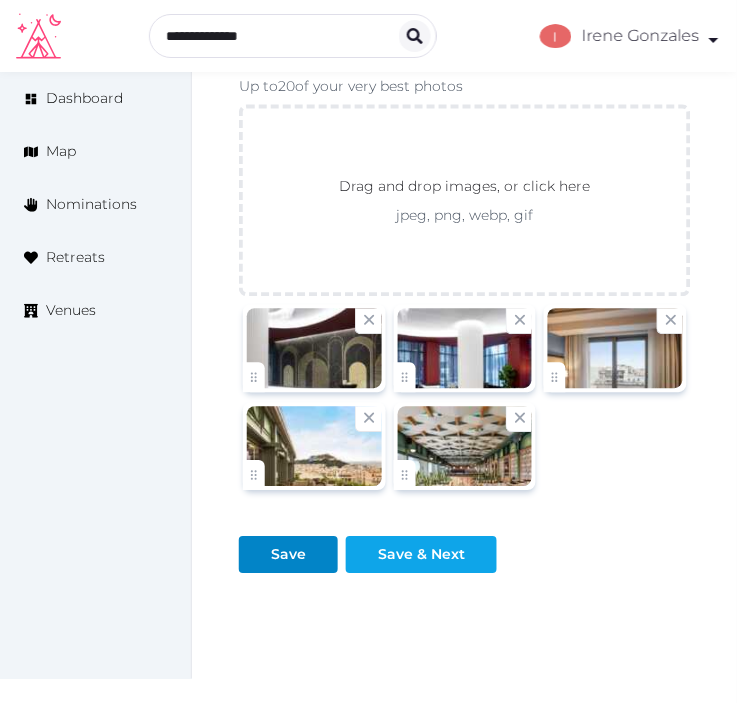 click on "Save & Next" at bounding box center [425, 547] 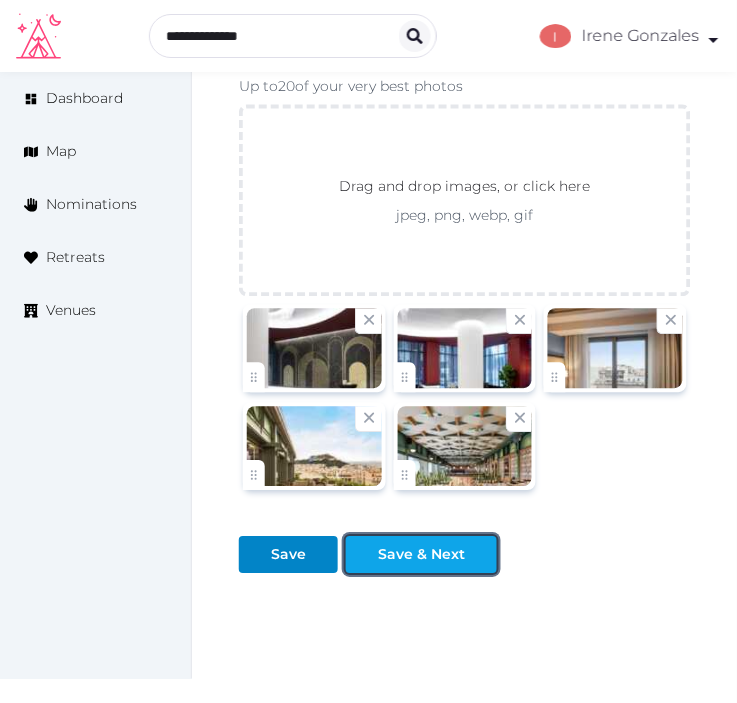 click on "Save & Next" at bounding box center [421, 555] 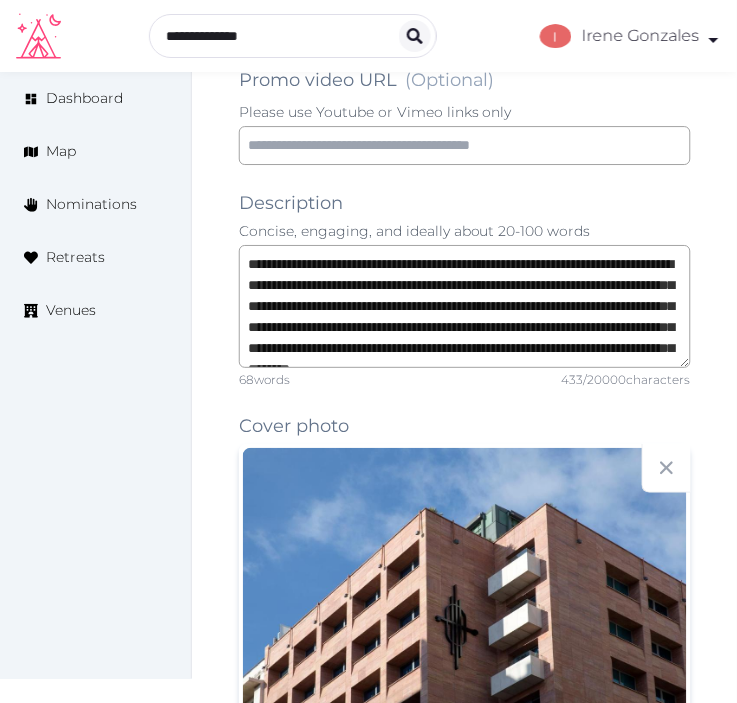 scroll, scrollTop: 1517, scrollLeft: 0, axis: vertical 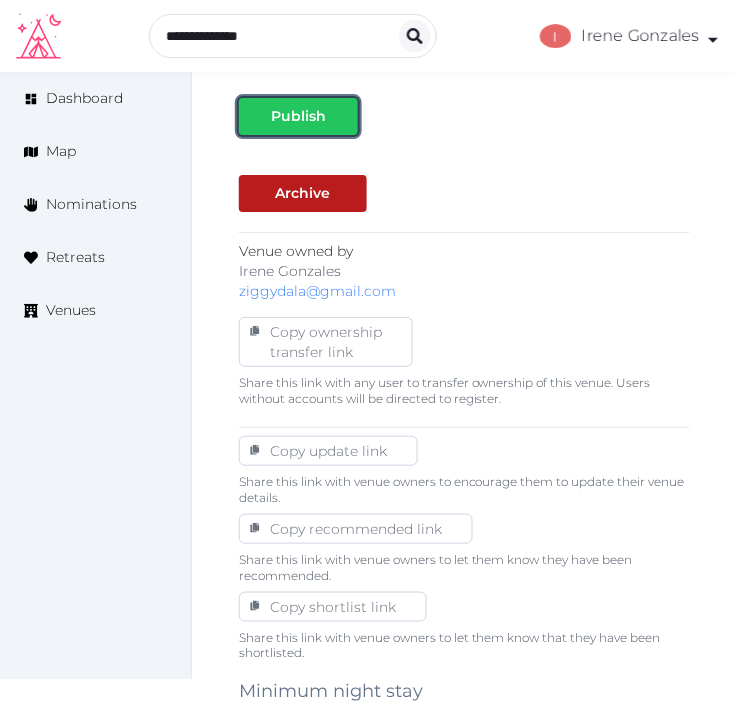 click on "Publish" at bounding box center [298, 116] 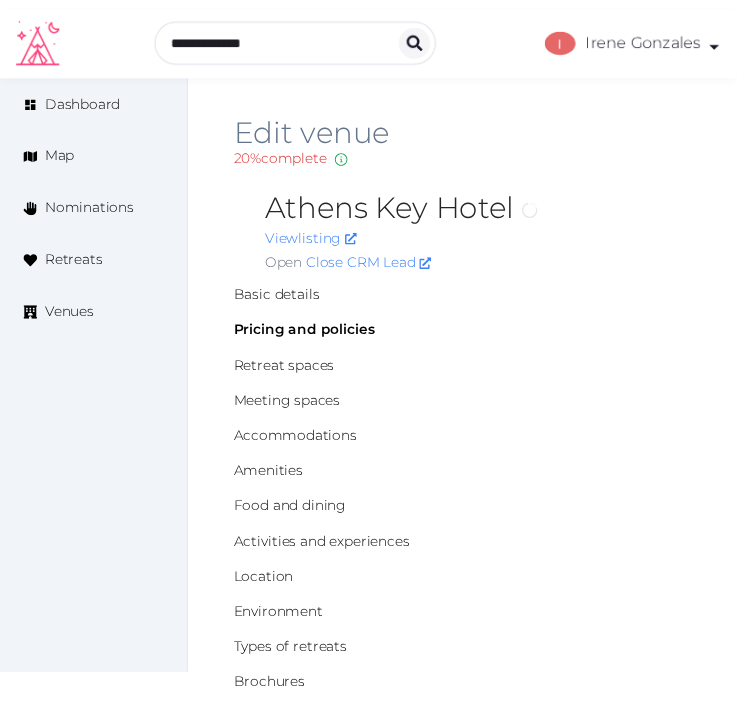 scroll, scrollTop: 777, scrollLeft: 0, axis: vertical 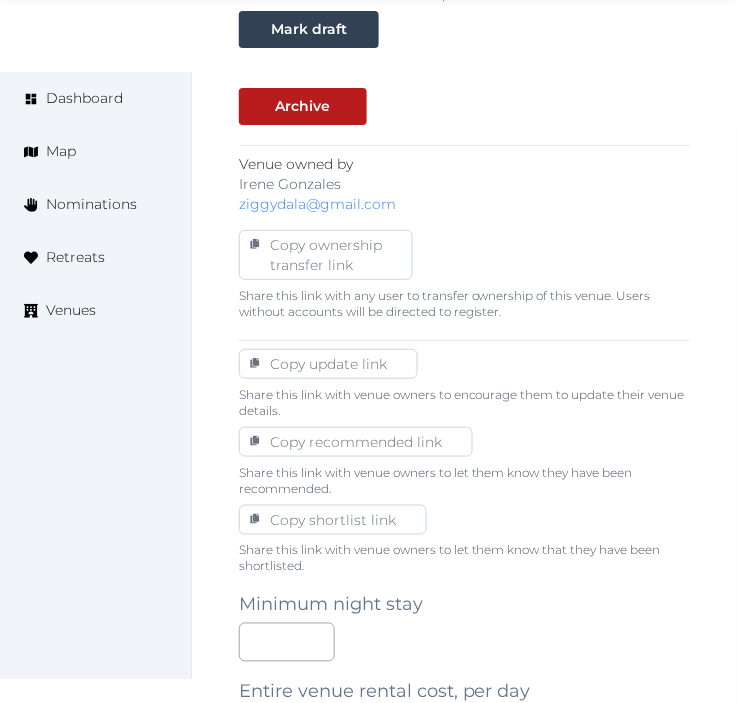 click on "Venue owned by Irene Gonzales ziggydala@gmail.com Copy ownership transfer link Share this link with any user to transfer ownership of this venue. Users without accounts will be directed to register." at bounding box center (464, 232) 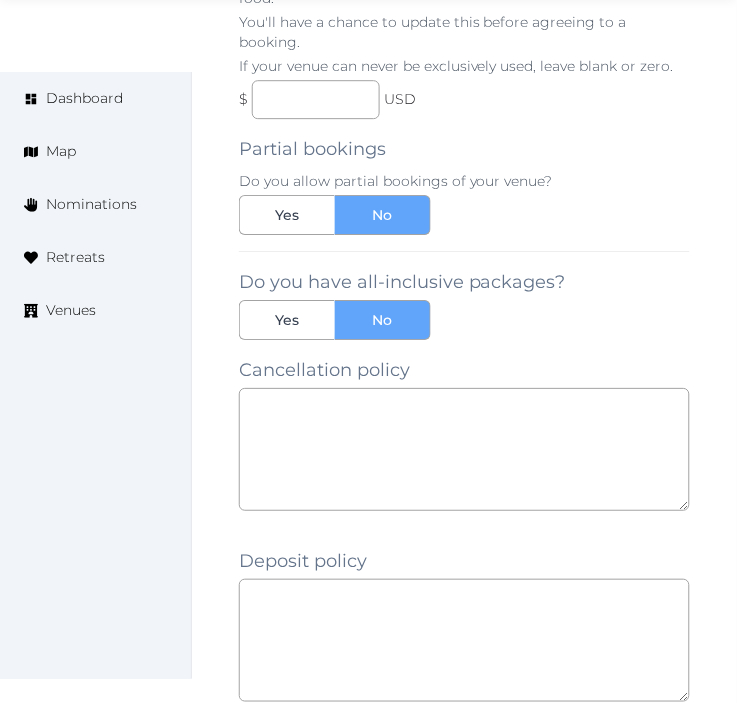 scroll, scrollTop: 1777, scrollLeft: 0, axis: vertical 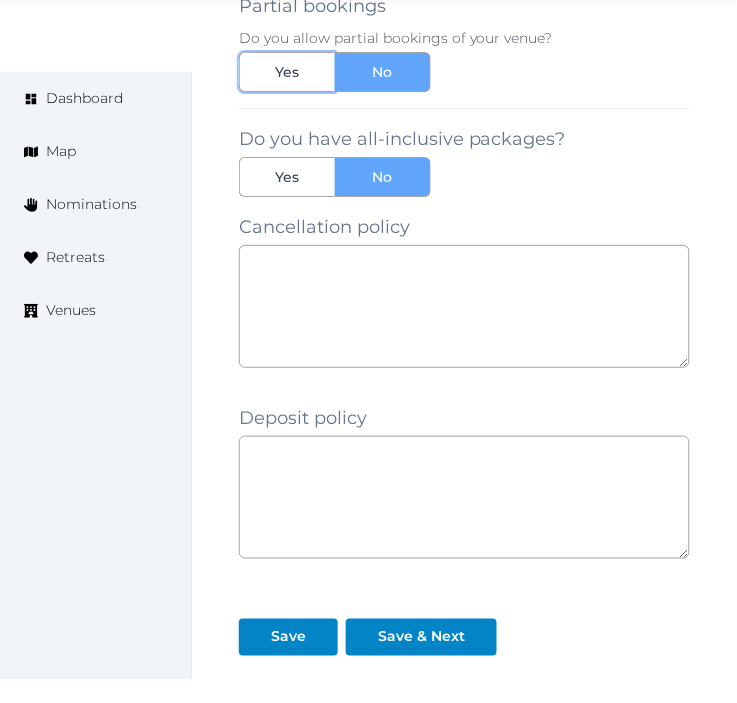 click on "Yes" at bounding box center (288, 72) 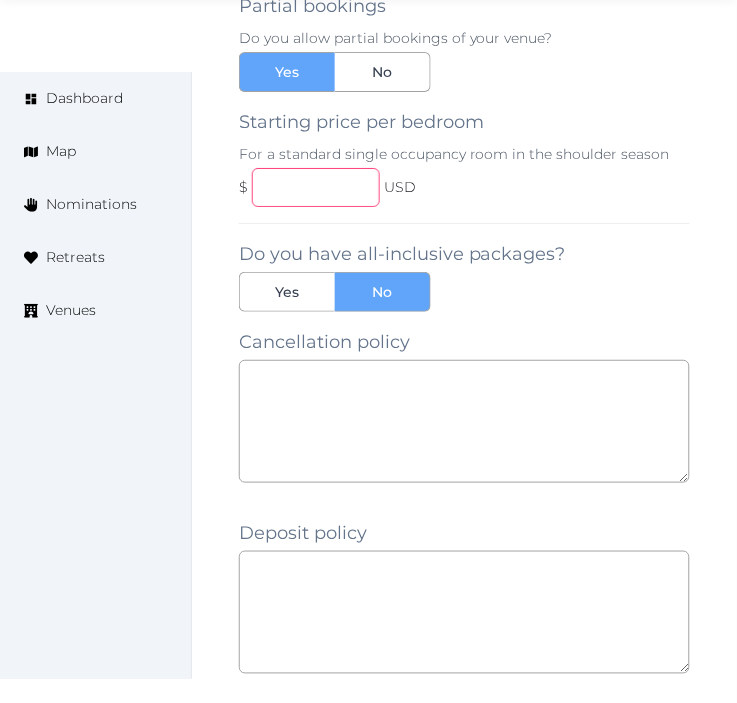click at bounding box center (316, 187) 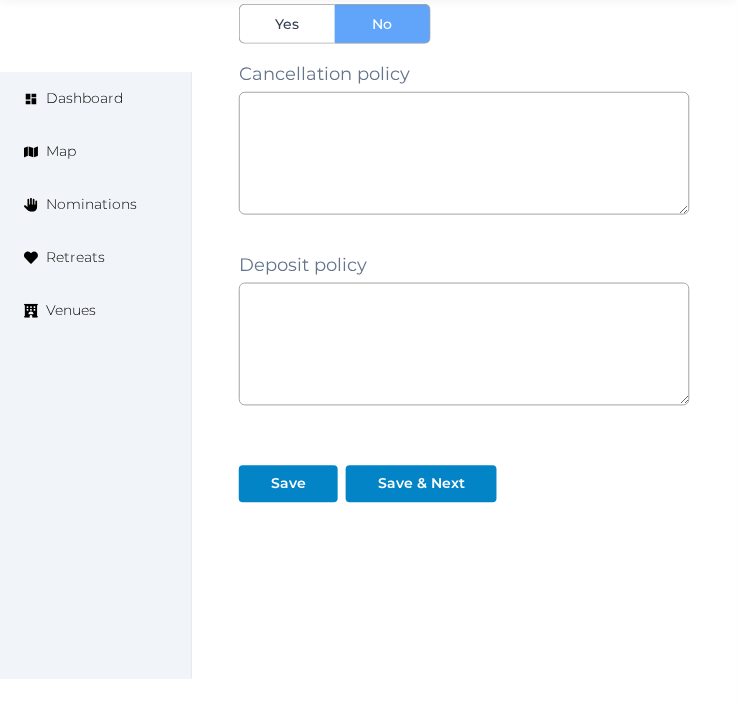 scroll, scrollTop: 2050, scrollLeft: 0, axis: vertical 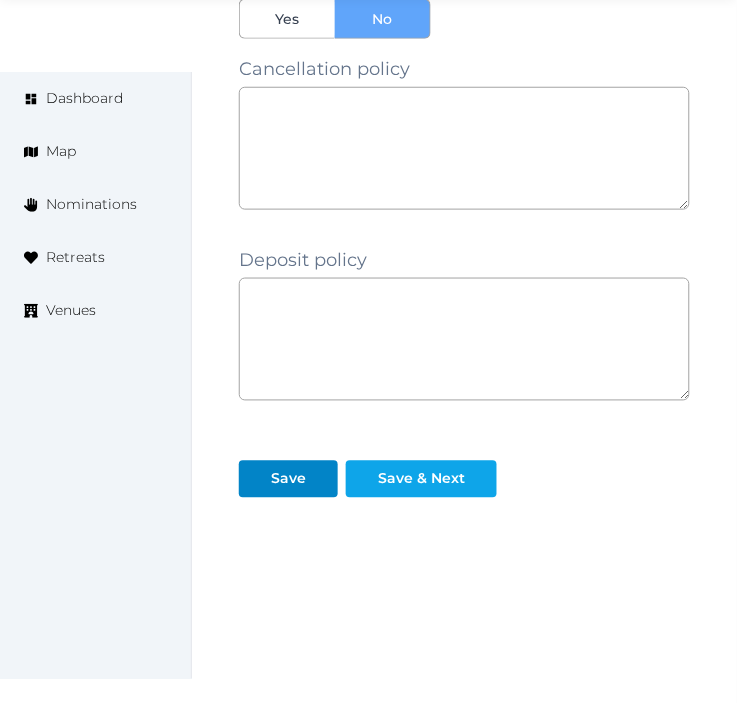 type on "***" 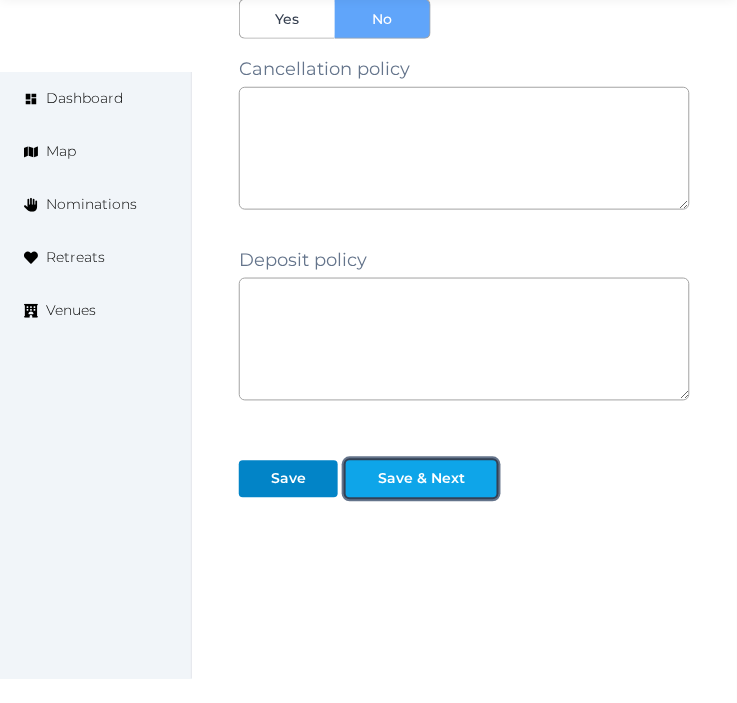 click on "Save & Next" at bounding box center (421, 479) 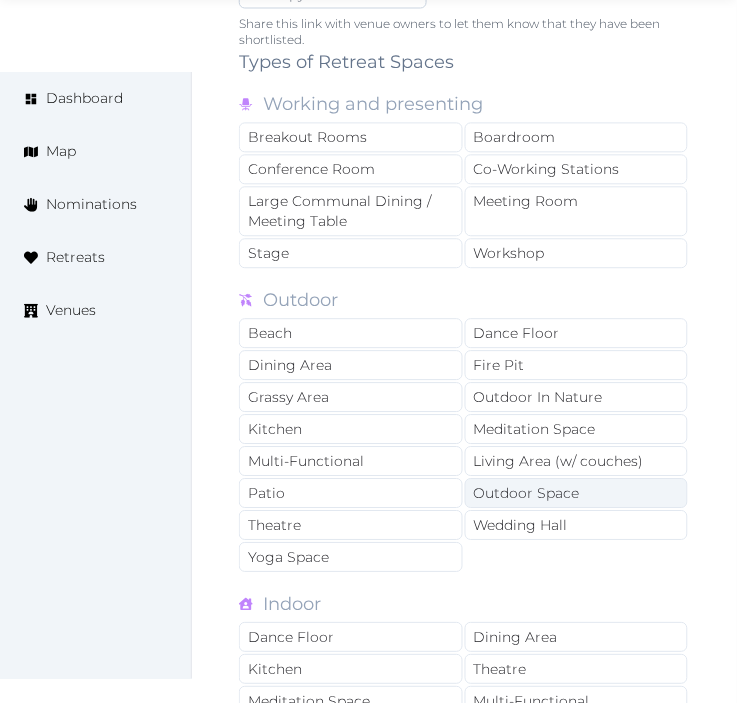 scroll, scrollTop: 1444, scrollLeft: 0, axis: vertical 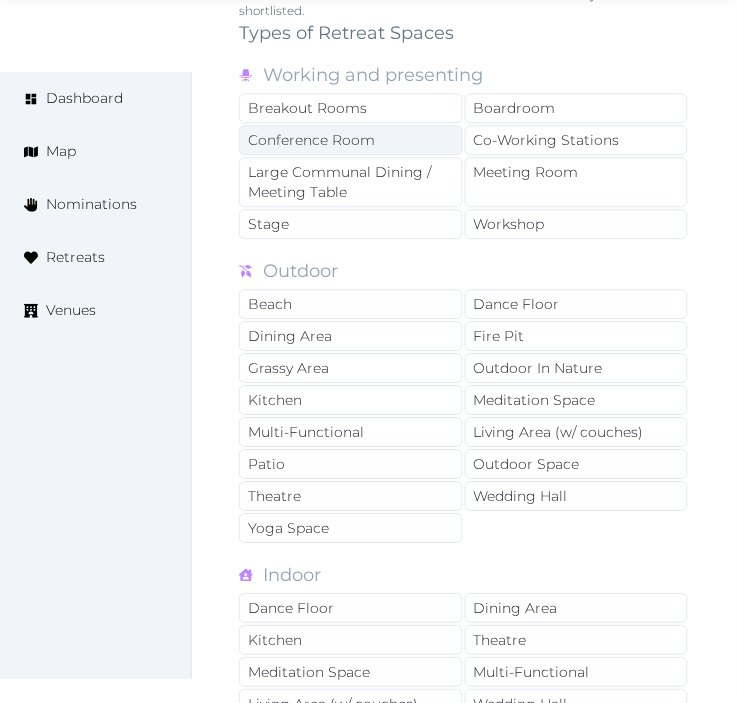 click on "Conference Room" at bounding box center [351, 140] 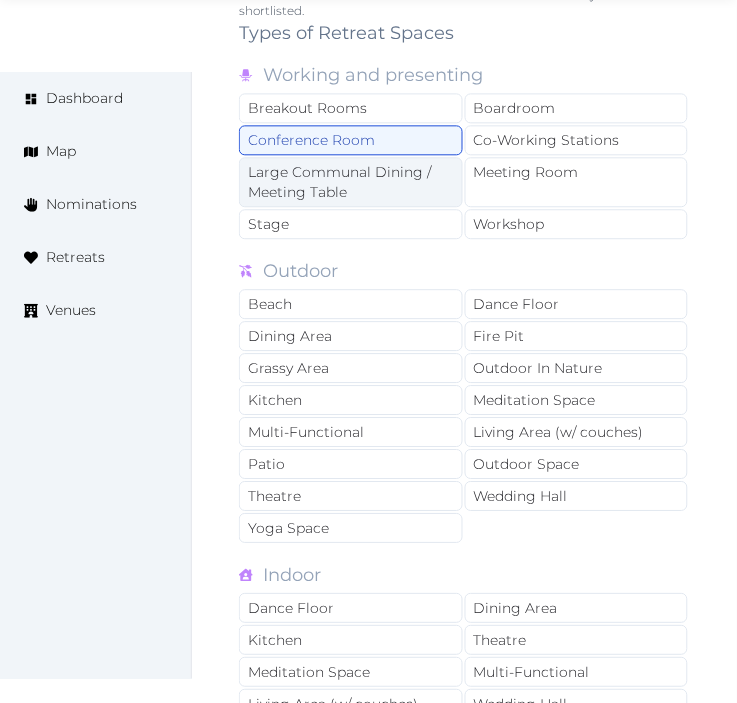 click on "Large Communal Dining / Meeting Table" at bounding box center [351, 182] 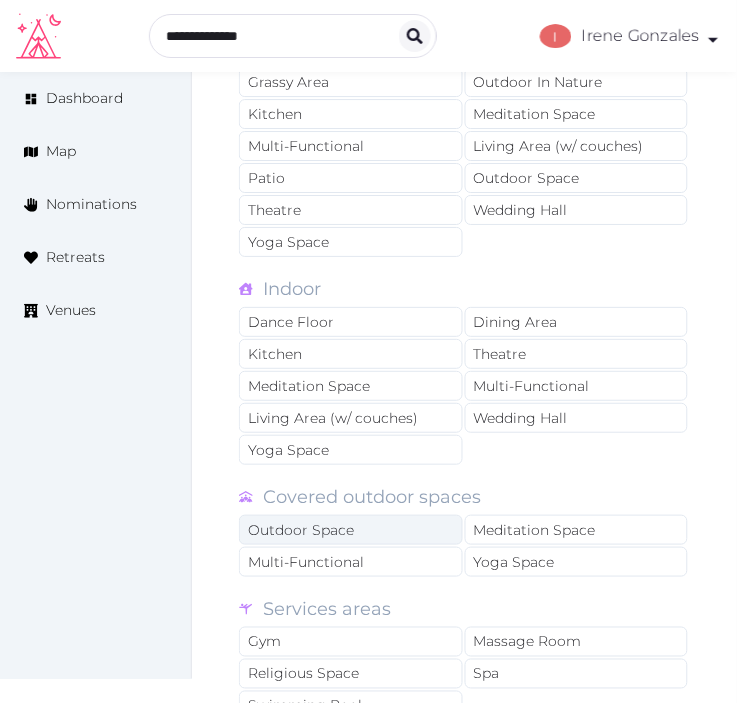 scroll, scrollTop: 1444, scrollLeft: 0, axis: vertical 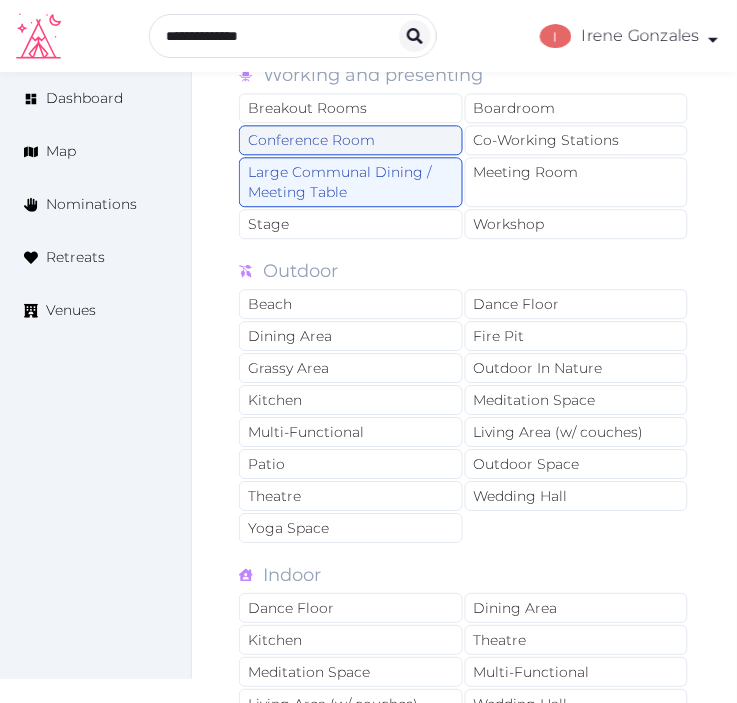 click on "Conference Room" at bounding box center (351, 140) 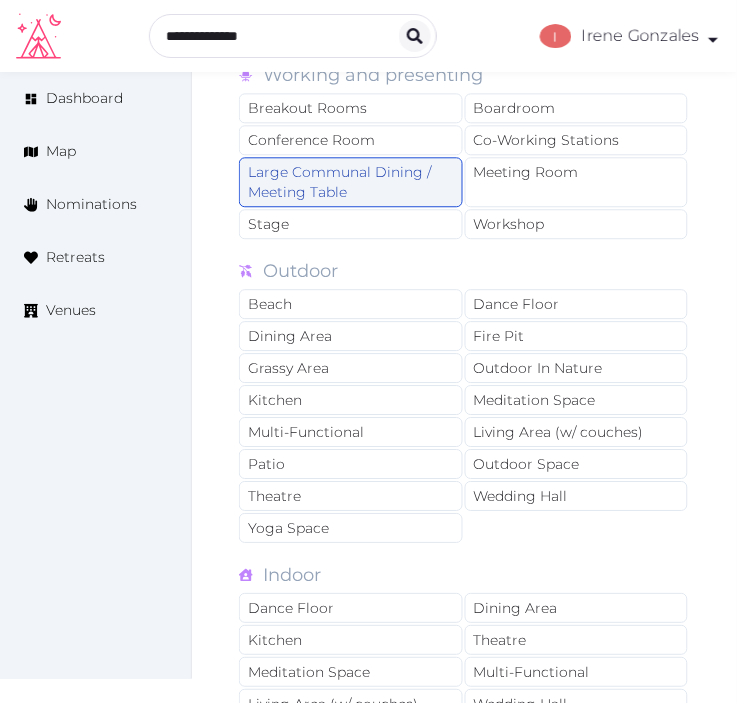 drag, startPoint x: 370, startPoint y: 176, endPoint x: 446, endPoint y: 186, distance: 76.655075 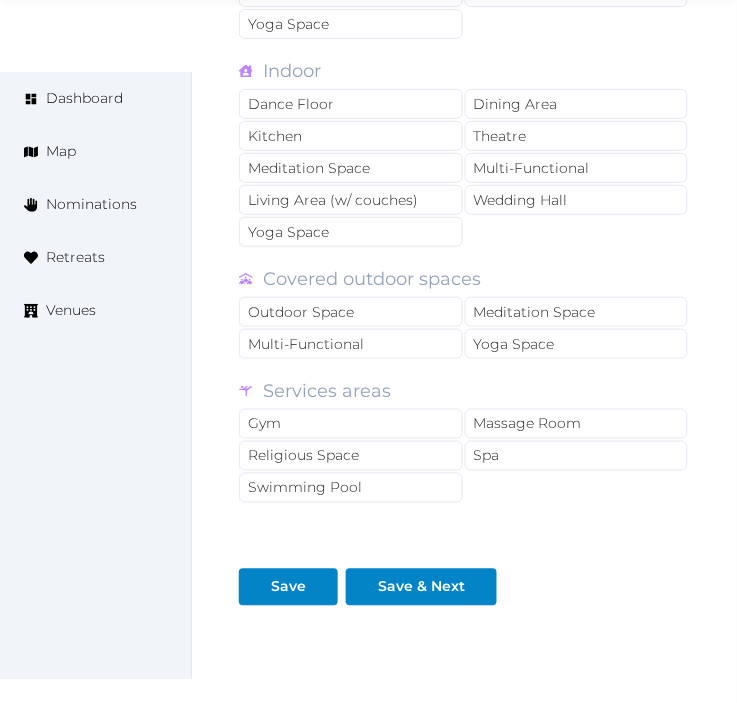 scroll, scrollTop: 1746, scrollLeft: 0, axis: vertical 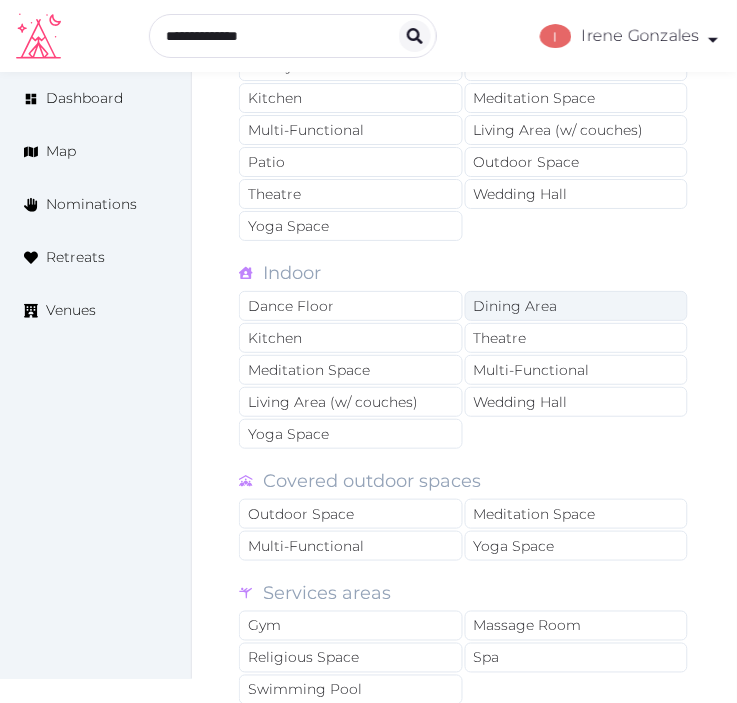 click on "Dining Area" at bounding box center [577, 306] 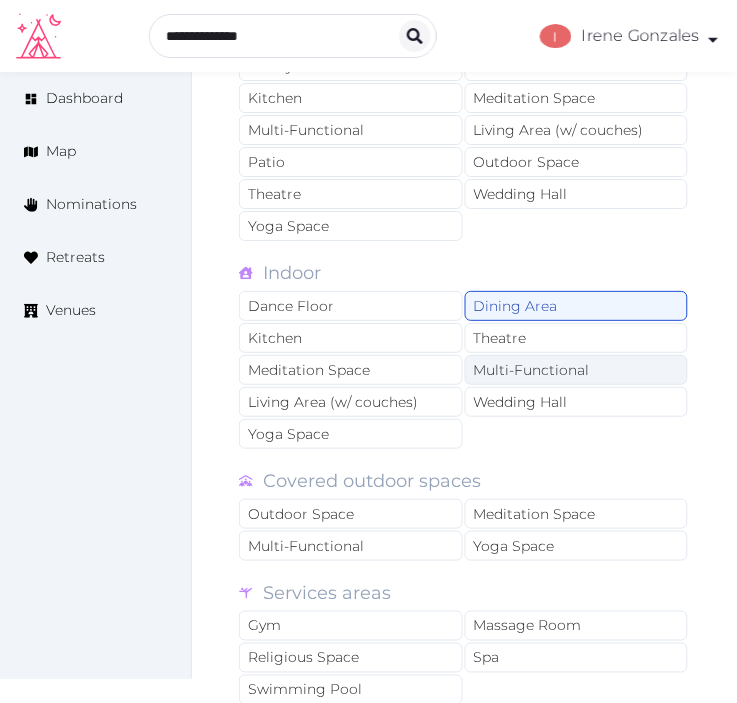 click on "Multi-Functional" at bounding box center [577, 370] 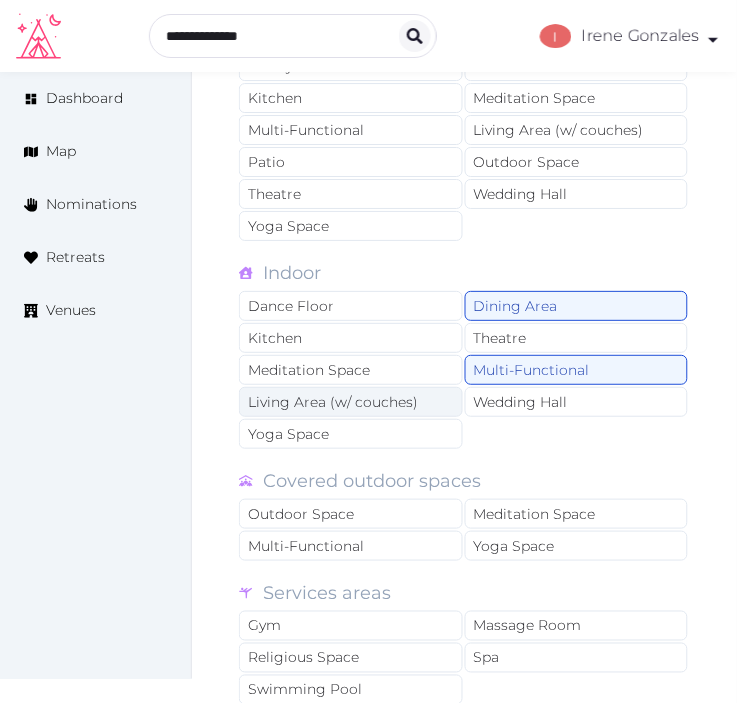 click on "Living Area (w/ couches)" at bounding box center (351, 402) 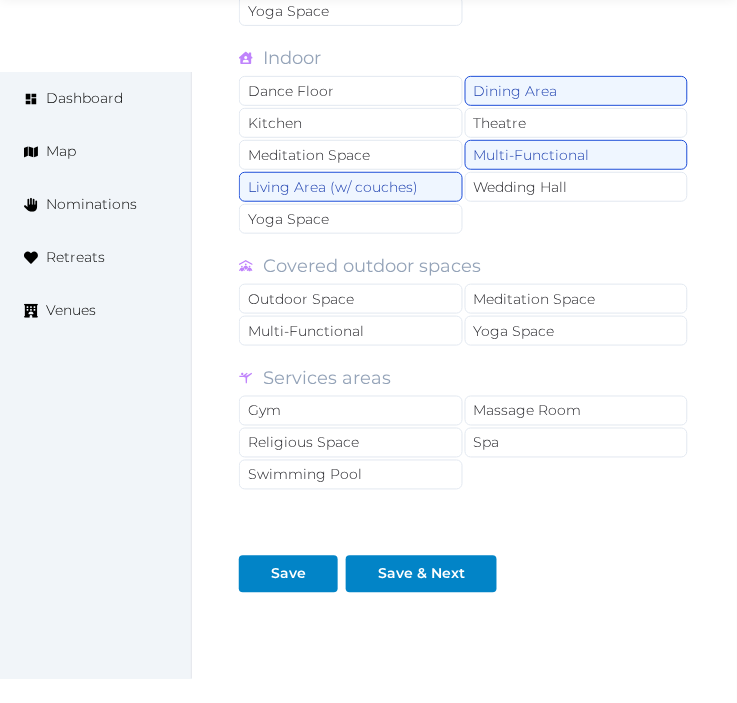 scroll, scrollTop: 1968, scrollLeft: 0, axis: vertical 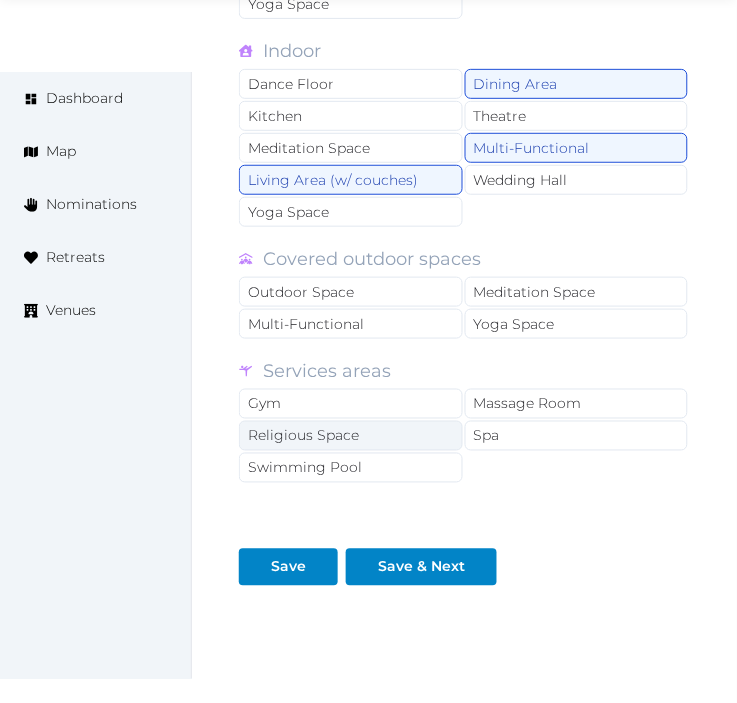 drag, startPoint x: 353, startPoint y: 412, endPoint x: 370, endPoint y: 434, distance: 27.802877 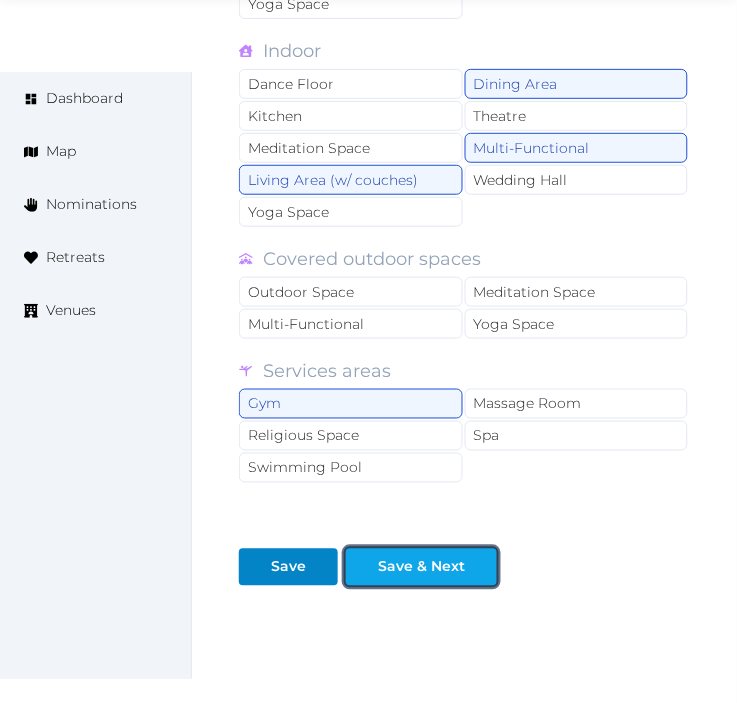 click on "Save & Next" at bounding box center (421, 567) 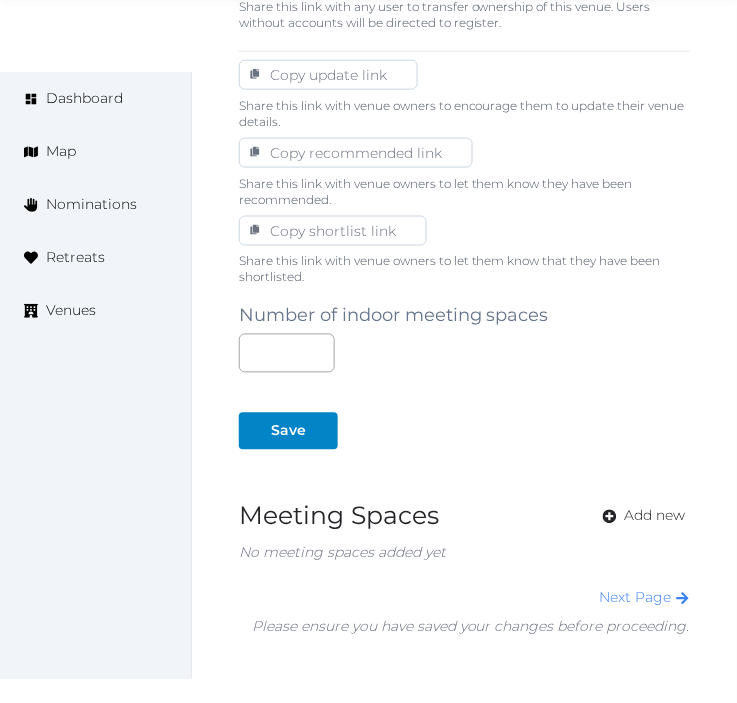scroll, scrollTop: 1222, scrollLeft: 0, axis: vertical 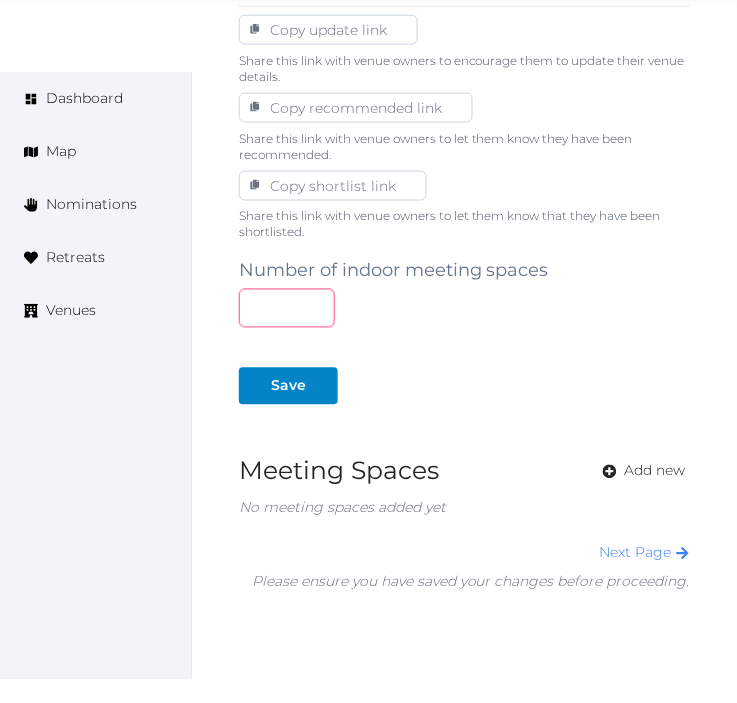 click at bounding box center (287, 308) 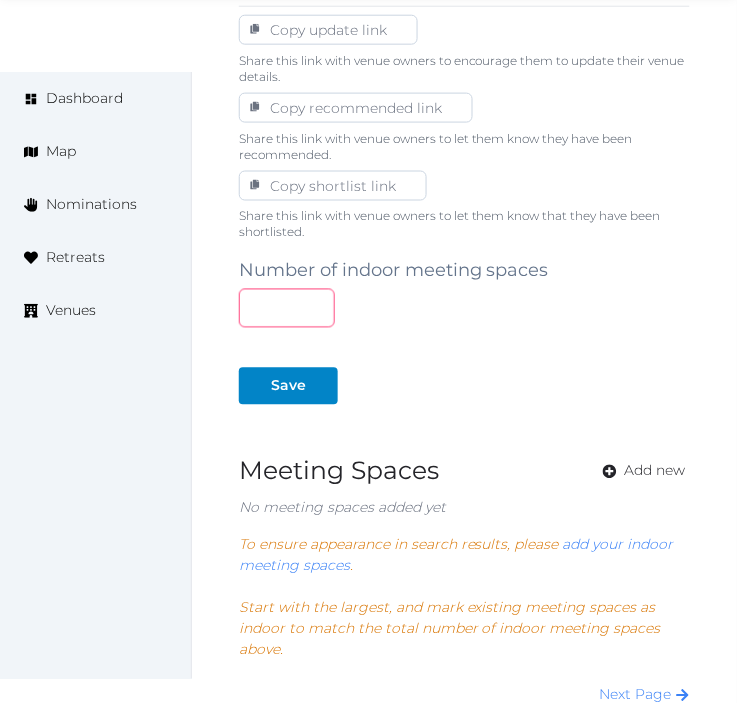 type on "*" 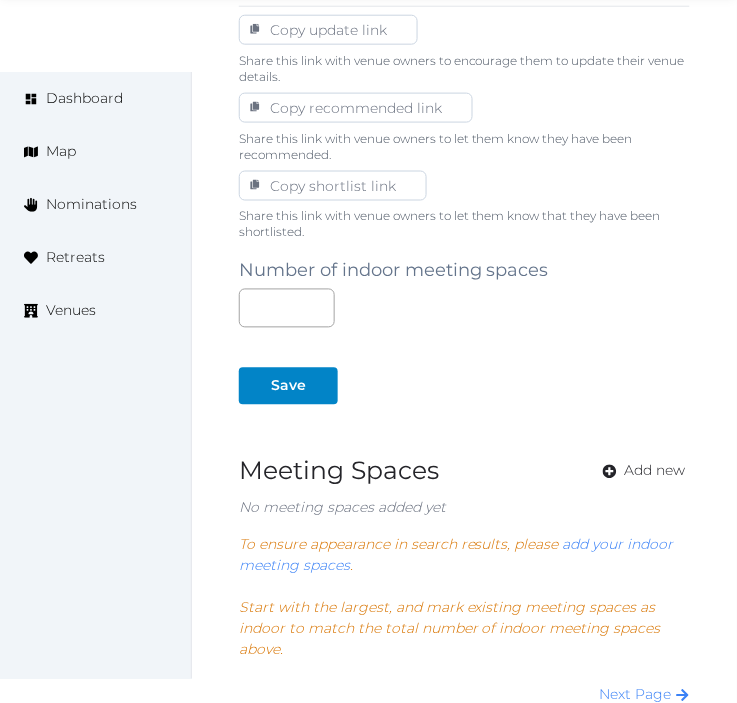 click at bounding box center [255, 429] 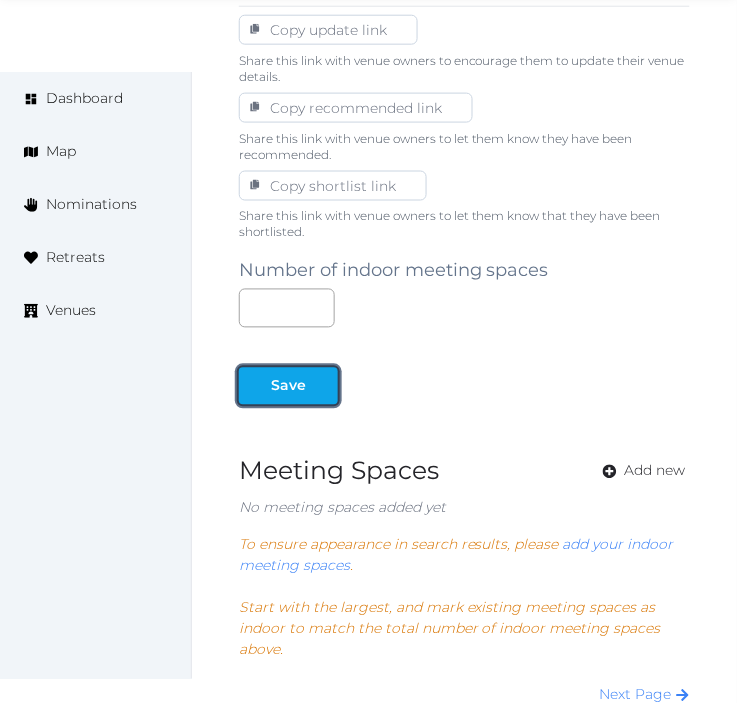 click at bounding box center (255, 386) 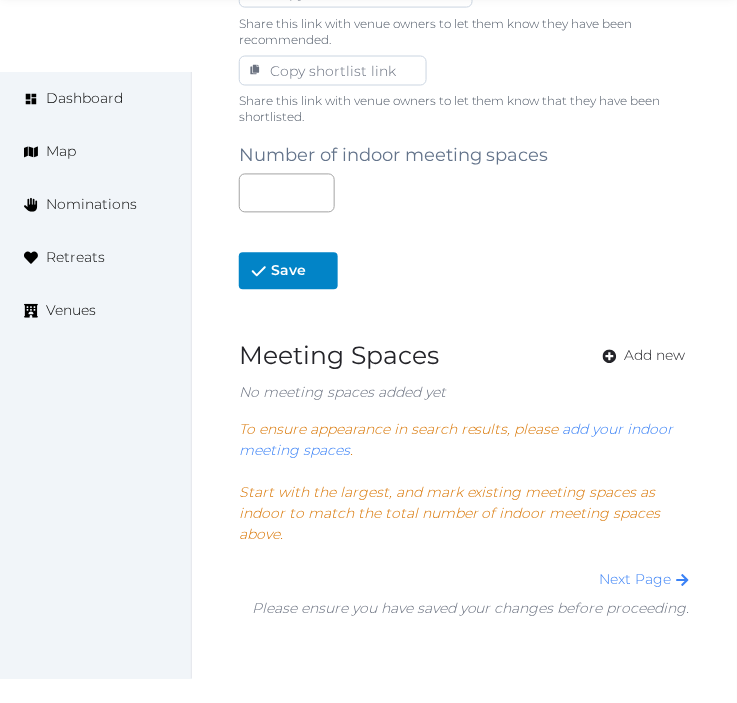 scroll, scrollTop: 1477, scrollLeft: 0, axis: vertical 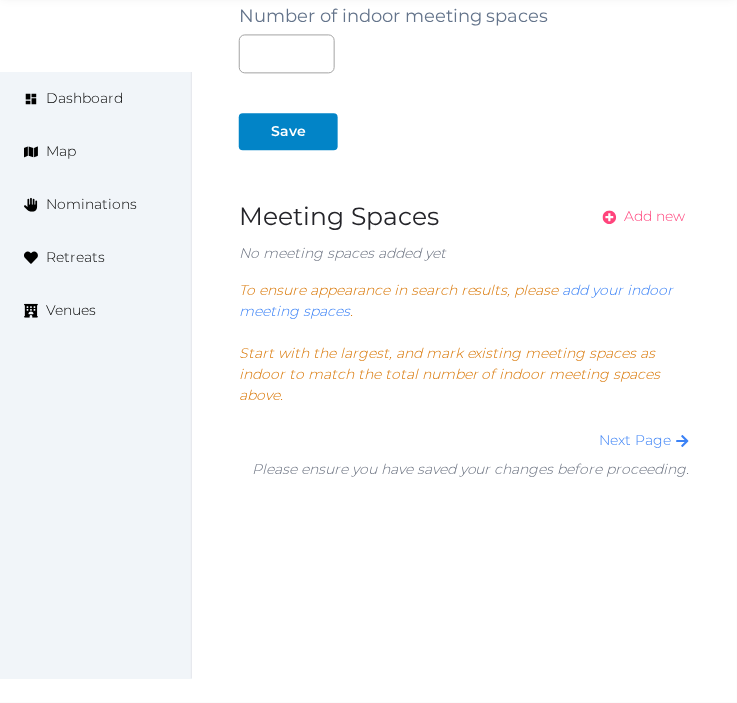 click on "Add new" at bounding box center [655, 216] 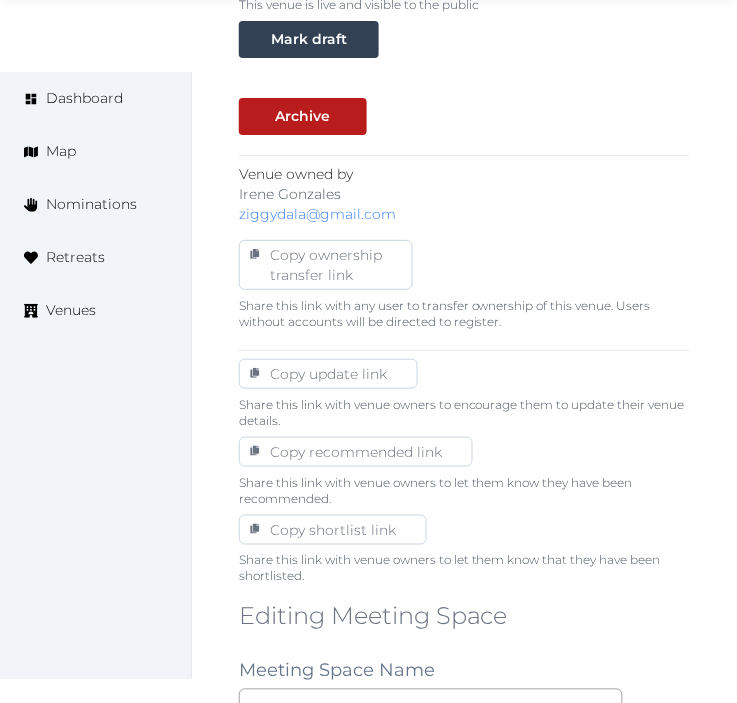 scroll, scrollTop: 1222, scrollLeft: 0, axis: vertical 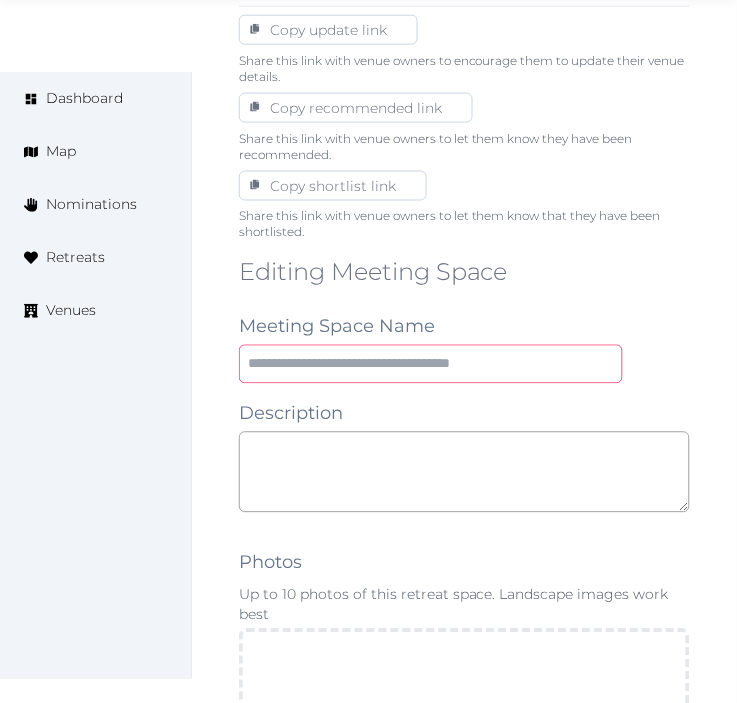 click at bounding box center [431, 364] 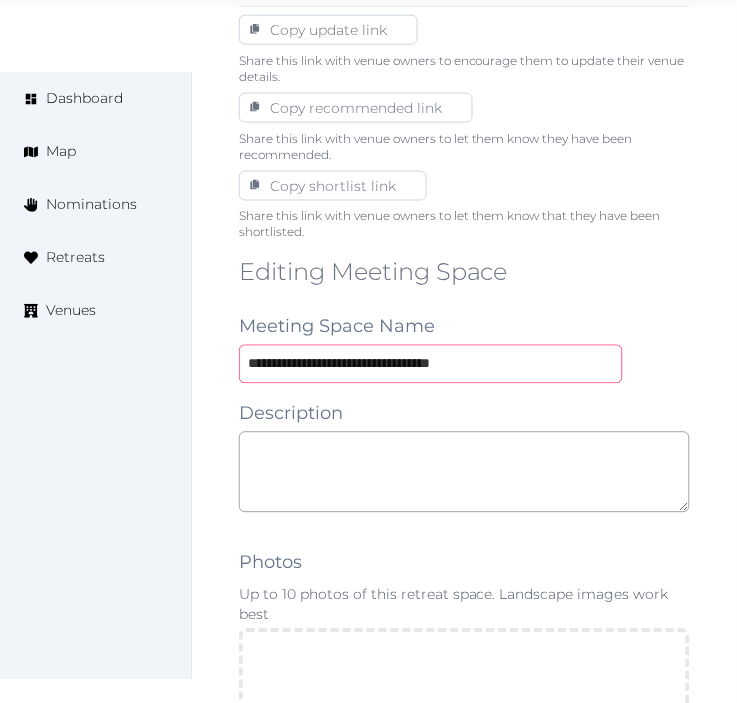type on "**********" 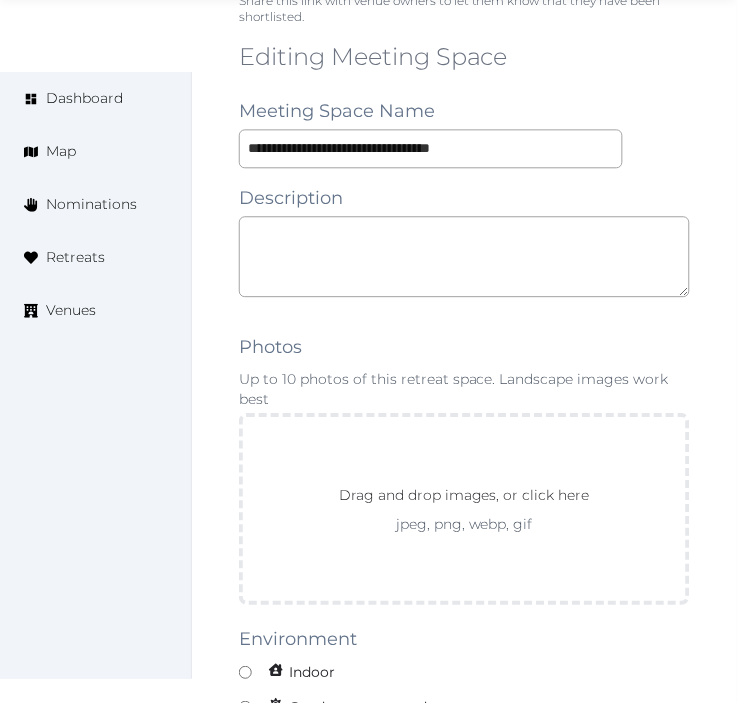 scroll, scrollTop: 1444, scrollLeft: 0, axis: vertical 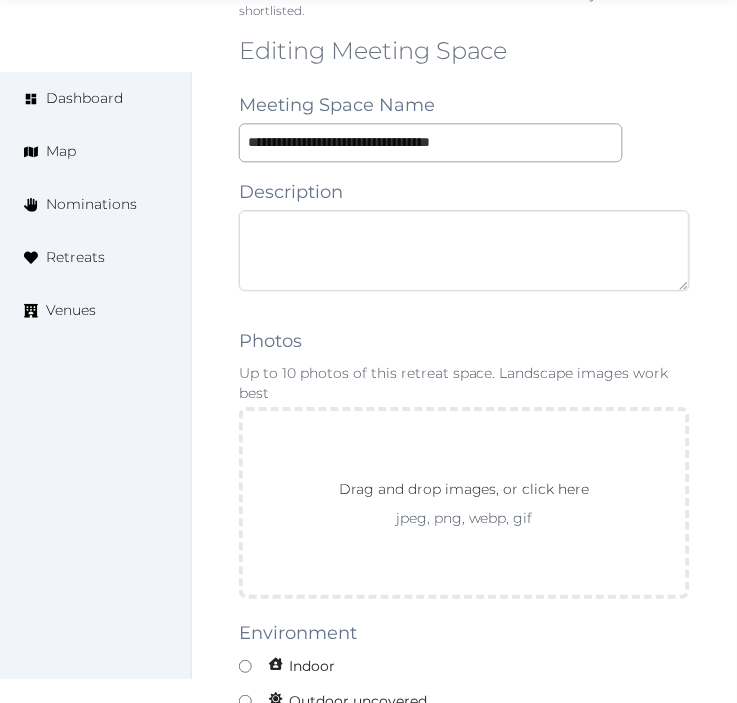 click at bounding box center [464, 250] 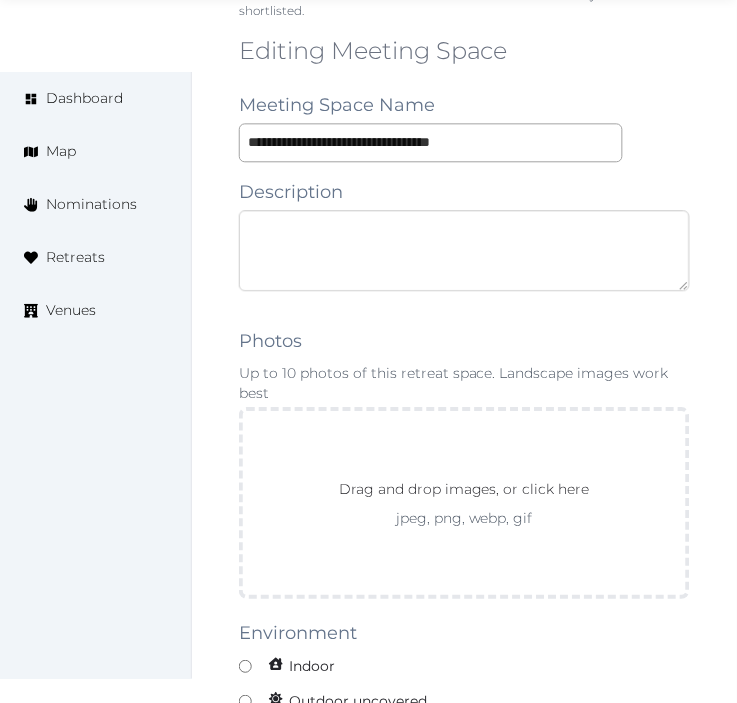 paste on "**********" 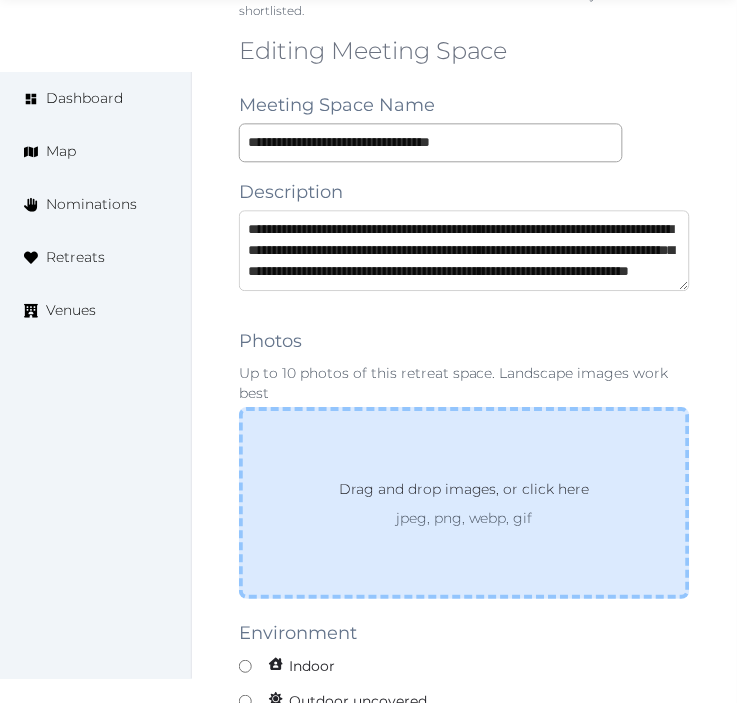 scroll, scrollTop: 73, scrollLeft: 0, axis: vertical 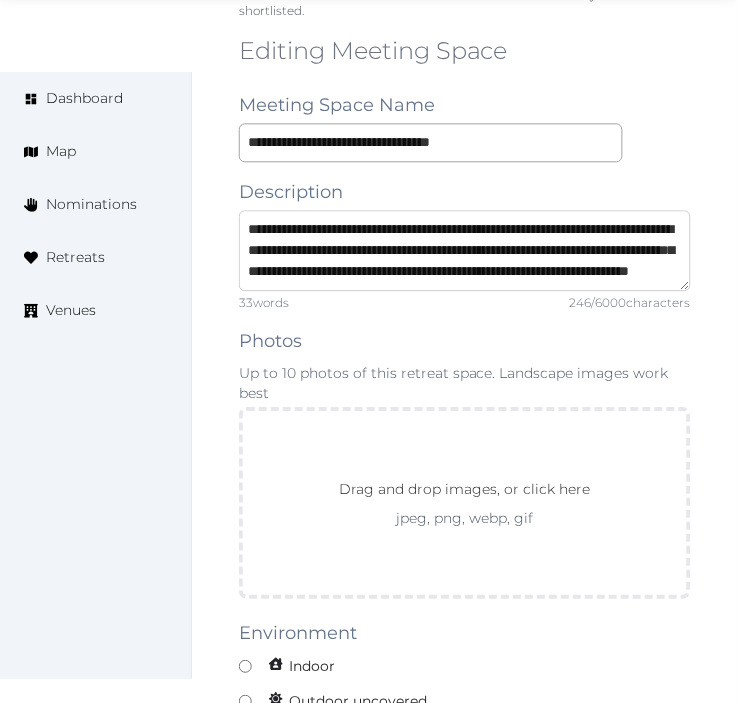 type on "**********" 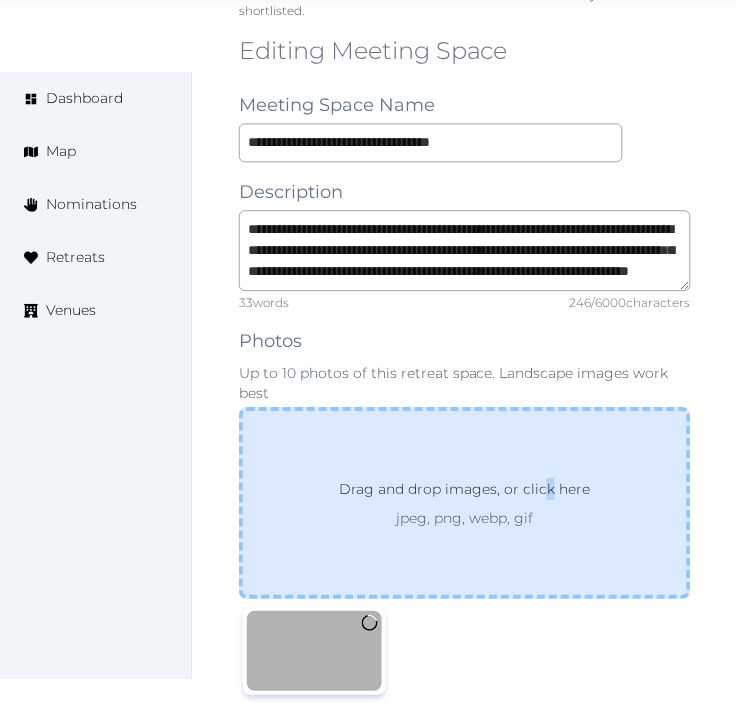 drag, startPoint x: 550, startPoint y: 491, endPoint x: 536, endPoint y: 486, distance: 14.866069 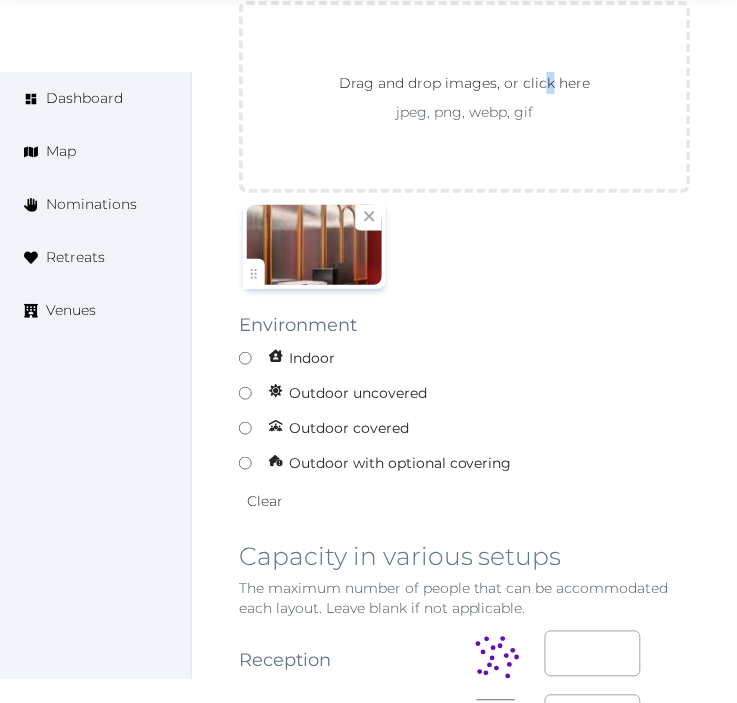 scroll, scrollTop: 1888, scrollLeft: 0, axis: vertical 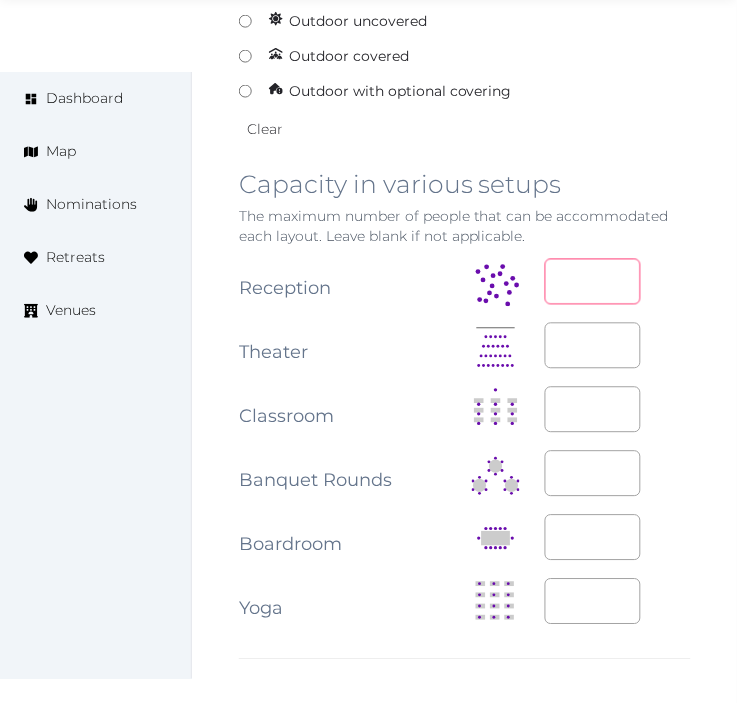 click at bounding box center (593, 282) 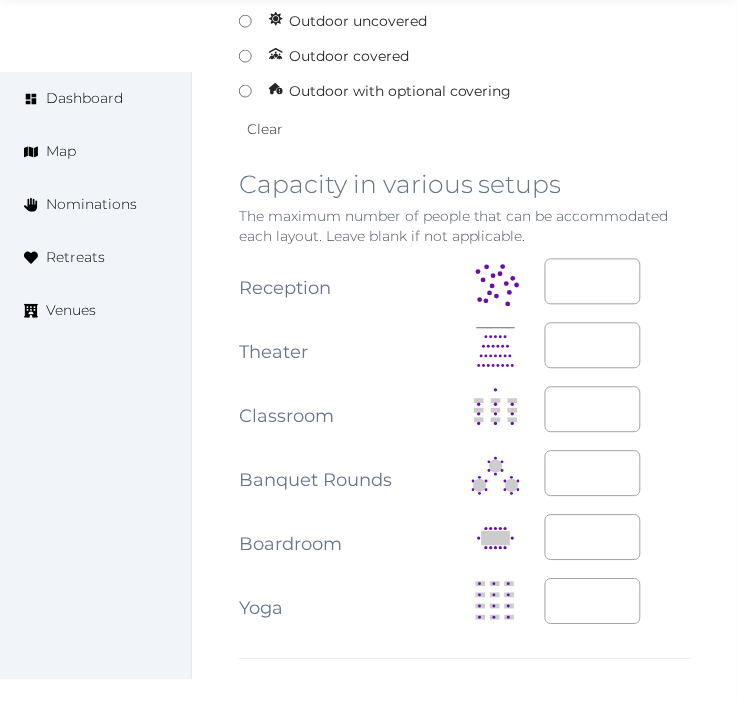 click at bounding box center [618, 346] 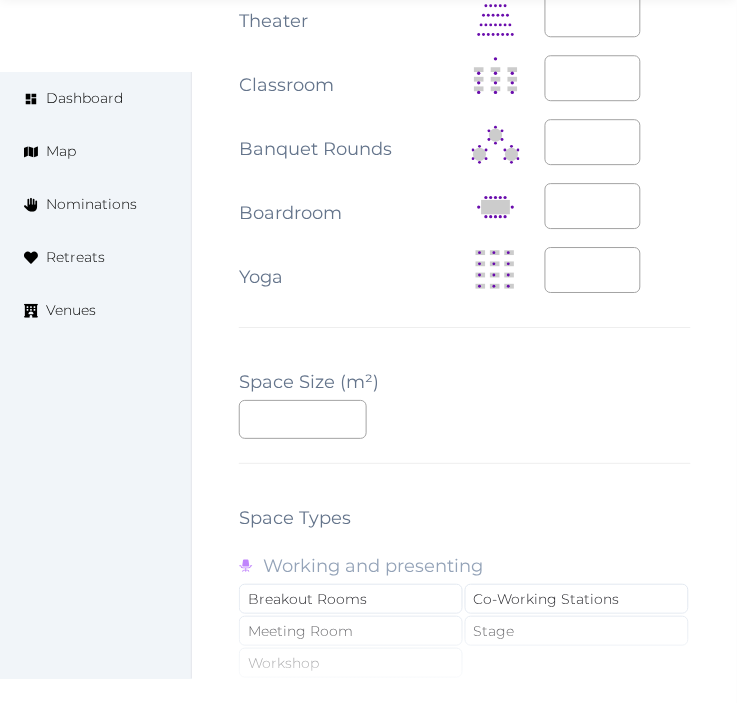 scroll, scrollTop: 2666, scrollLeft: 0, axis: vertical 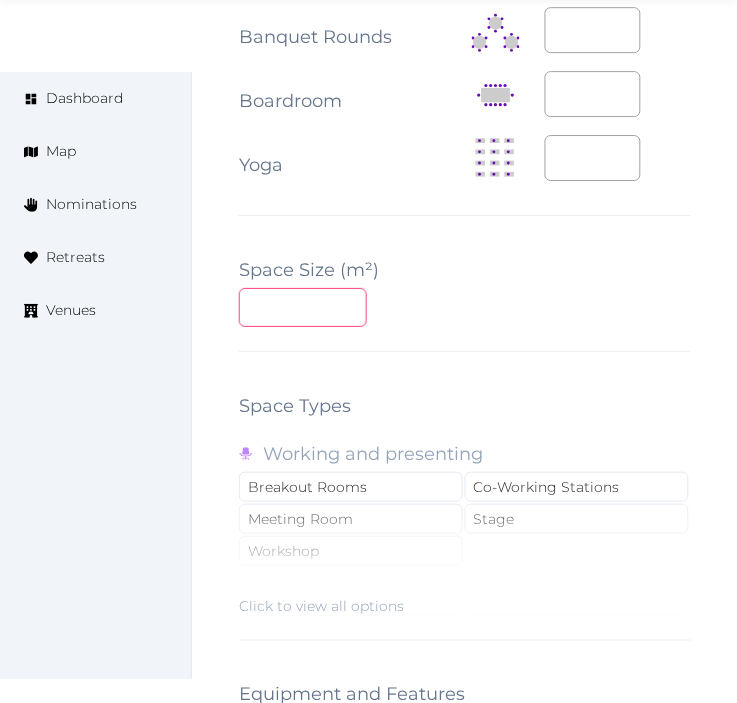click at bounding box center [303, 307] 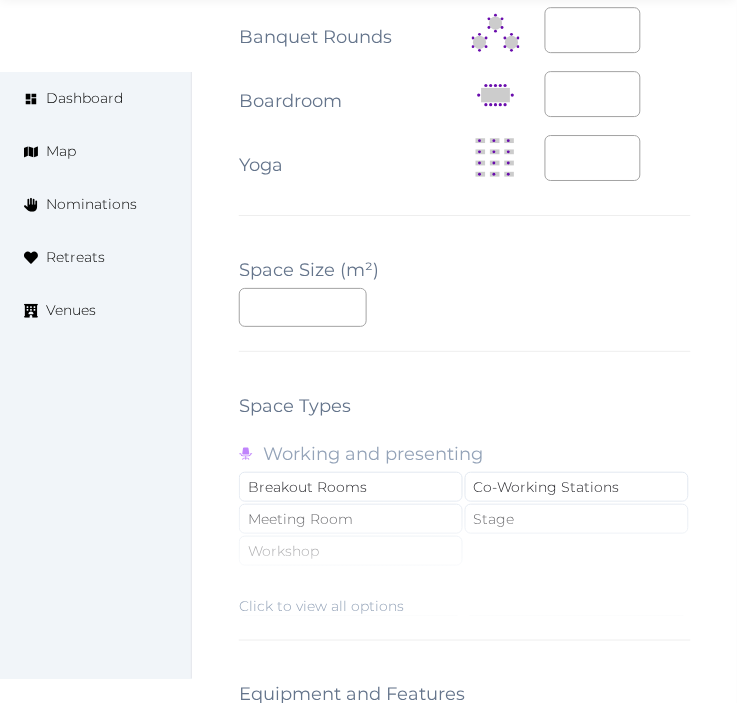click on "**********" at bounding box center [465, 0] 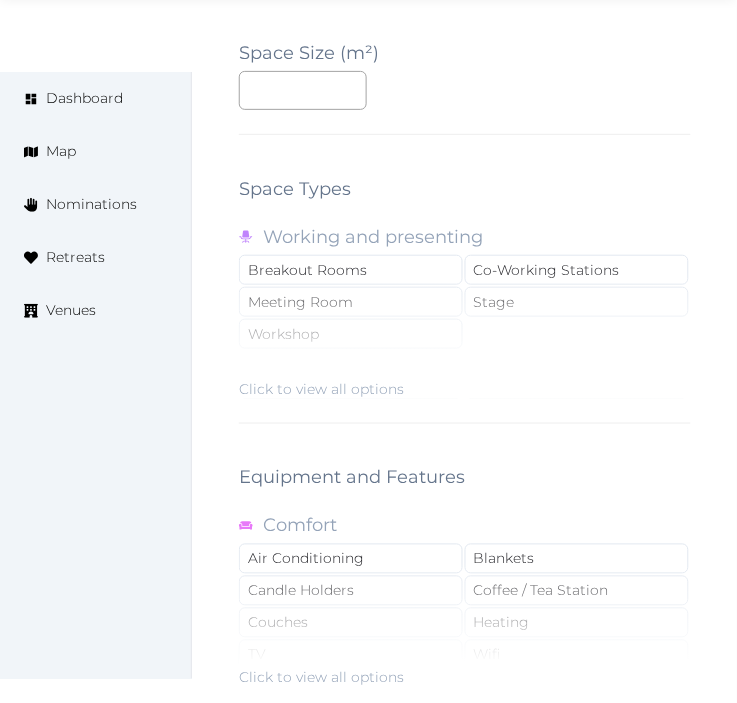 scroll, scrollTop: 2888, scrollLeft: 0, axis: vertical 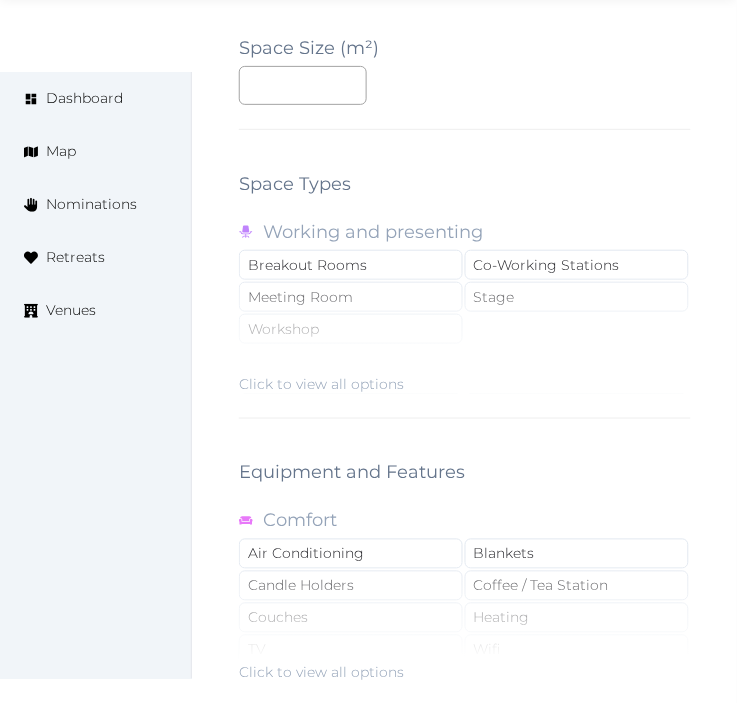 click on "Click to view all options" at bounding box center (465, 330) 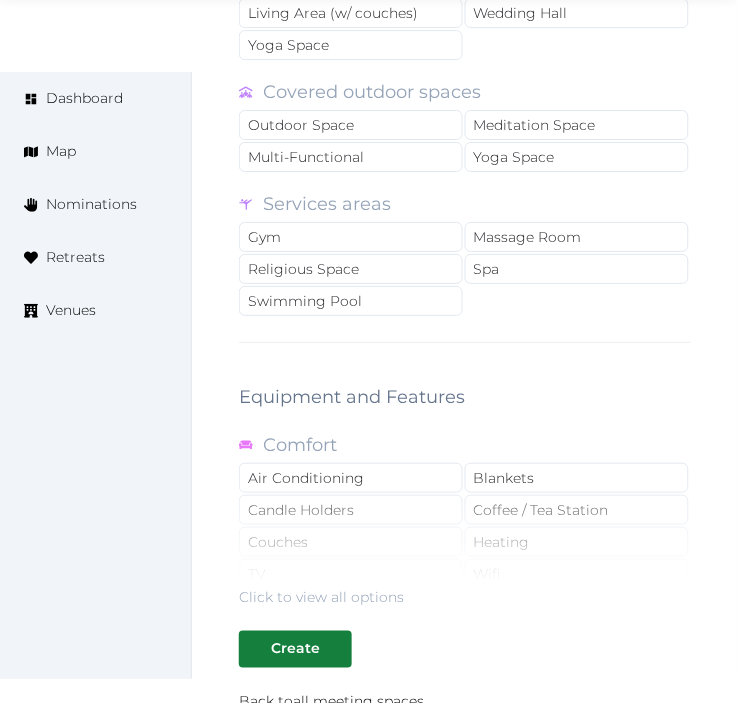 scroll, scrollTop: 3777, scrollLeft: 0, axis: vertical 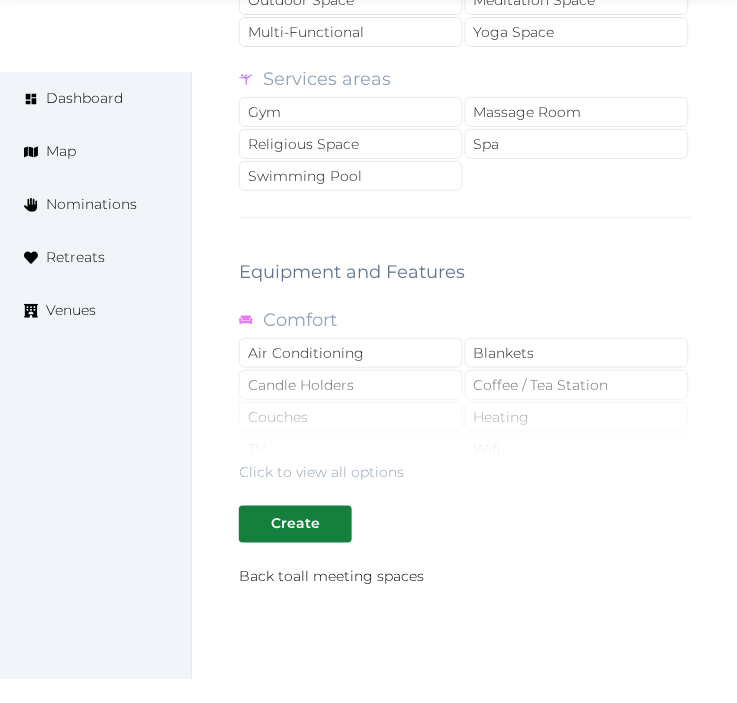 click on "Click to view all options" at bounding box center (321, 472) 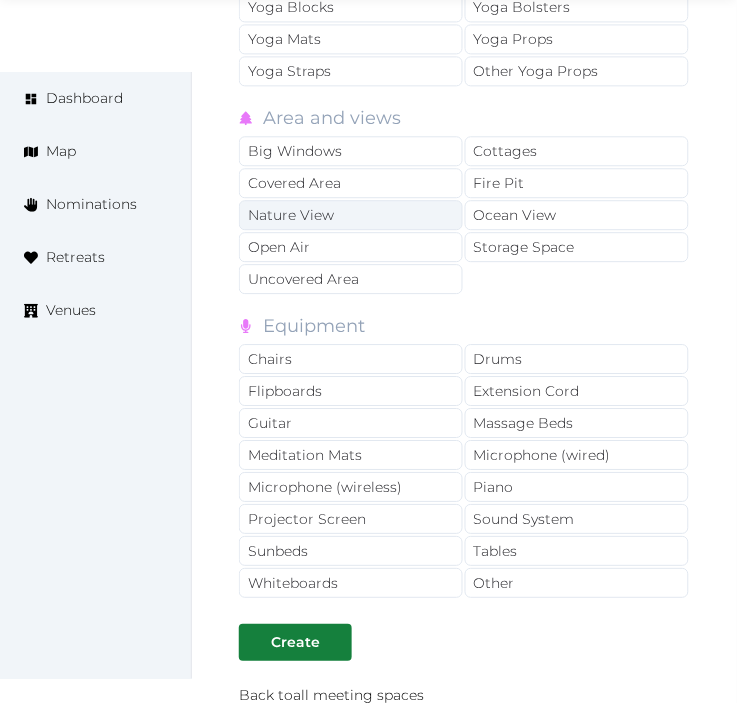 scroll, scrollTop: 4333, scrollLeft: 0, axis: vertical 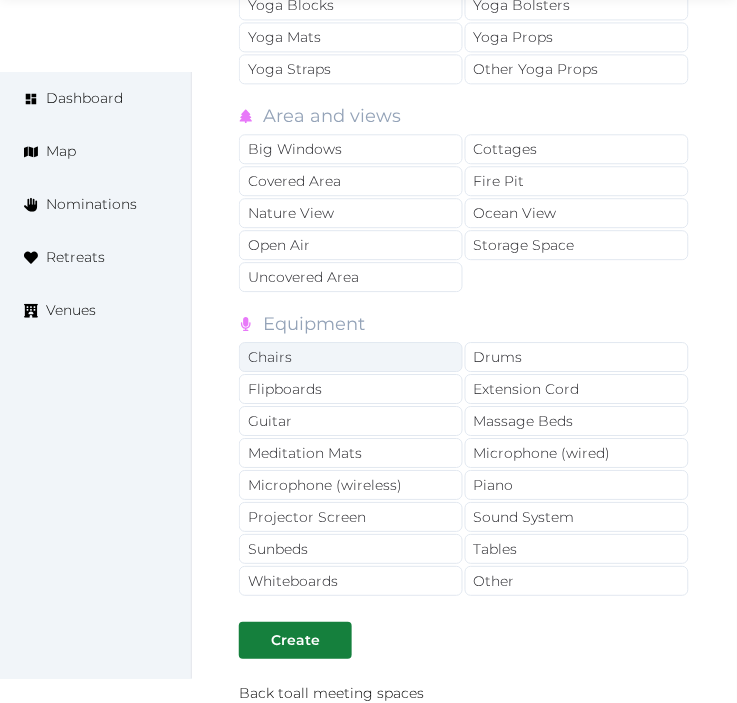 click on "Chairs" at bounding box center (351, 357) 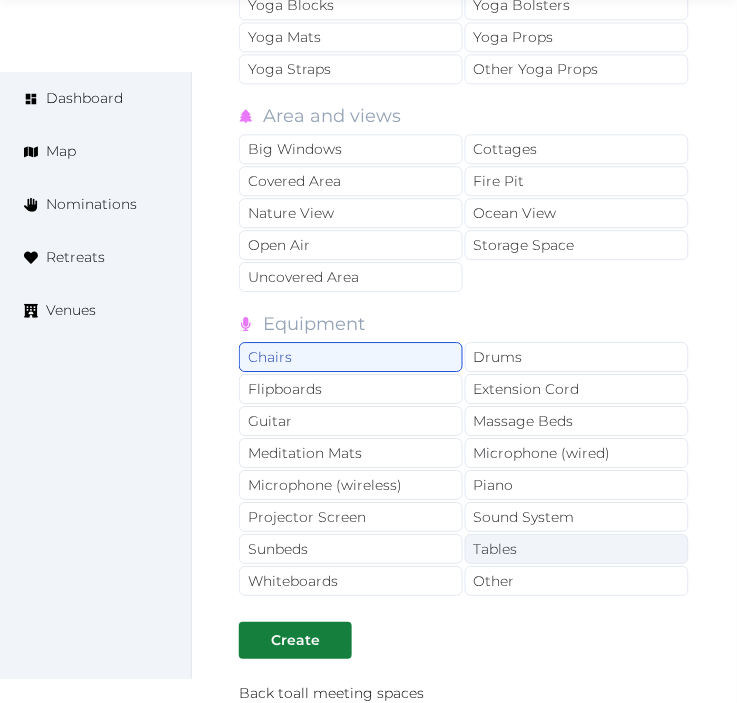 click on "Tables" at bounding box center (577, 549) 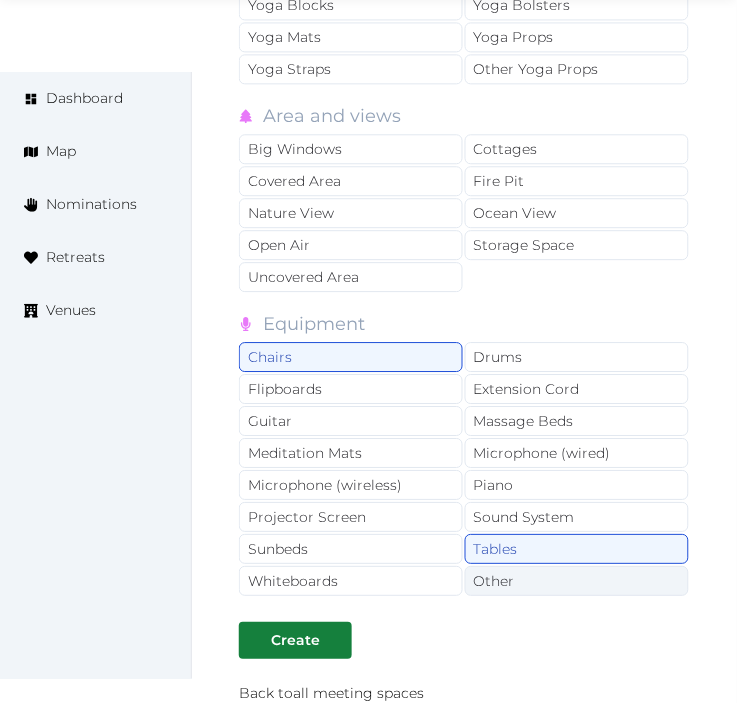 click on "Other" at bounding box center [577, 581] 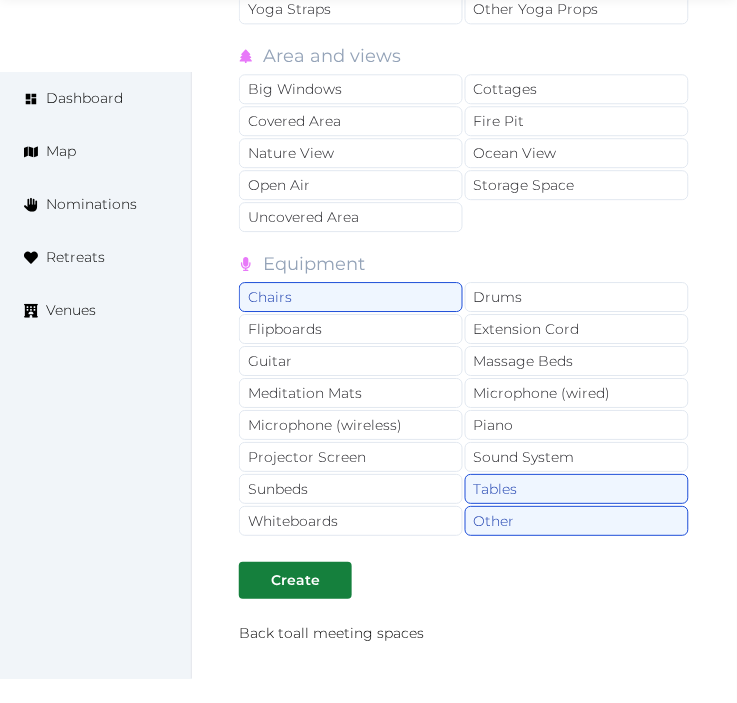 scroll, scrollTop: 4555, scrollLeft: 0, axis: vertical 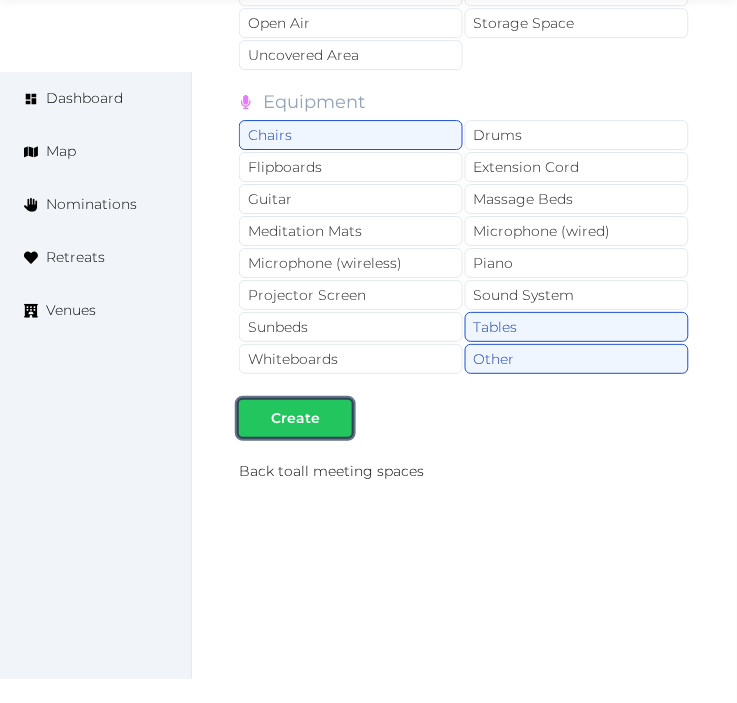click on "Create" at bounding box center [295, 418] 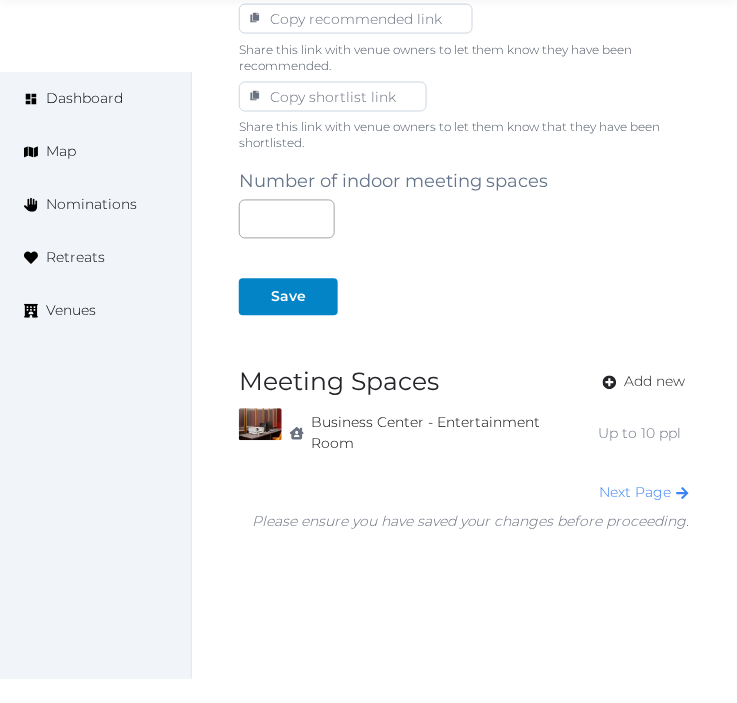 scroll, scrollTop: 1365, scrollLeft: 0, axis: vertical 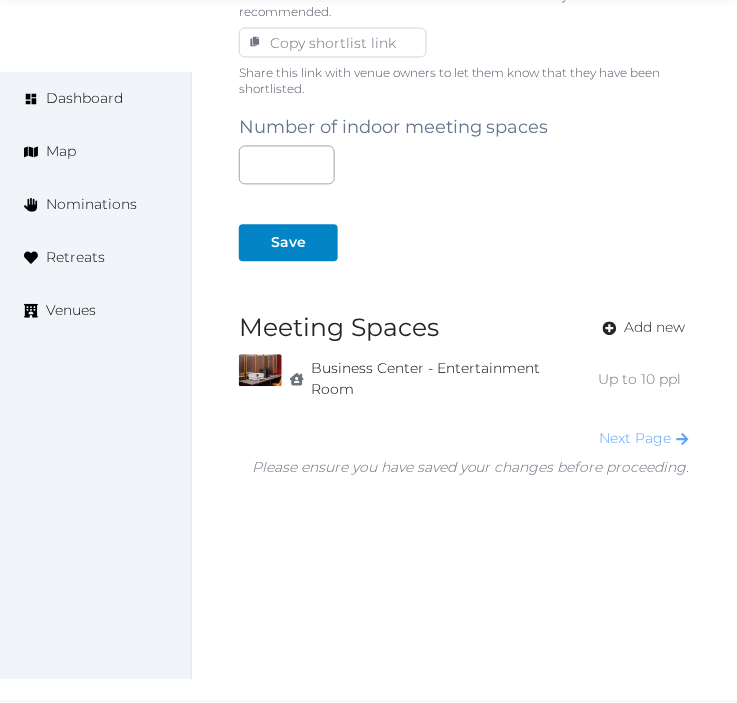 click on "Next Page" at bounding box center [645, 439] 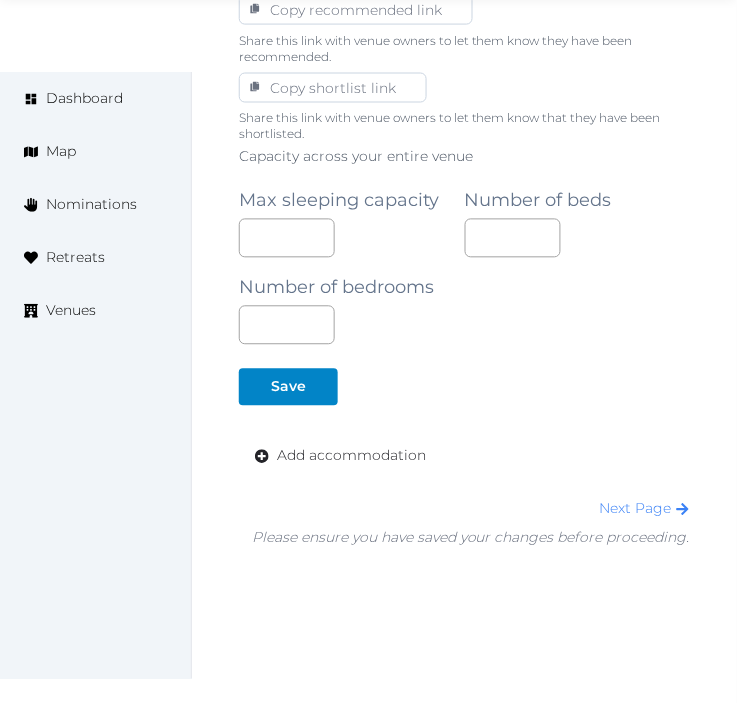 scroll, scrollTop: 1390, scrollLeft: 0, axis: vertical 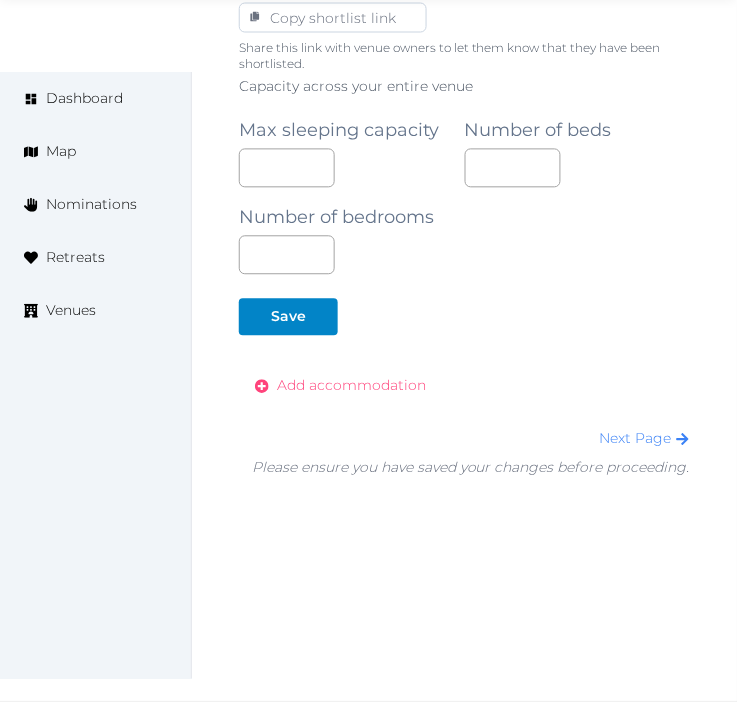 click on "Add accommodation" at bounding box center [351, 386] 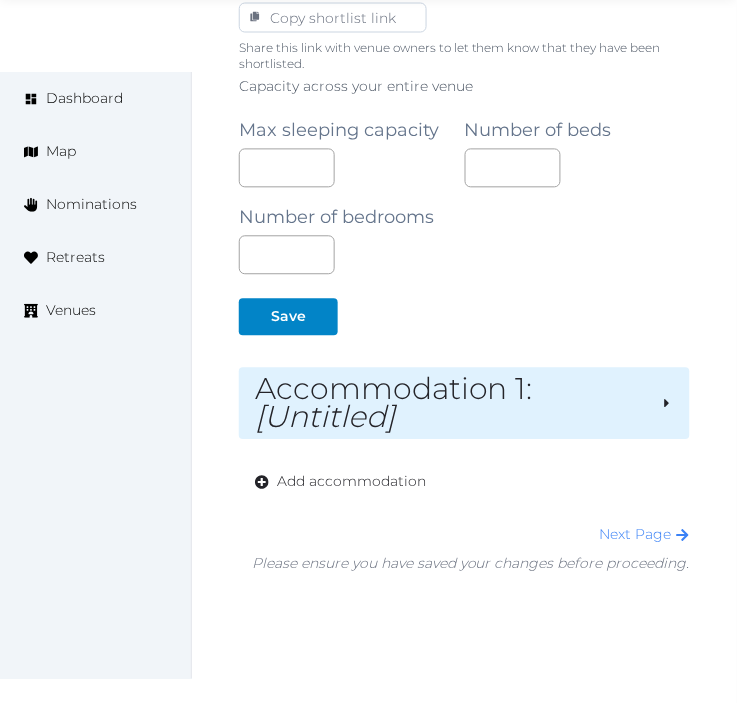 click on "Accommodation 1 :  [Untitled]" at bounding box center (450, 404) 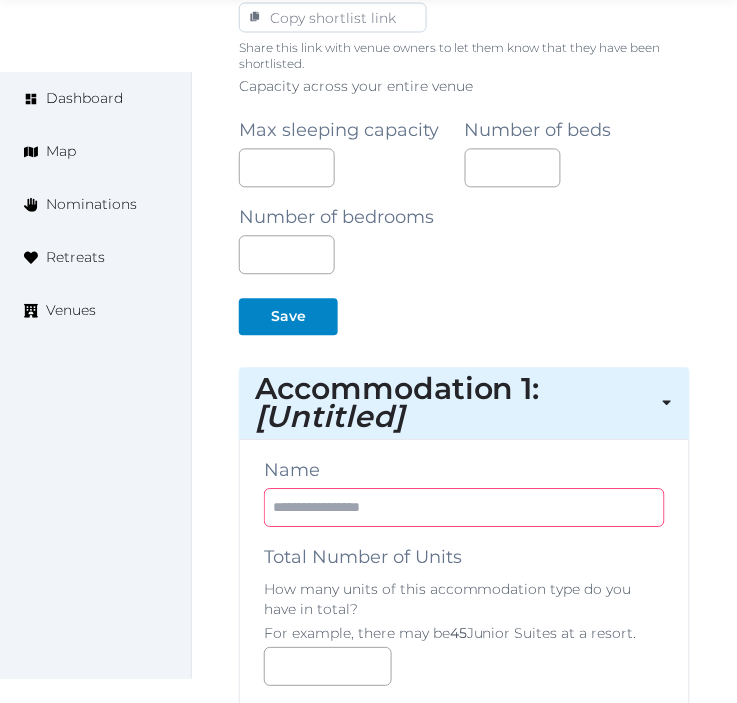 click at bounding box center (464, 508) 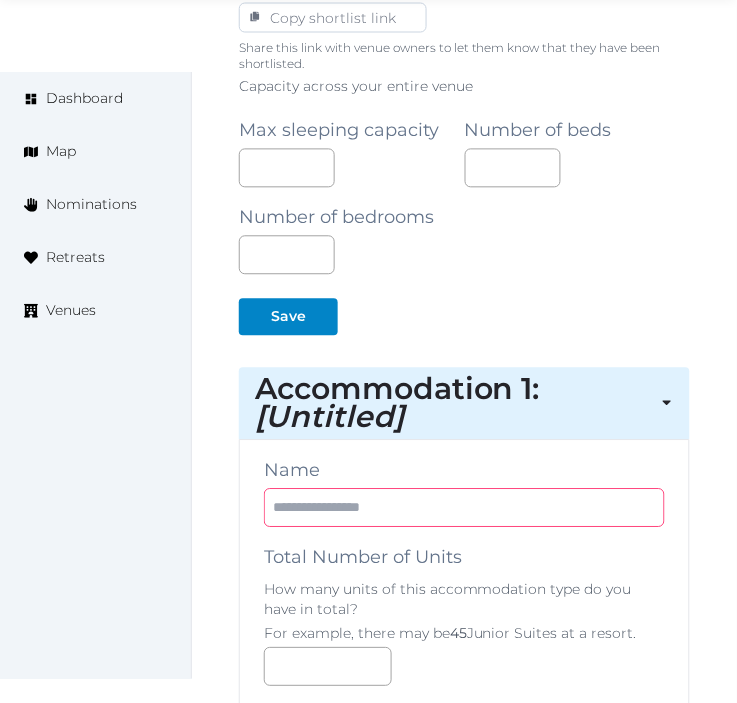 paste on "**********" 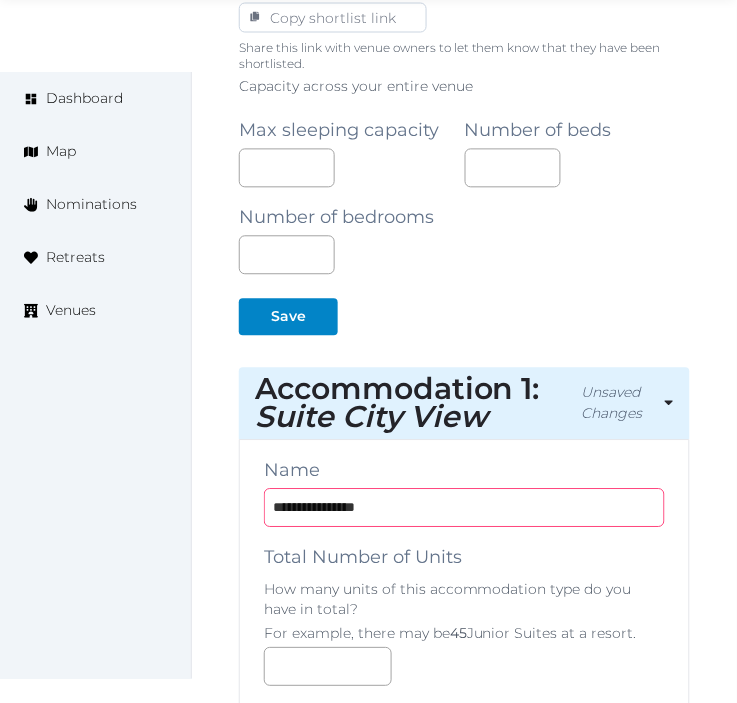 type on "**********" 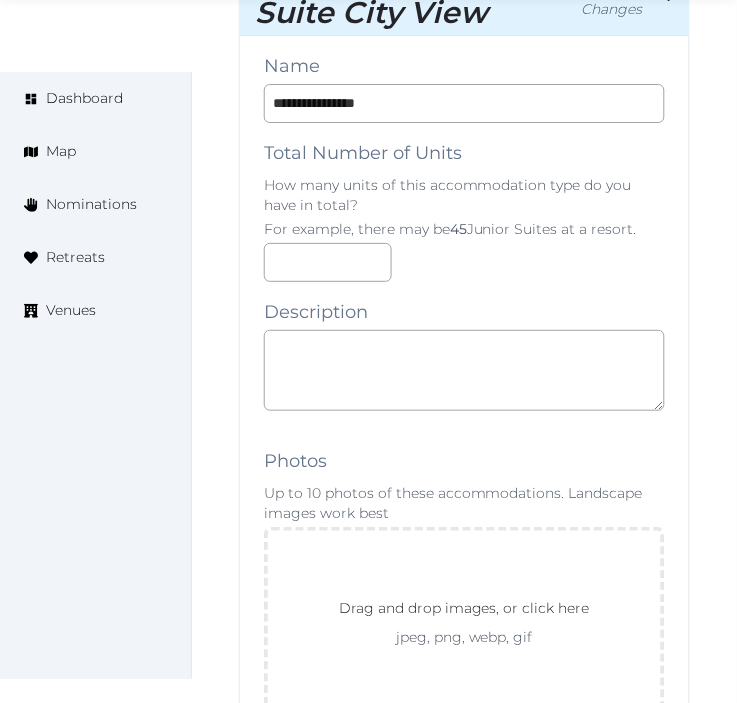 scroll, scrollTop: 1834, scrollLeft: 0, axis: vertical 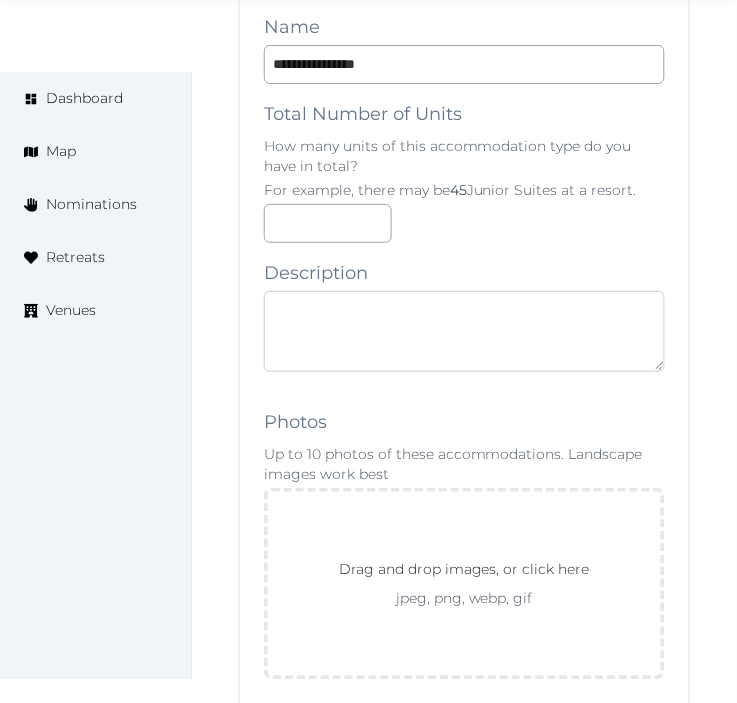click at bounding box center (464, 331) 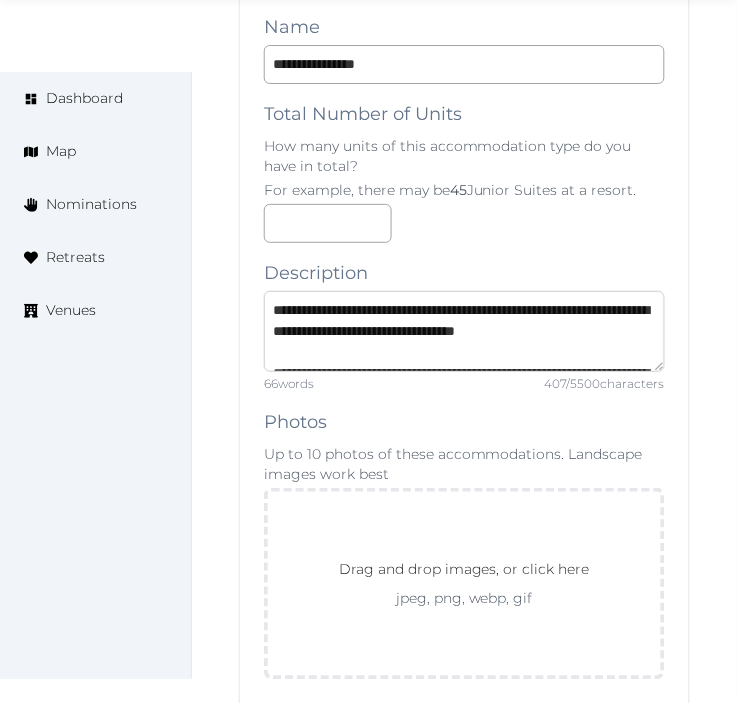 scroll, scrollTop: 135, scrollLeft: 0, axis: vertical 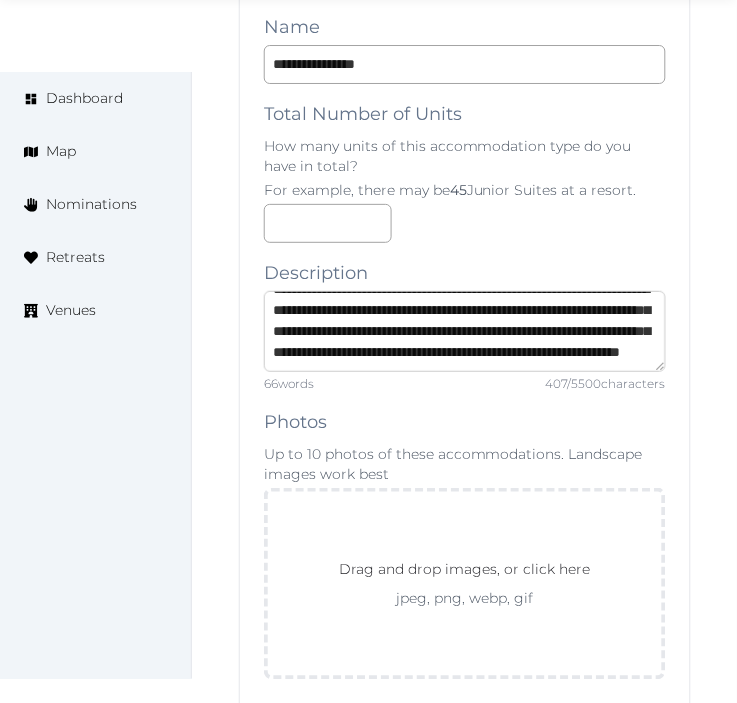 type on "**********" 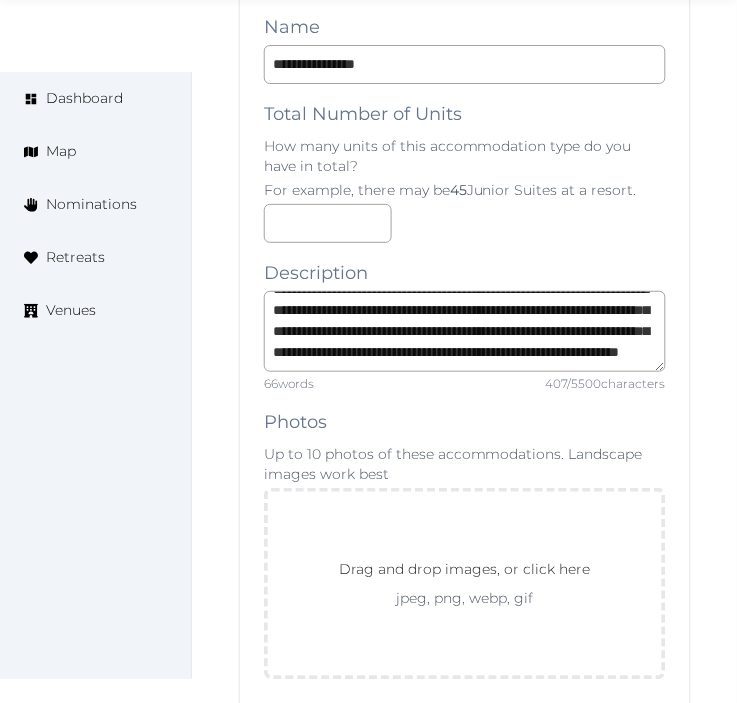 scroll, scrollTop: 146, scrollLeft: 0, axis: vertical 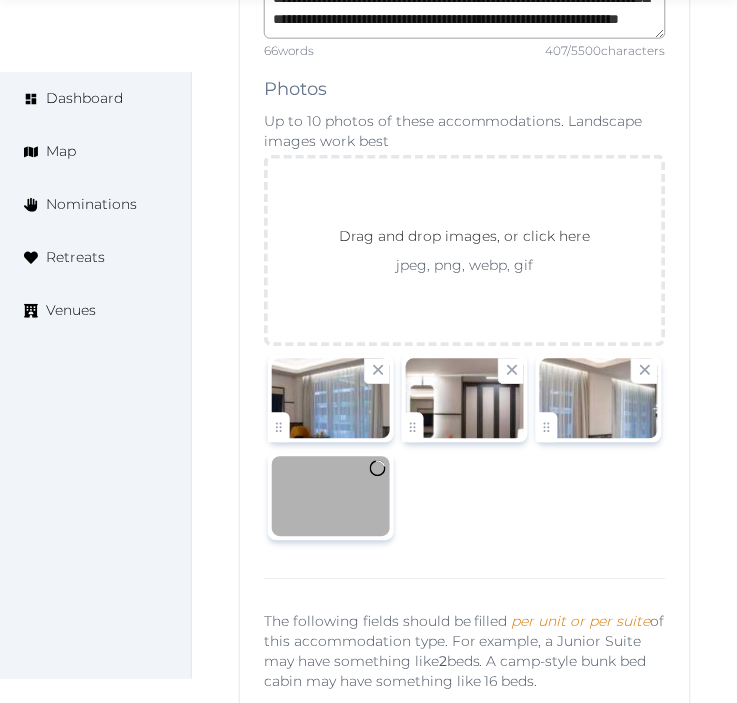 drag, startPoint x: 615, startPoint y: 373, endPoint x: 526, endPoint y: 396, distance: 91.92388 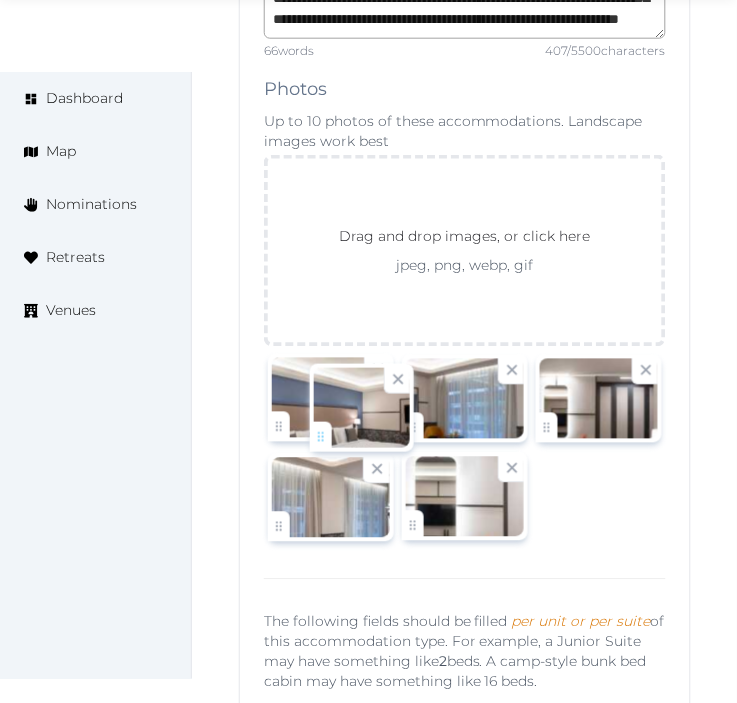drag, startPoint x: 410, startPoint y: 527, endPoint x: 284, endPoint y: 427, distance: 160.86018 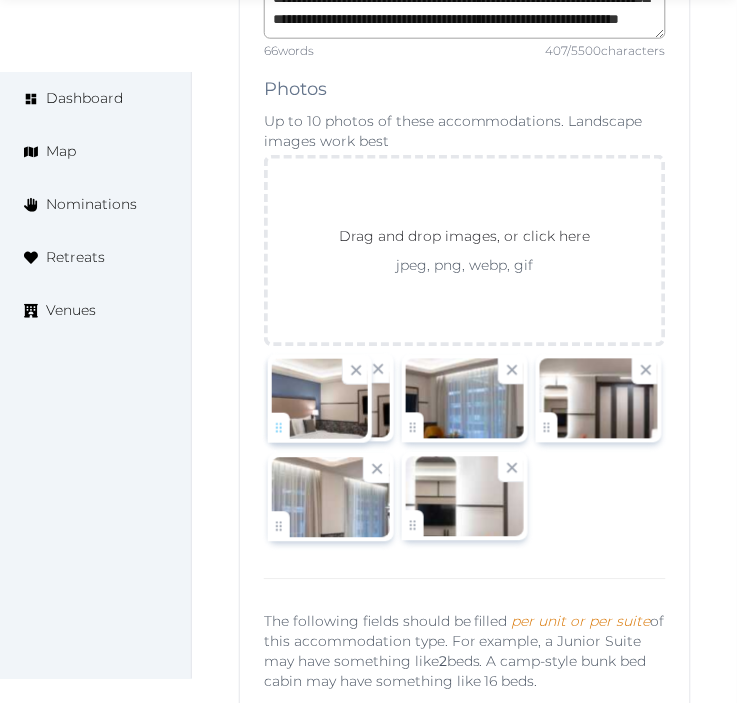click on "Irene Gonzales   Account My Venue Listings My Retreats Logout      Dashboard Map Nominations Retreats Venues Edit venue 34 %  complete Fill out all the fields in your listing to increase its completion percentage.   A higher completion percentage will make your listing more attractive and result in better matches. Athens Key Hotel   View  listing   Open    Close CRM Lead Basic details Pricing and policies Retreat spaces Meeting spaces Accommodations Amenities Food and dining Activities and experiences Location Environment Types of retreats Brochures Notes Ownership Administration Activity This venue is live and visible to the public Mark draft Archive Venue owned by Irene Gonzales ziggydala@gmail.com Copy ownership transfer link Share this link with any user to transfer ownership of this venue. Users without accounts will be directed to register. Copy update link Copy recommended link Copy shortlist link Capacity across your entire venue **" at bounding box center (368, 570) 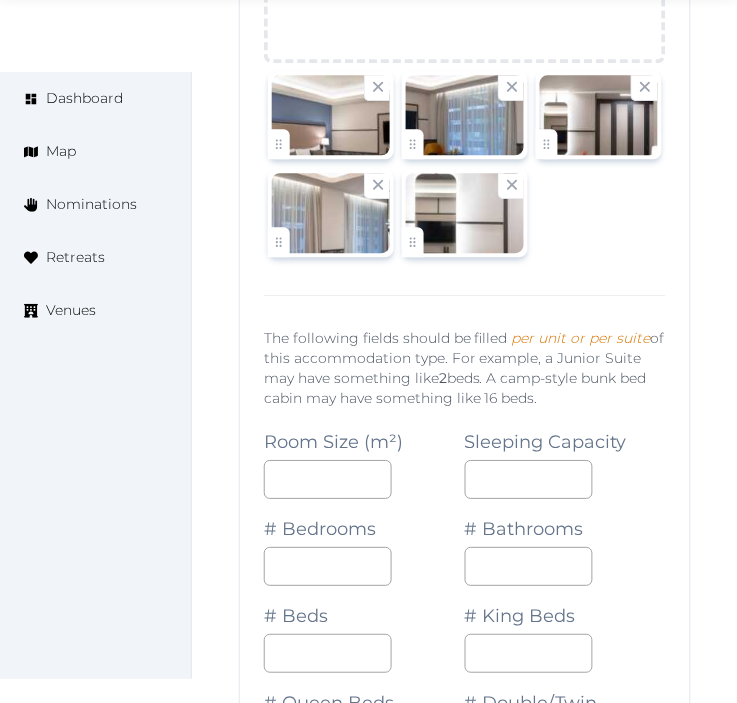 scroll, scrollTop: 2501, scrollLeft: 0, axis: vertical 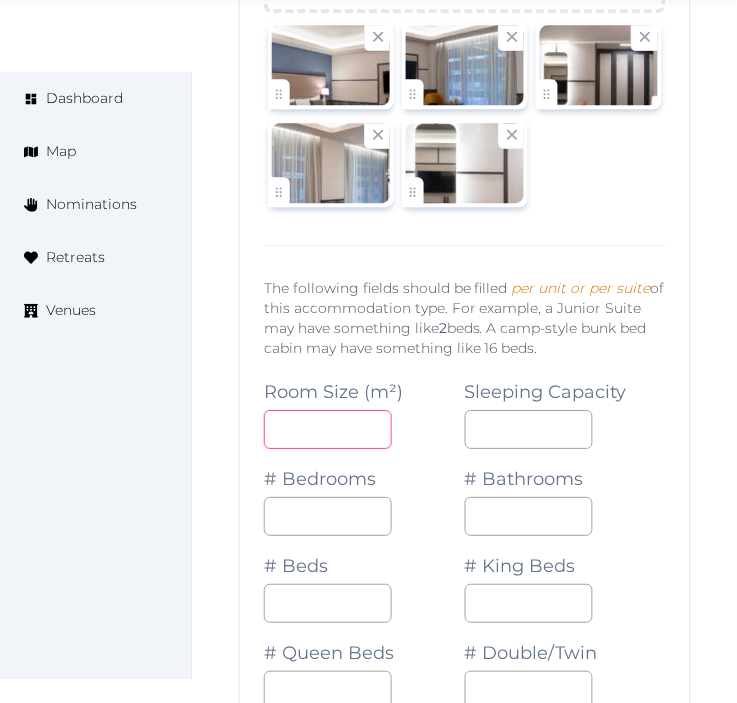 click at bounding box center [328, 429] 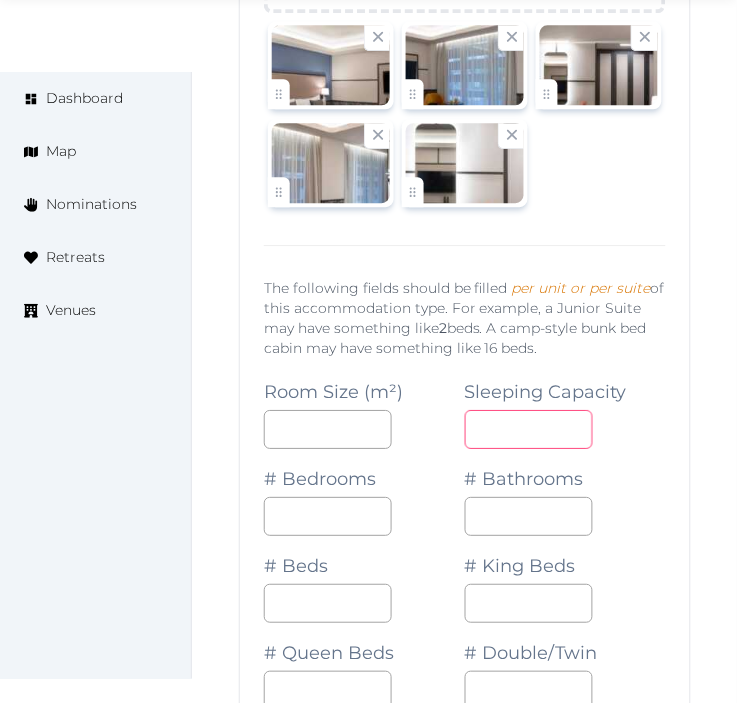 click at bounding box center (529, 429) 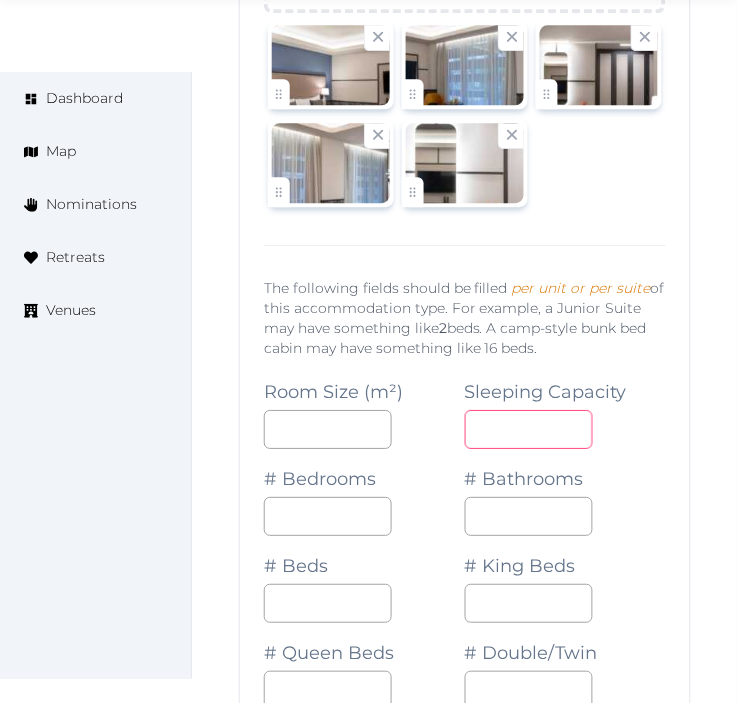 type on "*" 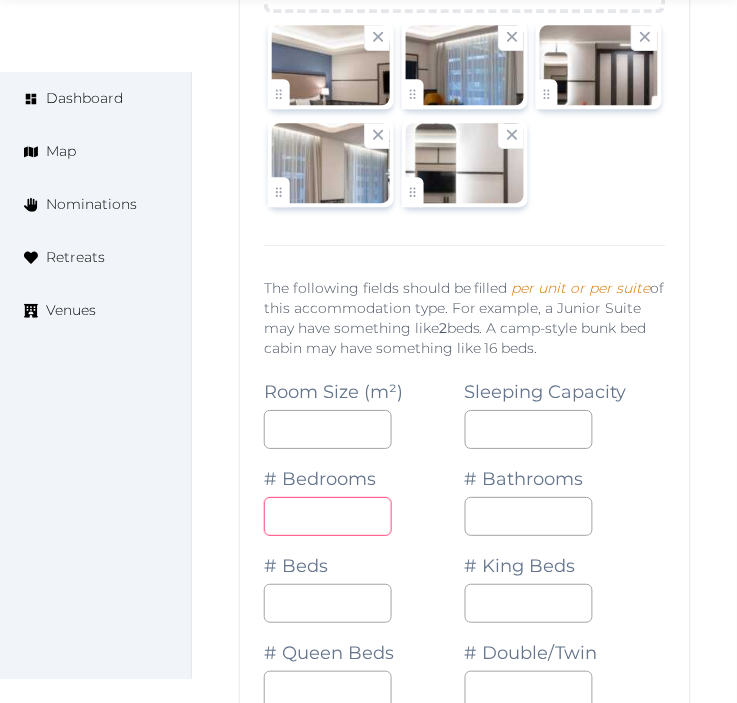 click at bounding box center (328, 516) 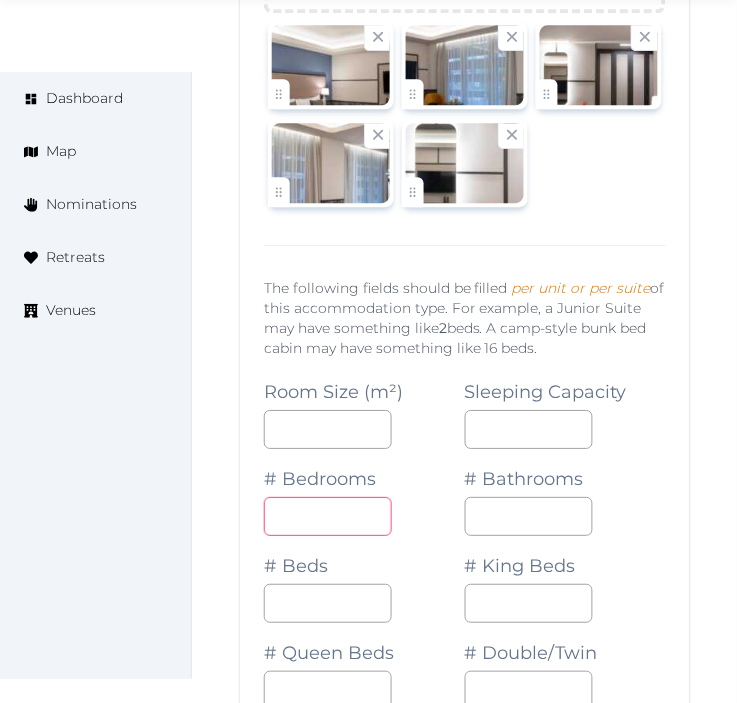 type on "*" 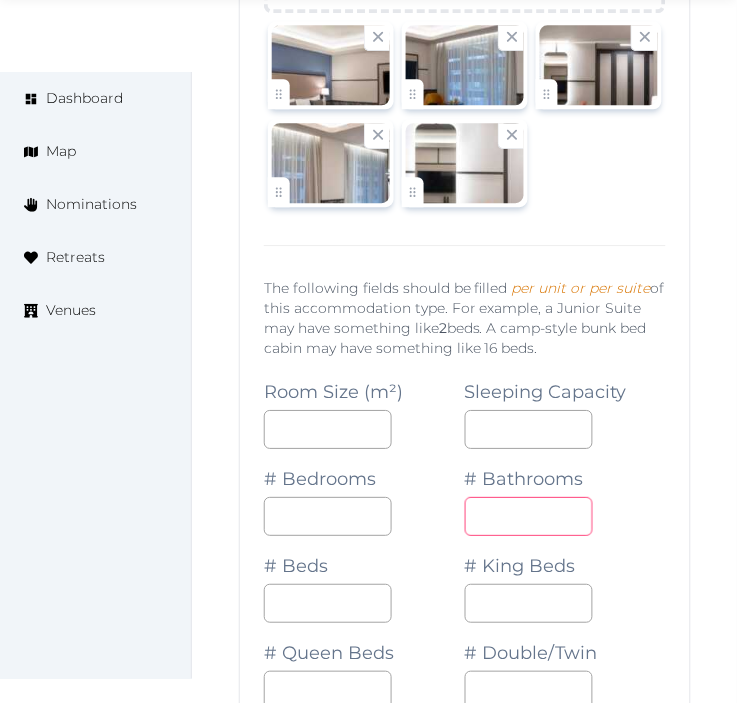 click on "*" at bounding box center (529, 516) 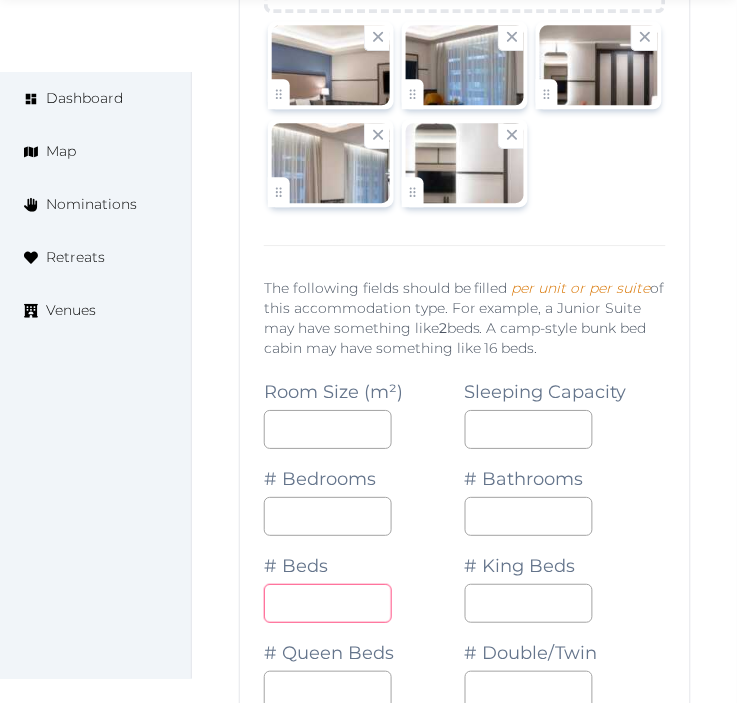click at bounding box center (328, 603) 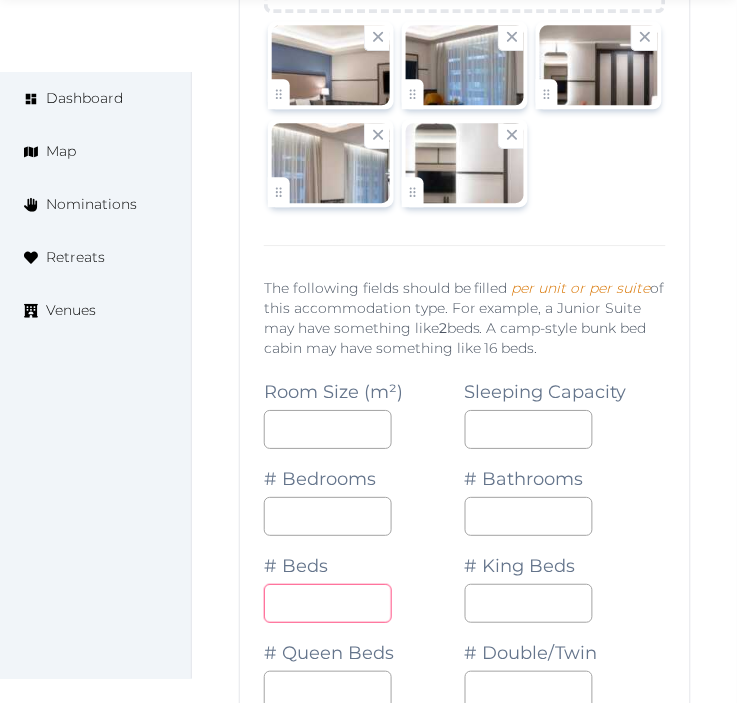 type on "*" 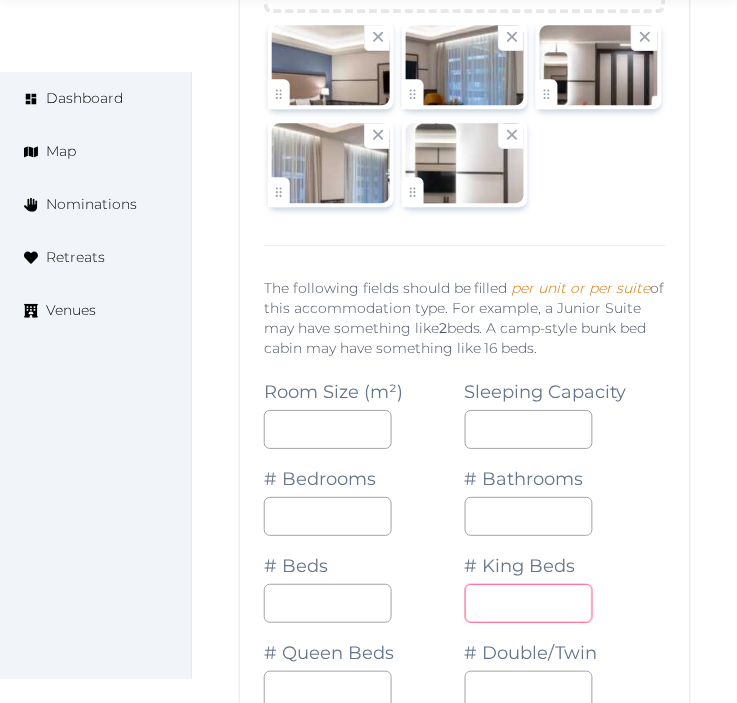 click at bounding box center (529, 603) 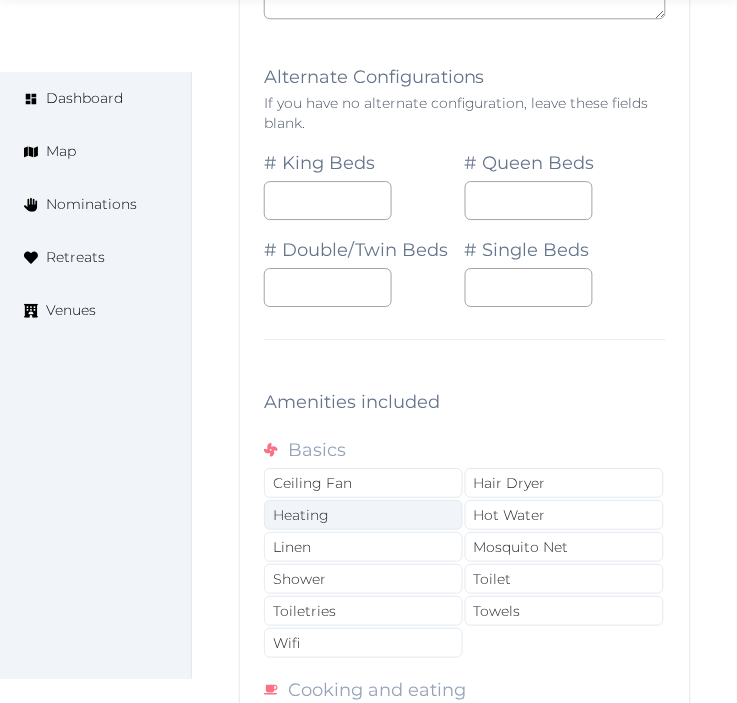 scroll, scrollTop: 3723, scrollLeft: 0, axis: vertical 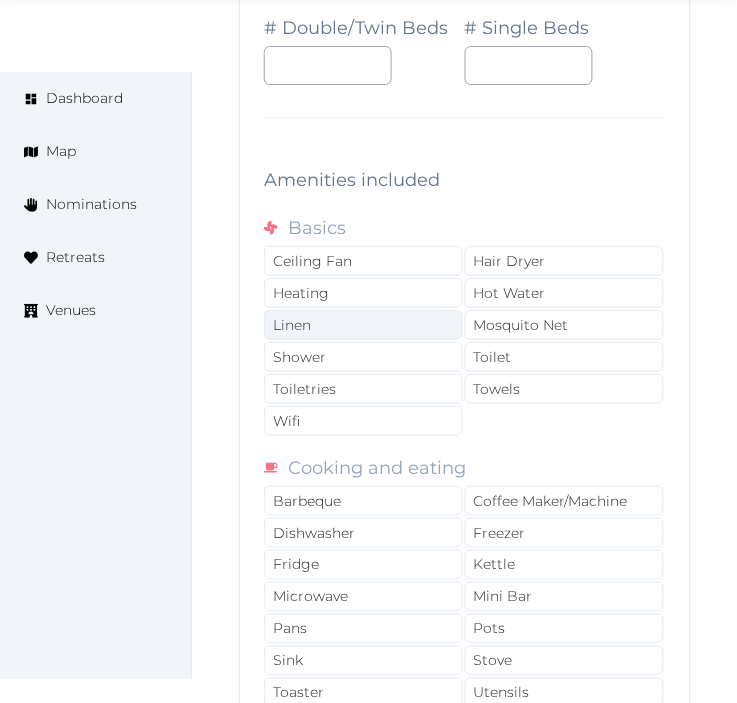 type on "*" 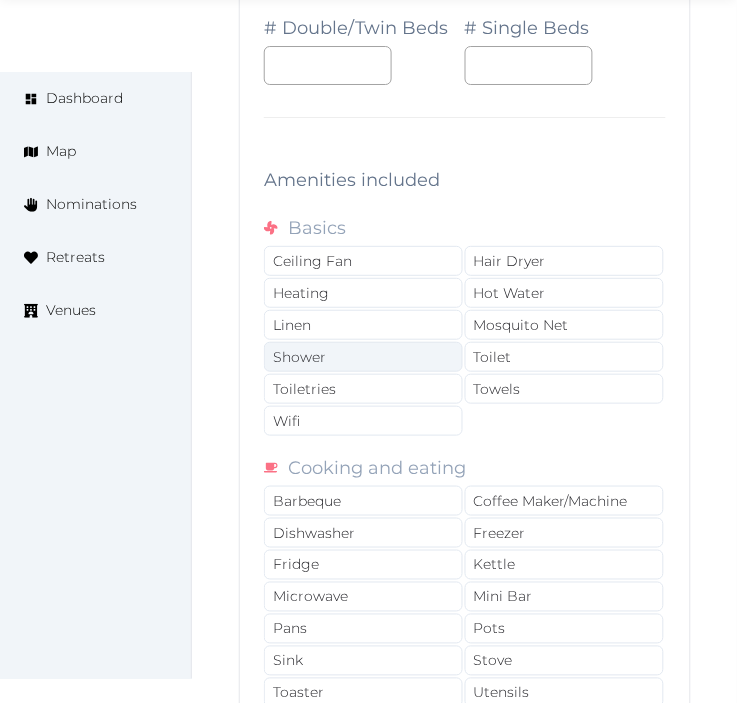 drag, startPoint x: 373, startPoint y: 318, endPoint x: 375, endPoint y: 364, distance: 46.043457 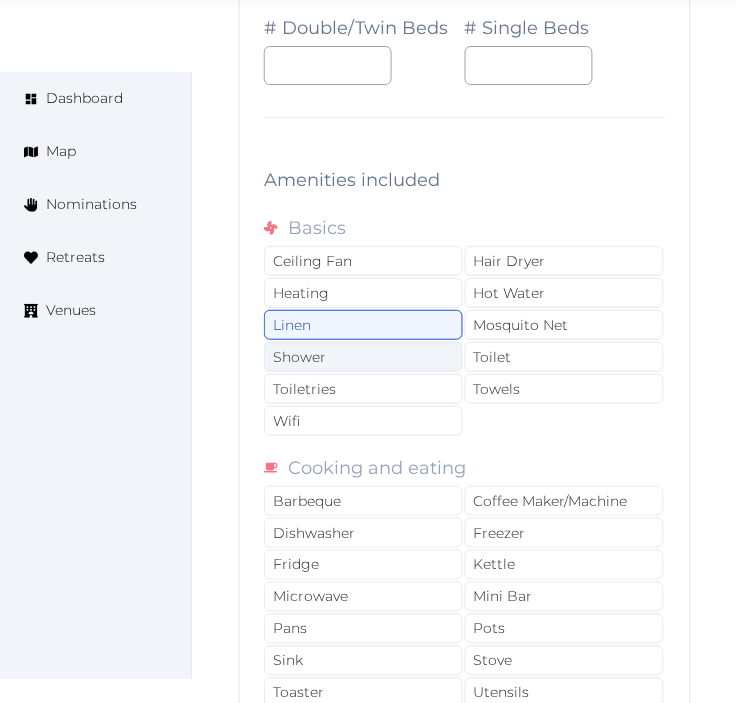 click on "Shower" at bounding box center [363, 357] 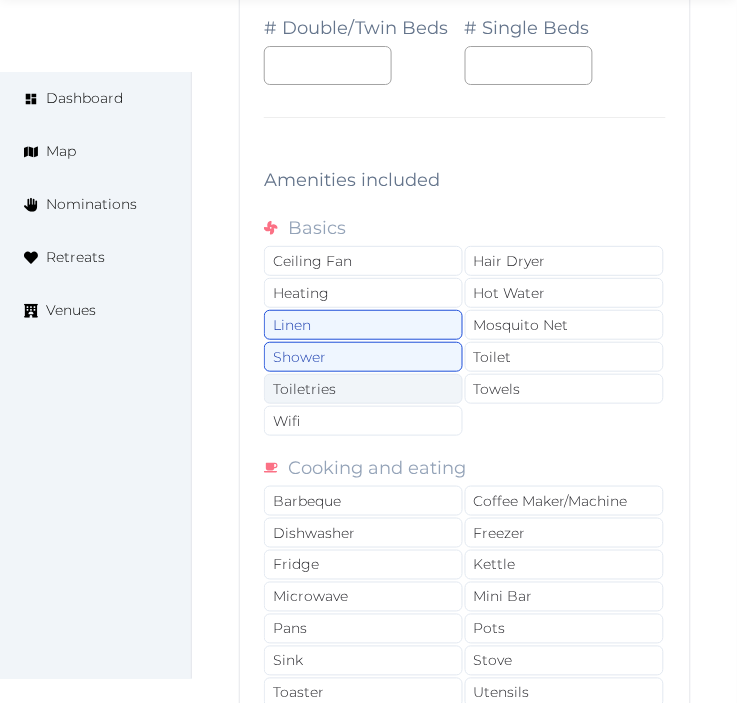drag, startPoint x: 417, startPoint y: 395, endPoint x: 424, endPoint y: 405, distance: 12.206555 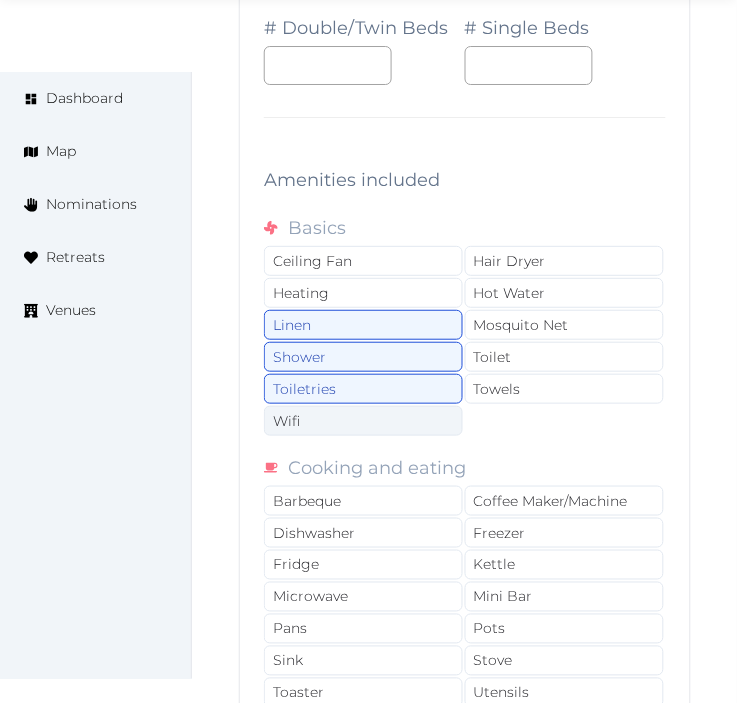 click on "Wifi" at bounding box center [363, 421] 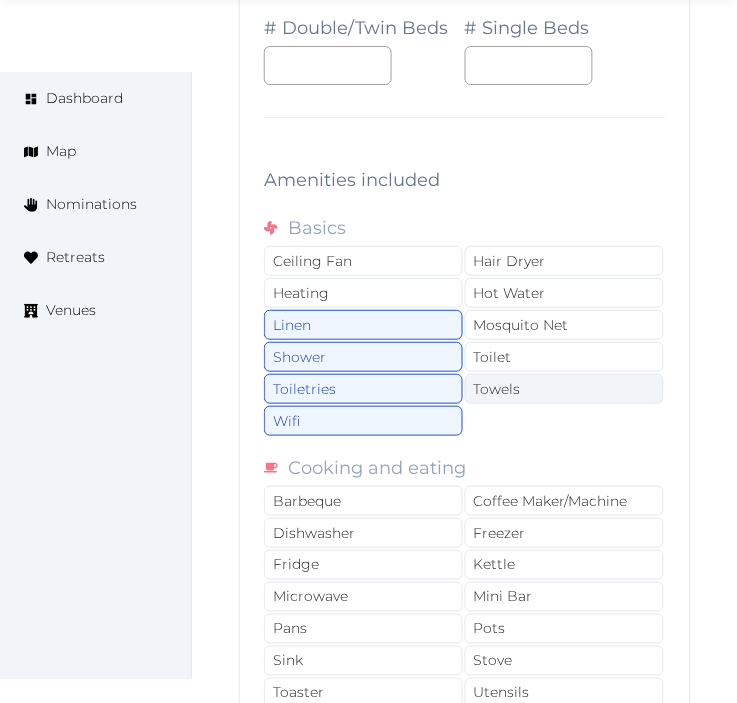 click on "Towels" at bounding box center [564, 389] 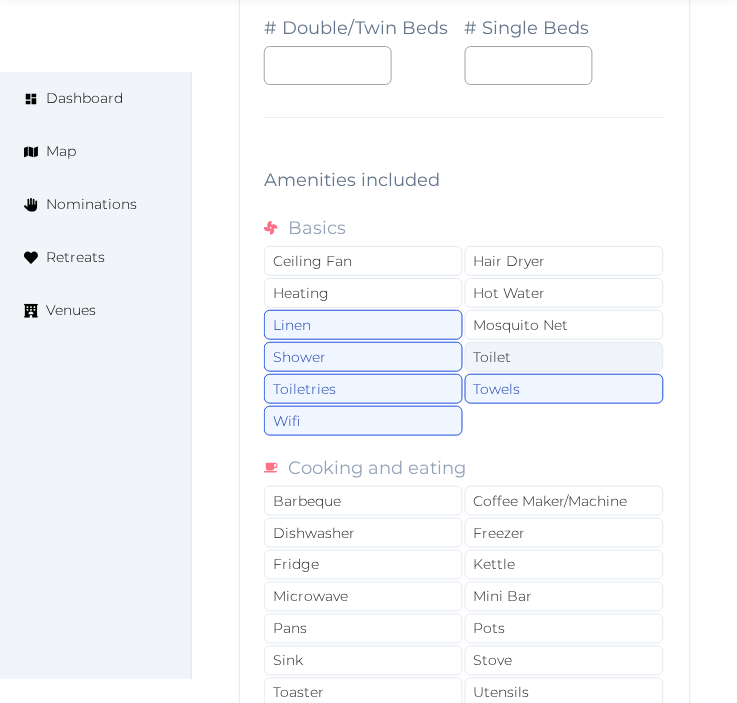 click on "Toilet" at bounding box center [564, 357] 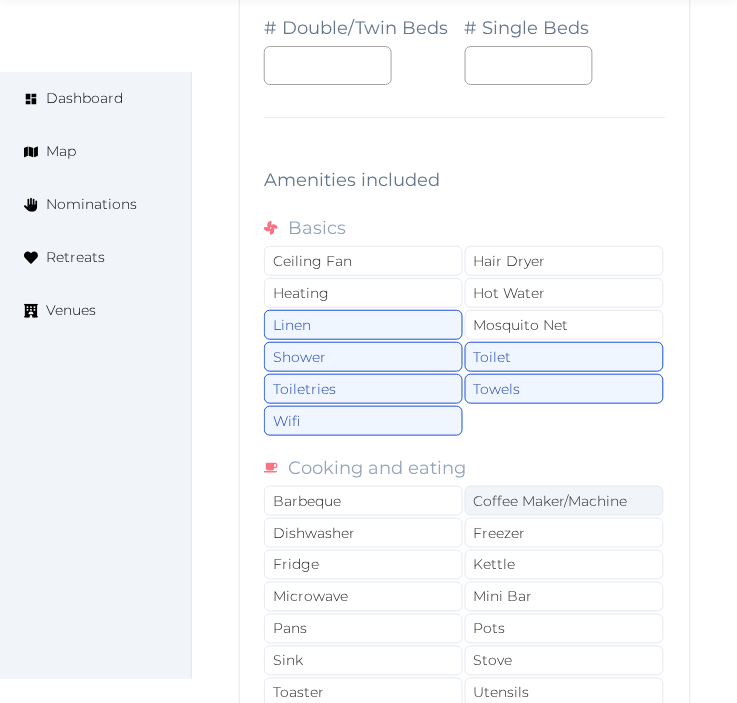 click on "Coffee Maker/Machine" at bounding box center [564, 501] 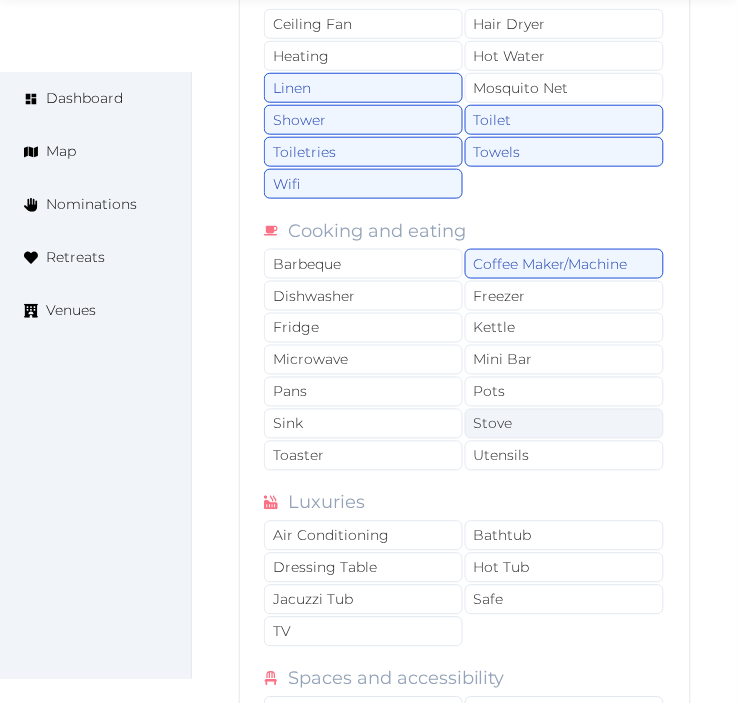 scroll, scrollTop: 4056, scrollLeft: 0, axis: vertical 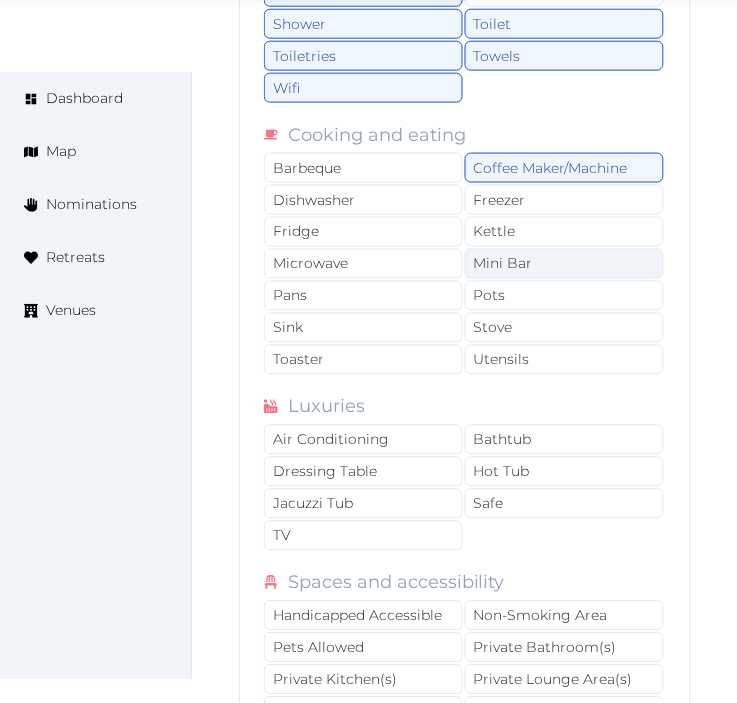 click on "Mini Bar" at bounding box center (564, 264) 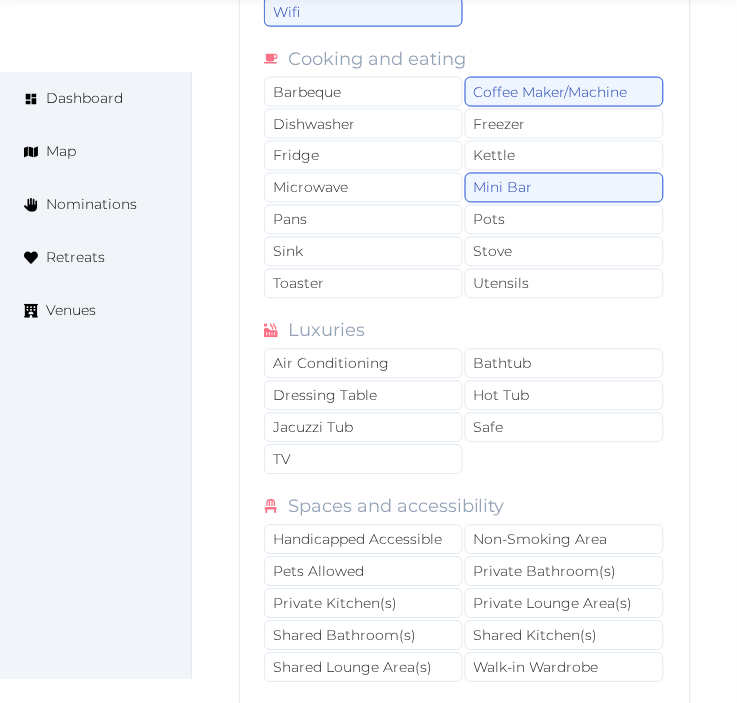 scroll, scrollTop: 4278, scrollLeft: 0, axis: vertical 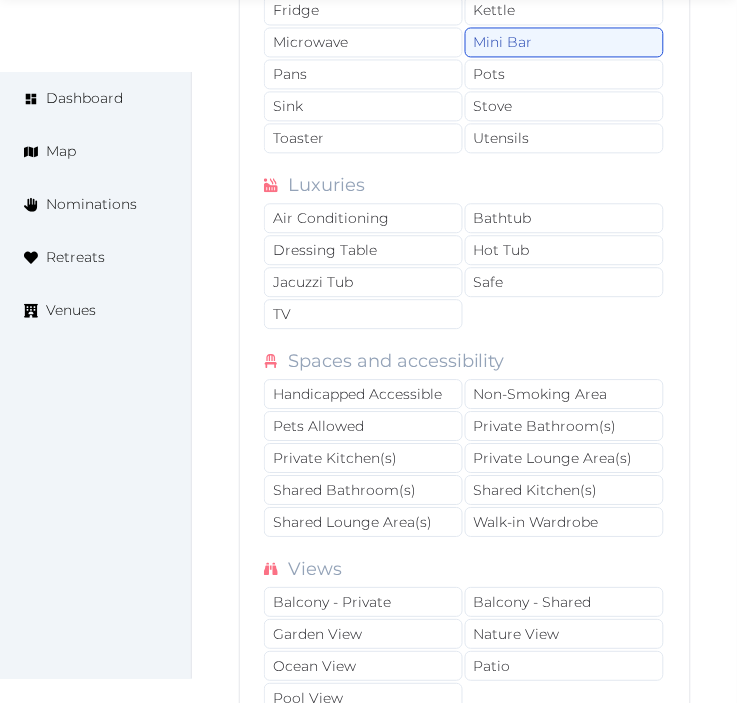 click on "Luxuries" at bounding box center (326, 187) 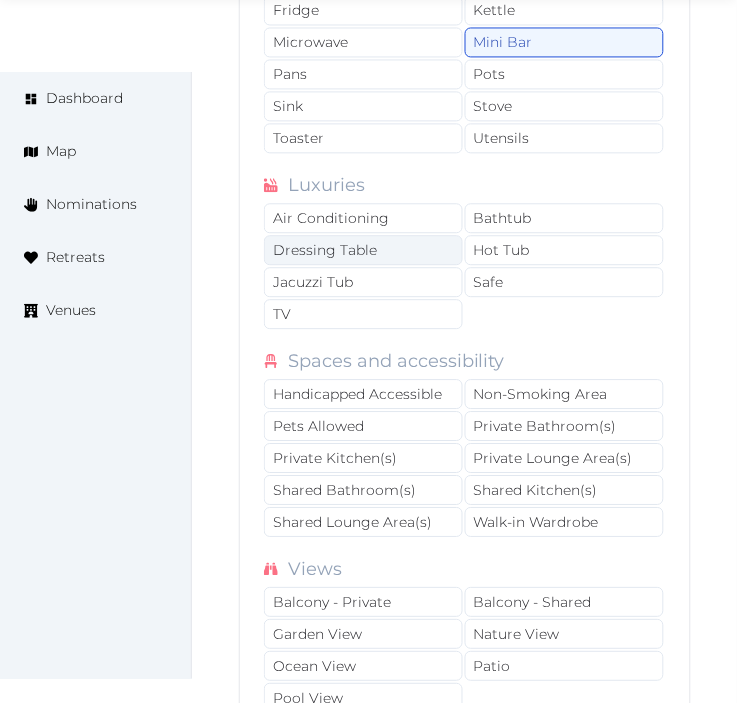 drag, startPoint x: 342, startPoint y: 225, endPoint x: 357, endPoint y: 253, distance: 31.764761 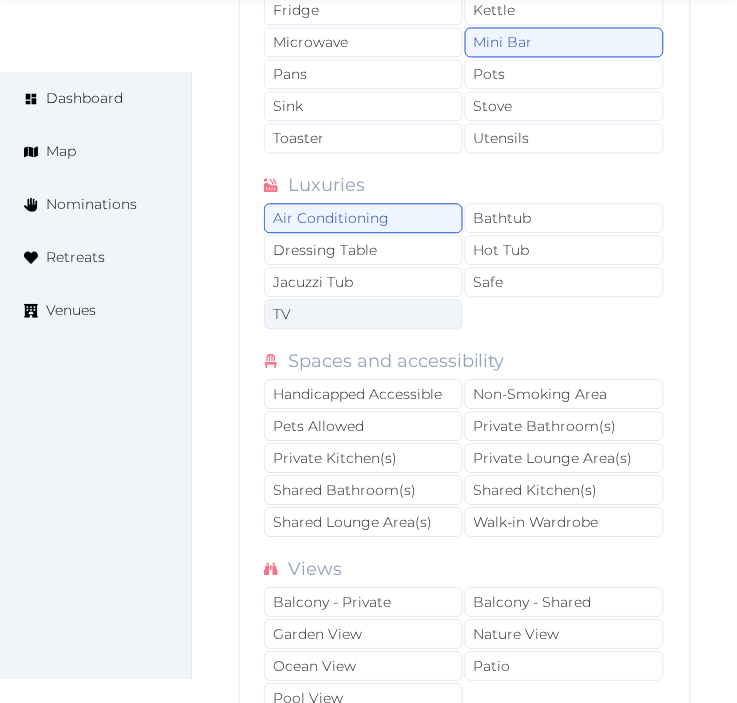 click on "TV" at bounding box center [363, 314] 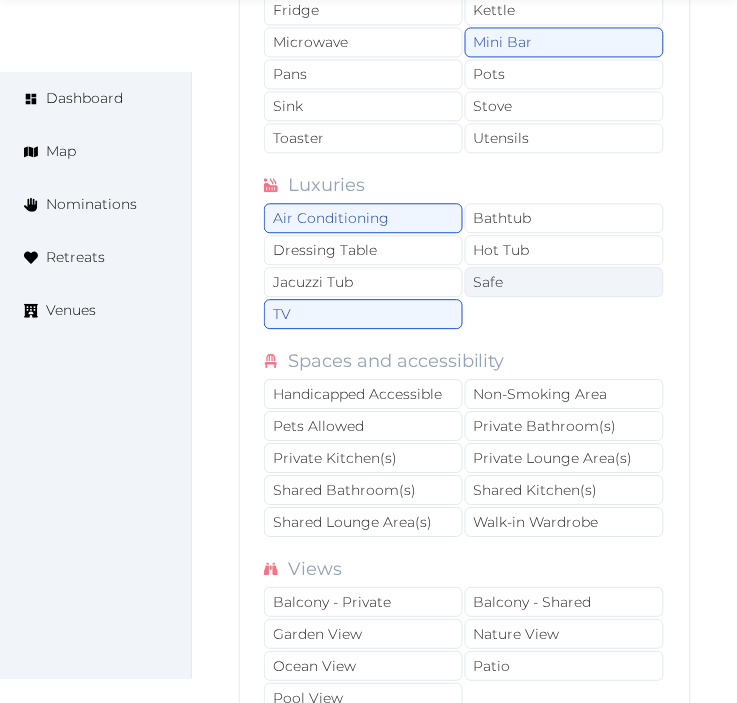 click on "Safe" at bounding box center [564, 282] 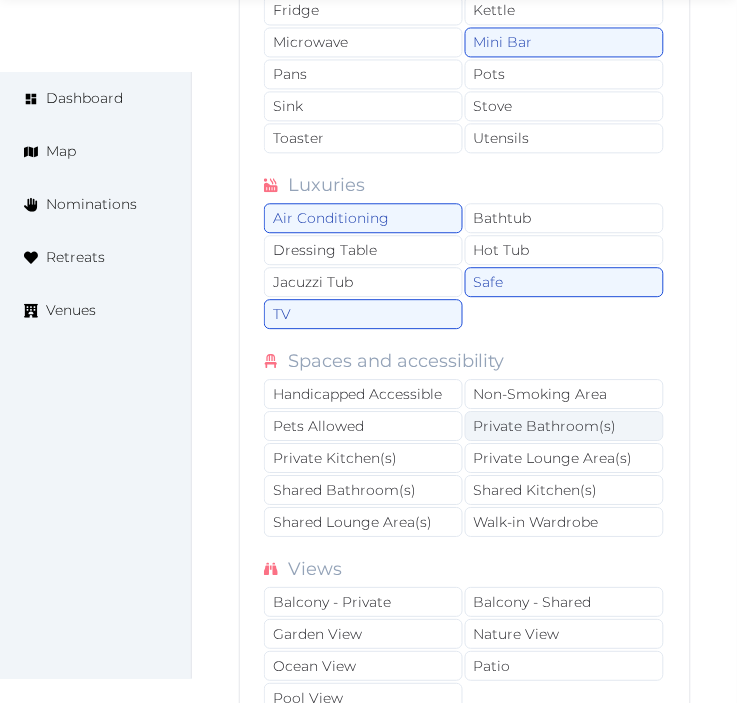 click on "Private Bathroom(s)" at bounding box center (564, 426) 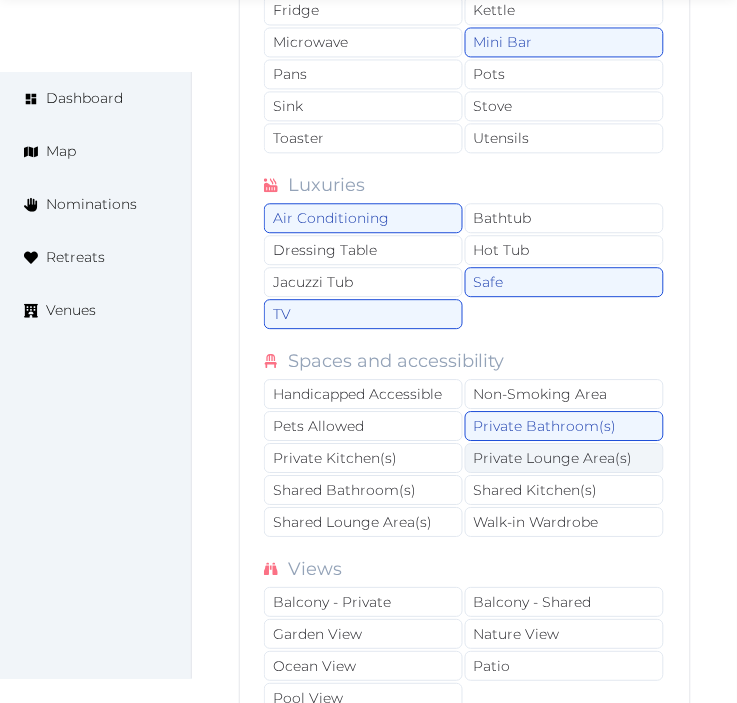 click on "Private Lounge Area(s)" at bounding box center (564, 458) 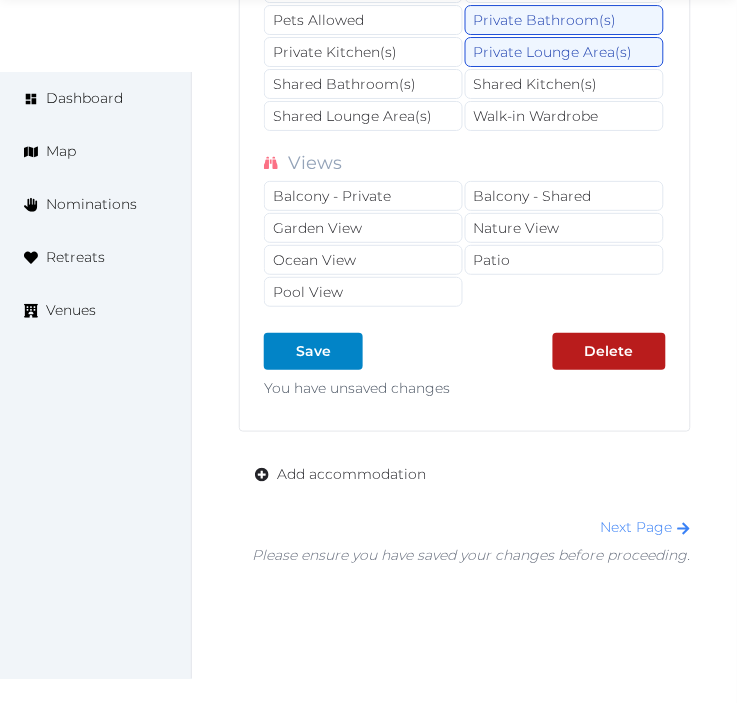 scroll, scrollTop: 4723, scrollLeft: 0, axis: vertical 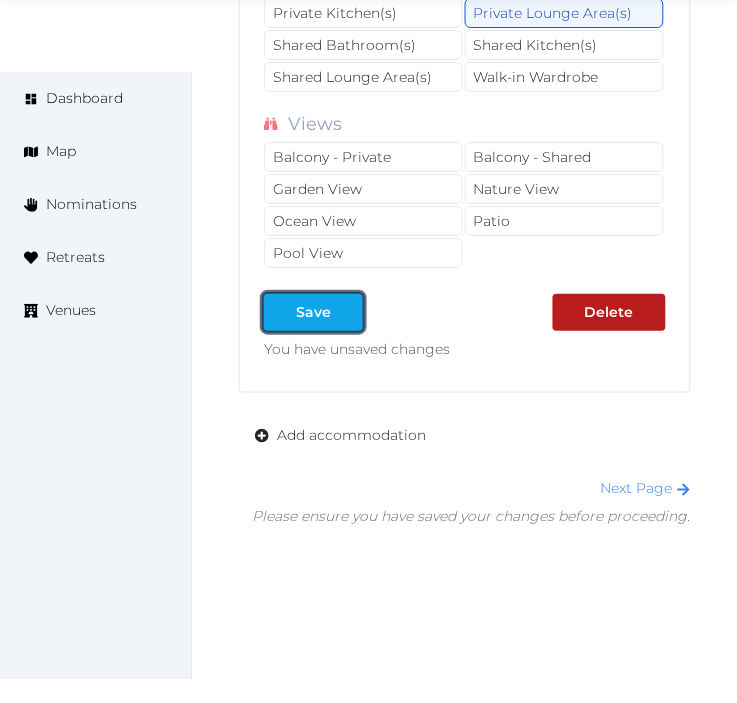 click on "Save" at bounding box center [313, 312] 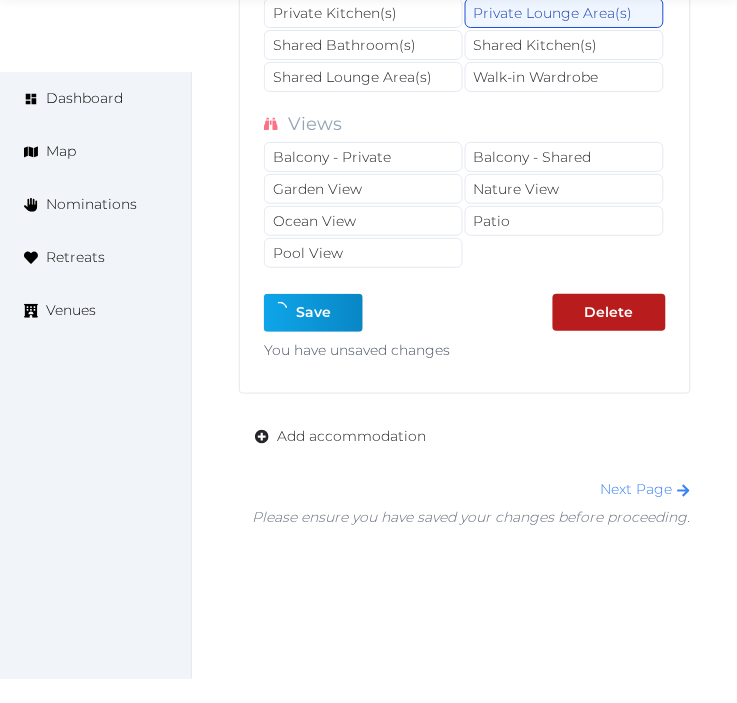 type on "*" 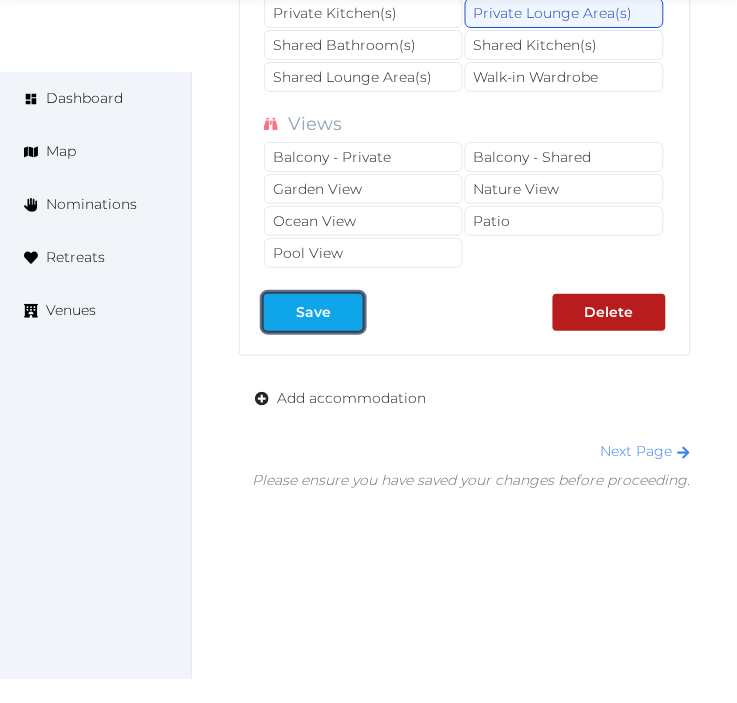click on "Save" at bounding box center (313, 312) 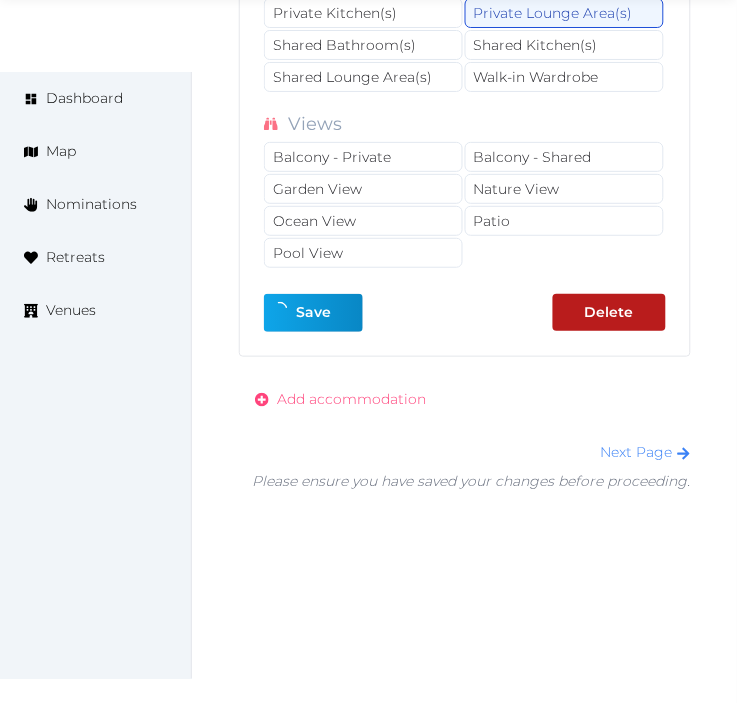 click on "Add accommodation" at bounding box center (340, 399) 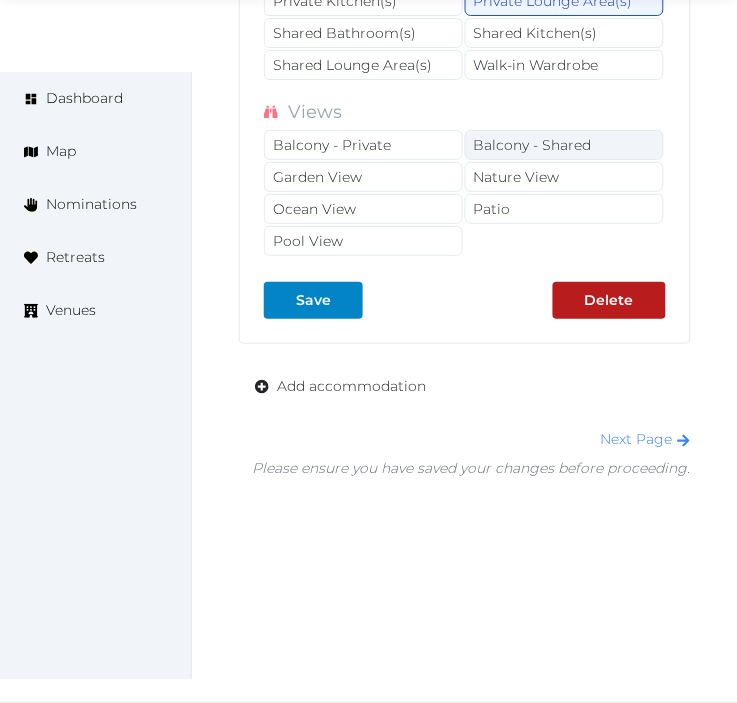 scroll, scrollTop: 4744, scrollLeft: 0, axis: vertical 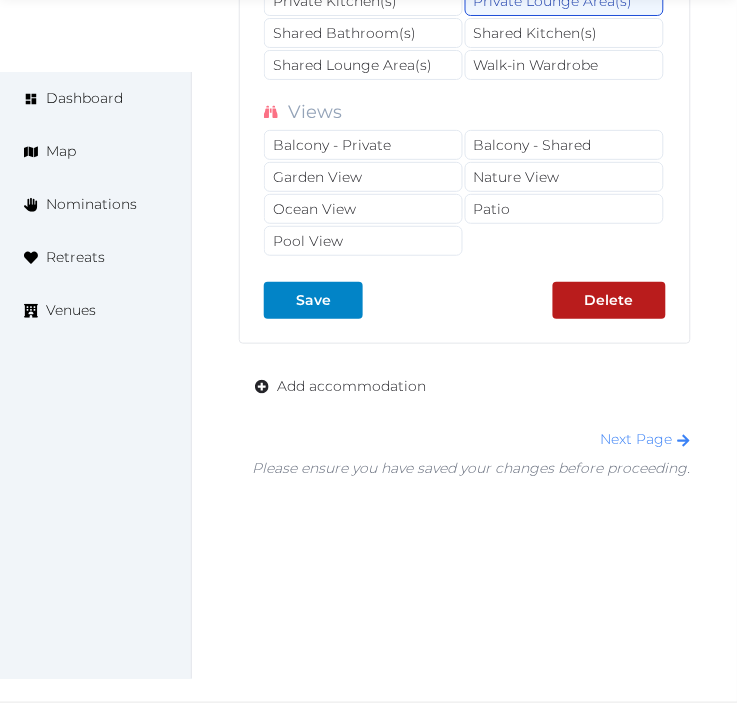 click on "**********" at bounding box center [465, -1281] 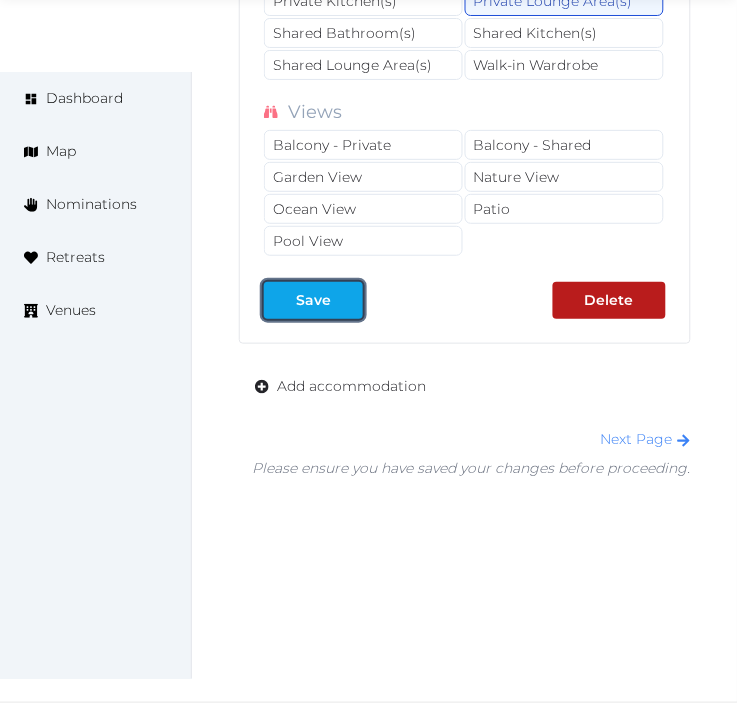 click at bounding box center (347, 300) 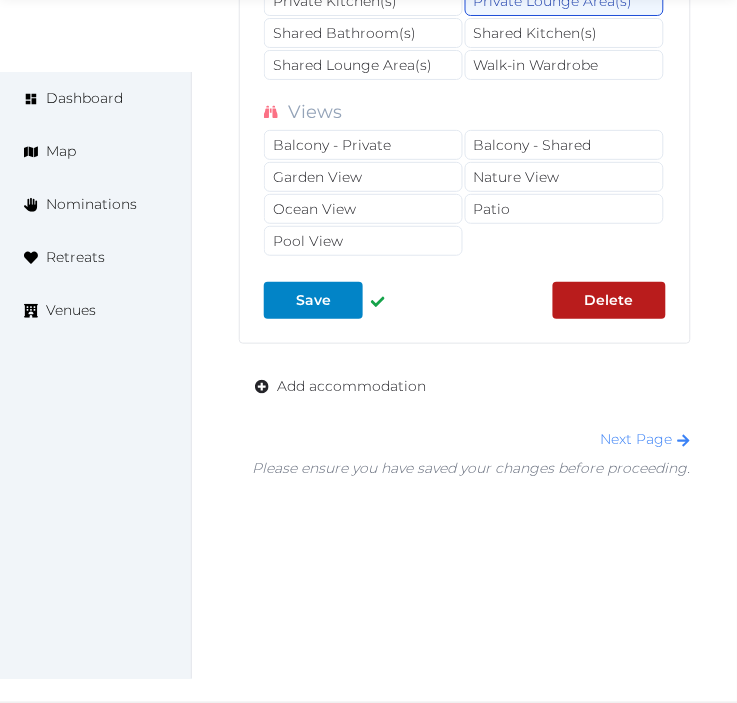 click on "Next Page" at bounding box center (472, 439) 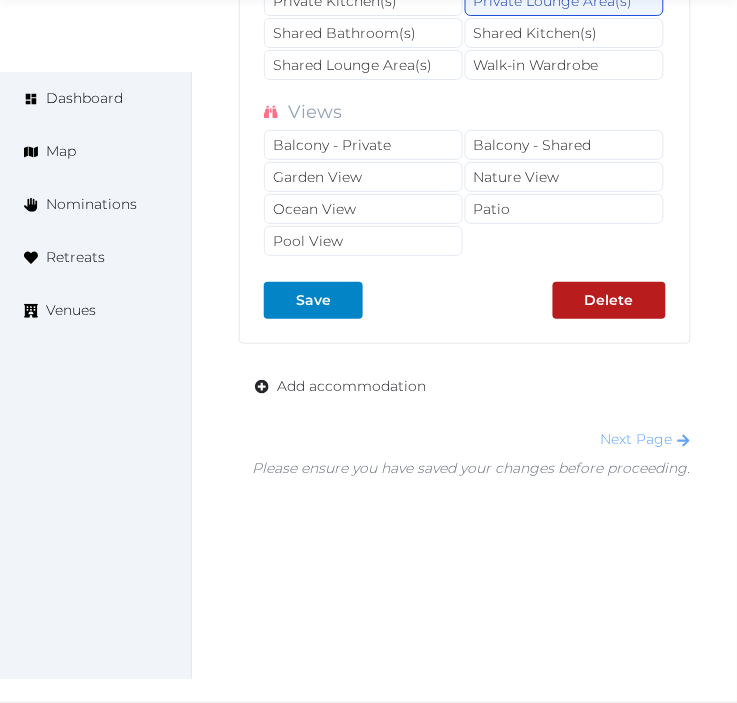 click on "Next Page" at bounding box center [646, 439] 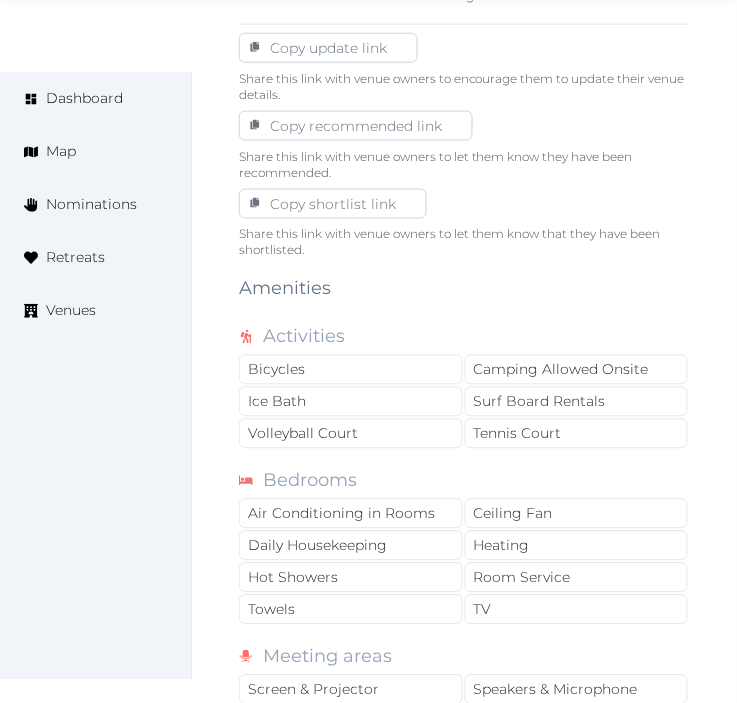 scroll, scrollTop: 1333, scrollLeft: 0, axis: vertical 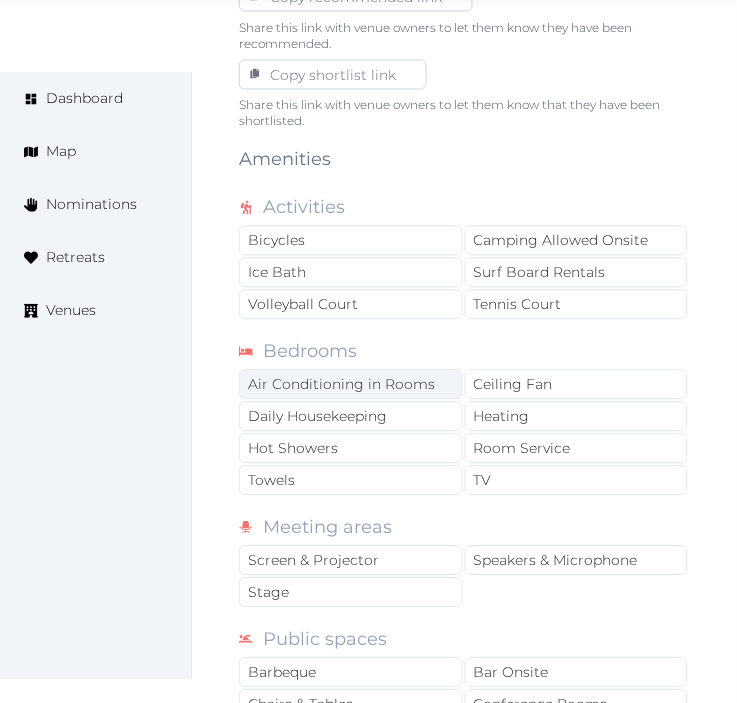 click on "Air Conditioning in Rooms" at bounding box center (351, 385) 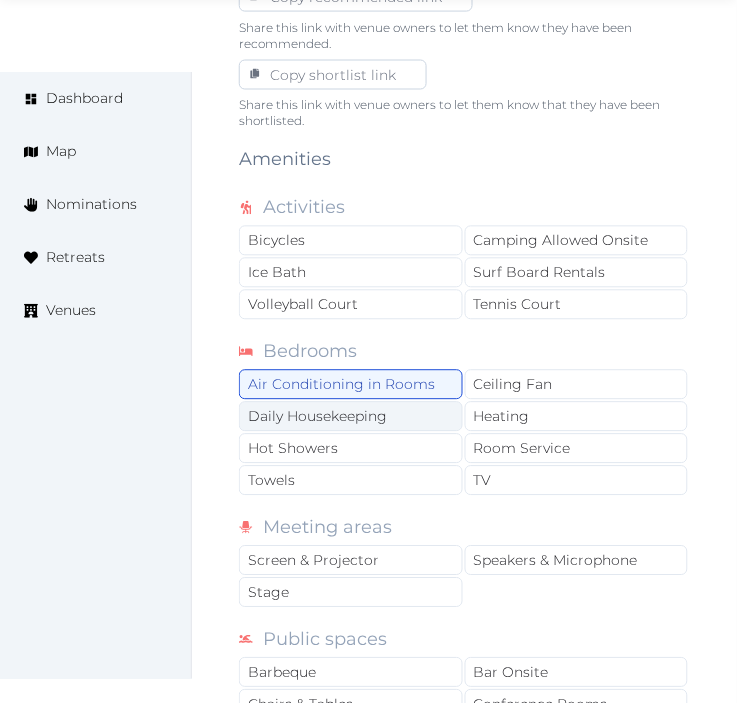 click on "Daily Housekeeping" at bounding box center (351, 417) 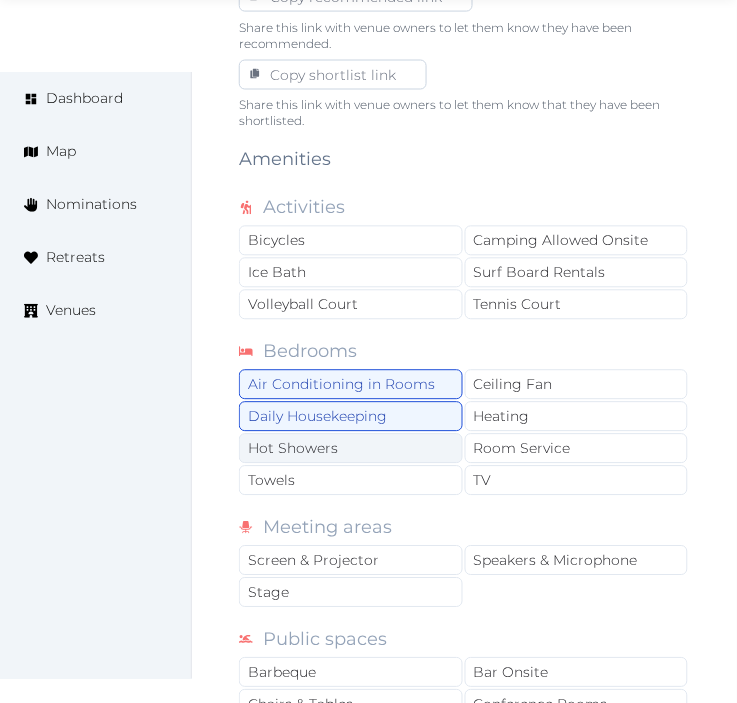 click on "Hot Showers" at bounding box center (351, 449) 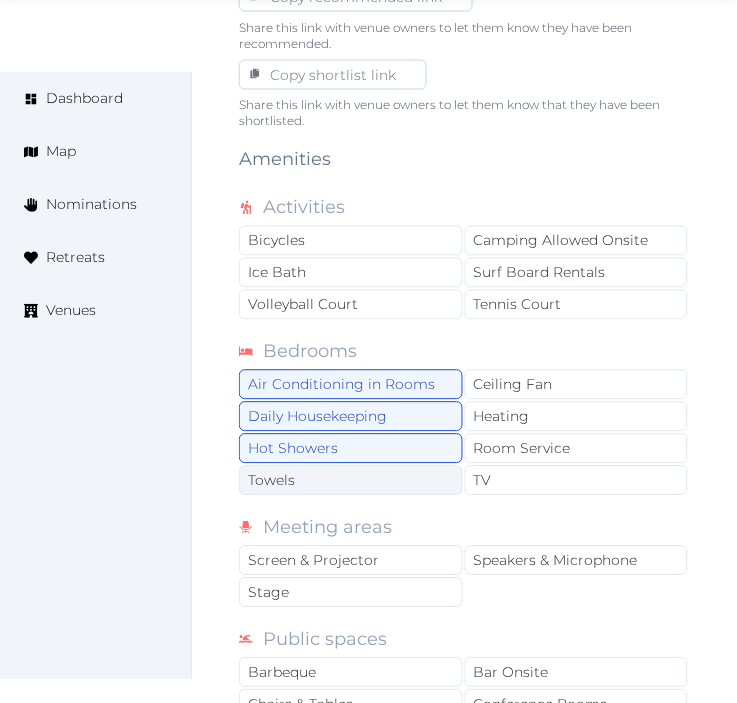 drag, startPoint x: 377, startPoint y: 470, endPoint x: 465, endPoint y: 483, distance: 88.95505 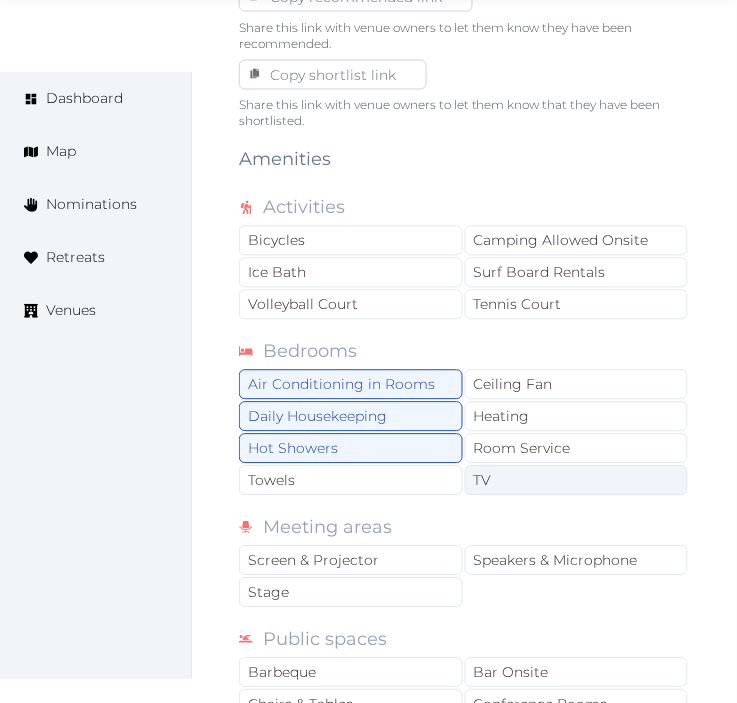 click on "Towels" at bounding box center (351, 481) 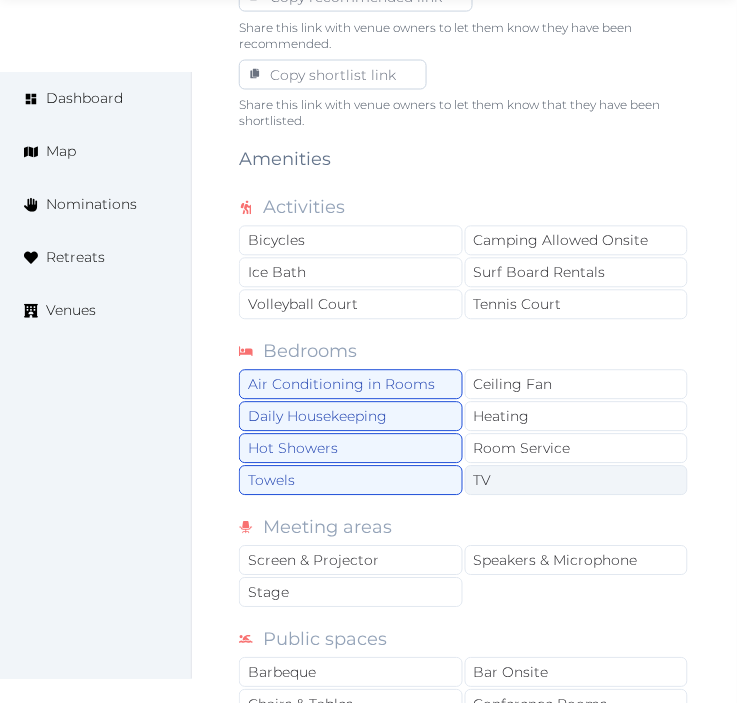 click on "TV" at bounding box center (577, 481) 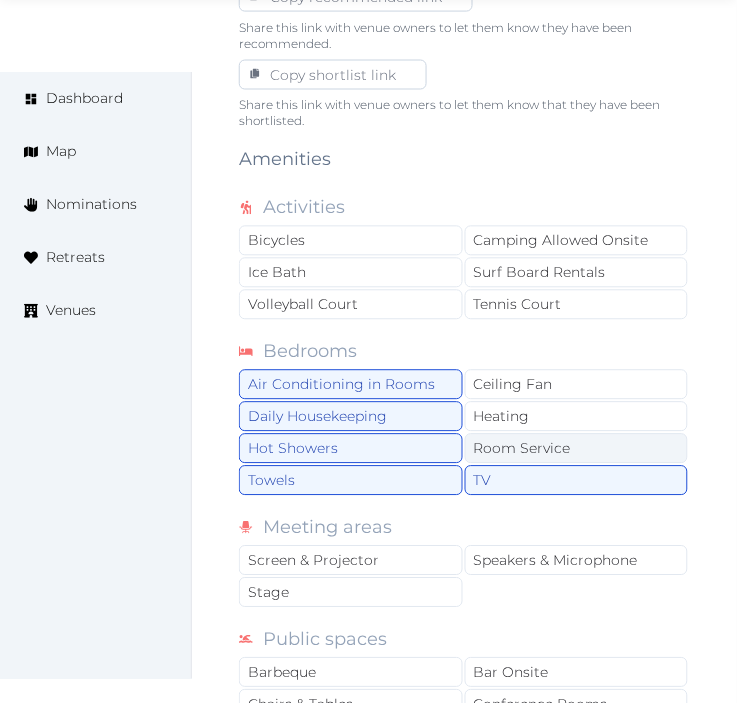 click on "Room Service" at bounding box center [577, 449] 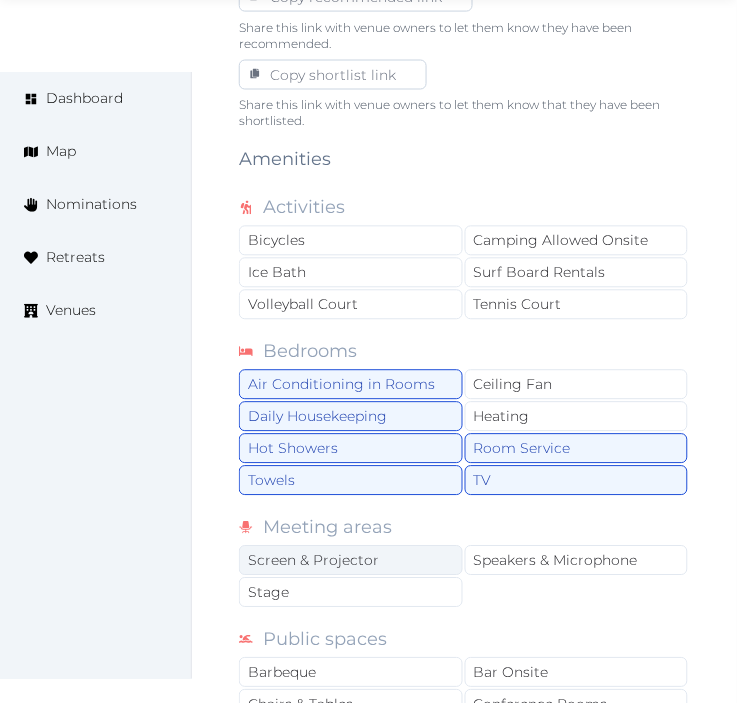 click on "Screen & Projector" at bounding box center [351, 561] 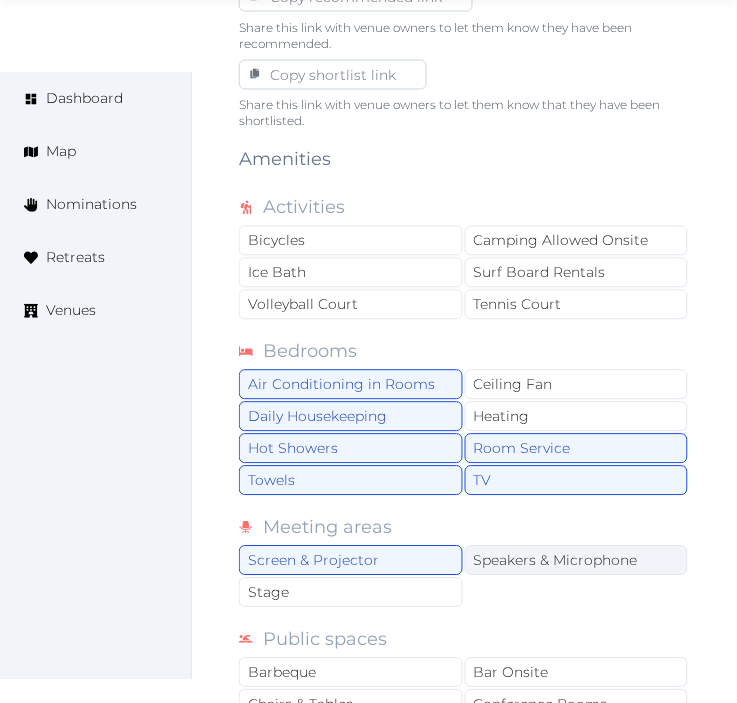 click on "Speakers & Microphone" at bounding box center [577, 561] 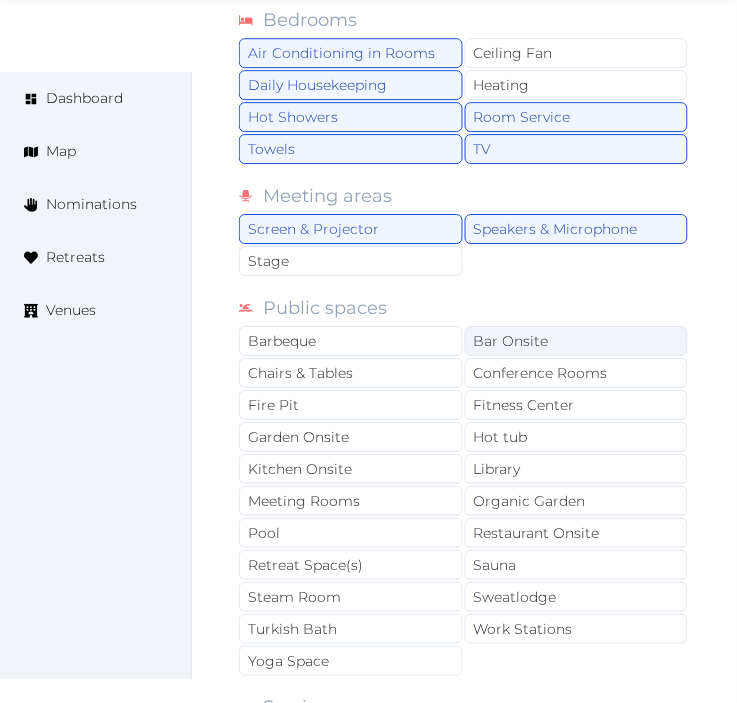 scroll, scrollTop: 1666, scrollLeft: 0, axis: vertical 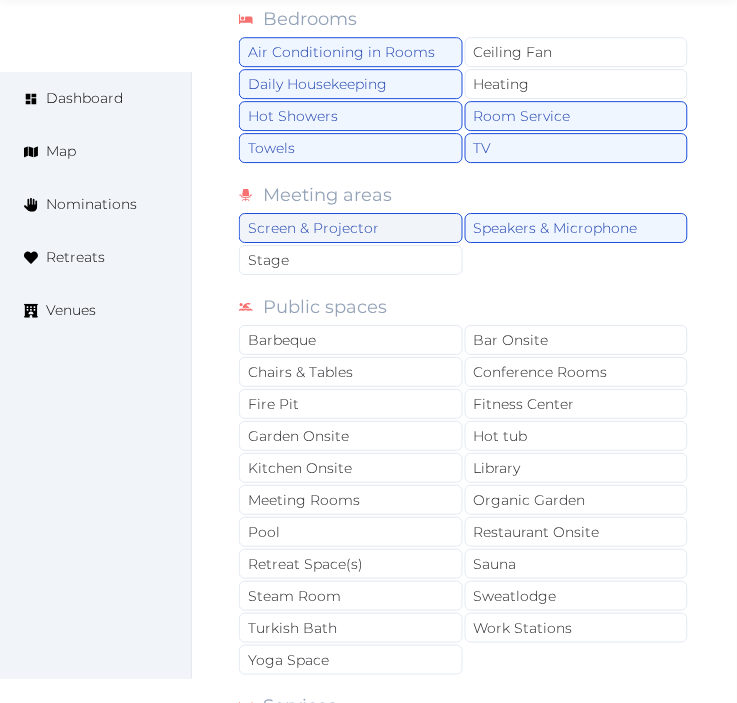 click on "Screen & Projector" at bounding box center (351, 228) 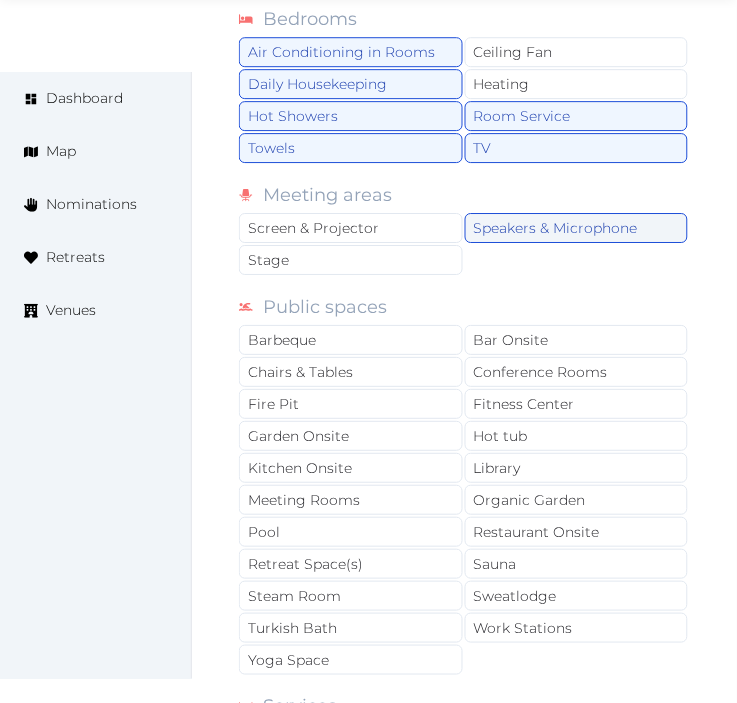 click on "Speakers & Microphone" at bounding box center (577, 228) 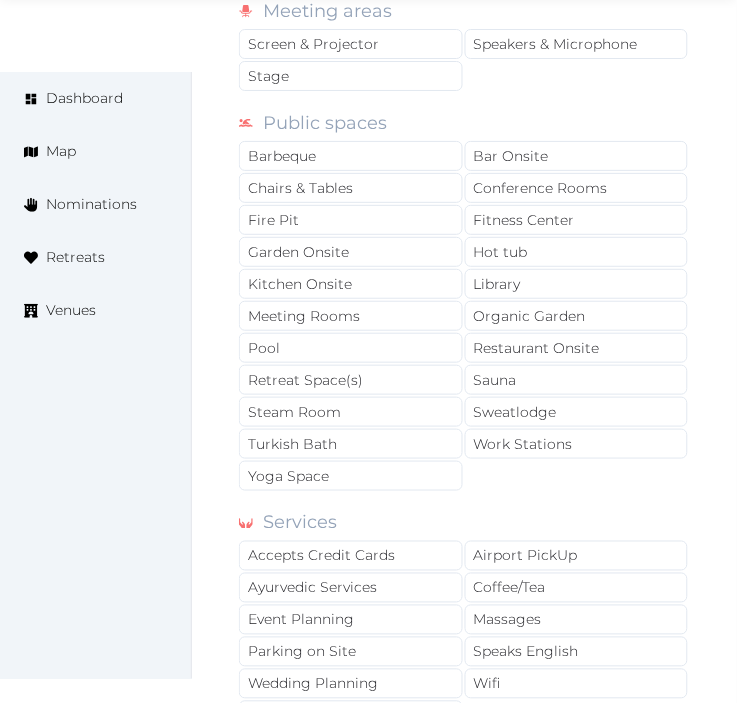 scroll, scrollTop: 1888, scrollLeft: 0, axis: vertical 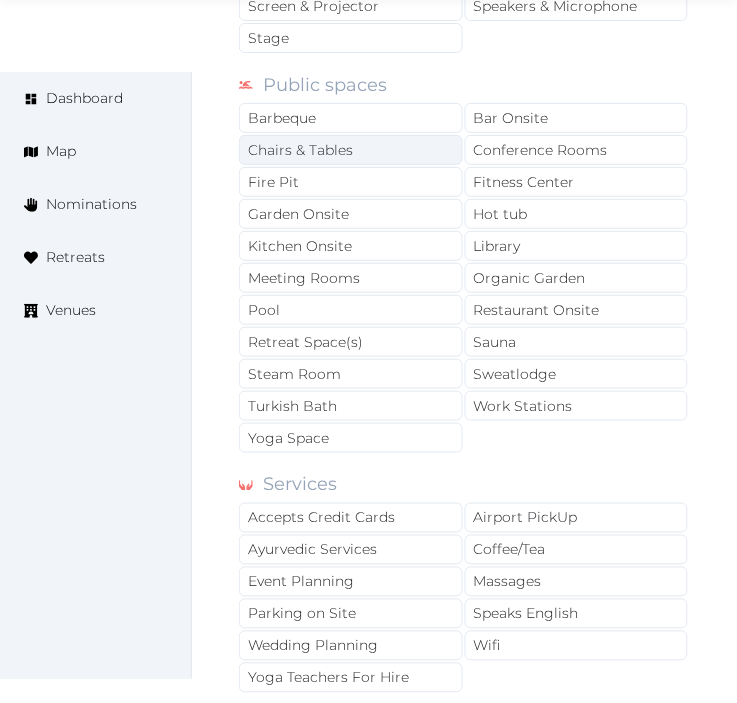 click on "Chairs & Tables" at bounding box center [351, 150] 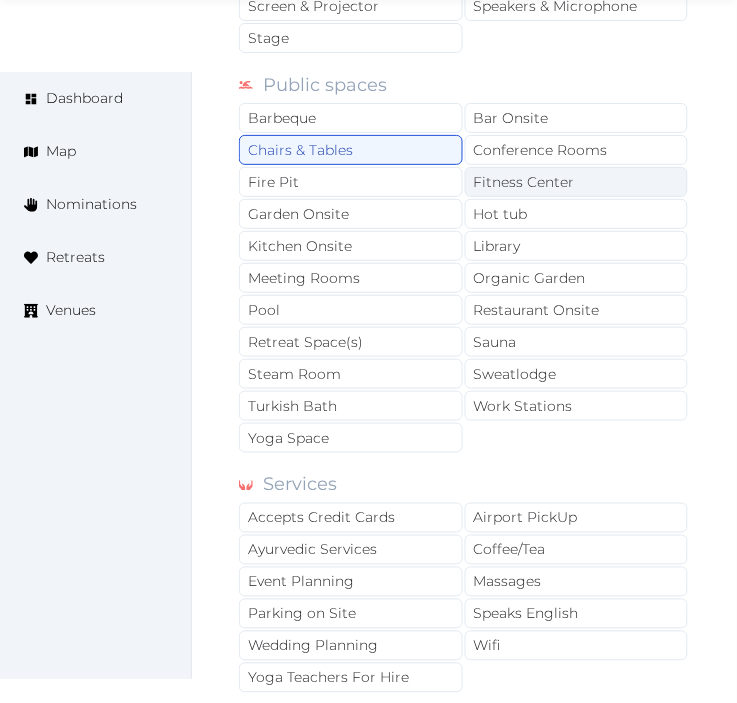 click on "Fitness Center" at bounding box center [577, 182] 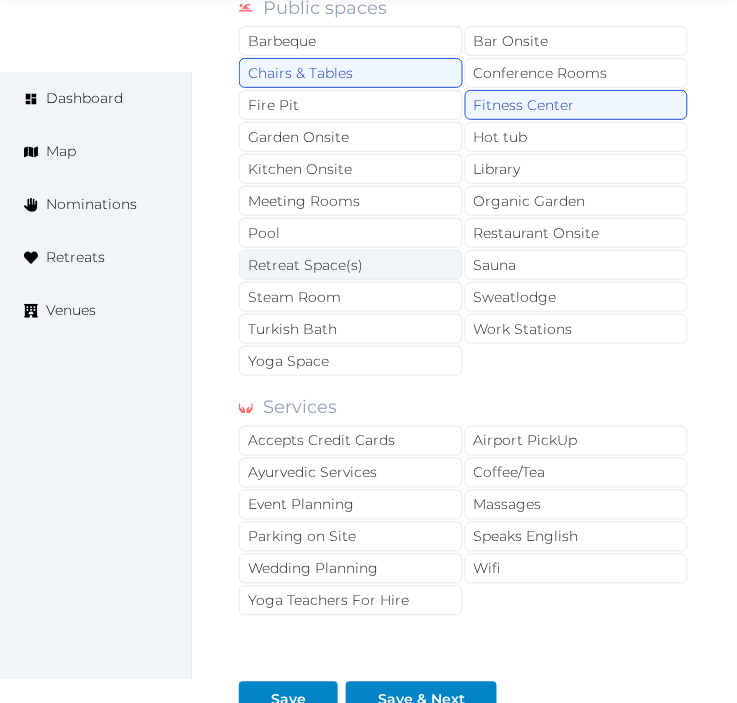 scroll, scrollTop: 2000, scrollLeft: 0, axis: vertical 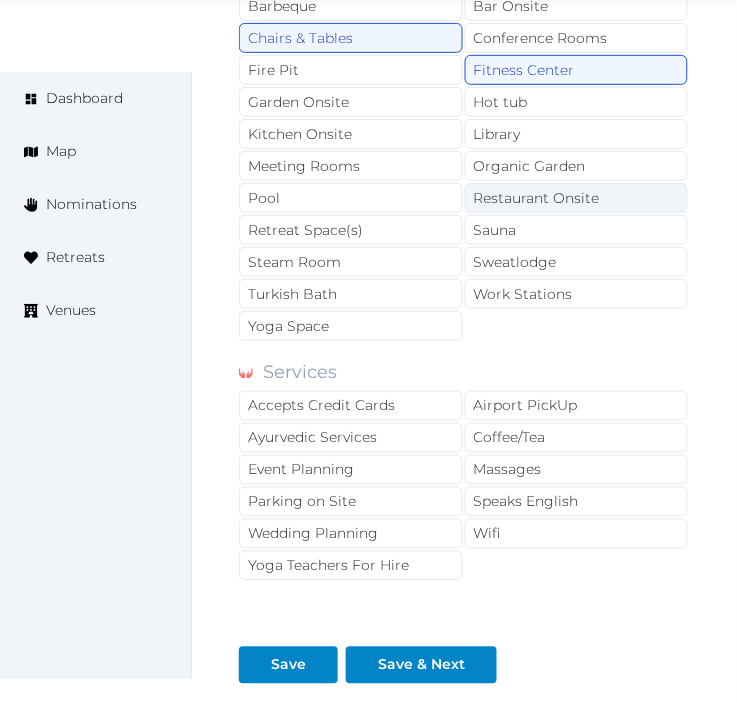 click on "Restaurant Onsite" at bounding box center (577, 198) 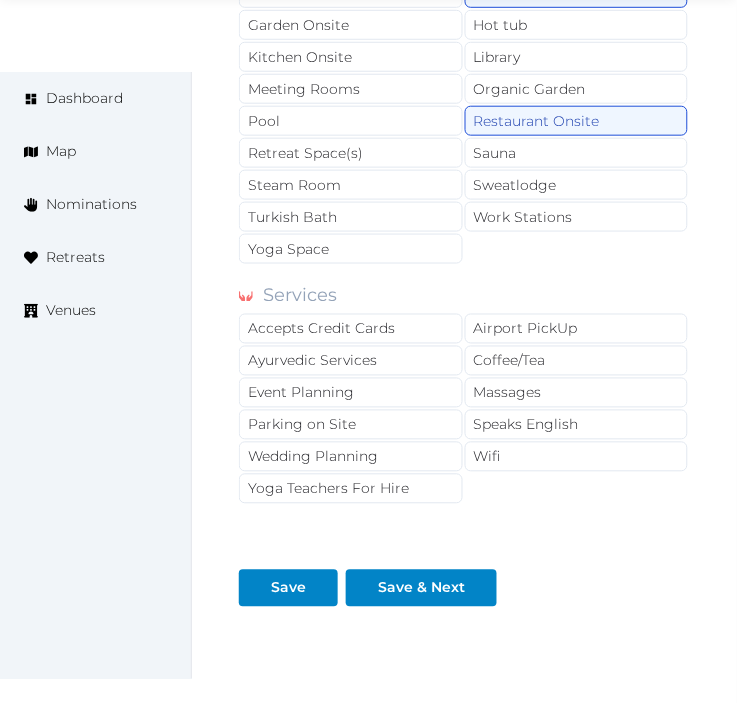 scroll, scrollTop: 2111, scrollLeft: 0, axis: vertical 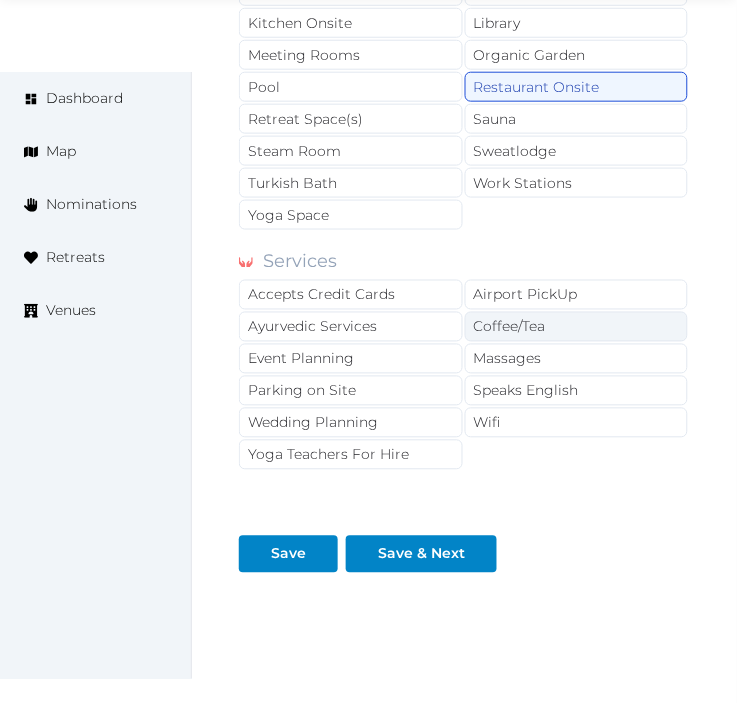 drag, startPoint x: 481, startPoint y: 330, endPoint x: 501, endPoint y: 332, distance: 20.09975 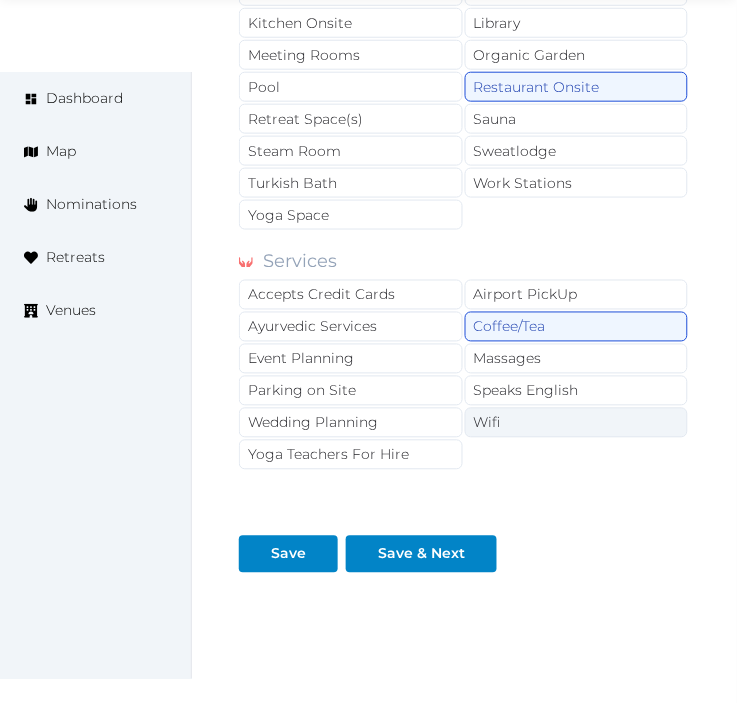 drag, startPoint x: 523, startPoint y: 393, endPoint x: 506, endPoint y: 414, distance: 27.018513 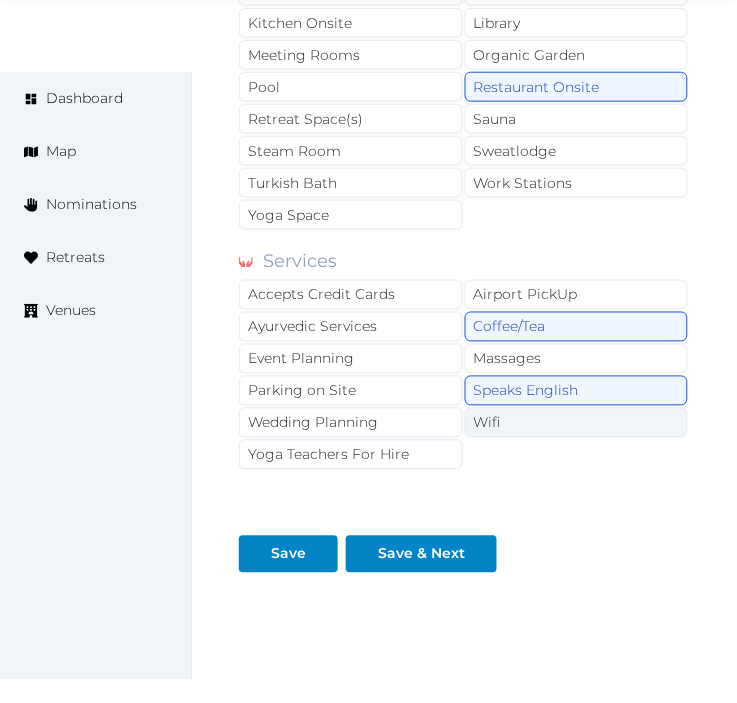 click on "Wifi" at bounding box center [577, 423] 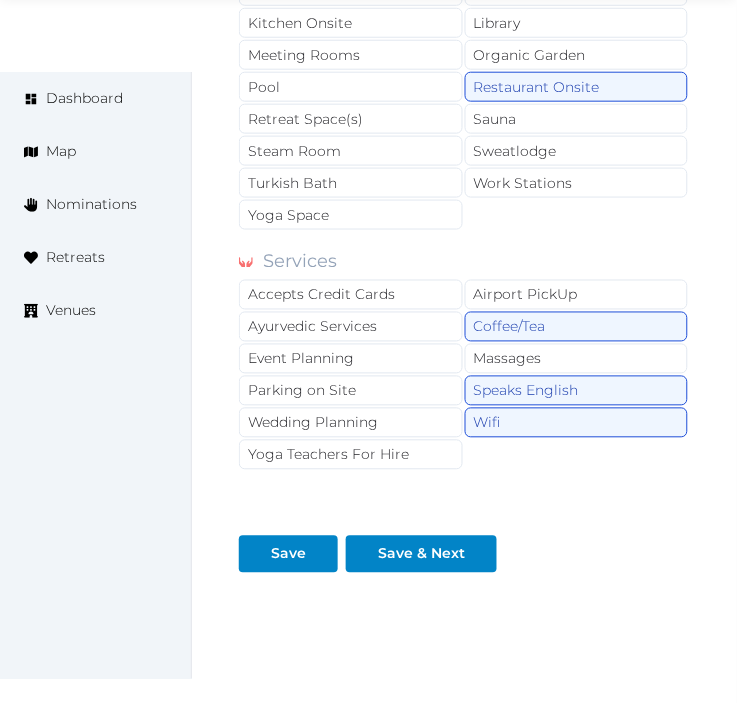 click on "Services" at bounding box center [464, 262] 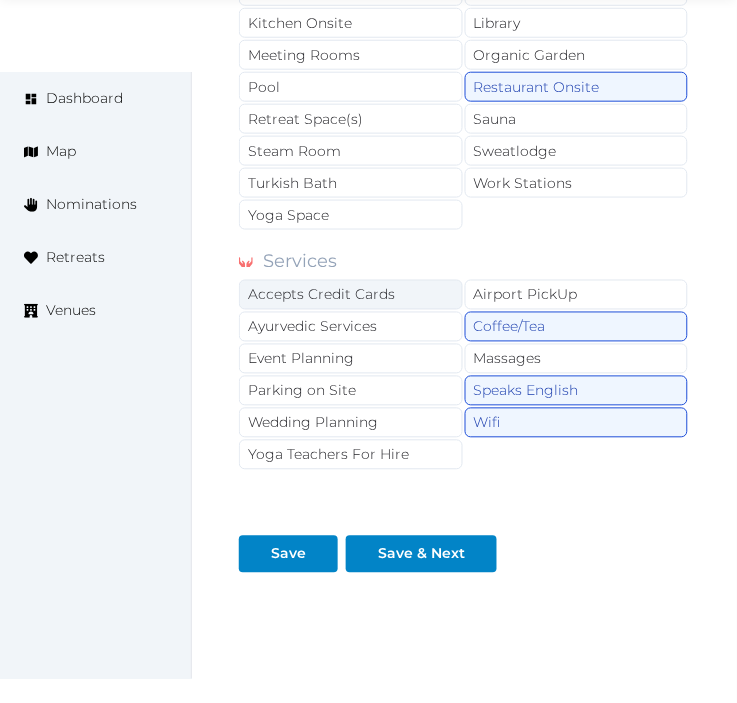 click on "Accepts Credit Cards" at bounding box center [351, 295] 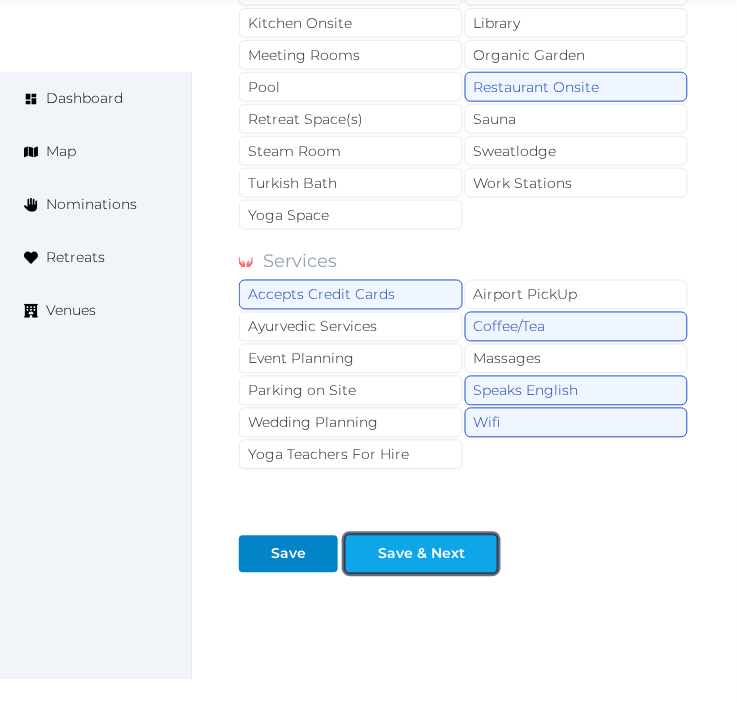 click on "Save & Next" at bounding box center (421, 554) 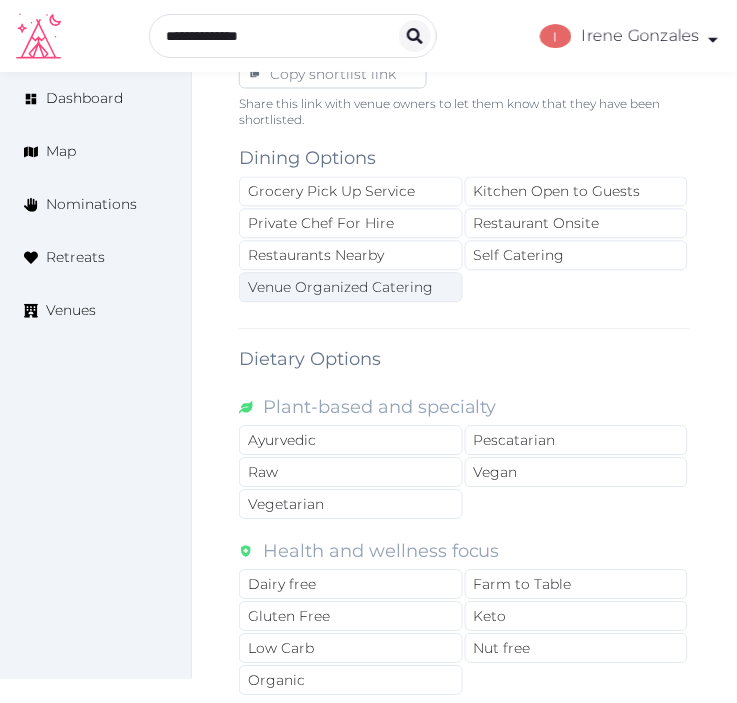 scroll, scrollTop: 1333, scrollLeft: 0, axis: vertical 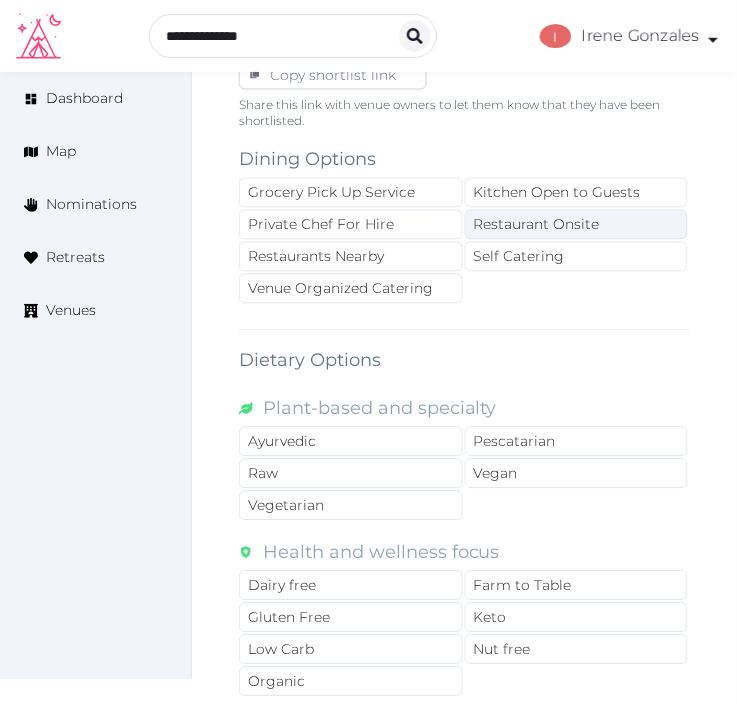 click on "Restaurant Onsite" at bounding box center (577, 225) 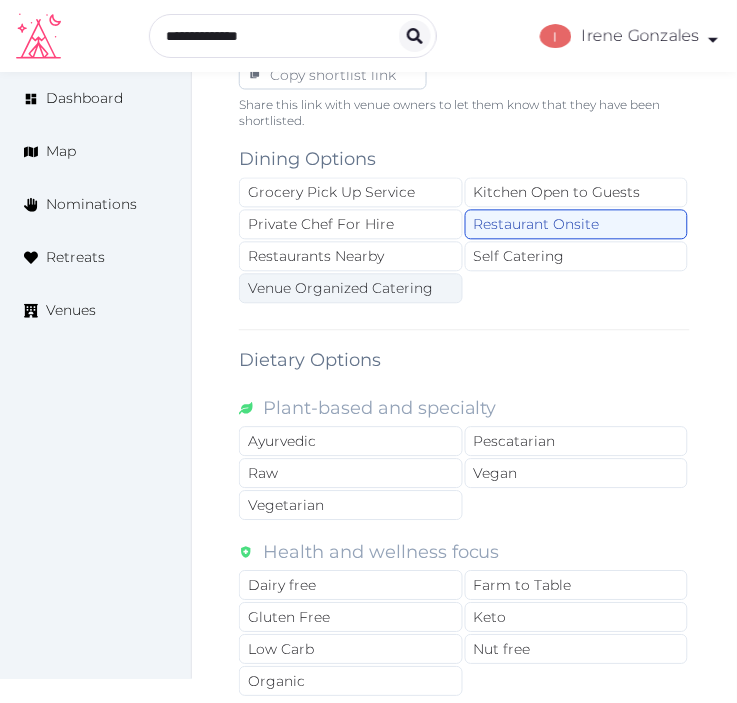 click on "Venue Organized Catering" at bounding box center [351, 289] 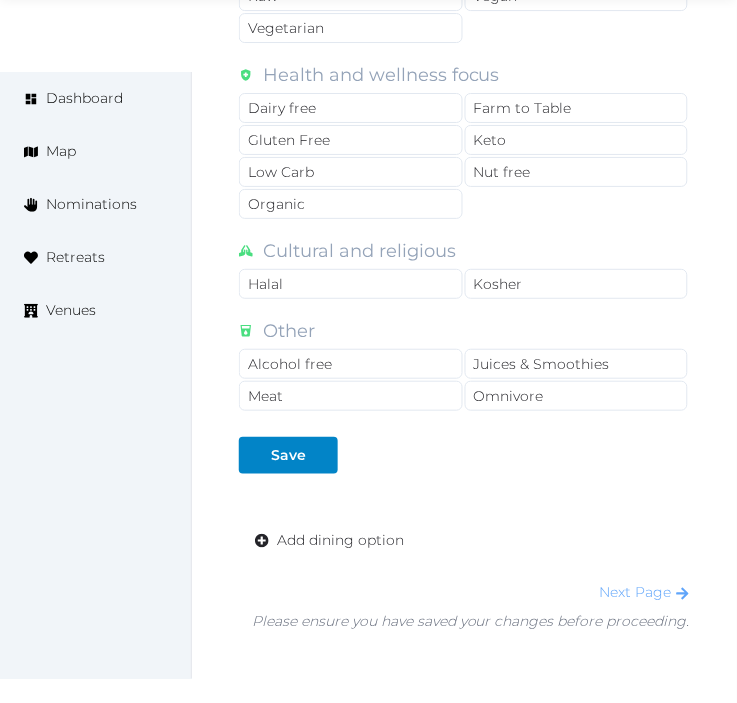 scroll, scrollTop: 1967, scrollLeft: 0, axis: vertical 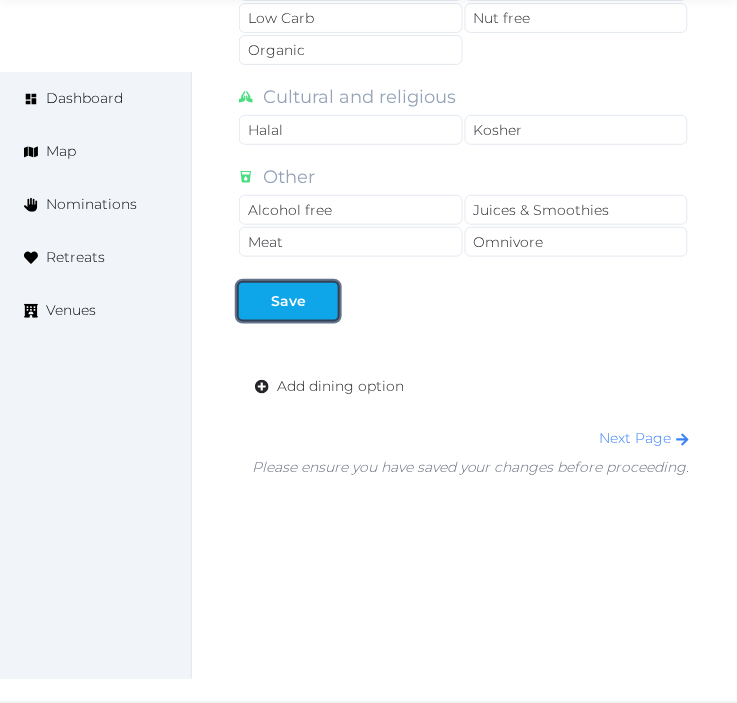 click at bounding box center [322, 301] 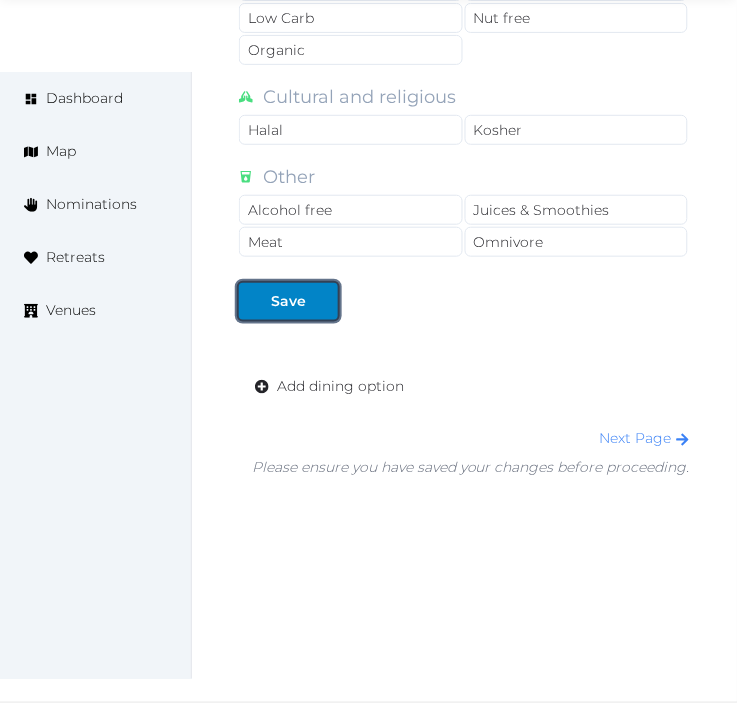 drag, startPoint x: 310, startPoint y: 285, endPoint x: 361, endPoint y: 304, distance: 54.42426 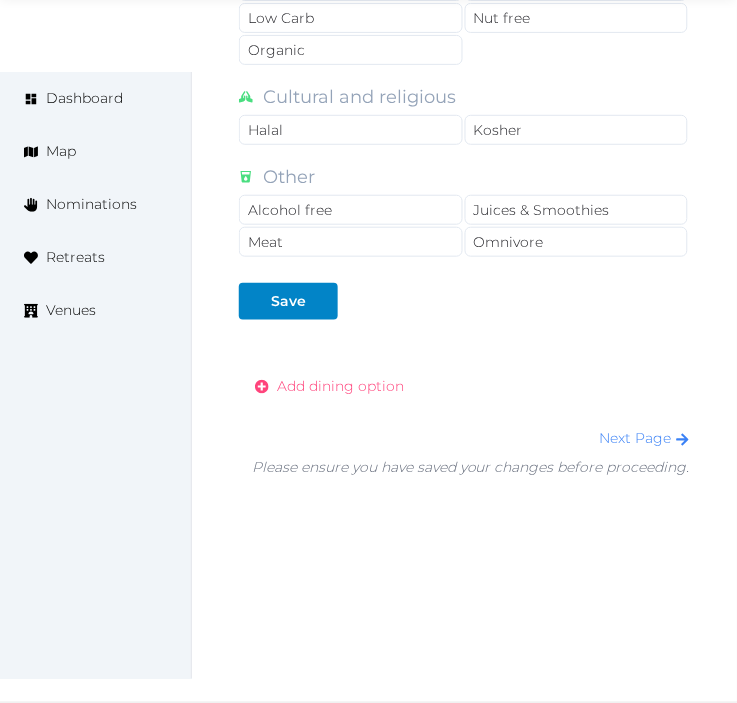 click on "Add dining option" at bounding box center [340, 386] 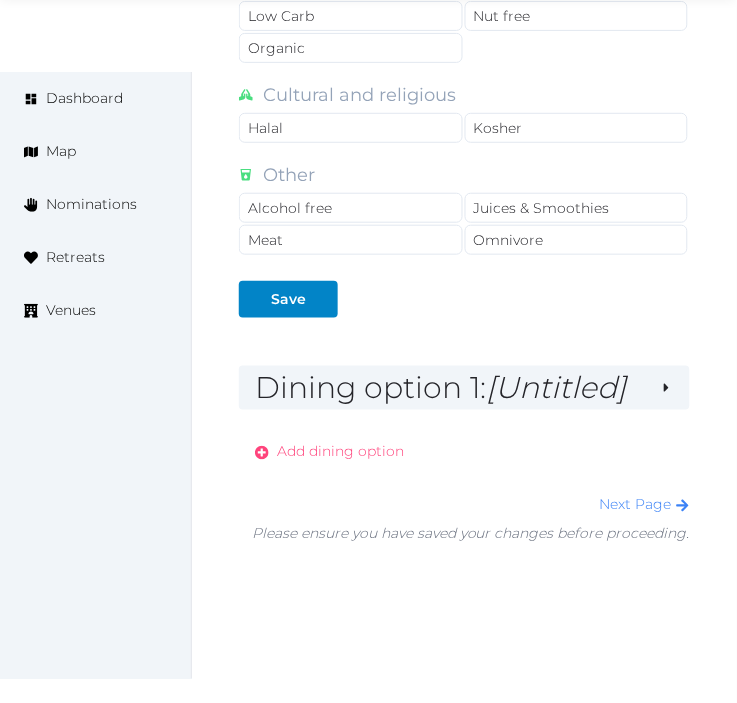 click on "Dining option 1 :  [Untitled]" at bounding box center [449, 388] 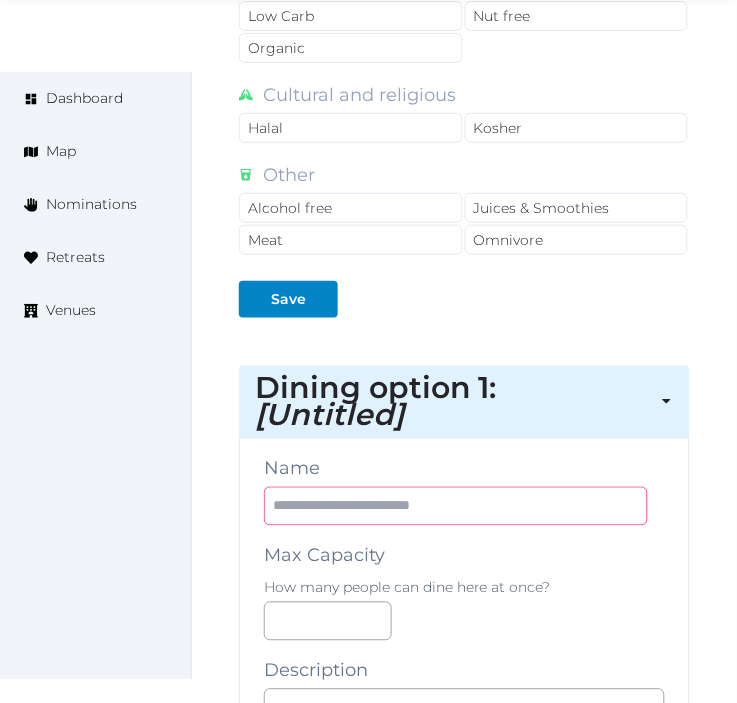 click at bounding box center (456, 506) 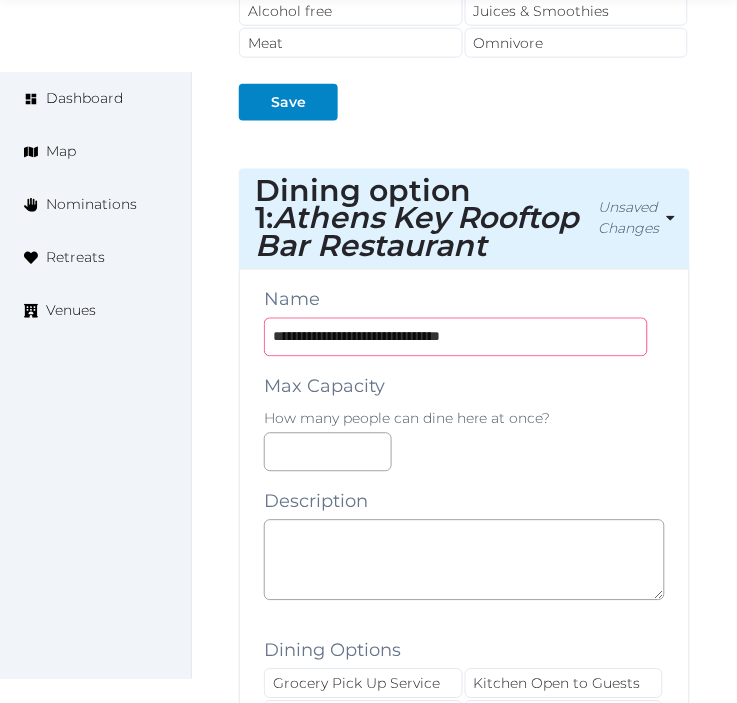 scroll, scrollTop: 2190, scrollLeft: 0, axis: vertical 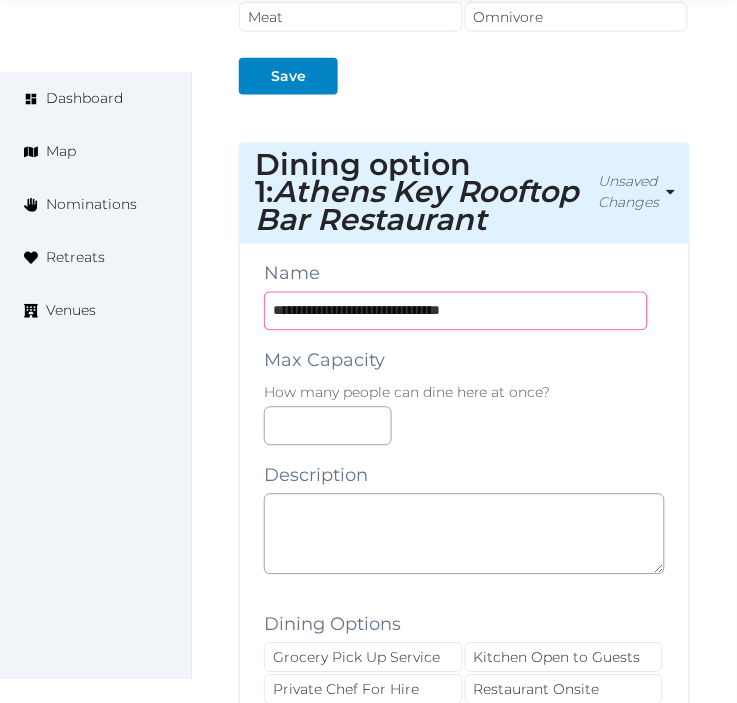 type on "**********" 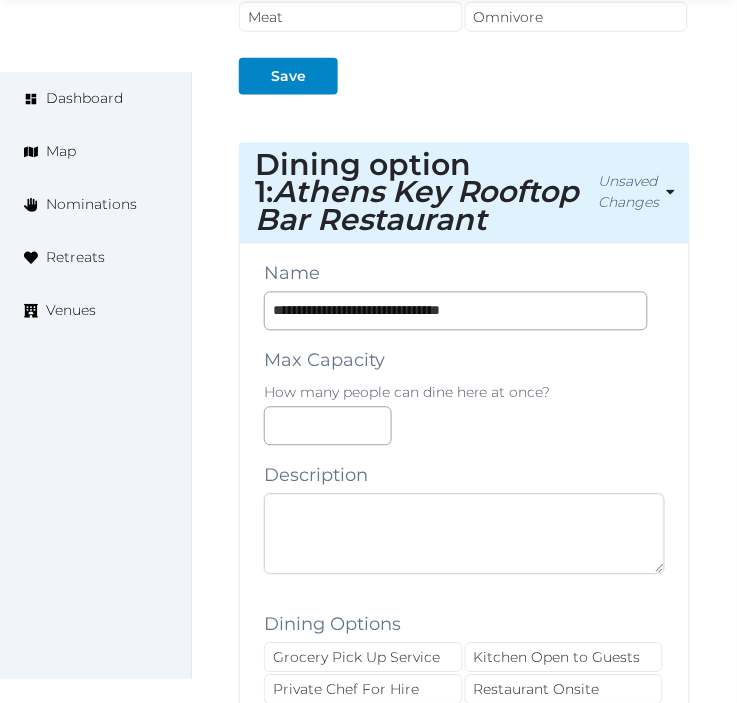 click at bounding box center (464, 534) 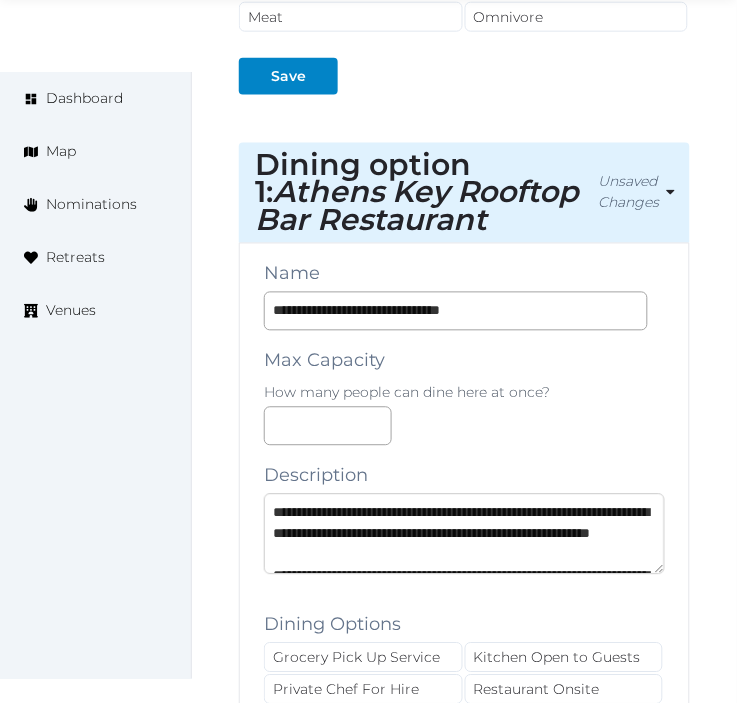 scroll, scrollTop: 178, scrollLeft: 0, axis: vertical 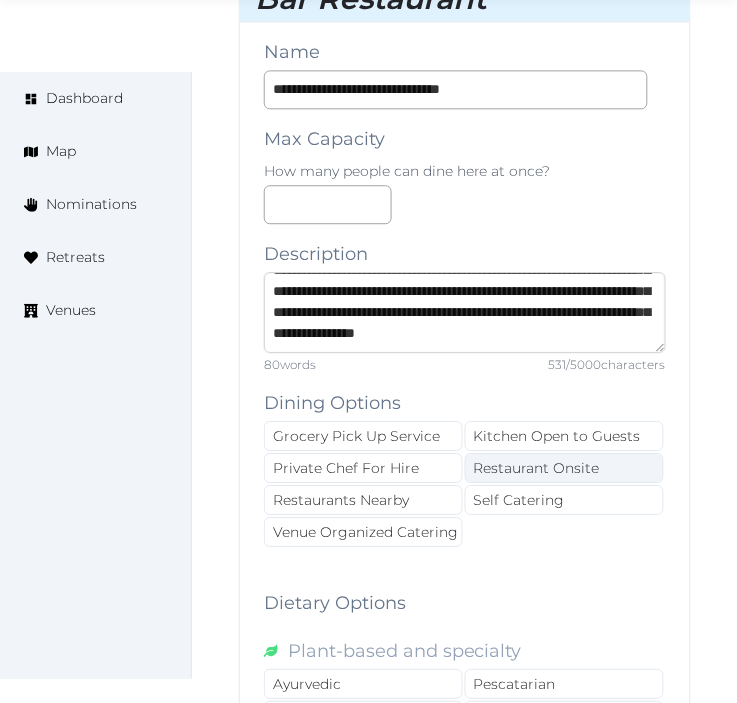 type on "**********" 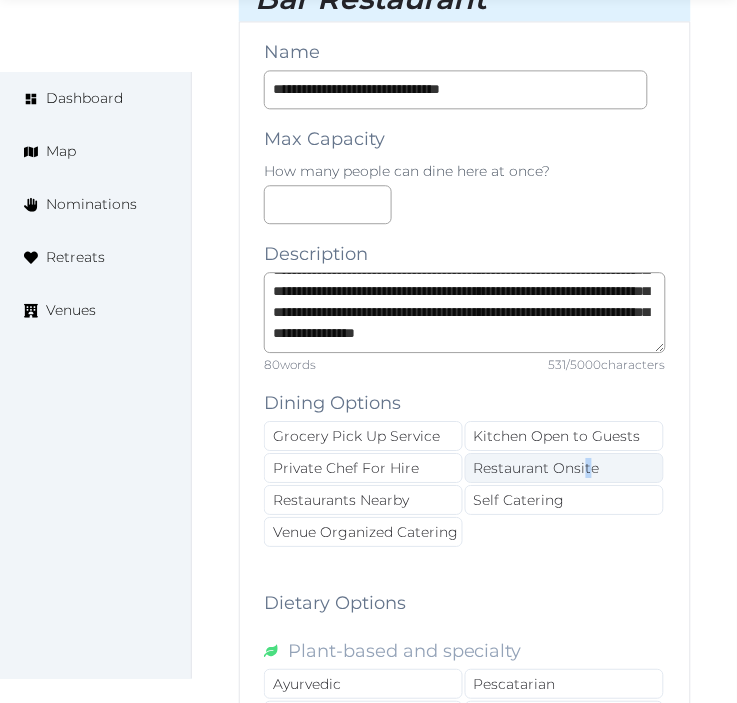 drag, startPoint x: 587, startPoint y: 464, endPoint x: 503, endPoint y: 486, distance: 86.833176 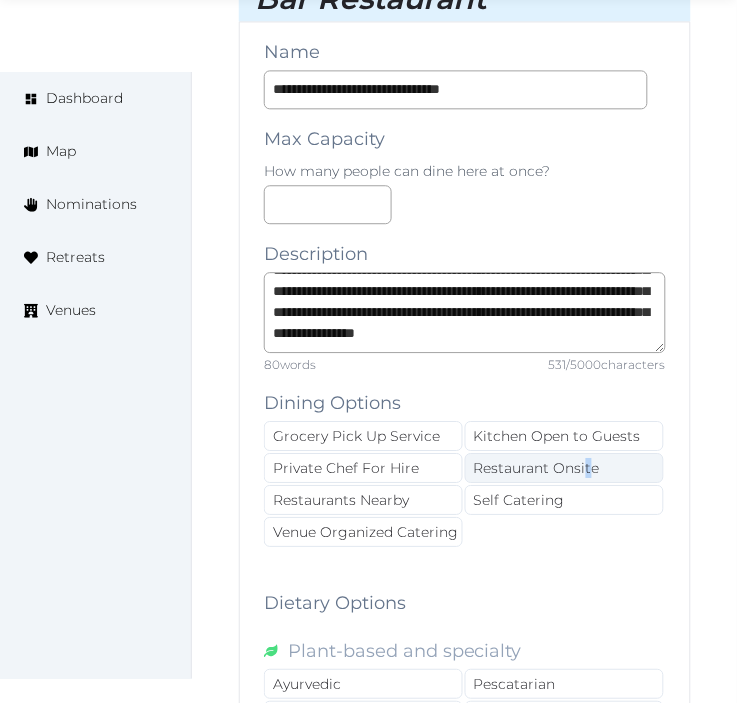 click on "Restaurant Onsite" at bounding box center (564, 468) 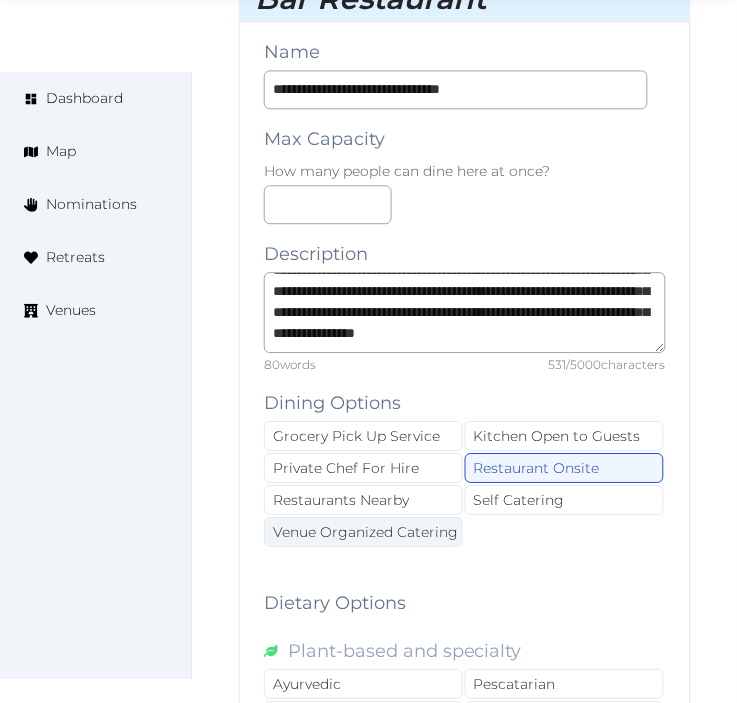click on "Venue Organized Catering" at bounding box center (363, 532) 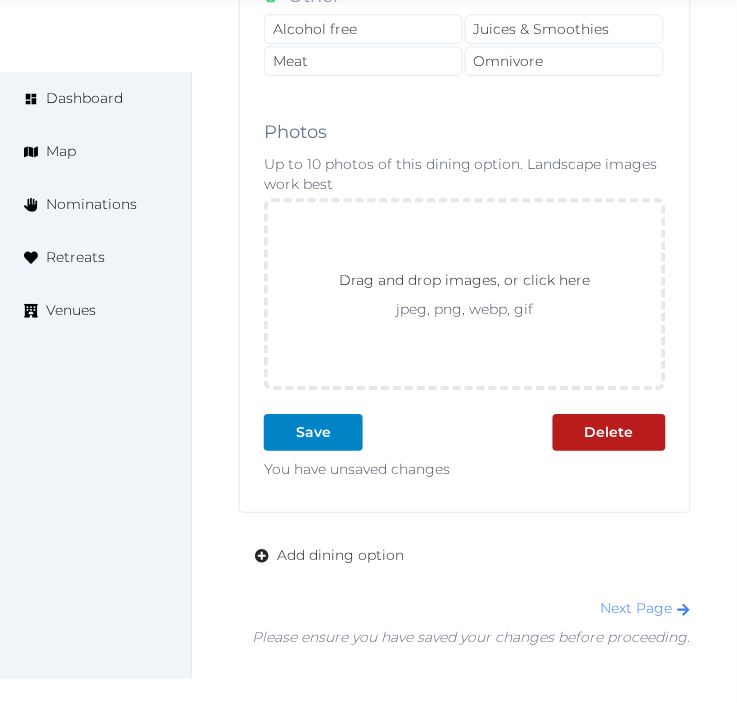 scroll, scrollTop: 3634, scrollLeft: 0, axis: vertical 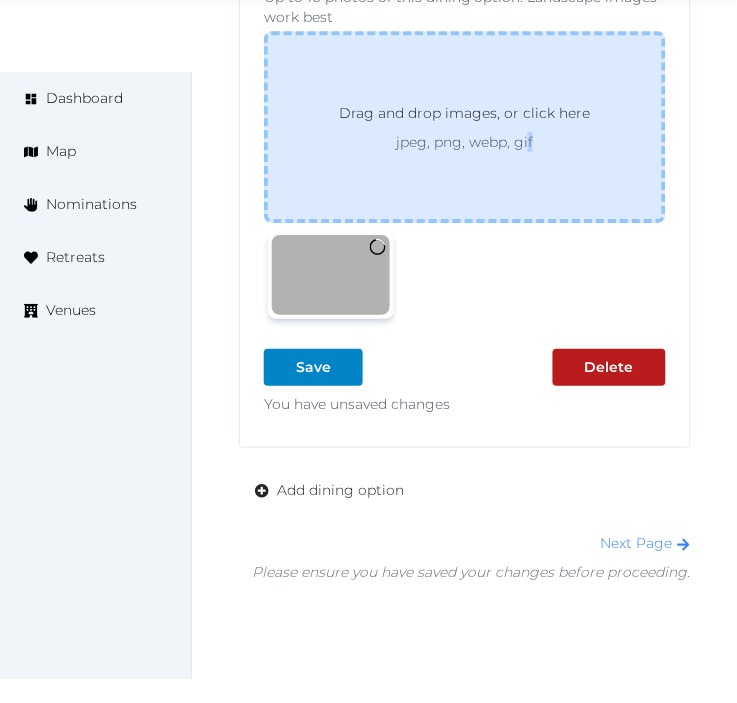 click on "Drag and drop images, or click here jpeg, png, webp, gif" at bounding box center (465, 127) 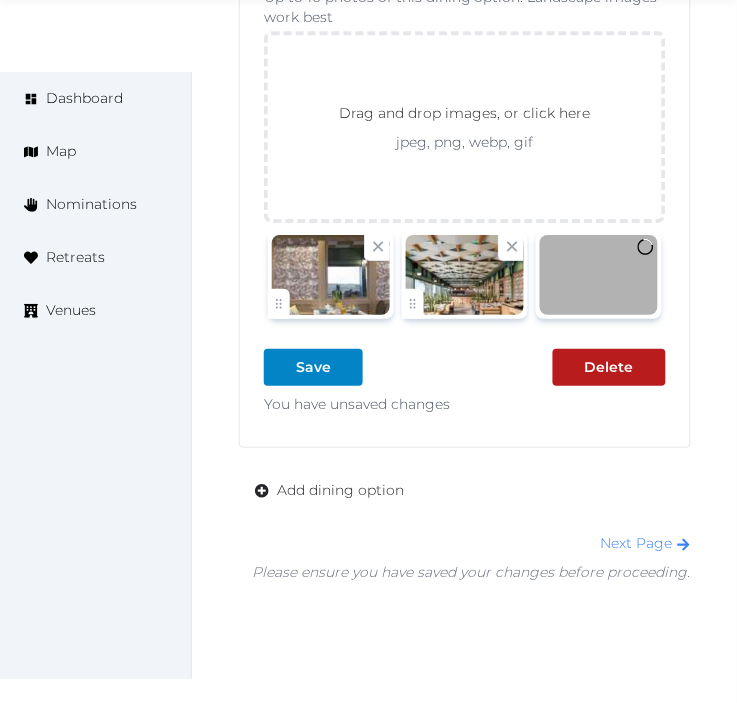click on "**********" at bounding box center (465, -377) 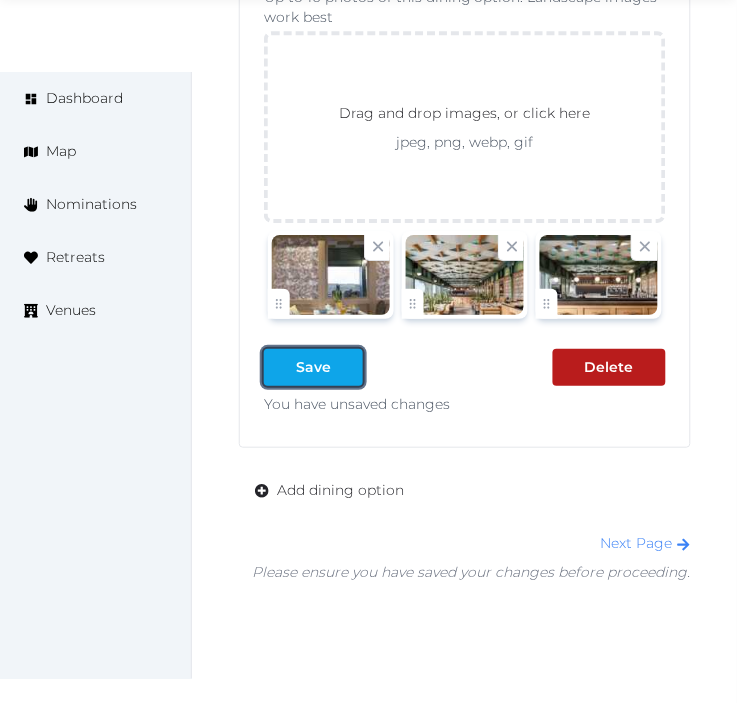 click at bounding box center [347, 367] 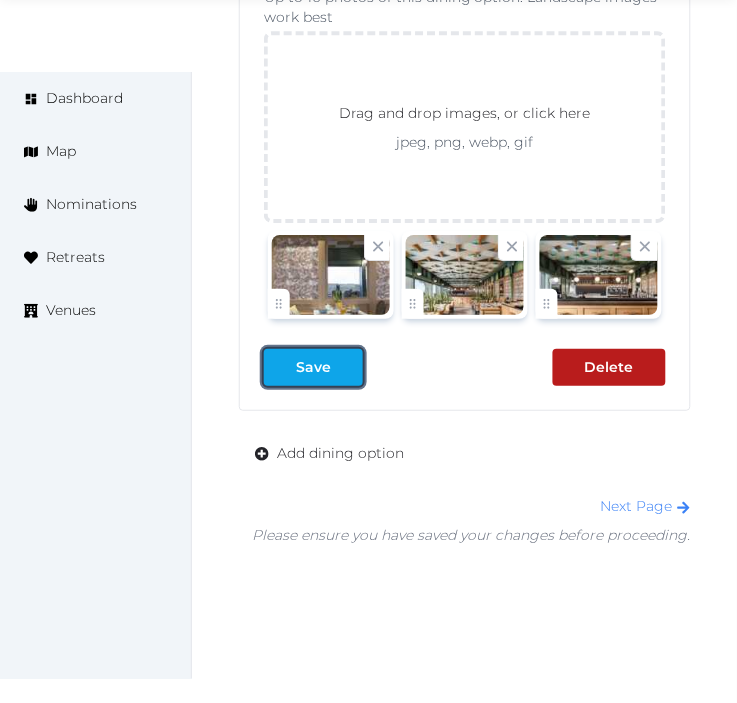 click at bounding box center (347, 367) 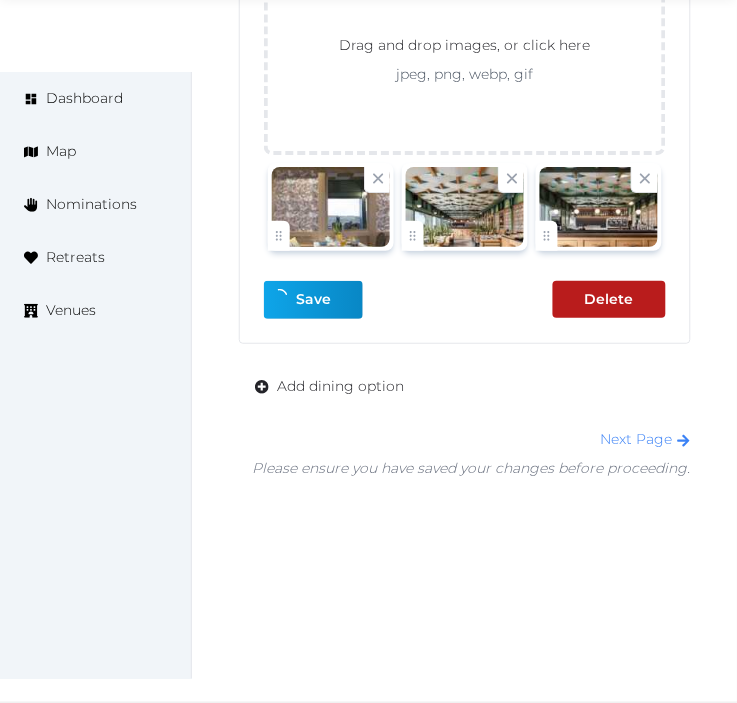 scroll, scrollTop: 3707, scrollLeft: 0, axis: vertical 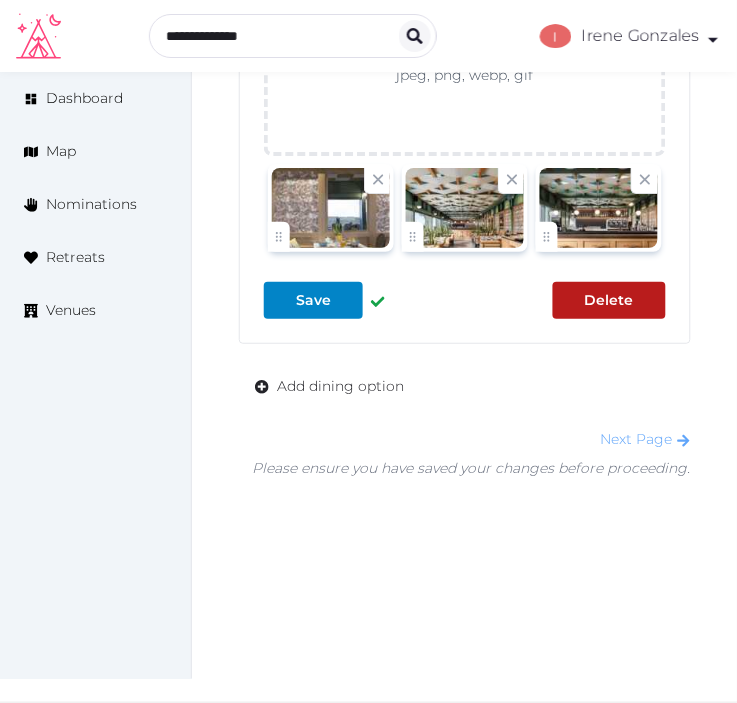 click on "Next Page" at bounding box center [646, 439] 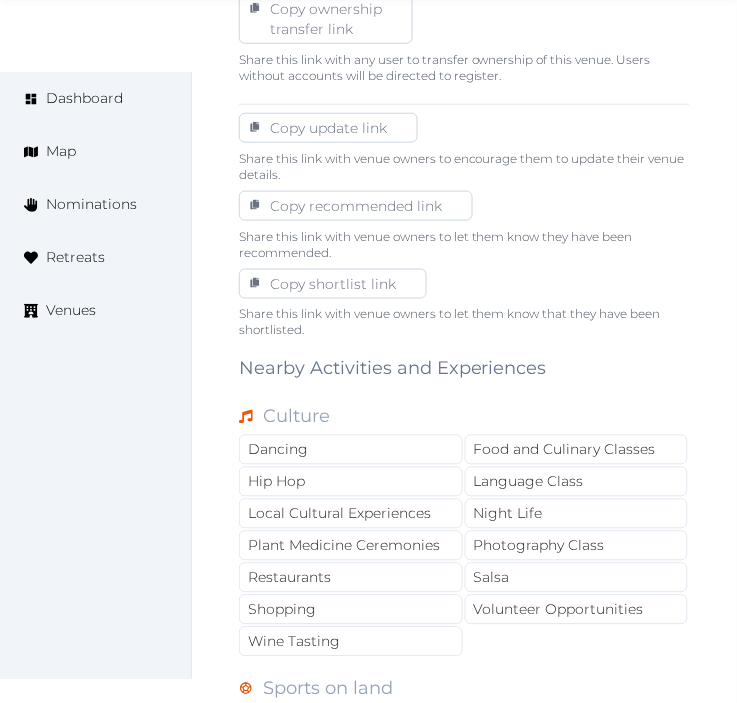 scroll, scrollTop: 1444, scrollLeft: 0, axis: vertical 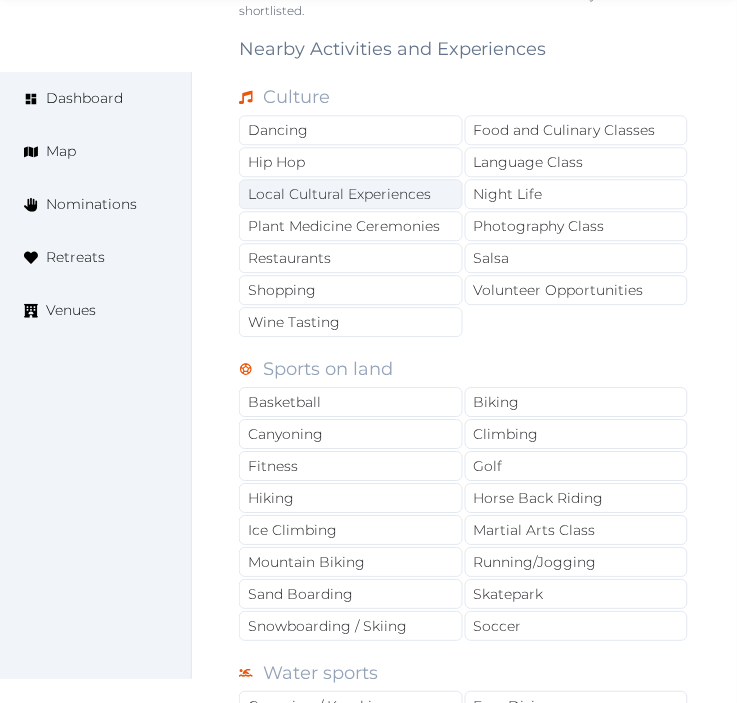 click on "Local Cultural Experiences" at bounding box center [351, 194] 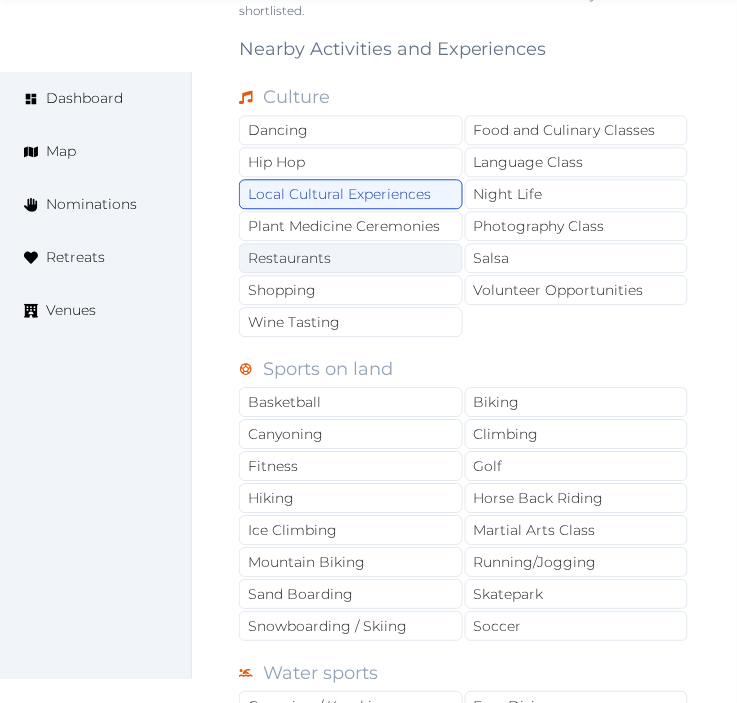 click on "Restaurants" at bounding box center (351, 258) 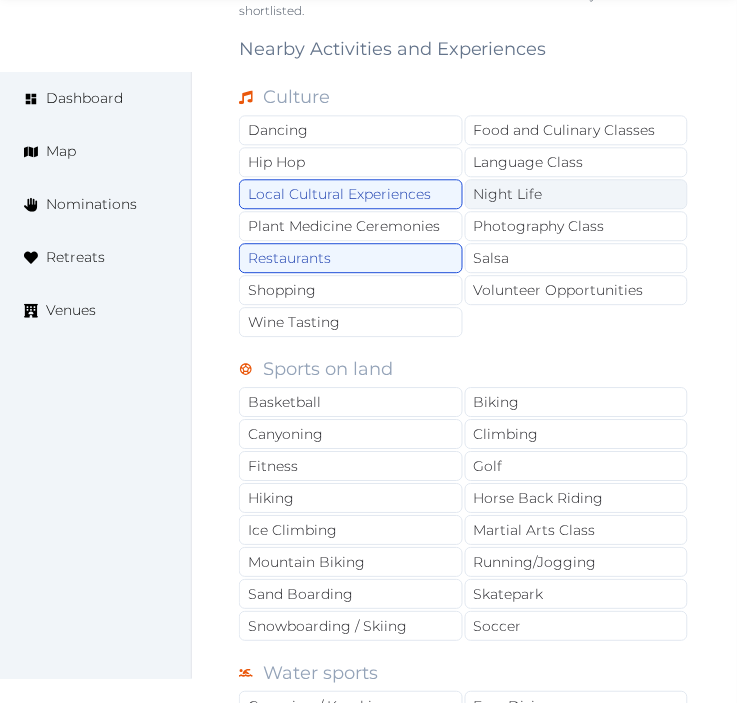 click on "Night Life" at bounding box center (577, 194) 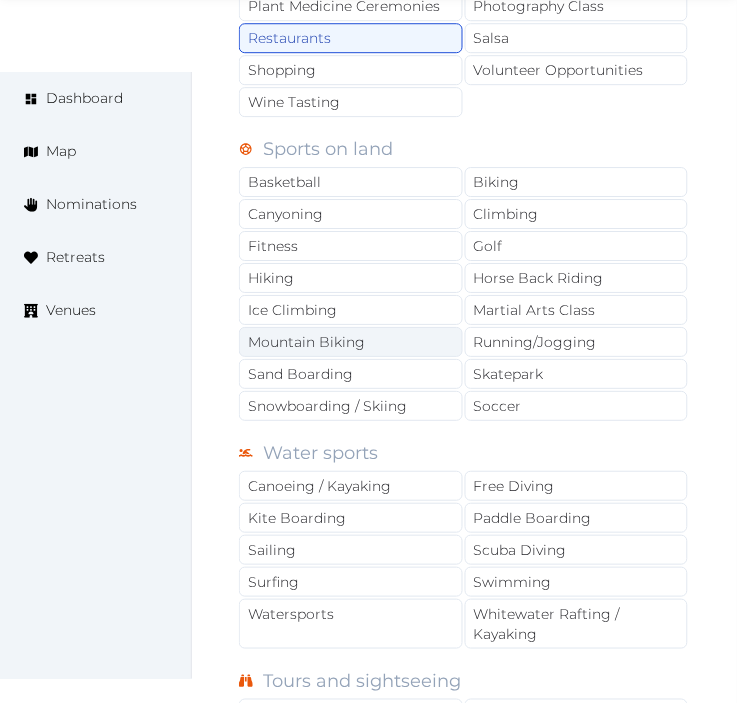 scroll, scrollTop: 1666, scrollLeft: 0, axis: vertical 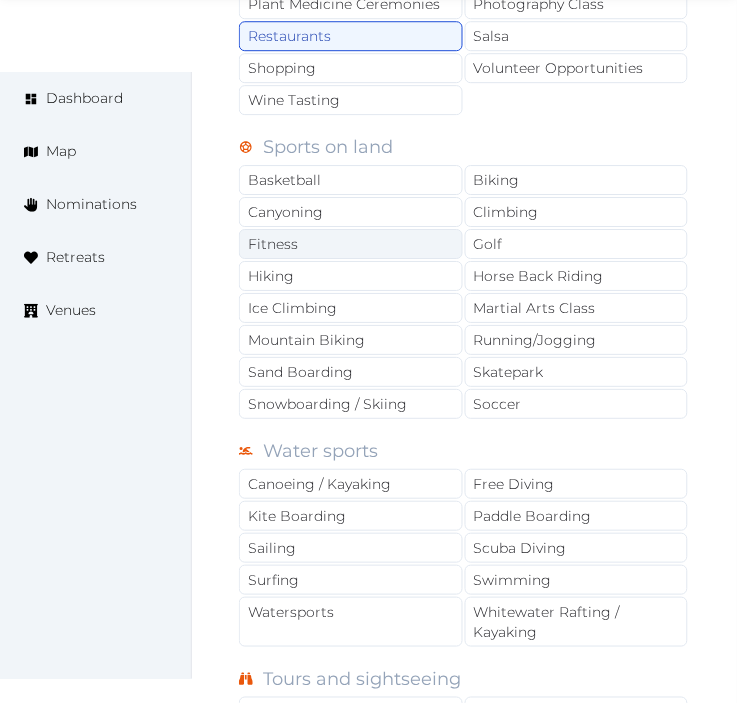 click on "Fitness" at bounding box center [351, 244] 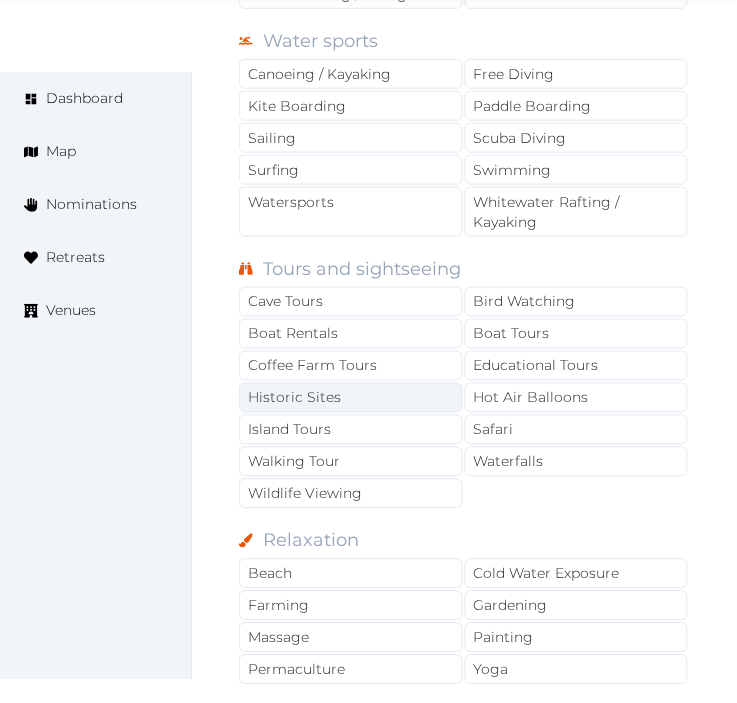 scroll, scrollTop: 2111, scrollLeft: 0, axis: vertical 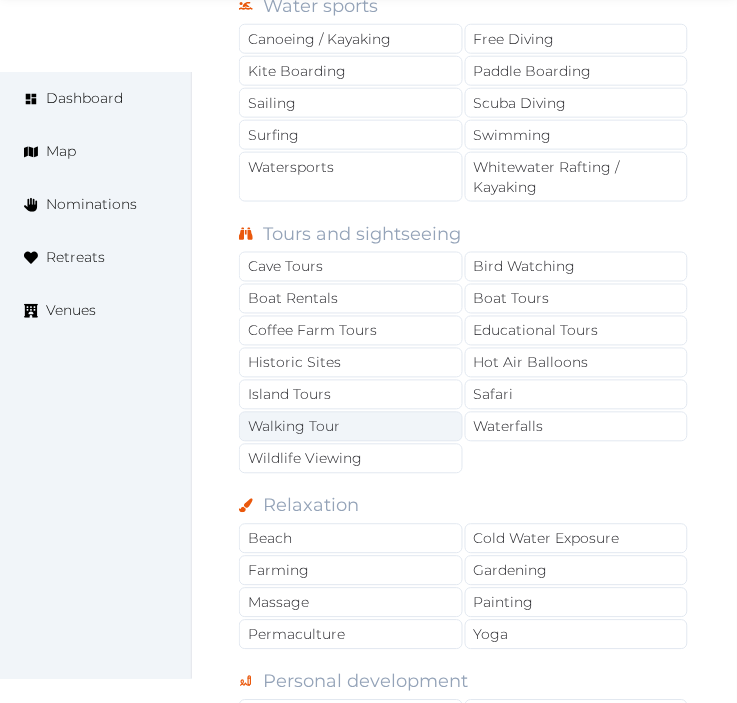 click on "Walking Tour" at bounding box center [351, 427] 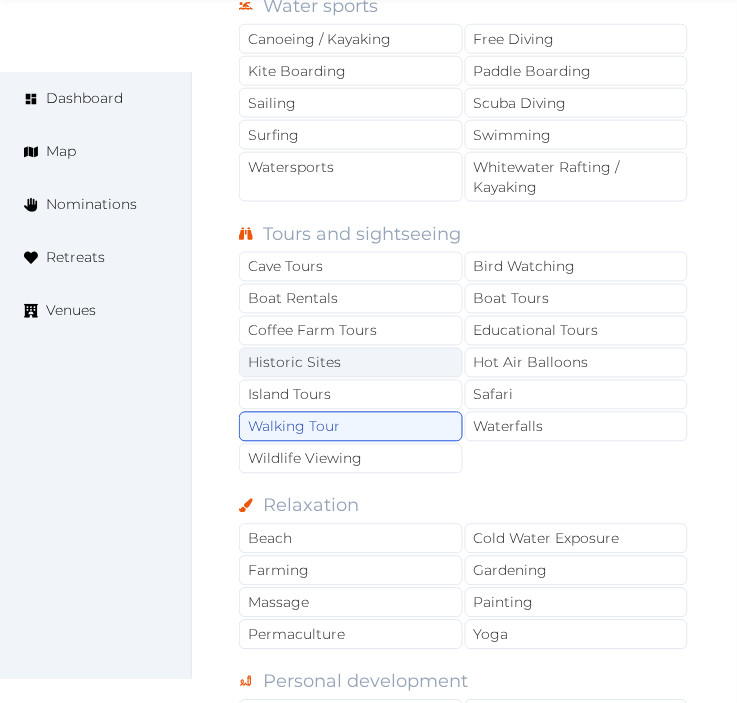click on "Historic Sites" at bounding box center [351, 363] 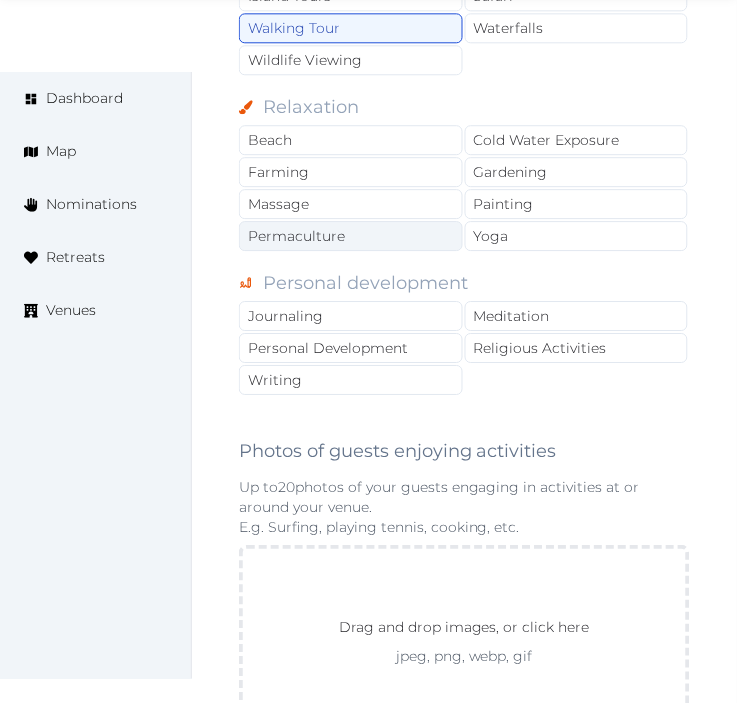 scroll, scrollTop: 2555, scrollLeft: 0, axis: vertical 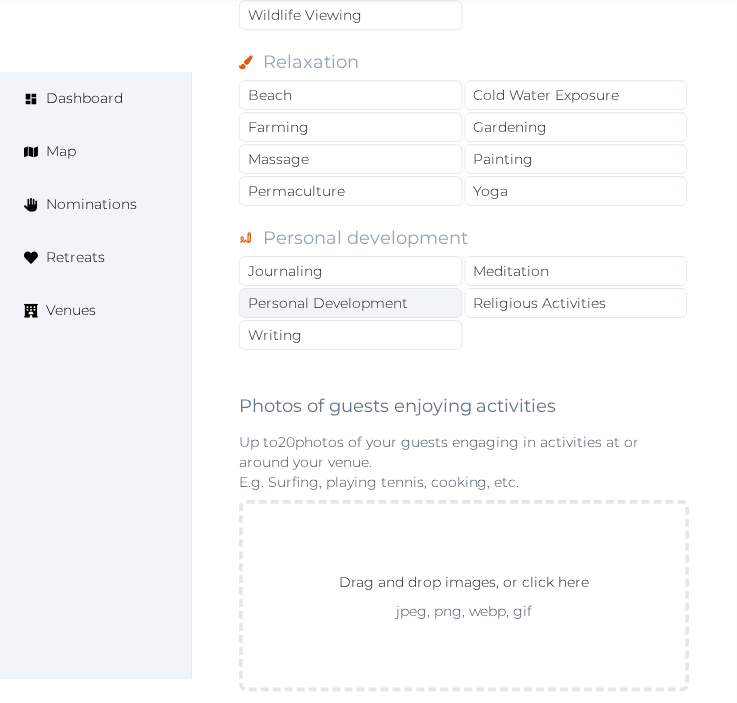 click on "Personal Development" at bounding box center (351, 303) 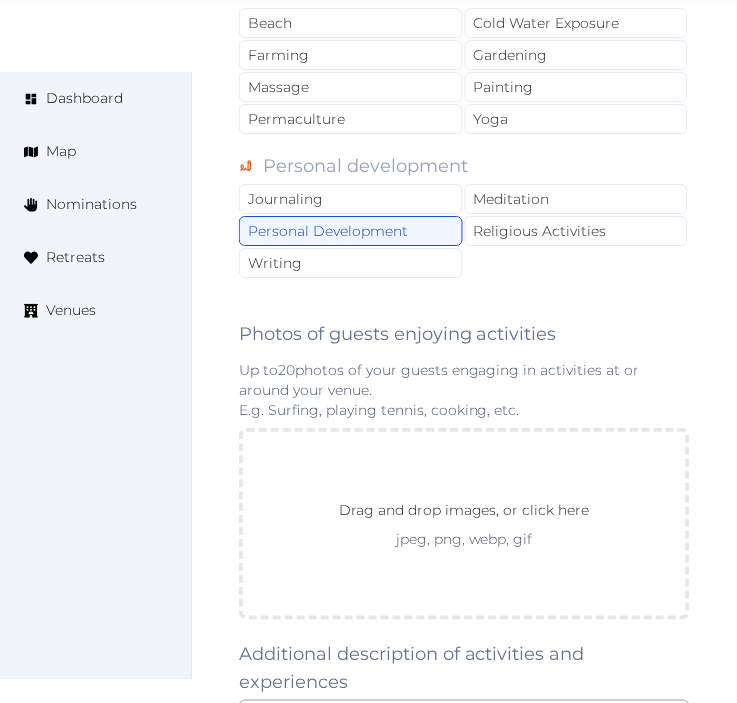 scroll, scrollTop: 2777, scrollLeft: 0, axis: vertical 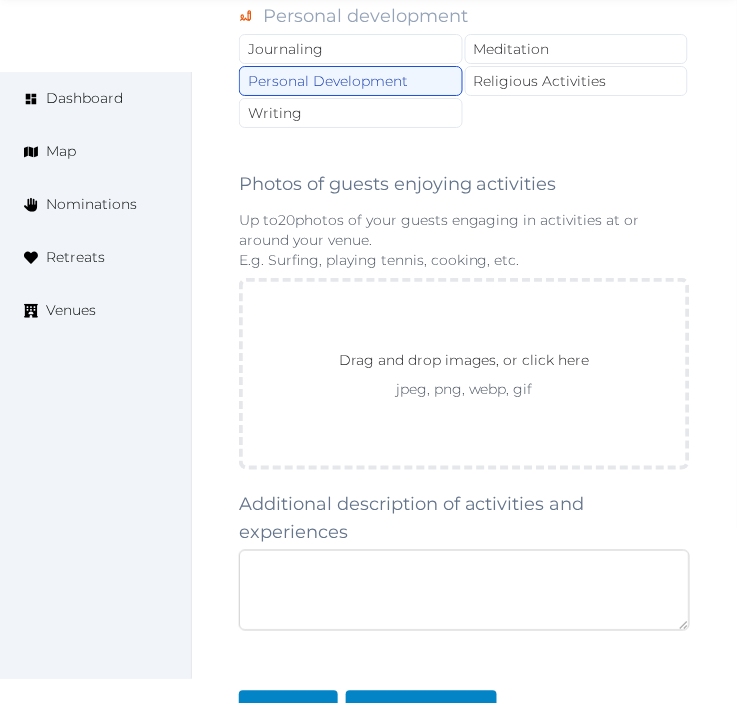 click at bounding box center (464, 590) 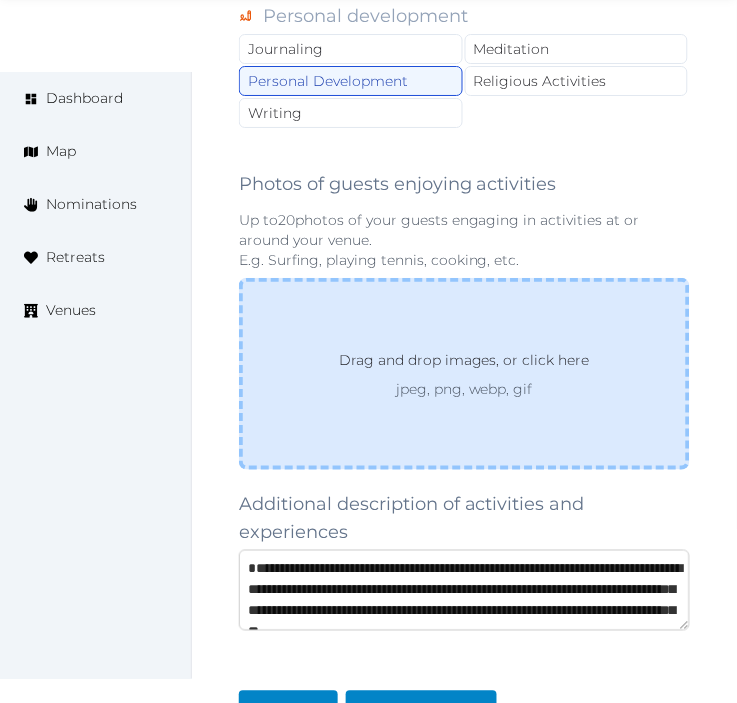scroll, scrollTop: 31, scrollLeft: 0, axis: vertical 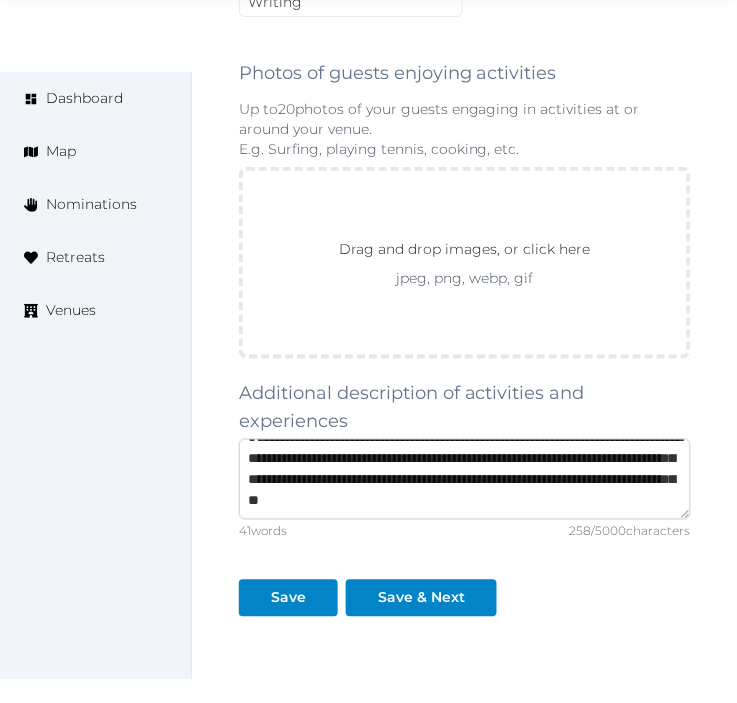 type on "**********" 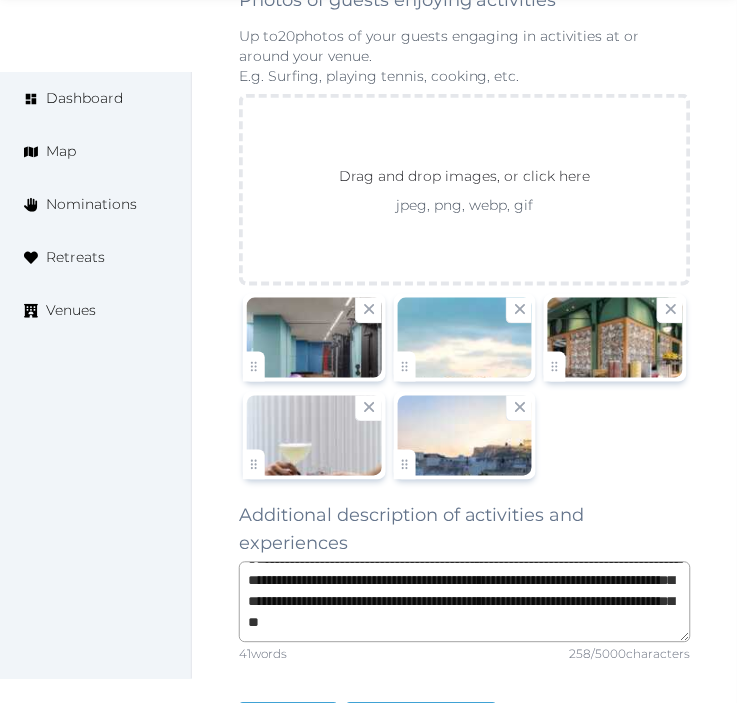 scroll, scrollTop: 3000, scrollLeft: 0, axis: vertical 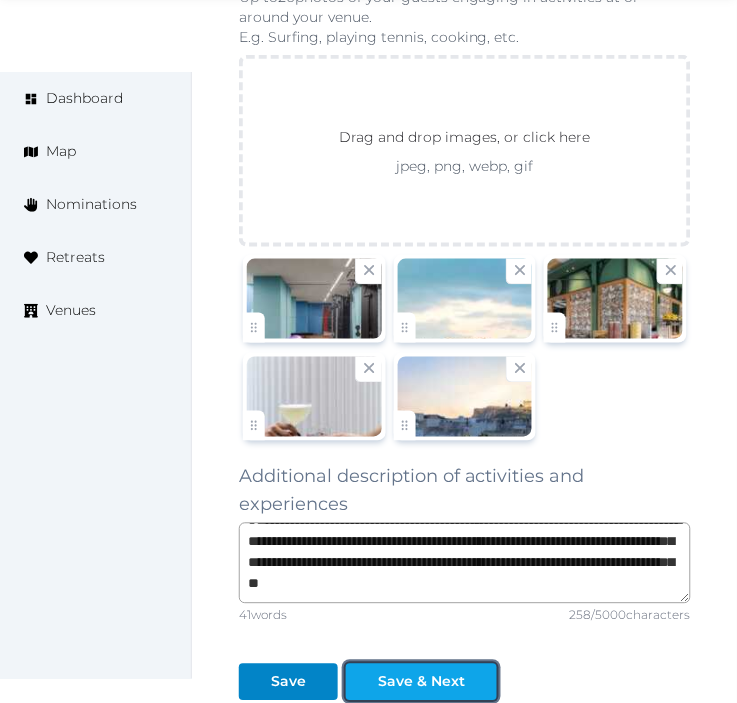 click on "Save & Next" at bounding box center [421, 682] 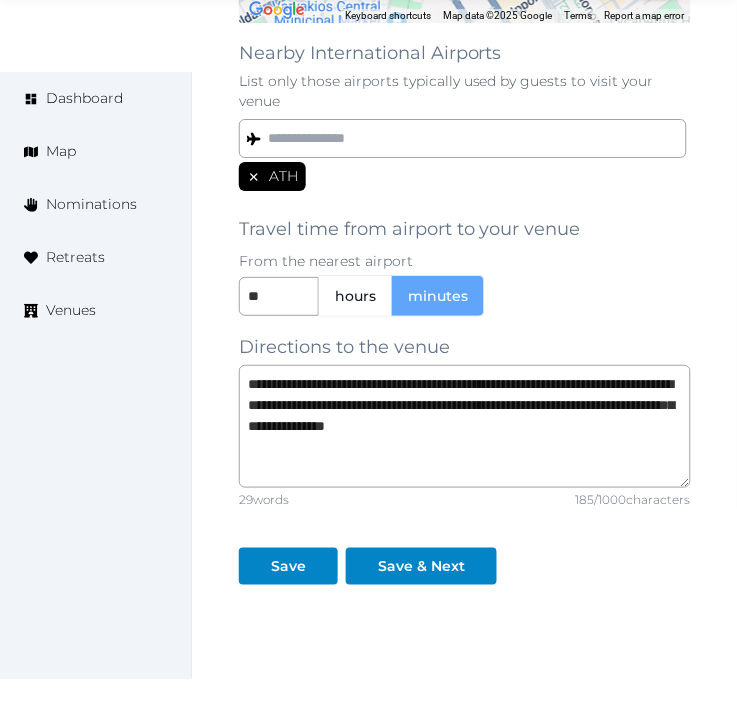 scroll, scrollTop: 1887, scrollLeft: 0, axis: vertical 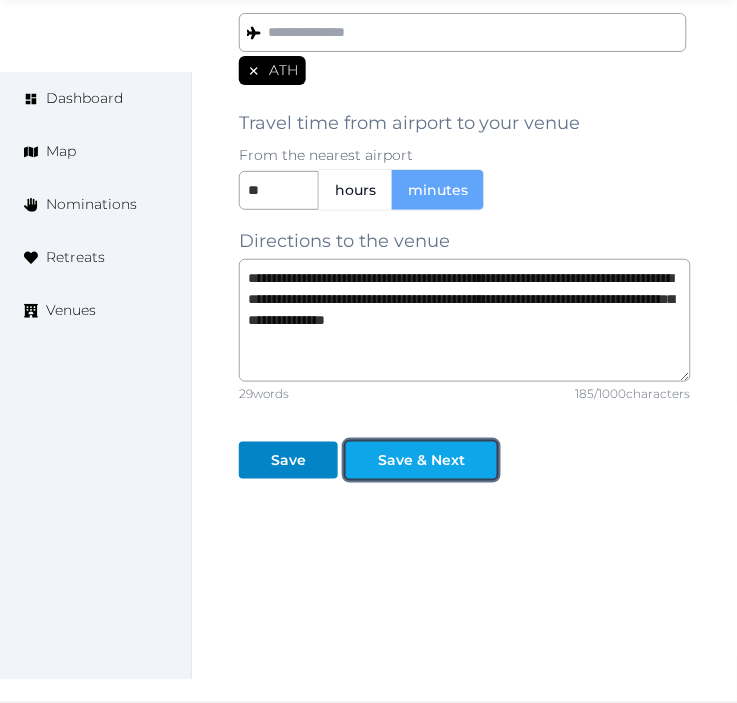 click on "Save & Next" at bounding box center [421, 460] 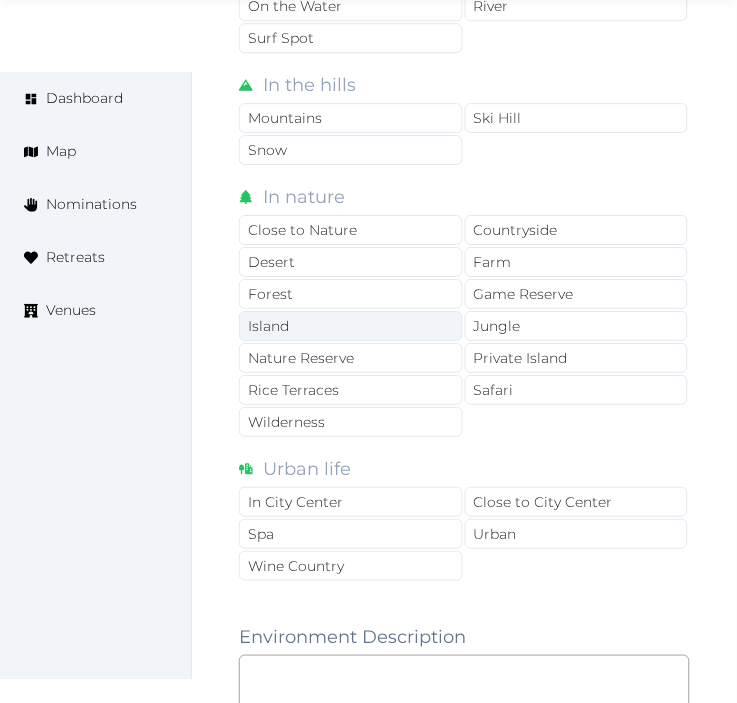 scroll, scrollTop: 1666, scrollLeft: 0, axis: vertical 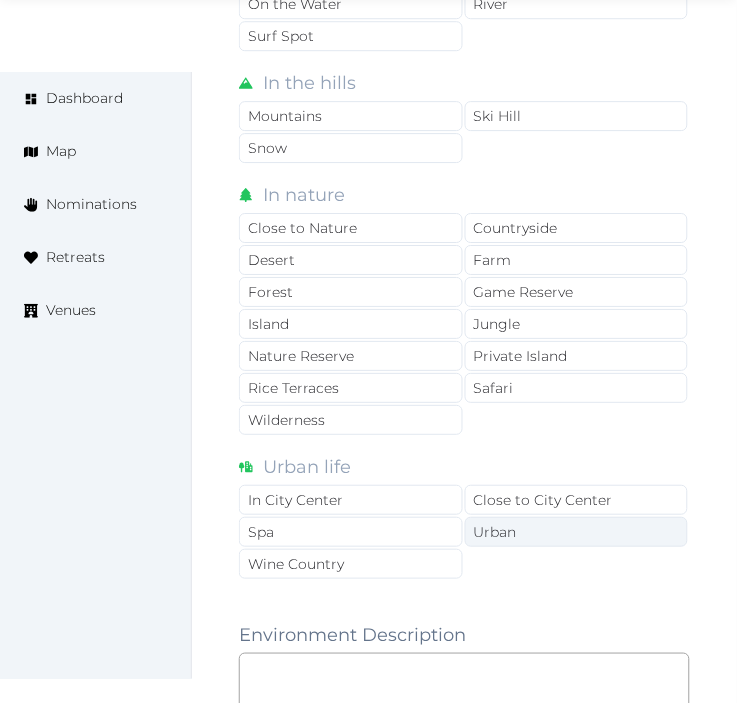 click on "Urban" at bounding box center [577, 532] 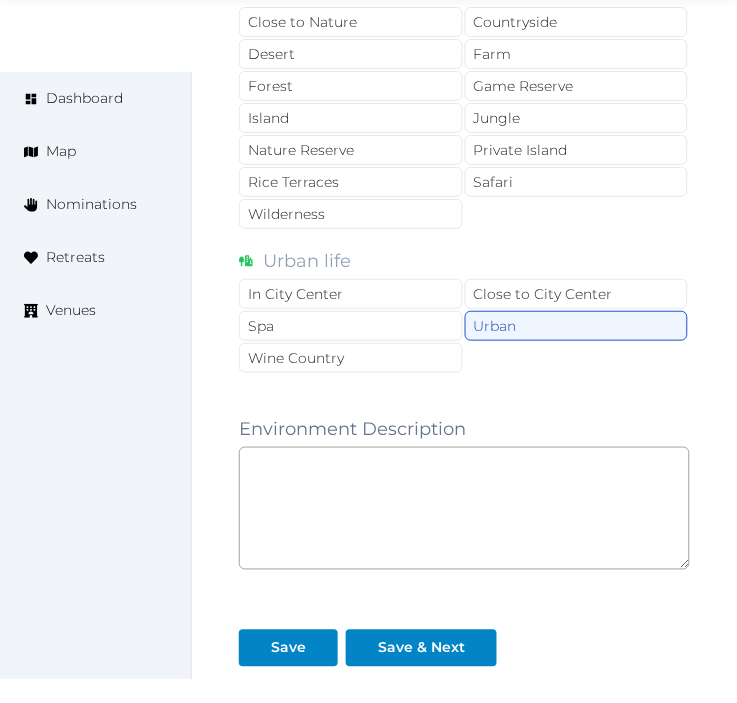 scroll, scrollTop: 2063, scrollLeft: 0, axis: vertical 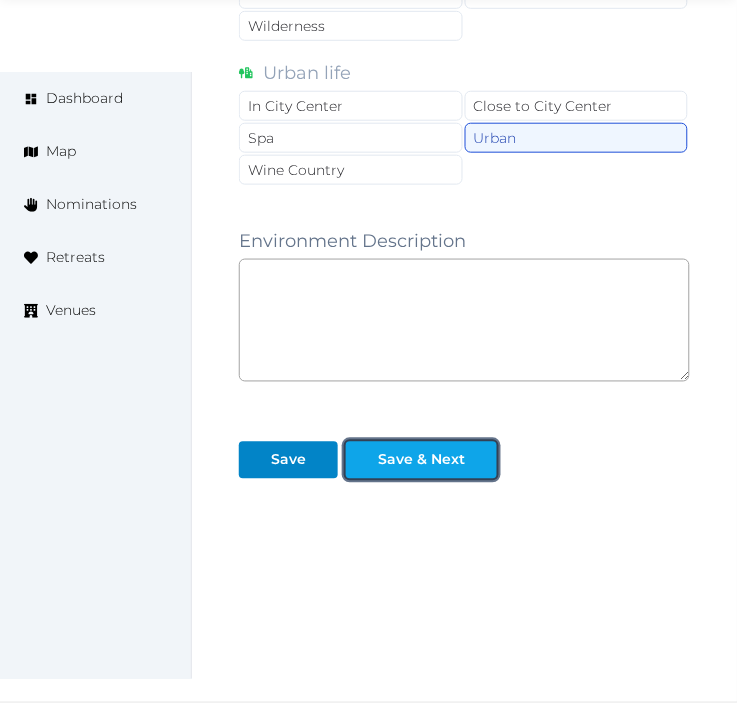 click at bounding box center (481, 460) 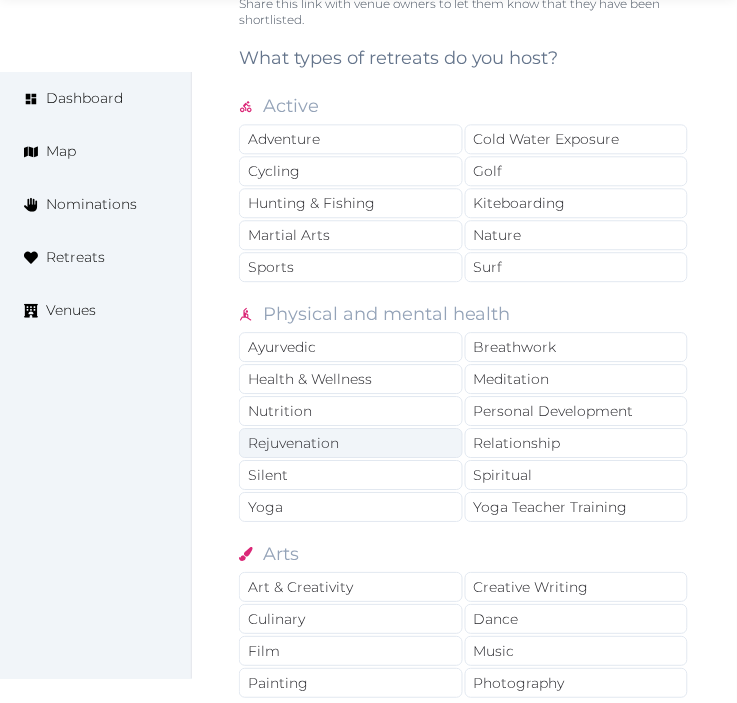 scroll, scrollTop: 1444, scrollLeft: 0, axis: vertical 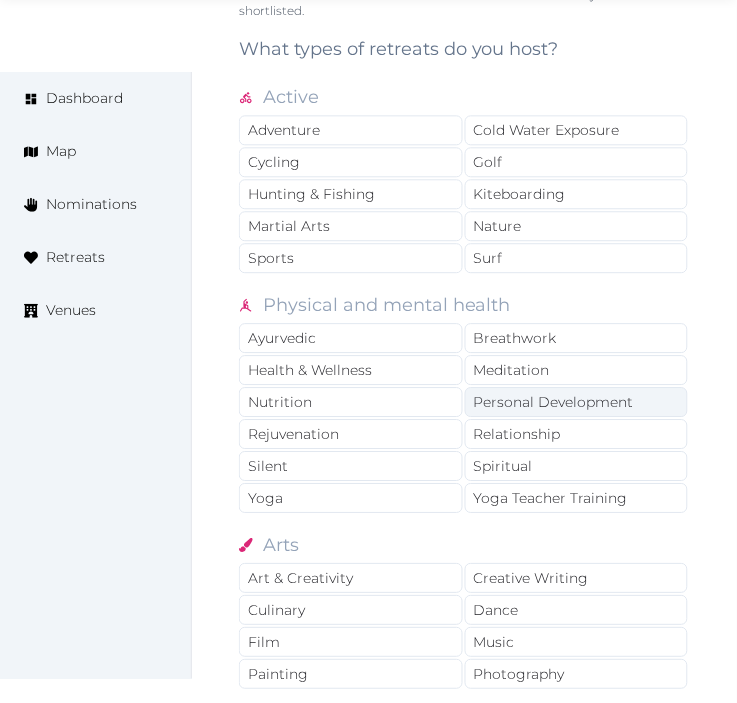 click on "Personal Development" at bounding box center [577, 402] 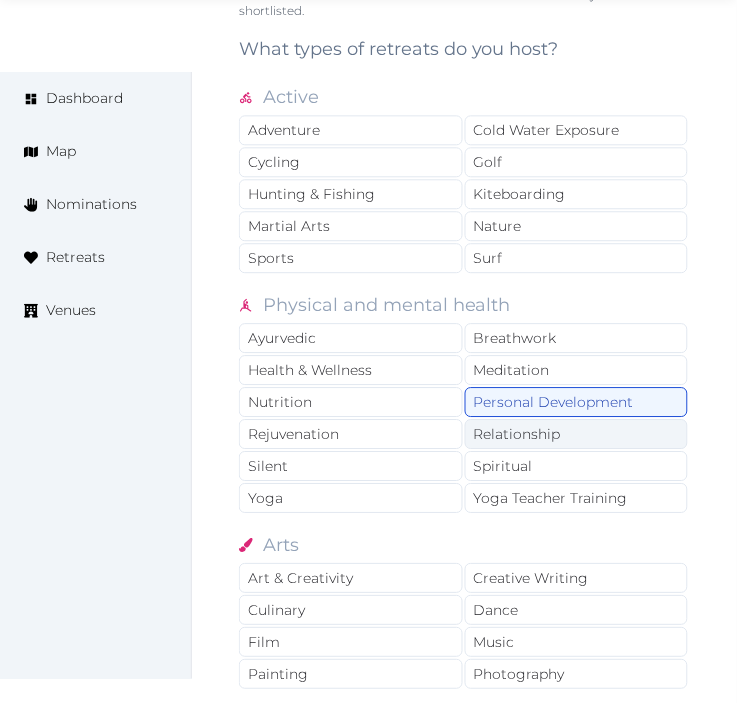 click on "Relationship" at bounding box center (577, 434) 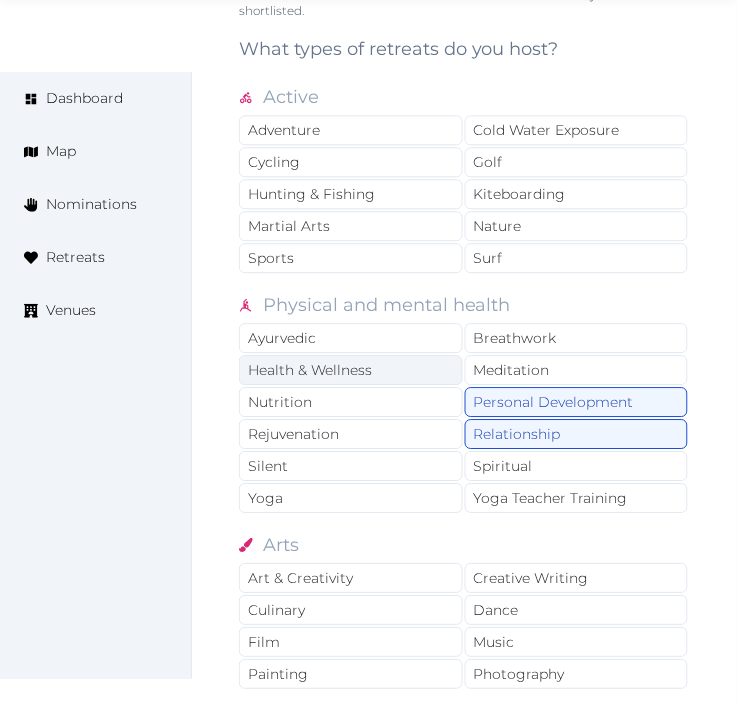 click on "Health & Wellness" at bounding box center (351, 370) 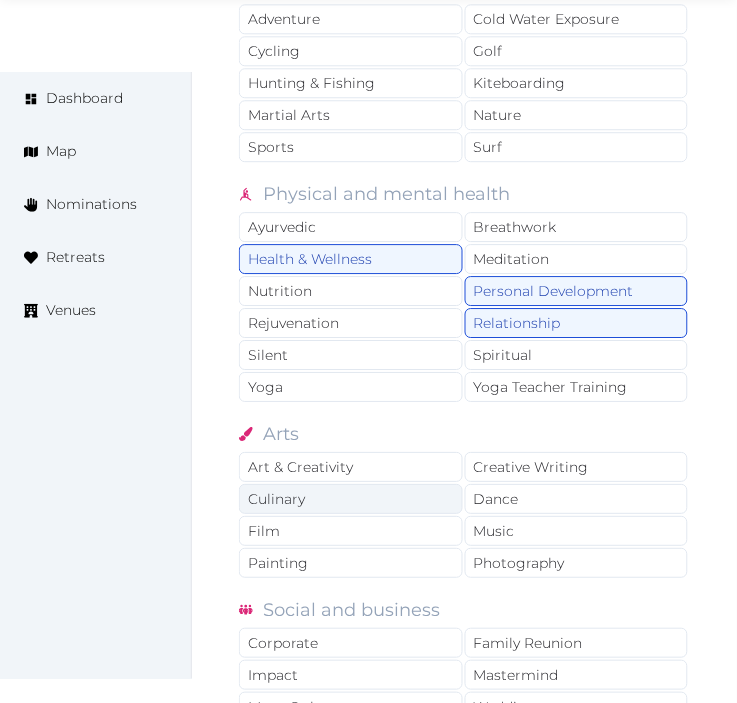 scroll, scrollTop: 1666, scrollLeft: 0, axis: vertical 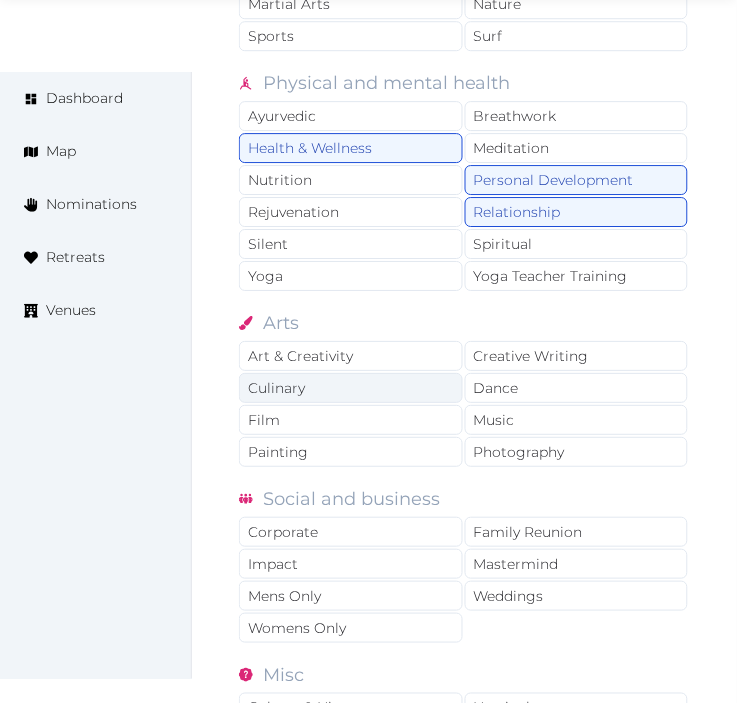 click on "Culinary" at bounding box center [351, 388] 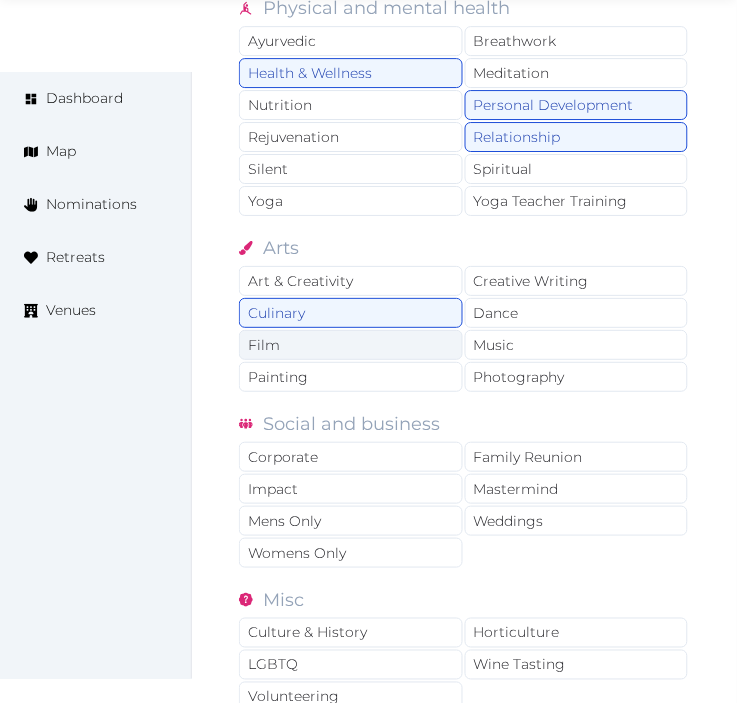 scroll, scrollTop: 1777, scrollLeft: 0, axis: vertical 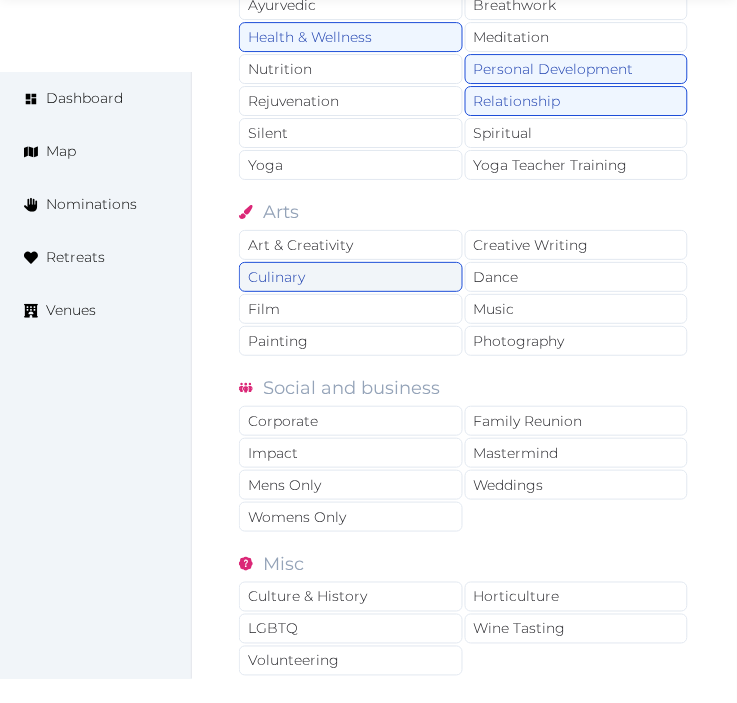 click on "Culinary" at bounding box center (351, 277) 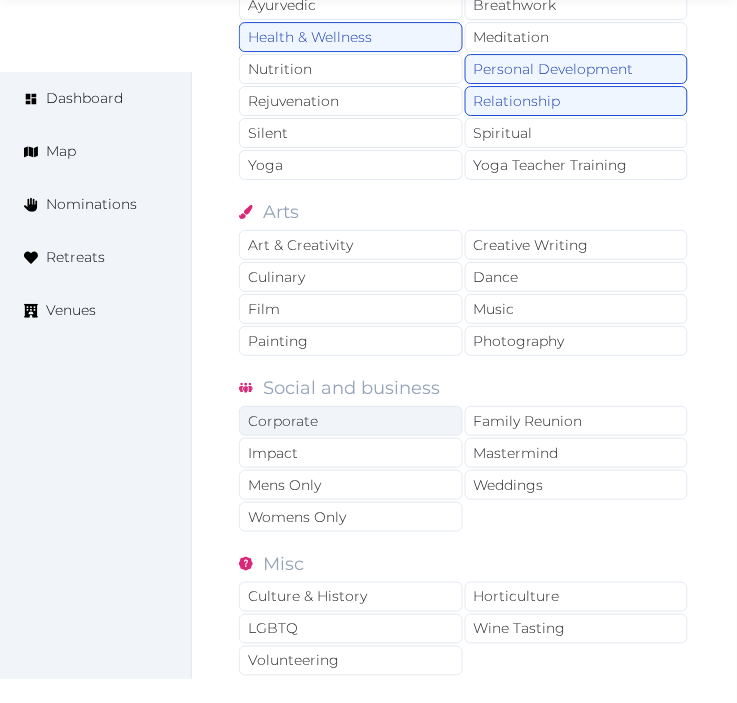 click on "Corporate" at bounding box center (351, 421) 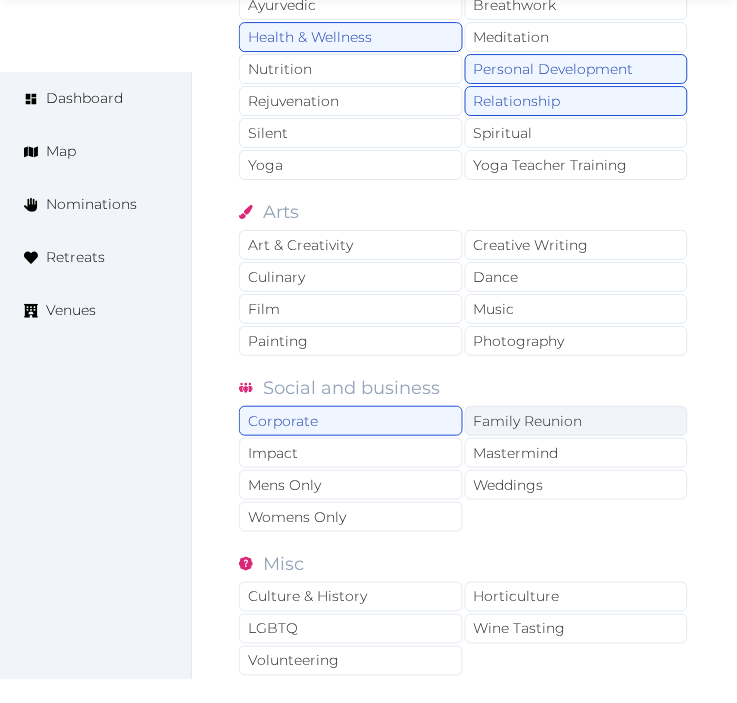 click on "Family Reunion" at bounding box center [577, 421] 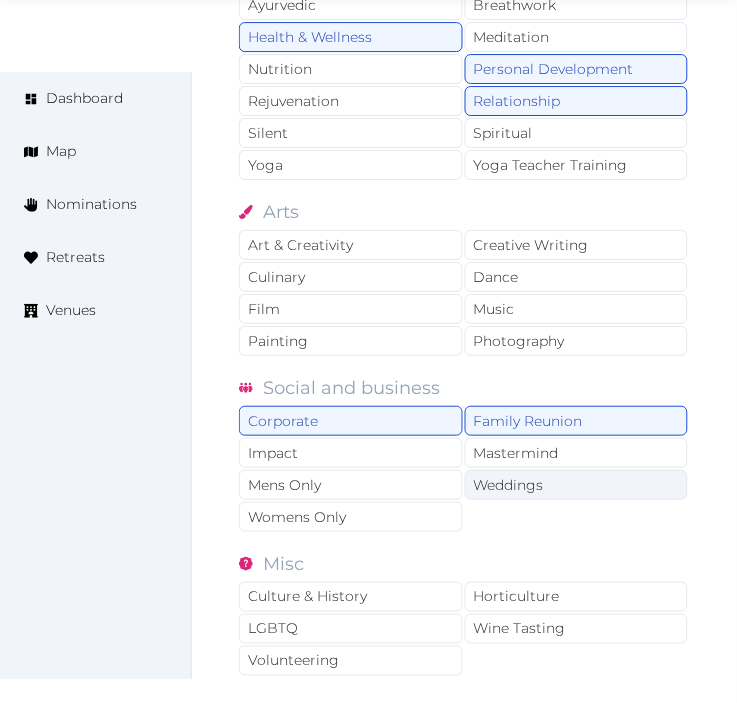 click on "Weddings" at bounding box center (577, 485) 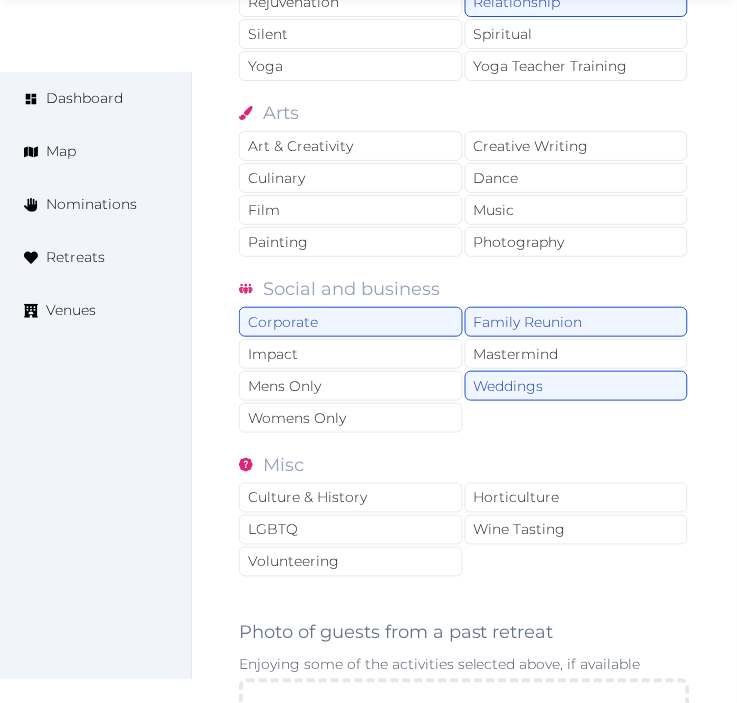scroll, scrollTop: 2000, scrollLeft: 0, axis: vertical 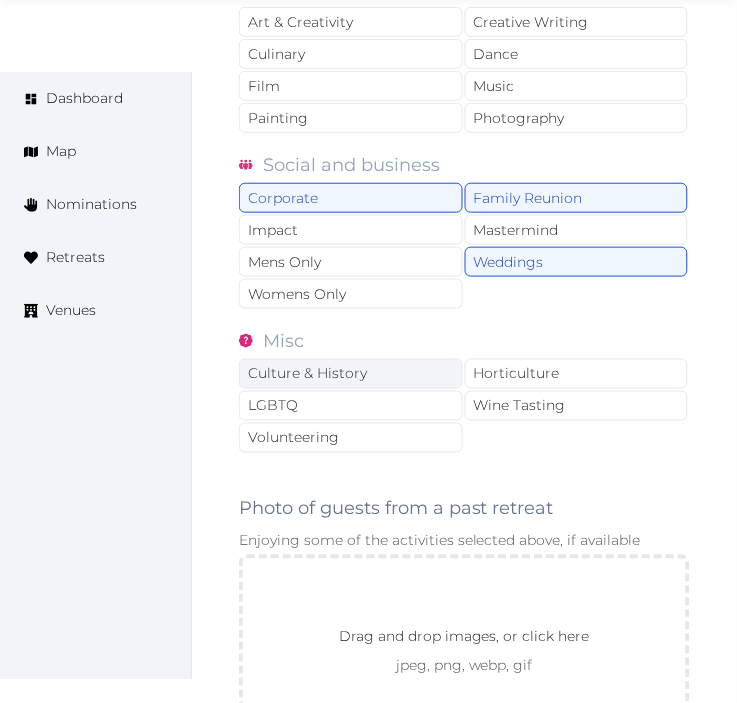 click on "Culture & History" at bounding box center (351, 374) 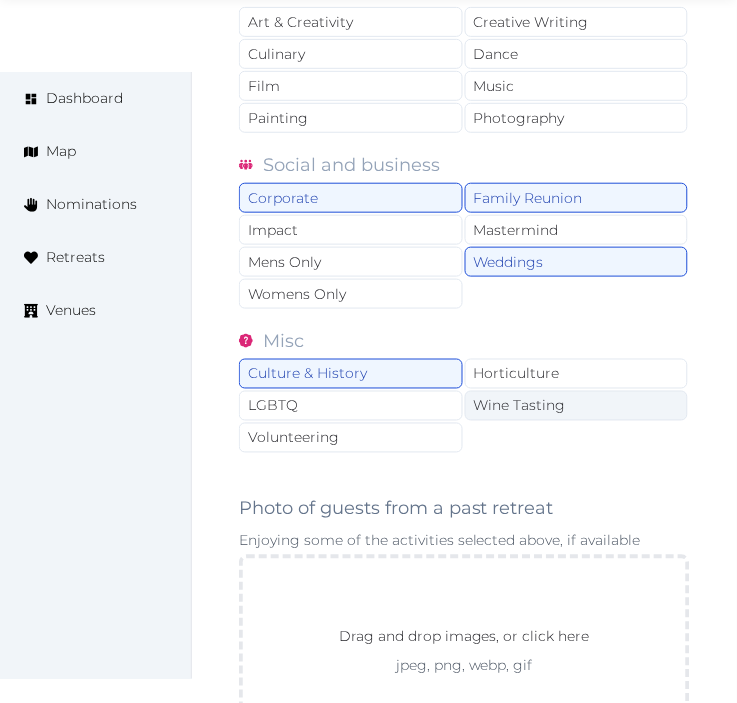 click on "Wine Tasting" at bounding box center (577, 406) 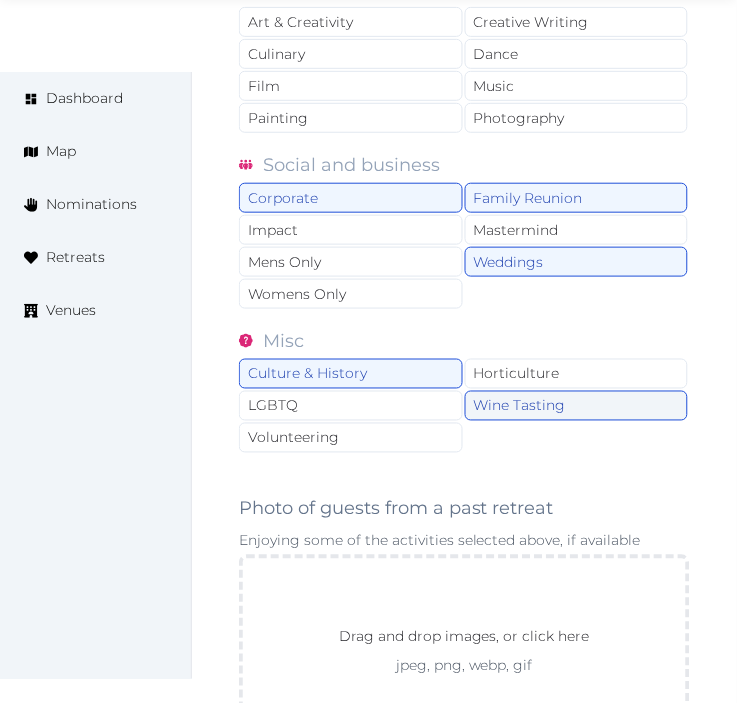 click on "Wine Tasting" at bounding box center (577, 406) 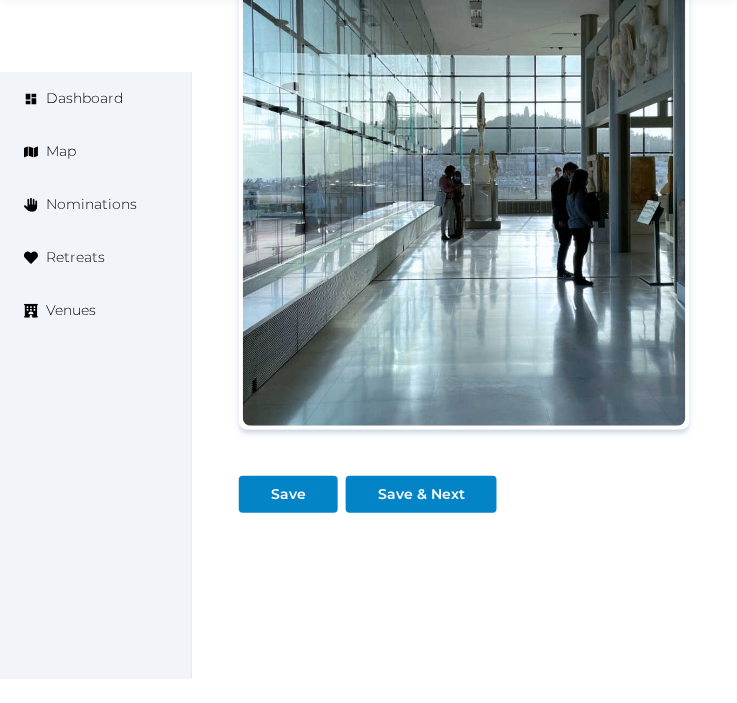 scroll, scrollTop: 2726, scrollLeft: 0, axis: vertical 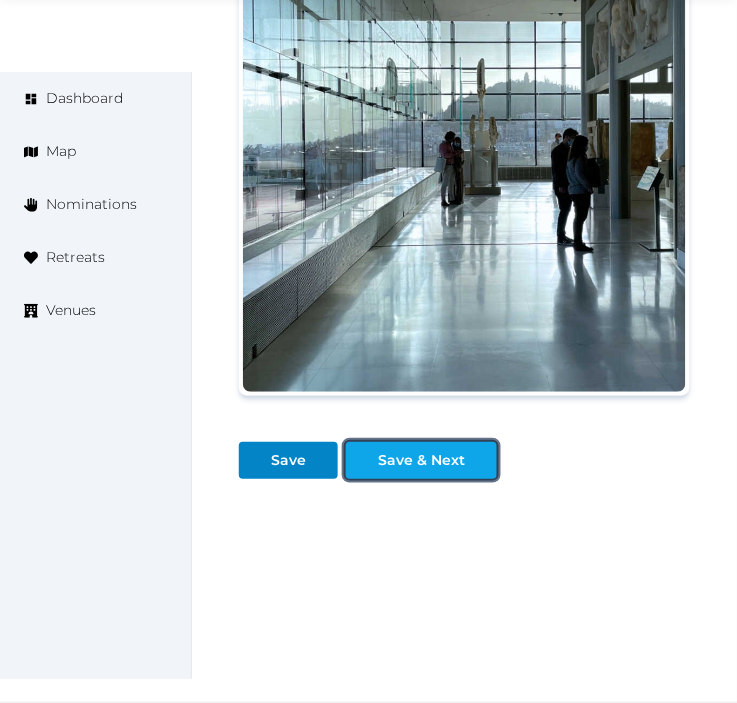 click on "Save & Next" at bounding box center [421, 460] 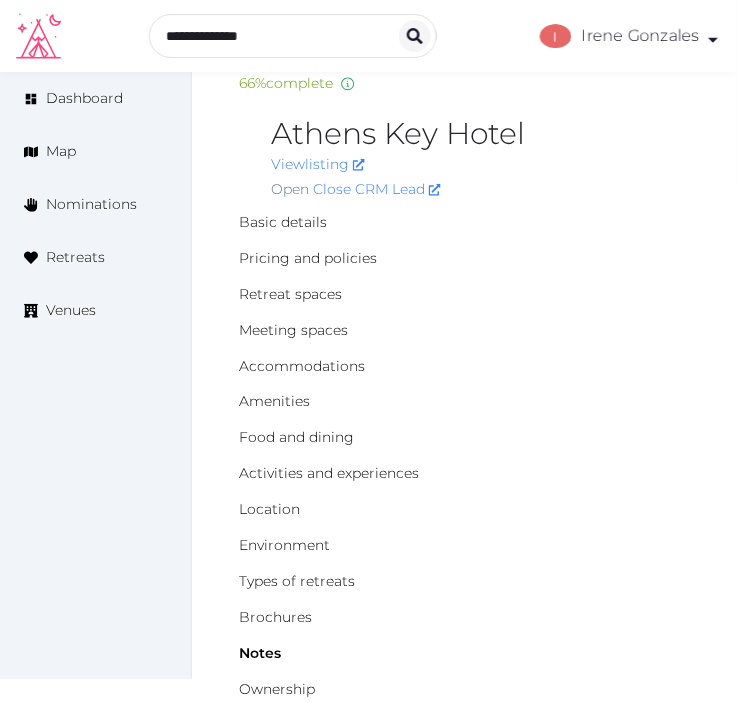 scroll, scrollTop: 0, scrollLeft: 0, axis: both 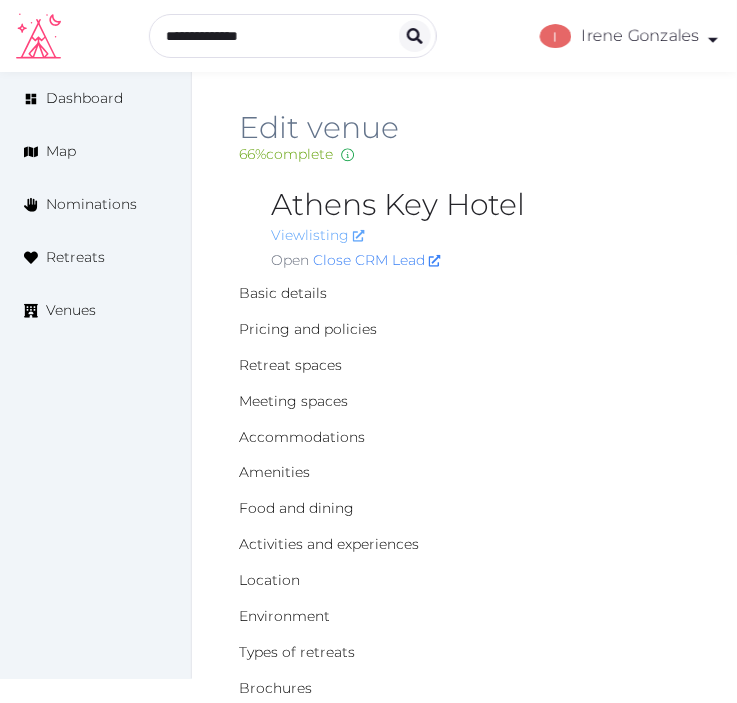 click on "View  listing" at bounding box center [318, 235] 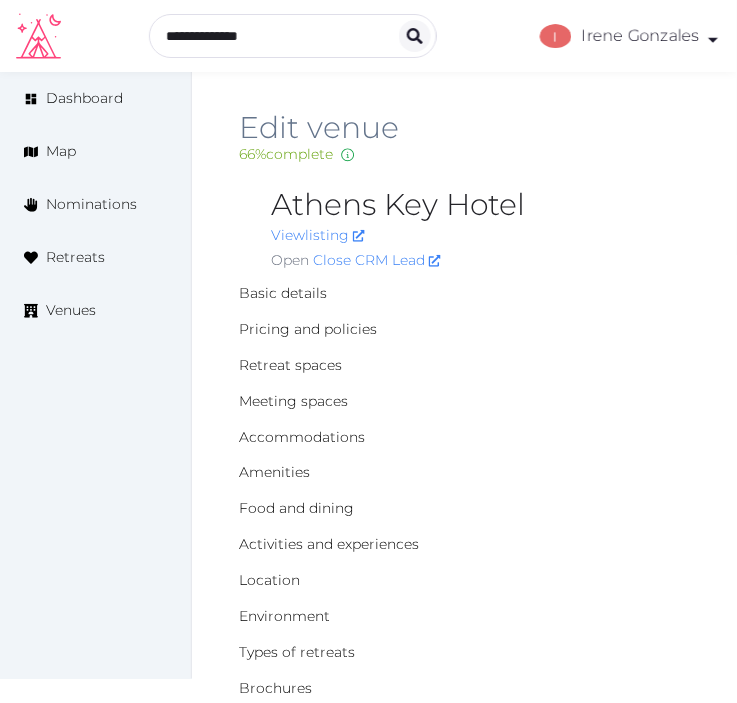 click on "Athens Key Hotel" at bounding box center (480, 205) 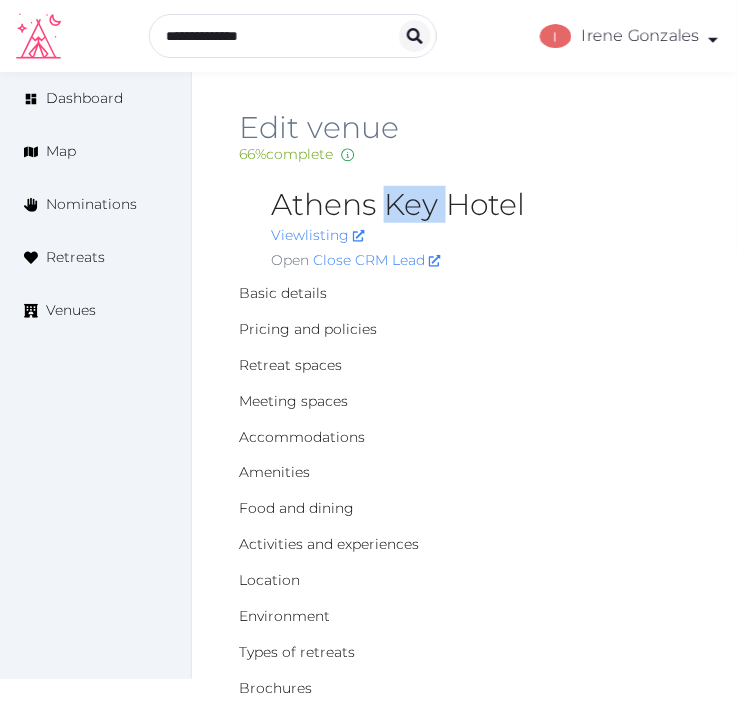 click on "Athens Key Hotel" at bounding box center (480, 205) 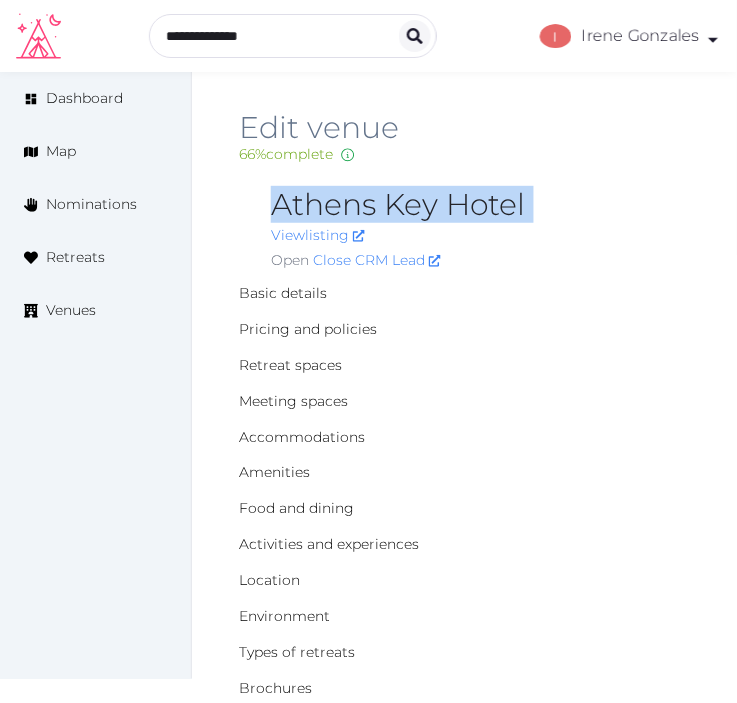 click on "Athens Key Hotel" at bounding box center [480, 205] 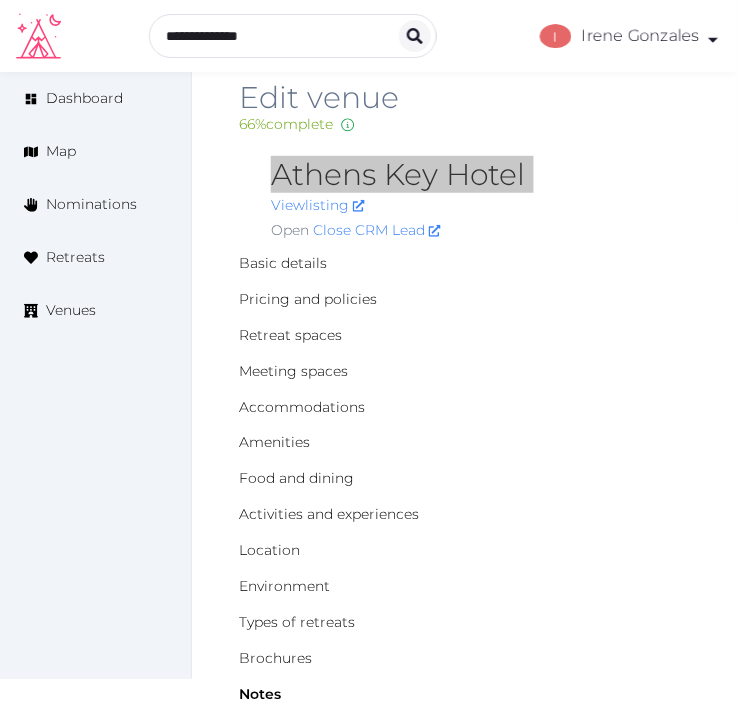 scroll, scrollTop: 0, scrollLeft: 0, axis: both 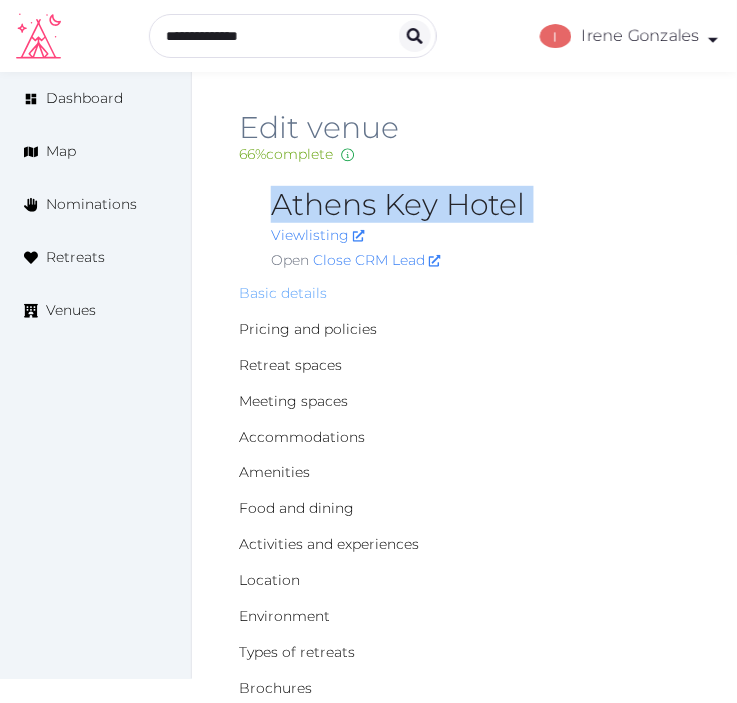 click on "Basic details" at bounding box center (283, 293) 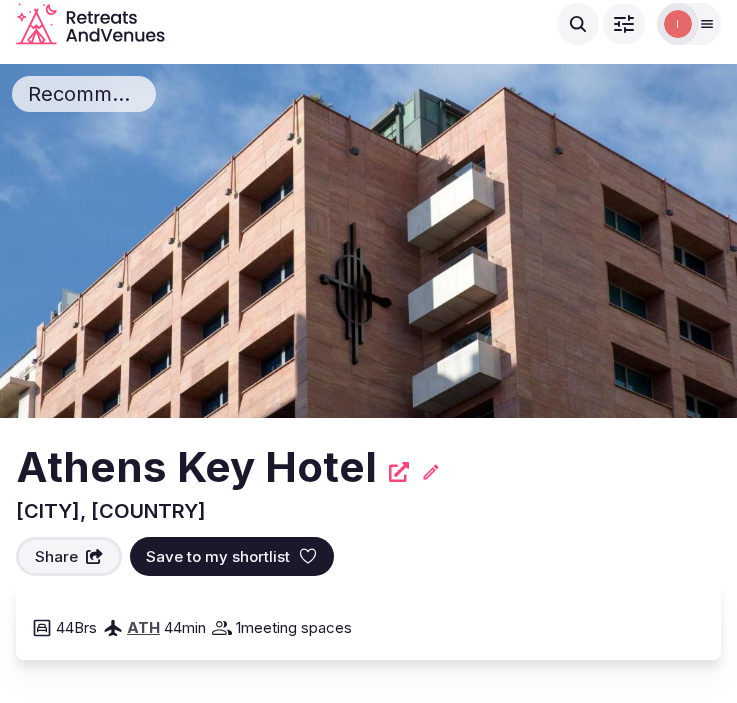 scroll, scrollTop: 0, scrollLeft: 0, axis: both 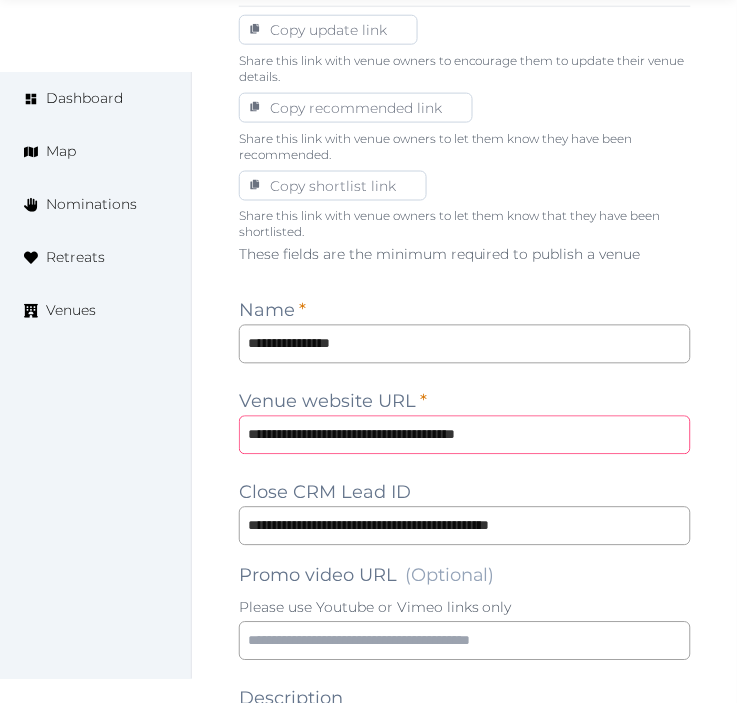 click on "**********" at bounding box center [465, 435] 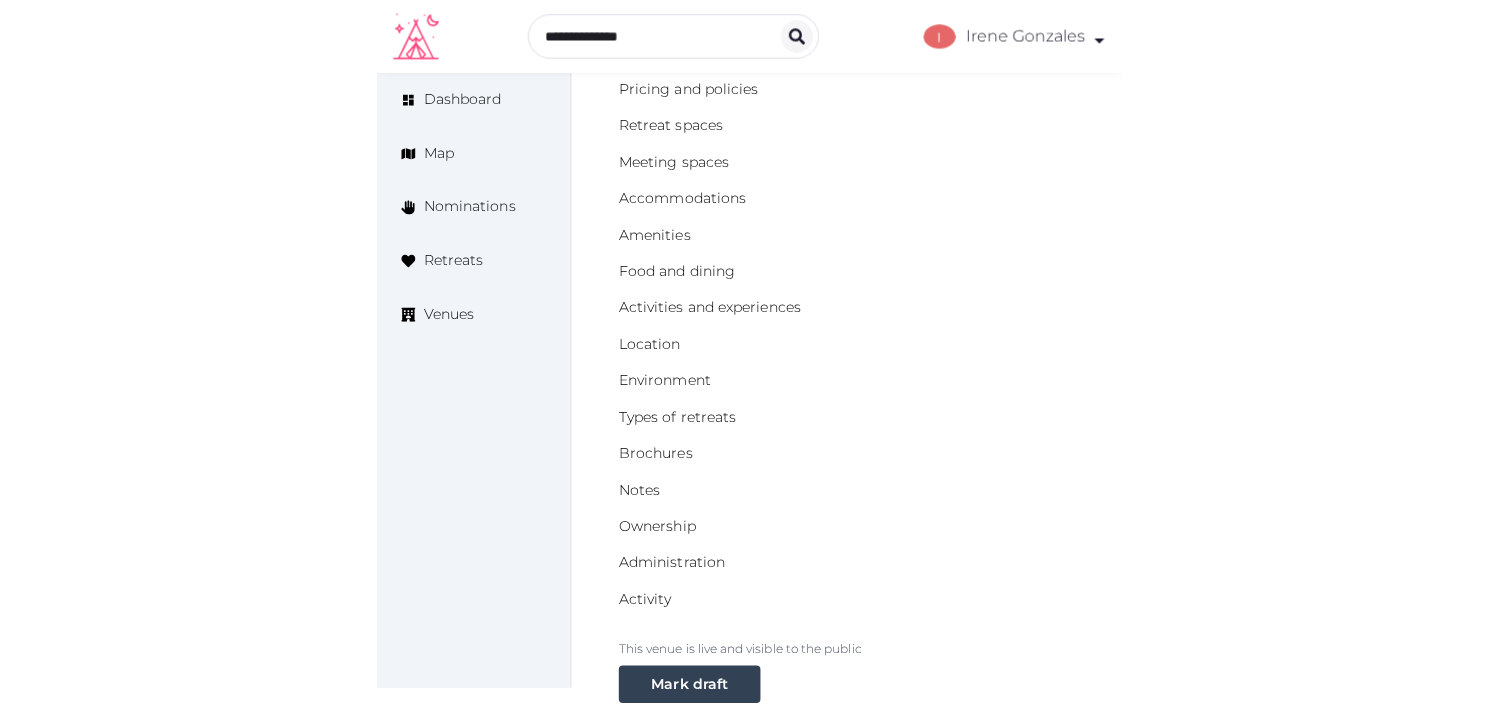scroll, scrollTop: 0, scrollLeft: 0, axis: both 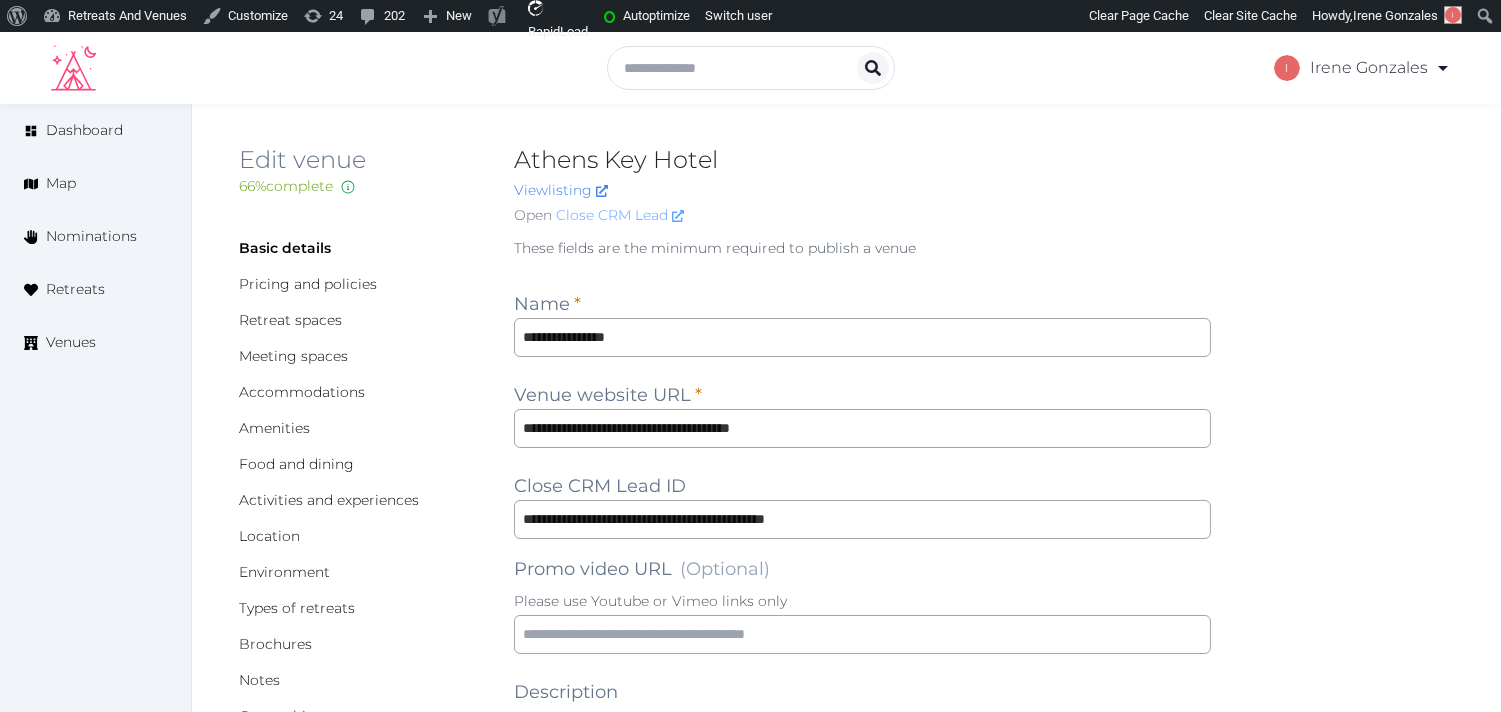 click on "Close CRM Lead" at bounding box center [620, 215] 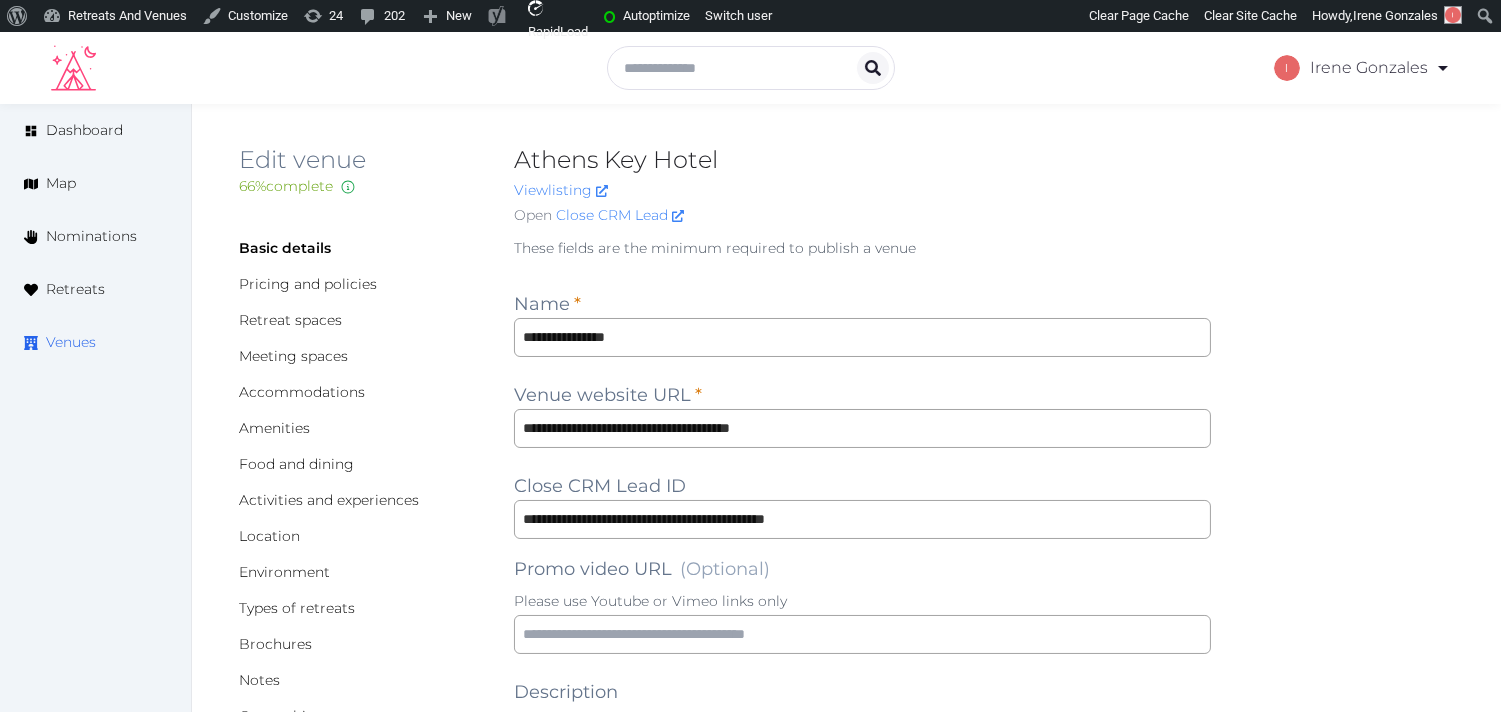 click on "Venues" at bounding box center [71, 342] 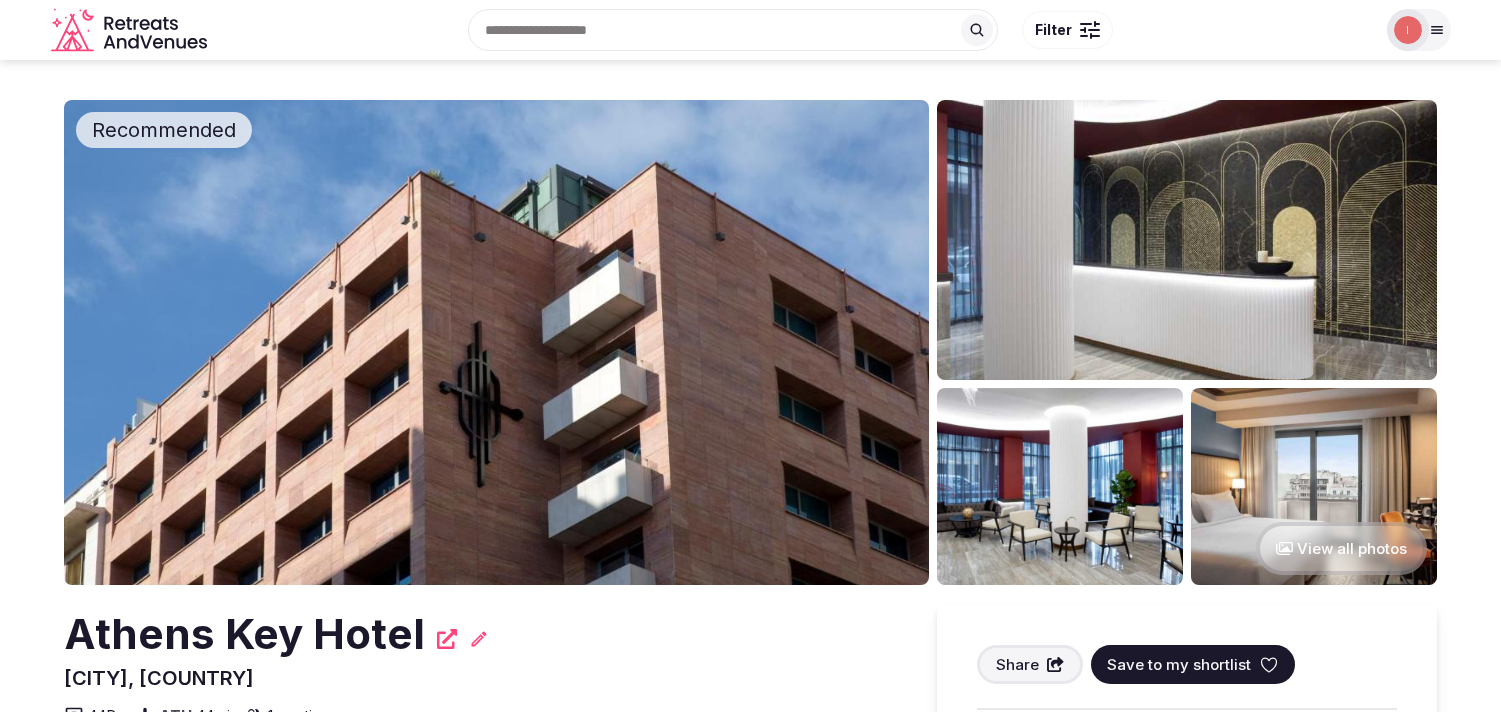 scroll, scrollTop: 0, scrollLeft: 0, axis: both 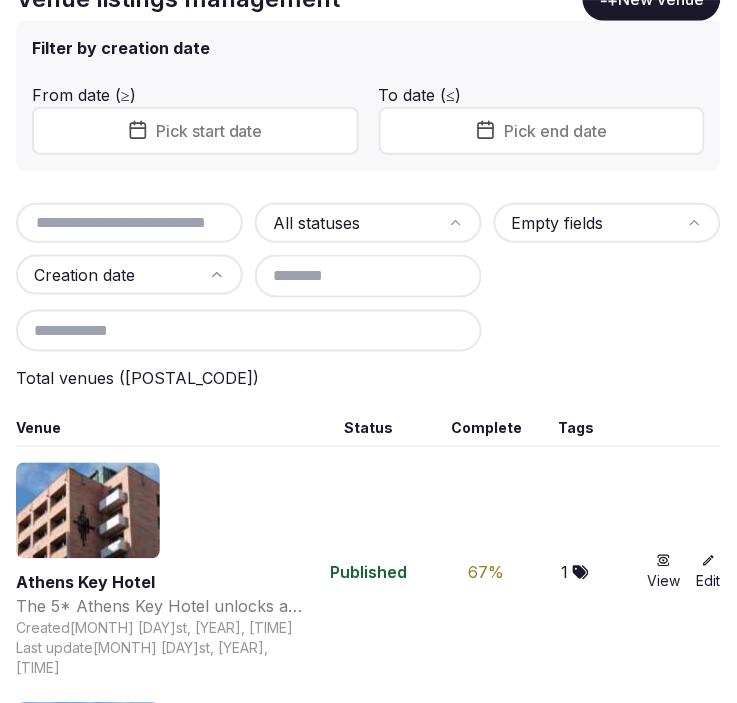 click at bounding box center [129, 223] 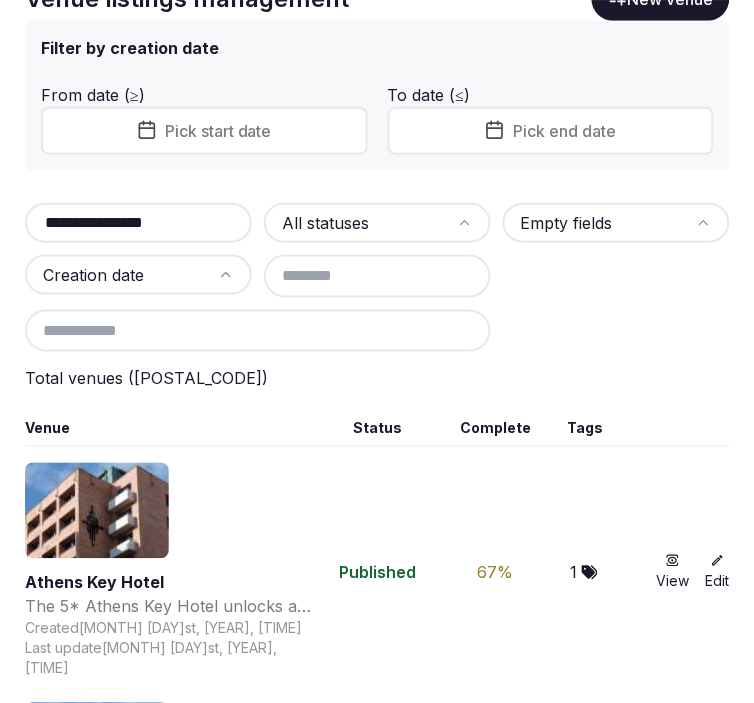 scroll, scrollTop: 0, scrollLeft: 0, axis: both 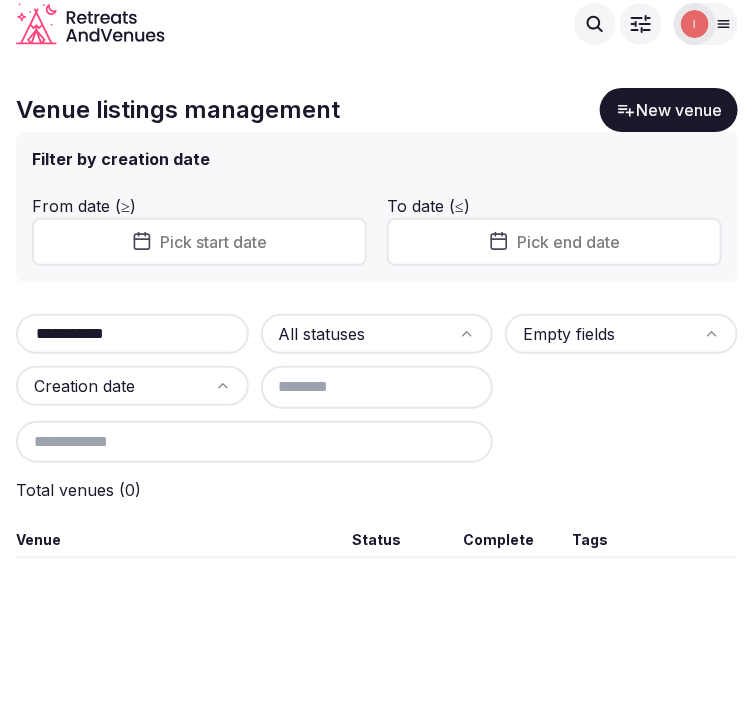click on "**********" at bounding box center (132, 334) 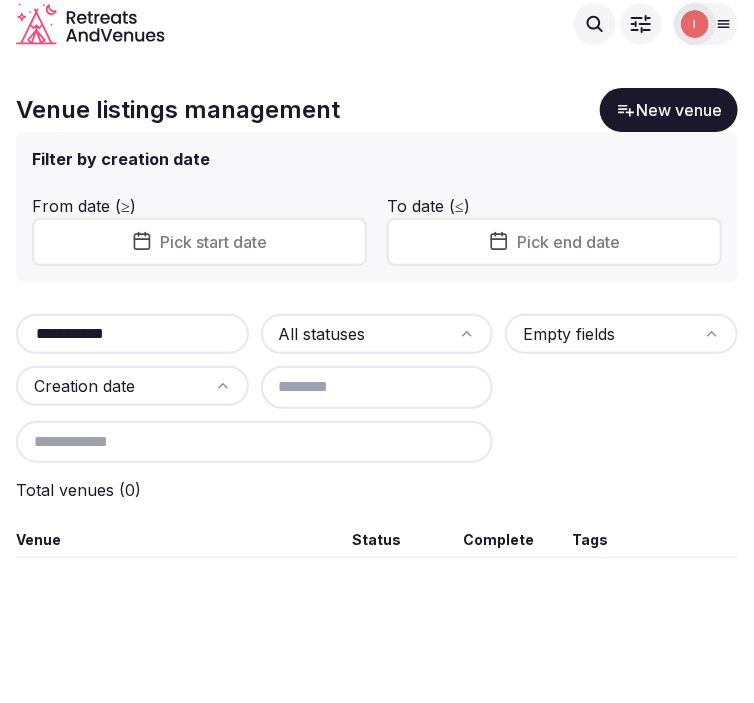 paste on "*****" 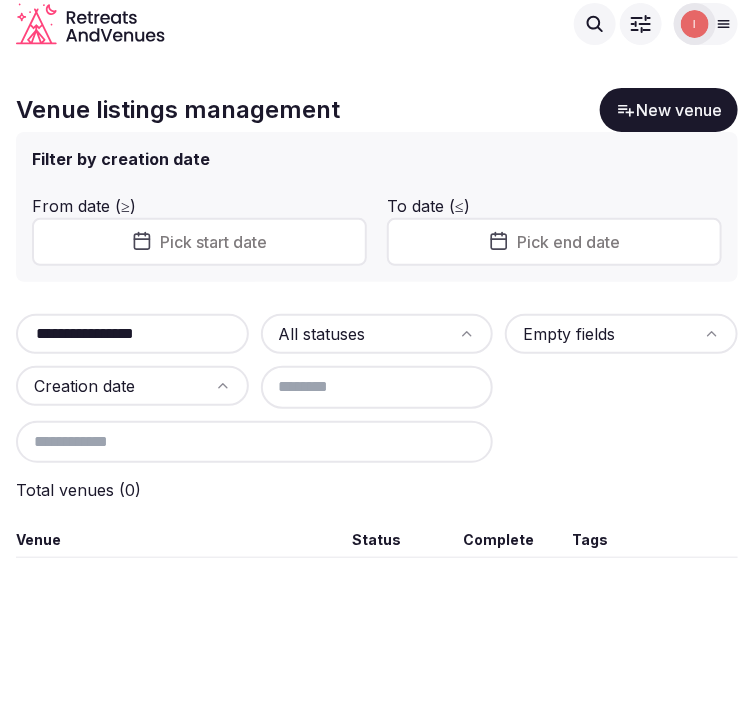type on "**********" 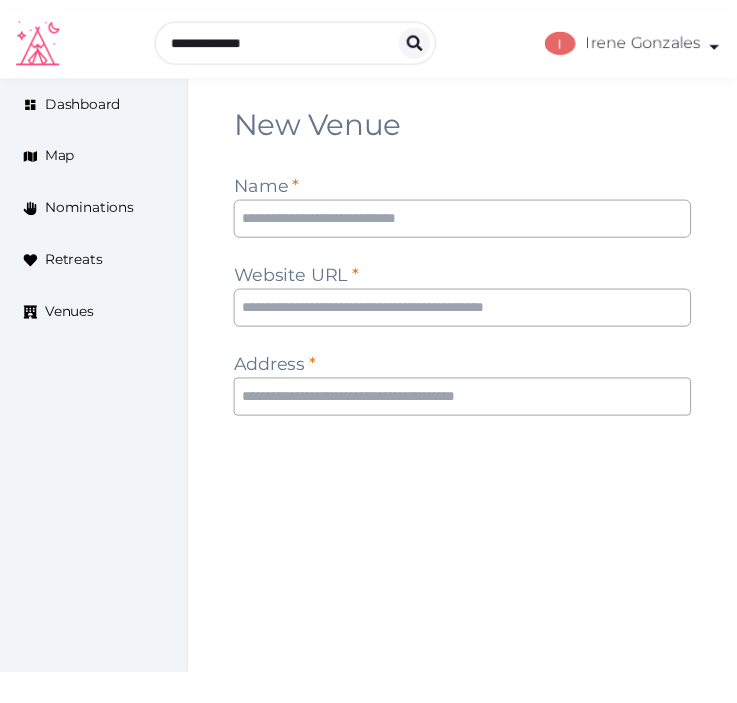 scroll, scrollTop: 0, scrollLeft: 0, axis: both 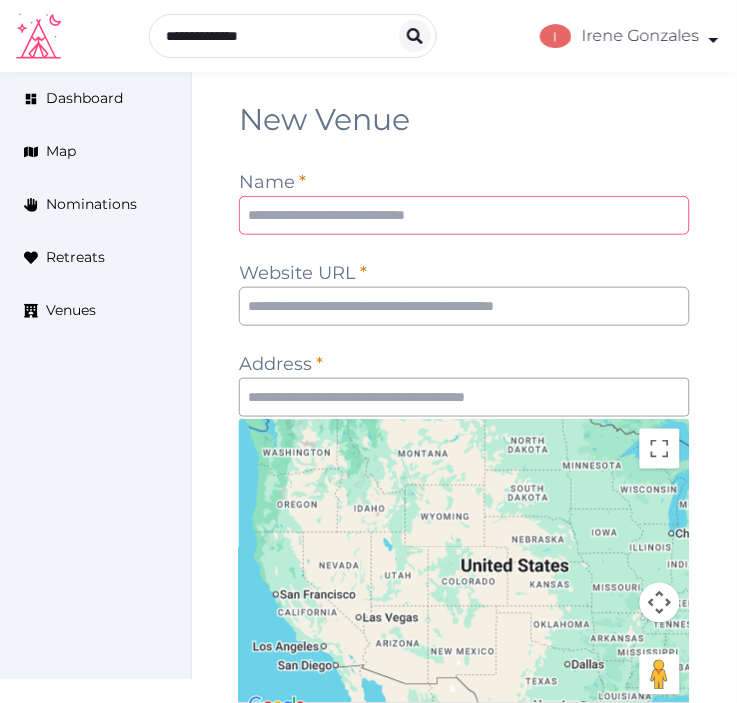 click at bounding box center (464, 215) 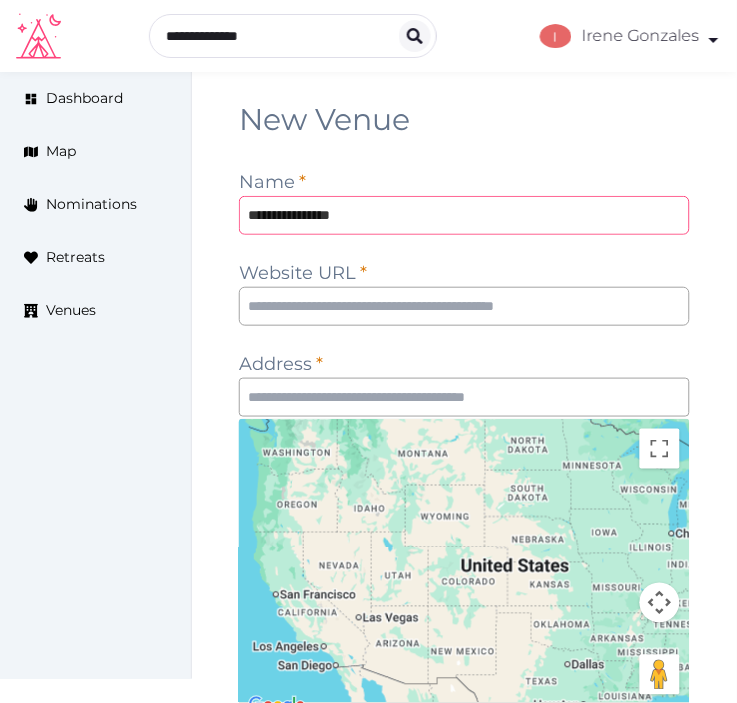 type on "**********" 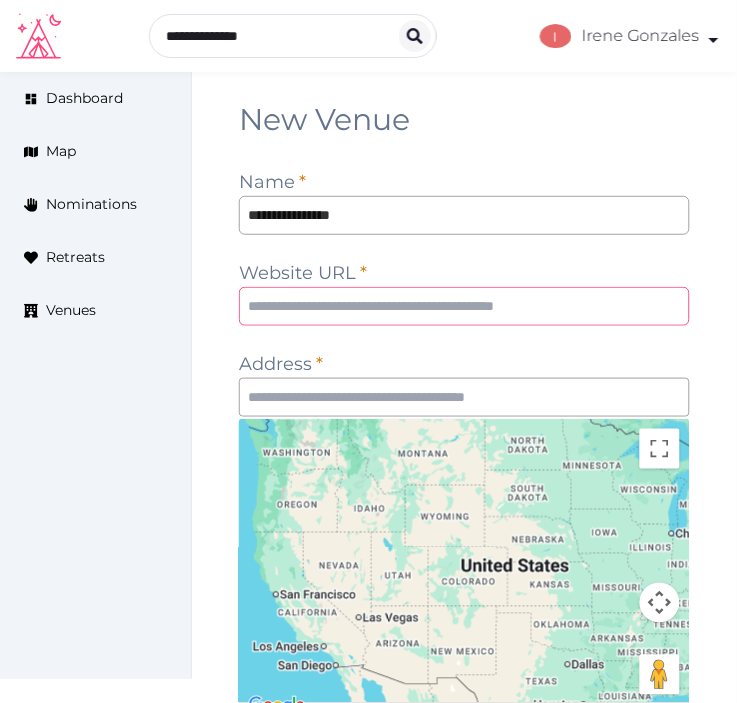 drag, startPoint x: 360, startPoint y: 288, endPoint x: 414, endPoint y: 295, distance: 54.451813 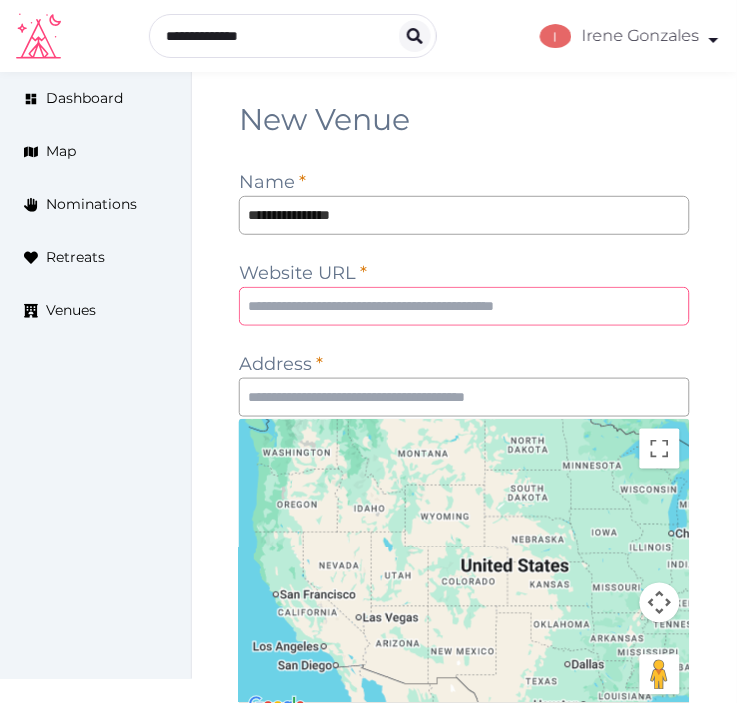 click at bounding box center [464, 306] 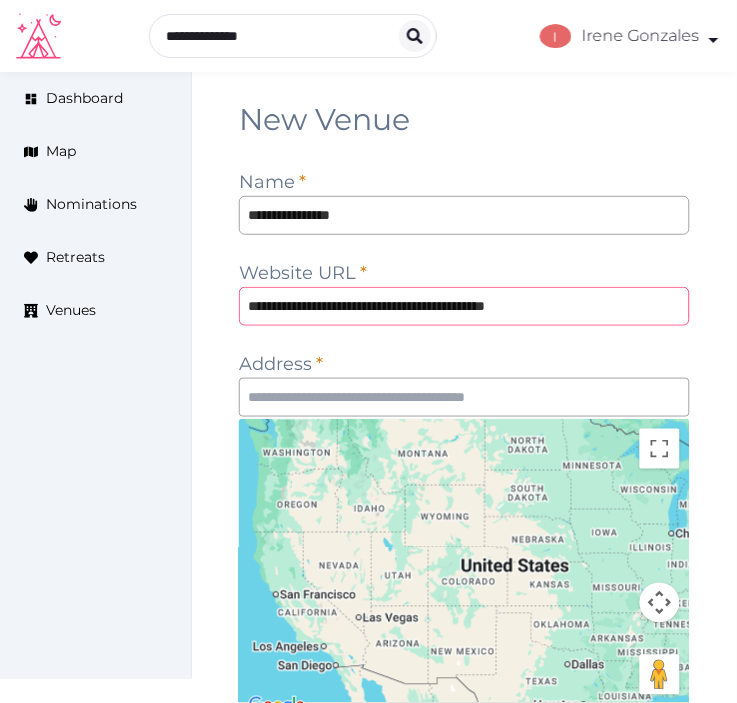 type on "**********" 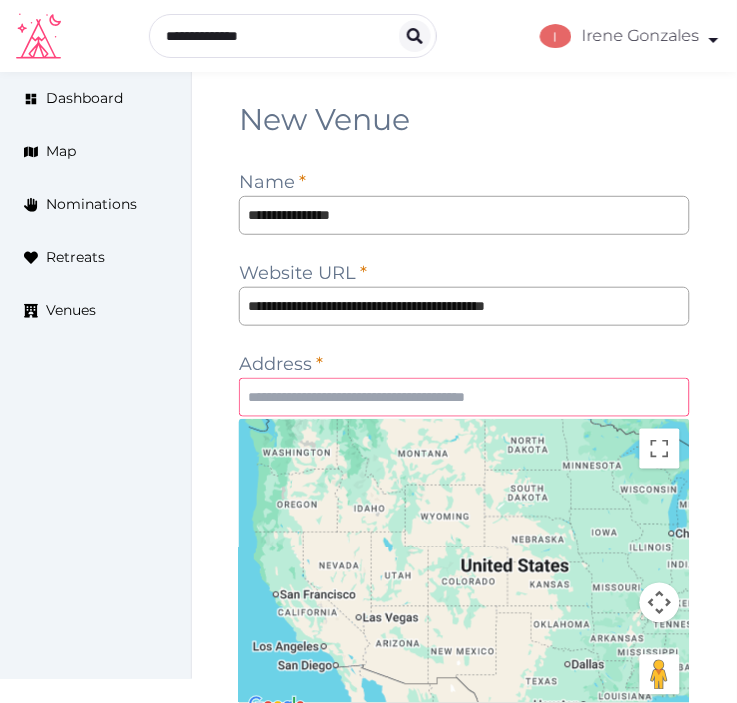 click at bounding box center [464, 397] 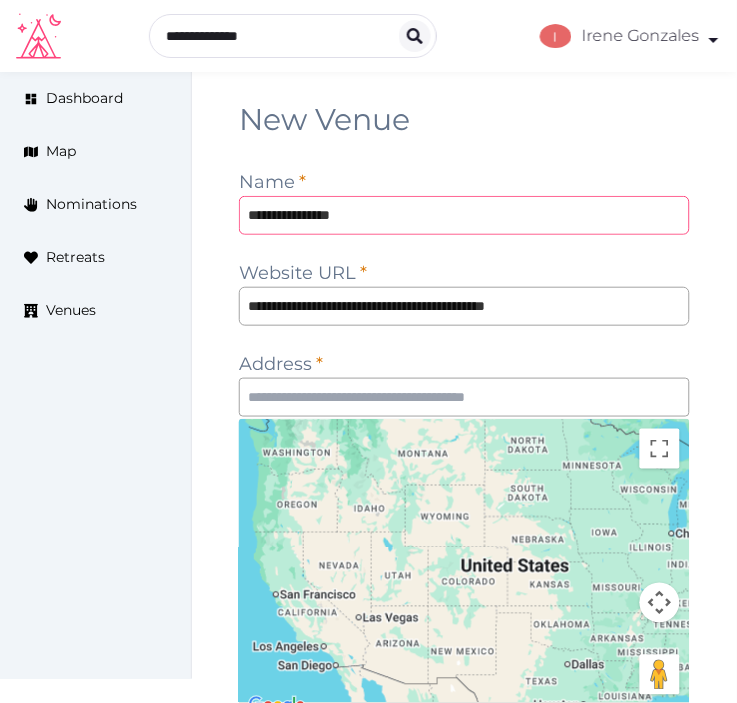 click on "**********" at bounding box center (464, 215) 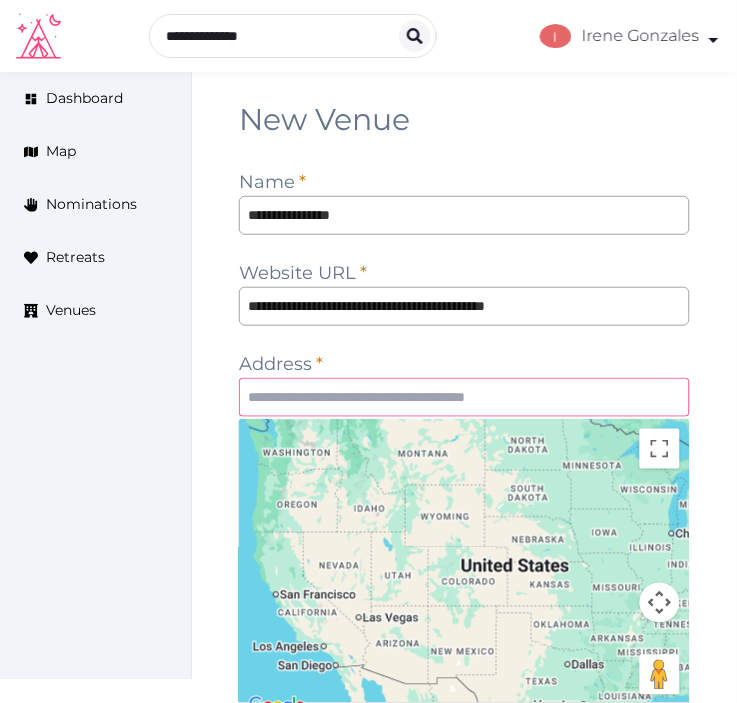 click at bounding box center [464, 397] 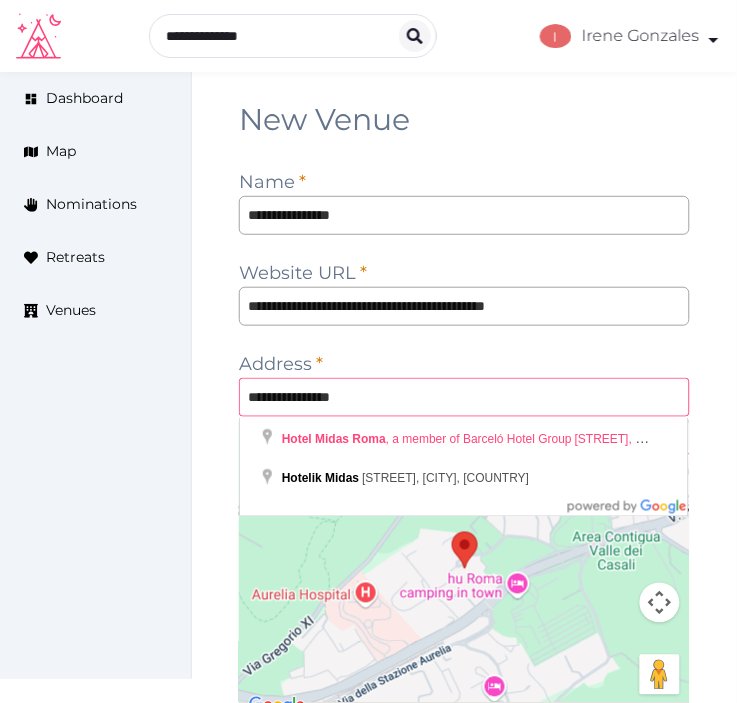 type on "**********" 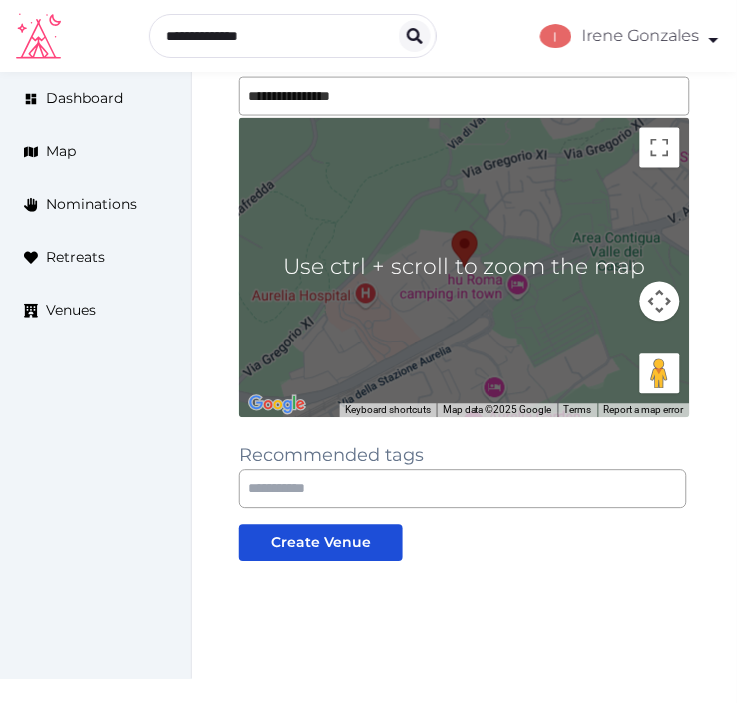 scroll, scrollTop: 333, scrollLeft: 0, axis: vertical 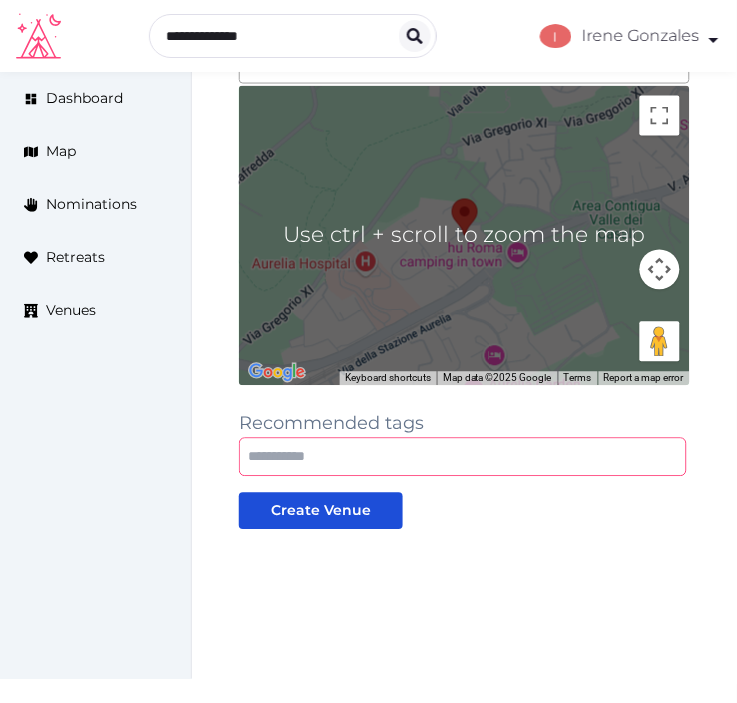 click at bounding box center (463, 457) 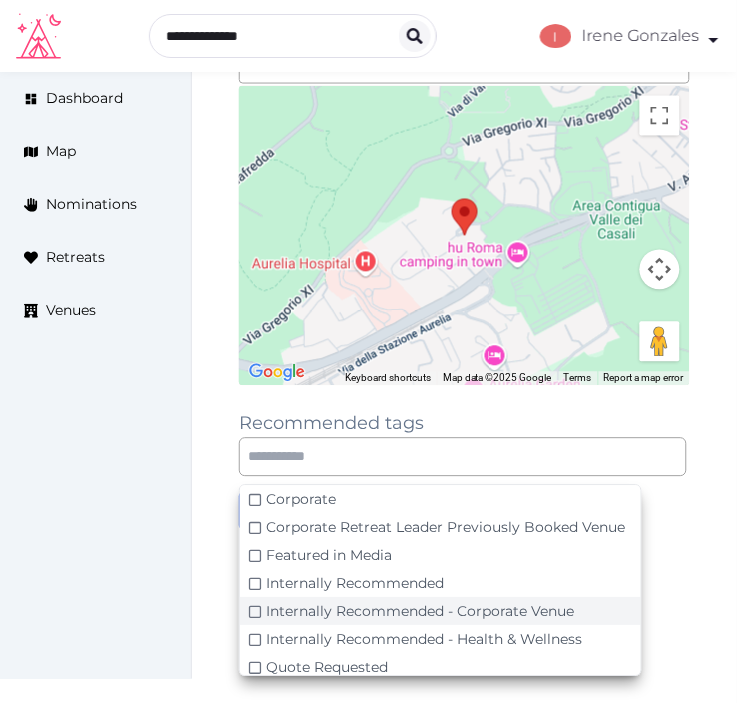 click on "Internally Recommended - Corporate Venue" at bounding box center (420, 612) 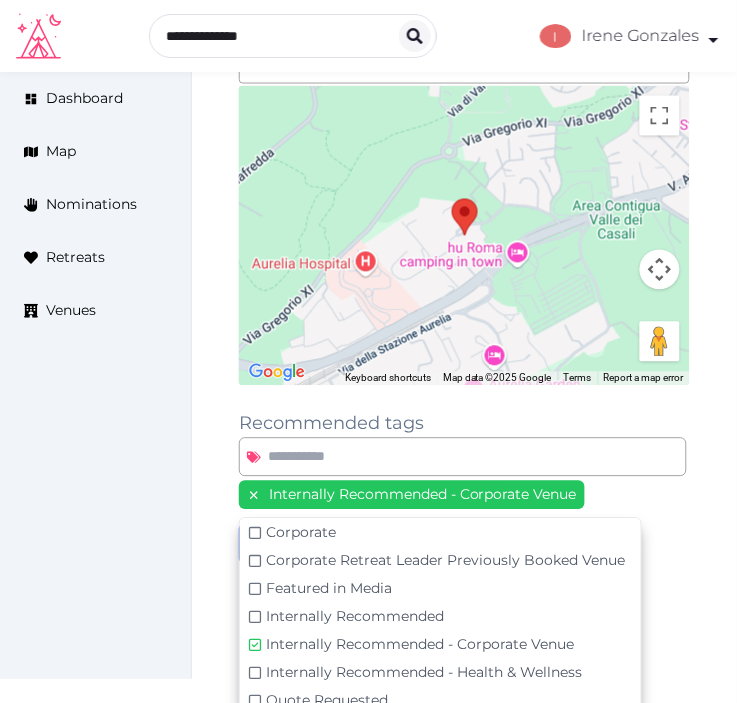 click on "**********" at bounding box center (464, 247) 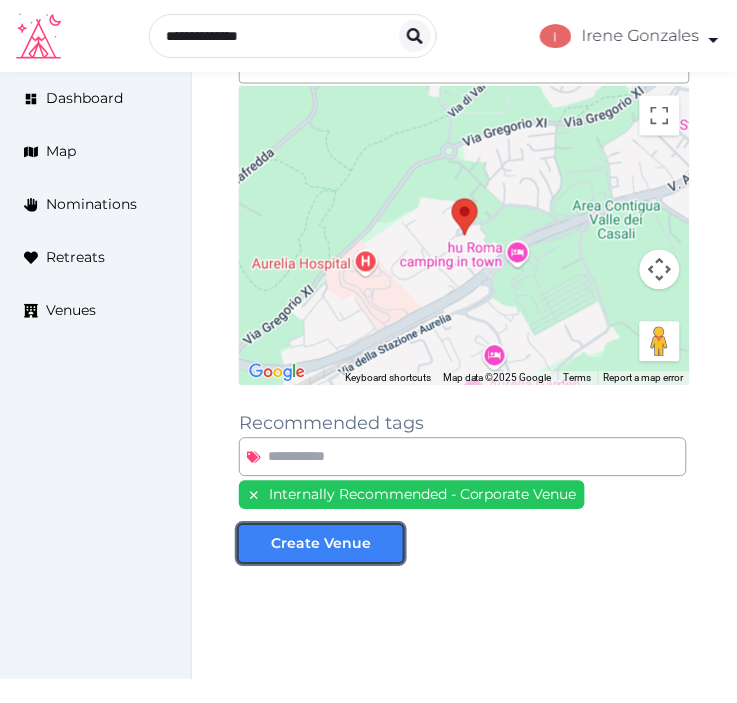 click at bounding box center [255, 544] 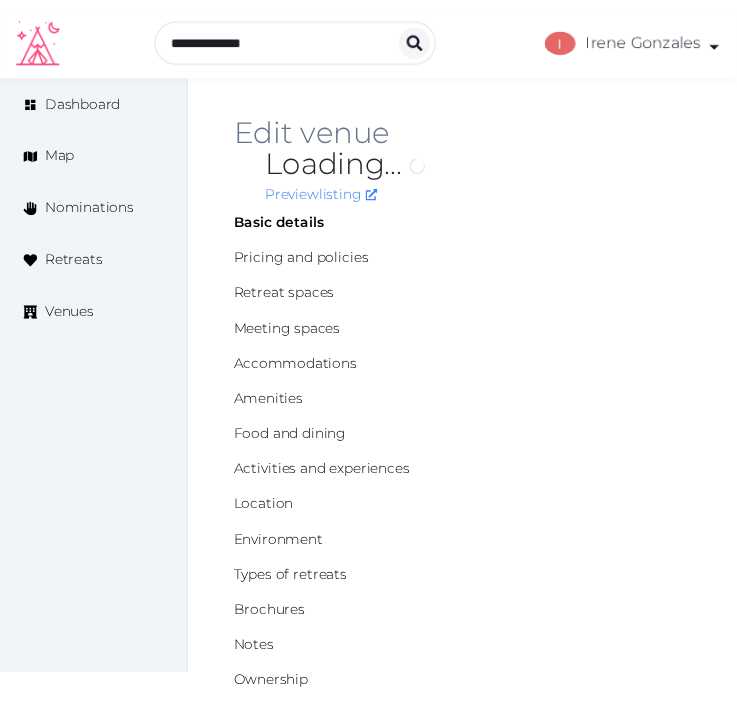 scroll, scrollTop: 0, scrollLeft: 0, axis: both 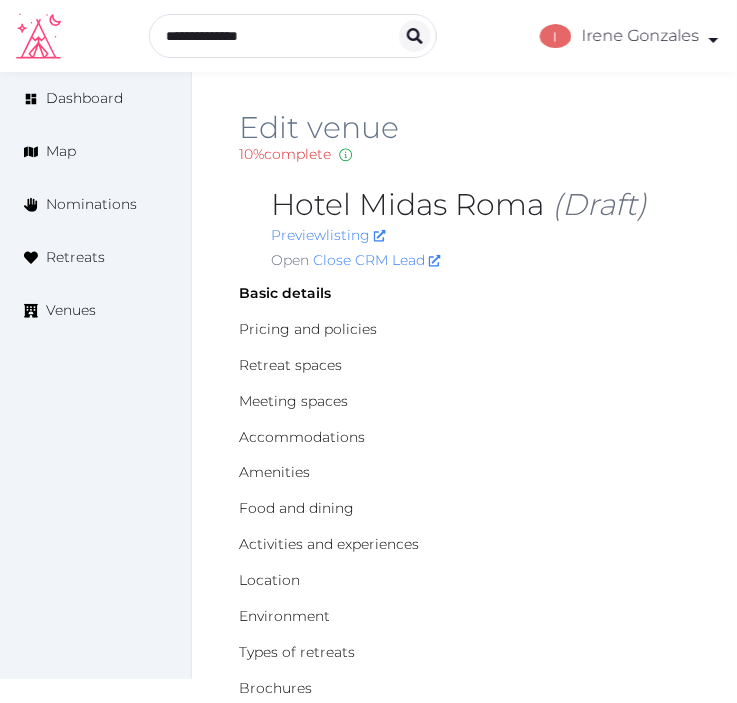 click on "Hotel Midas Roma   (Draft)" at bounding box center [480, 205] 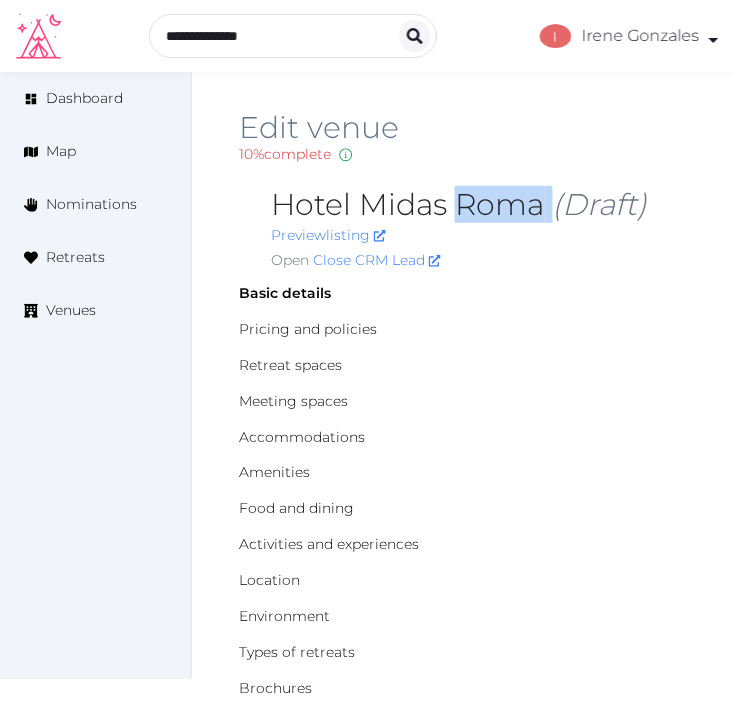 click on "Hotel Midas Roma   (Draft)" at bounding box center [480, 205] 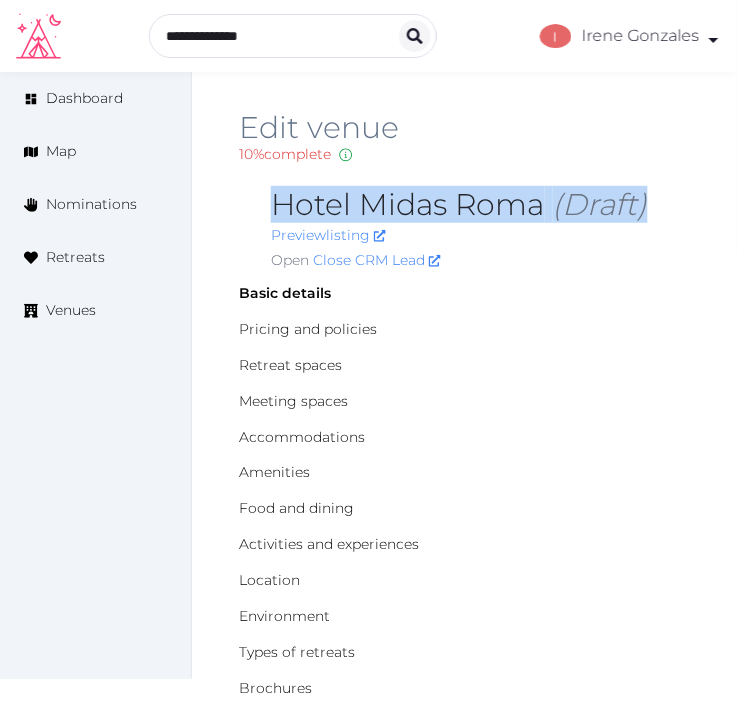 click on "Hotel Midas Roma   (Draft)" at bounding box center (480, 205) 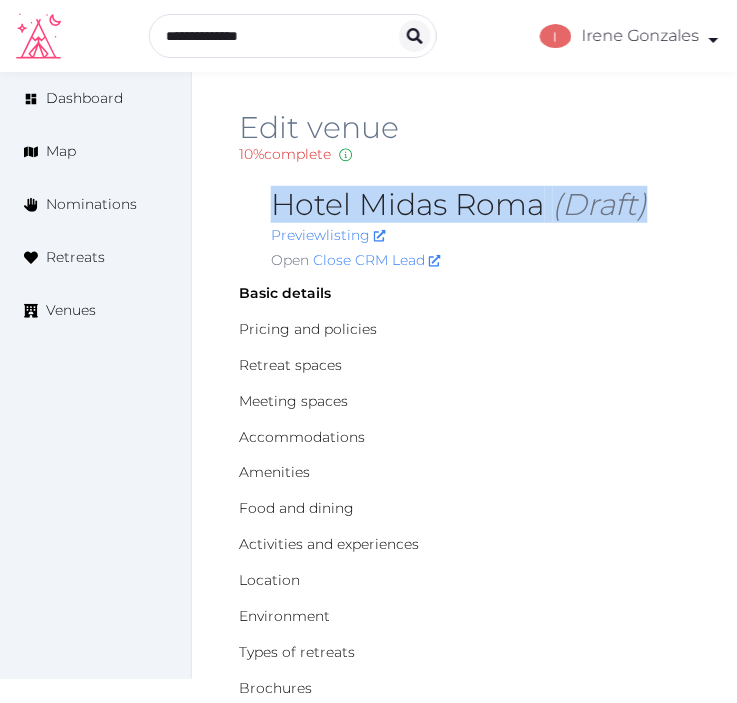 click on "Hotel Midas Roma   (Draft)" at bounding box center [480, 205] 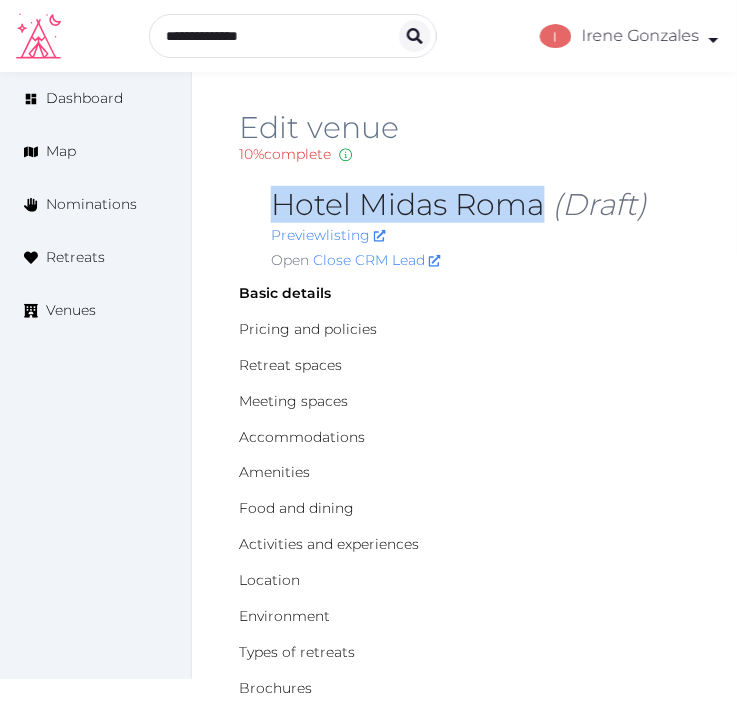 drag, startPoint x: 267, startPoint y: 201, endPoint x: 536, endPoint y: 211, distance: 269.18582 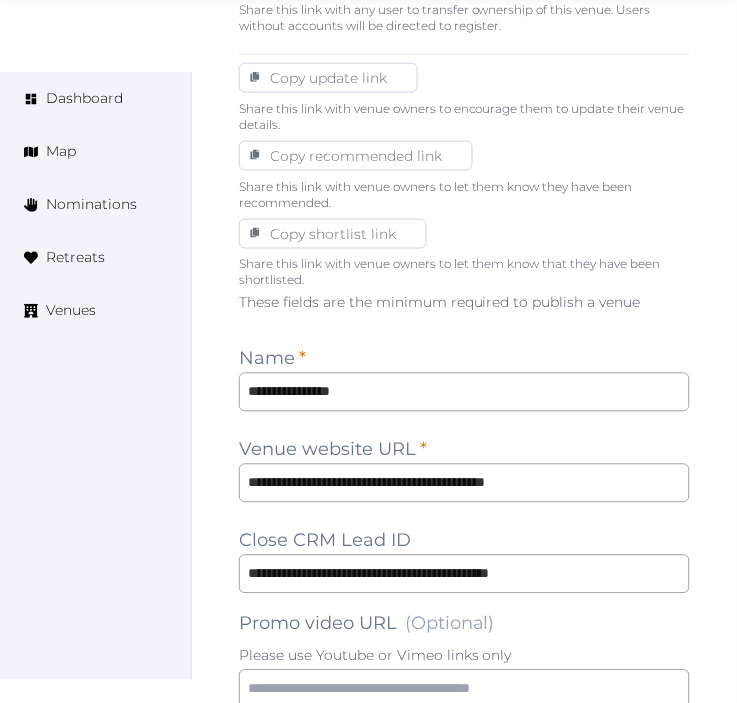 scroll, scrollTop: 1333, scrollLeft: 0, axis: vertical 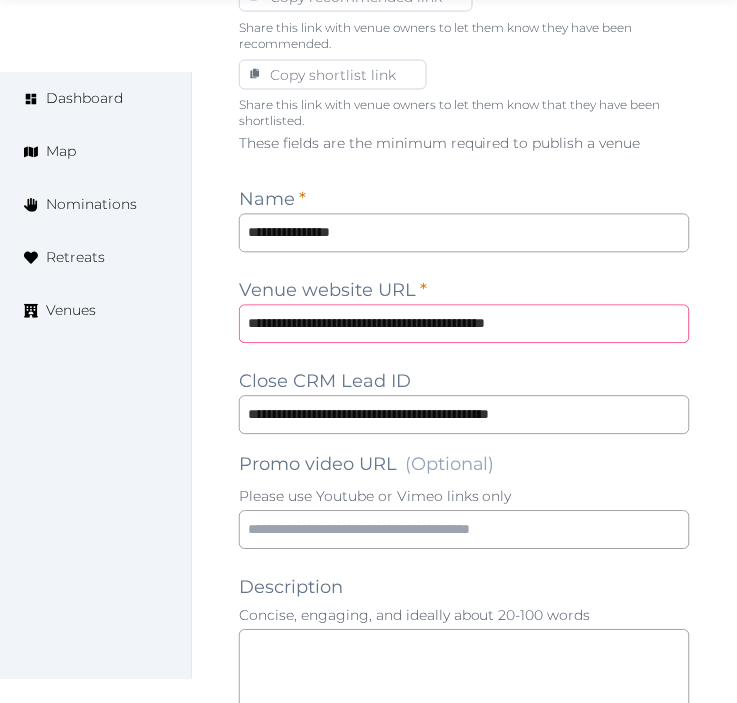 click on "**********" at bounding box center [464, 324] 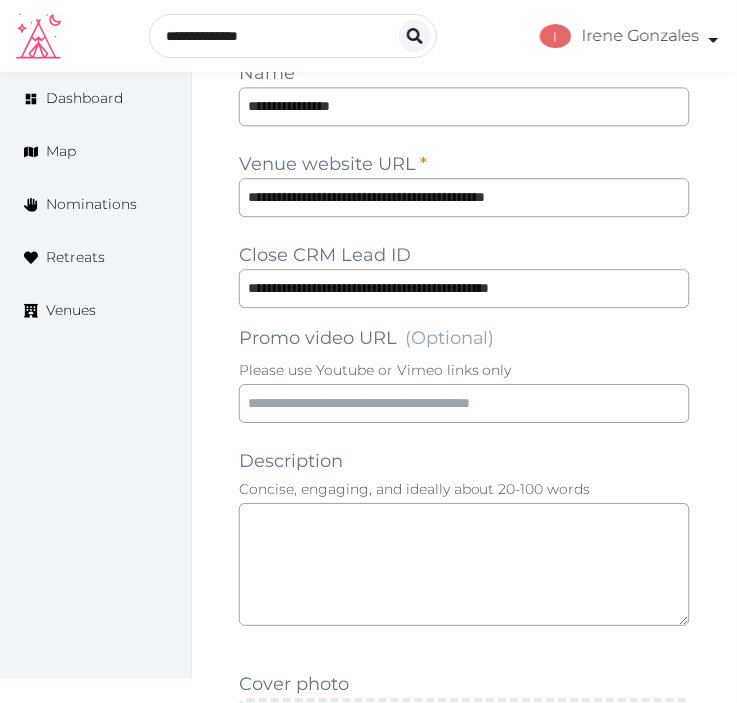 scroll, scrollTop: 1222, scrollLeft: 0, axis: vertical 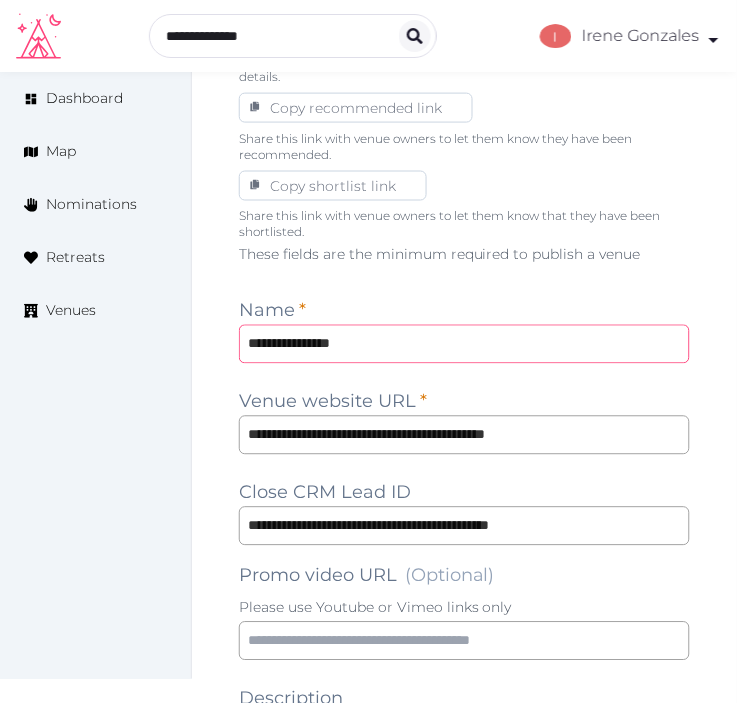 click on "**********" at bounding box center [464, 344] 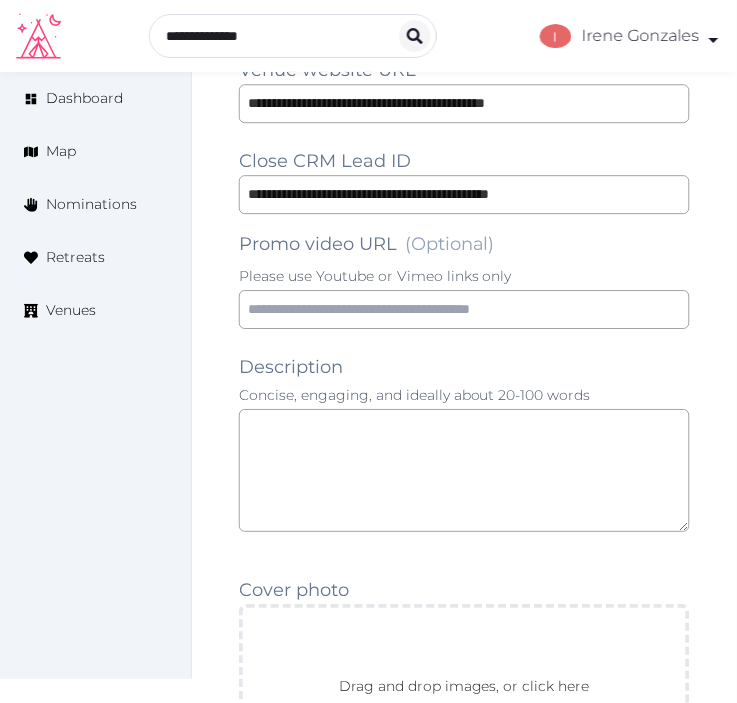 scroll, scrollTop: 1555, scrollLeft: 0, axis: vertical 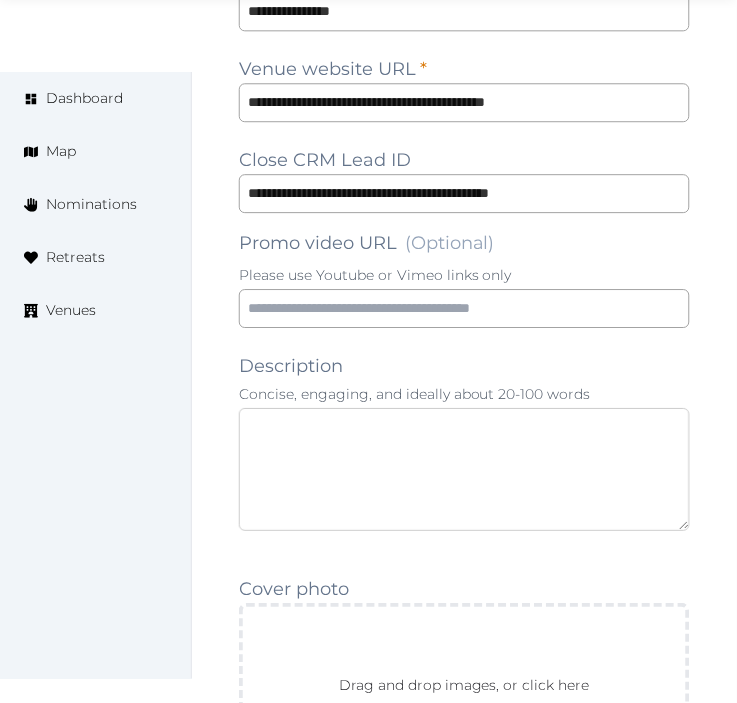 click at bounding box center [464, 469] 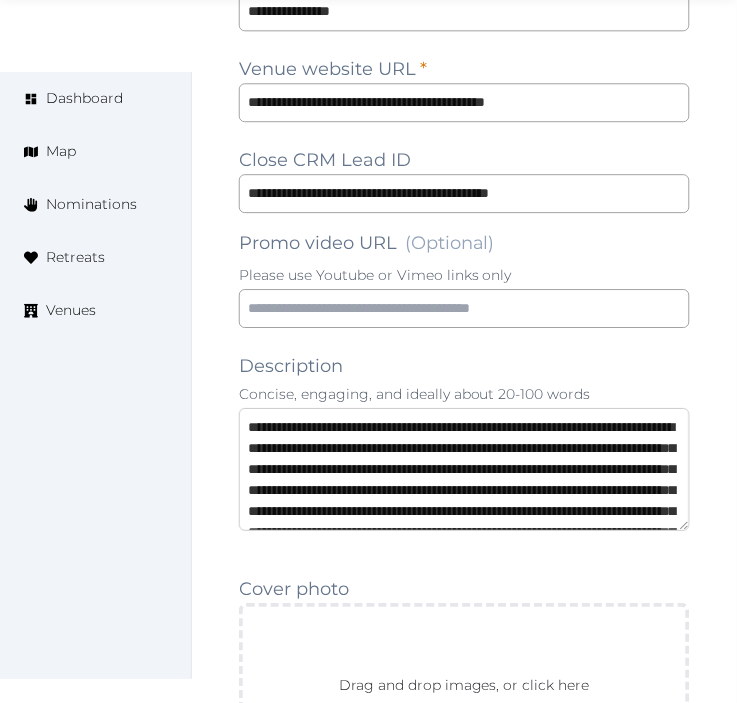 scroll, scrollTop: 177, scrollLeft: 0, axis: vertical 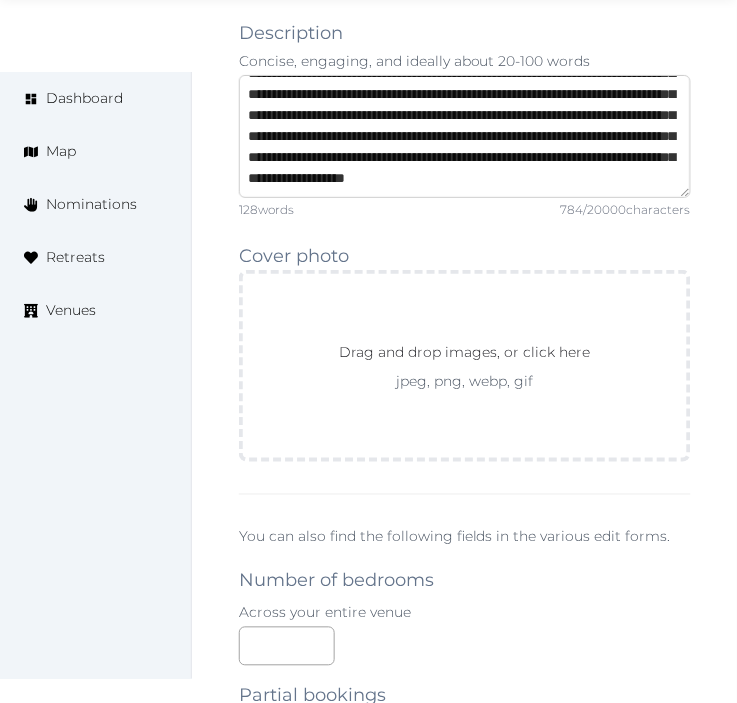 type on "**********" 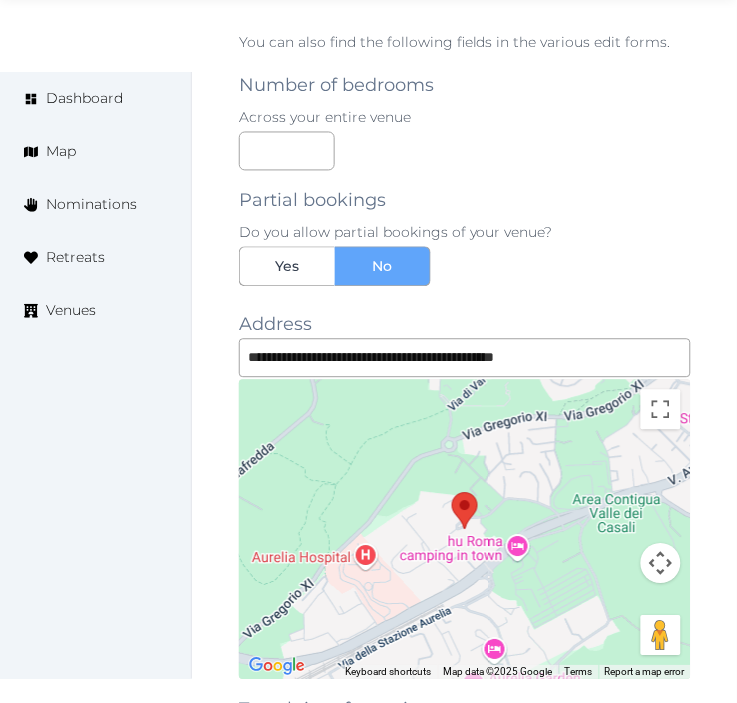 scroll, scrollTop: 2444, scrollLeft: 0, axis: vertical 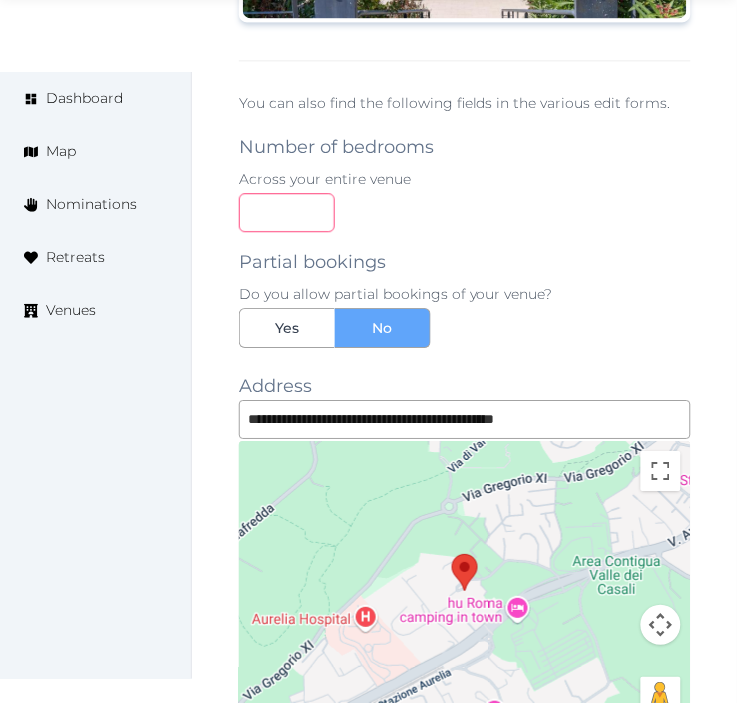 click at bounding box center (287, 212) 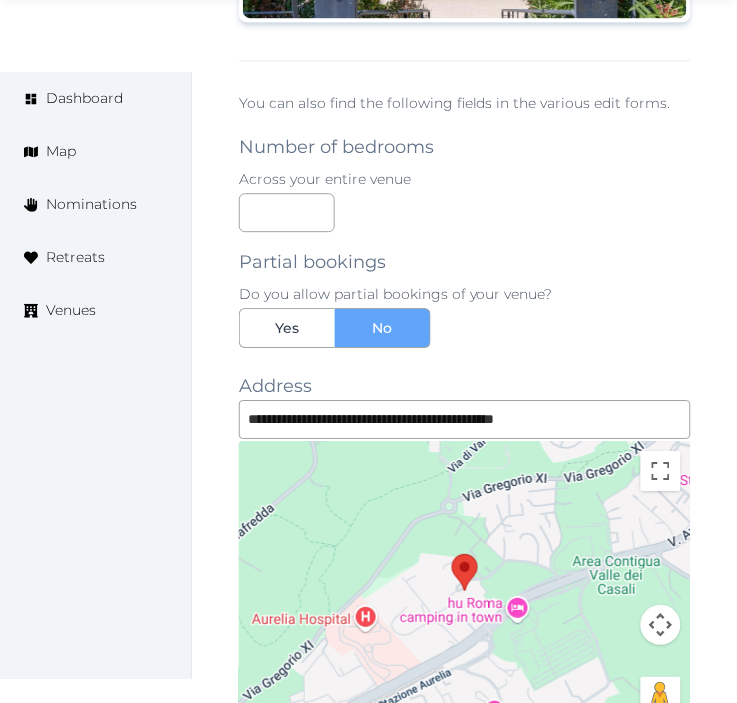 click on "Partial bookings Do you allow partial bookings of your venue? Yes No" at bounding box center [465, 290] 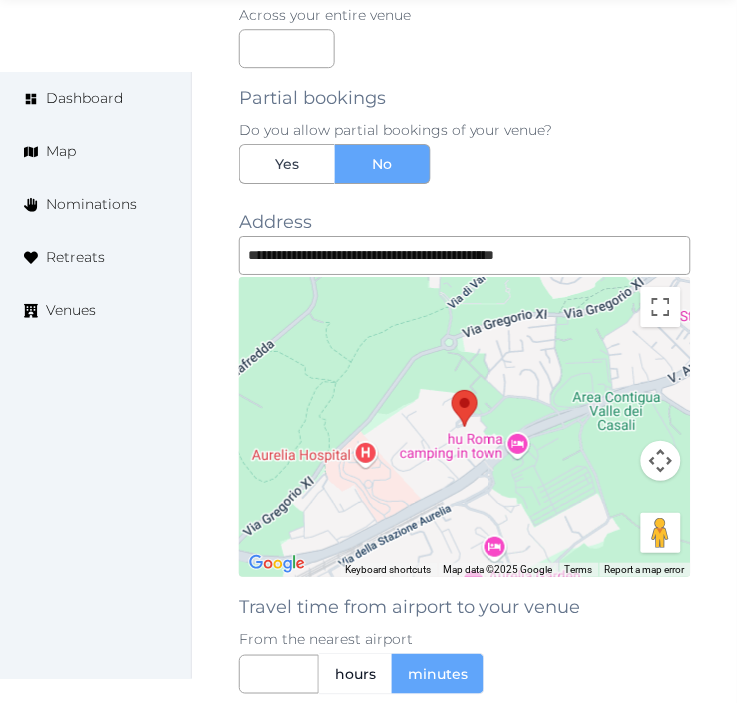 scroll, scrollTop: 2777, scrollLeft: 0, axis: vertical 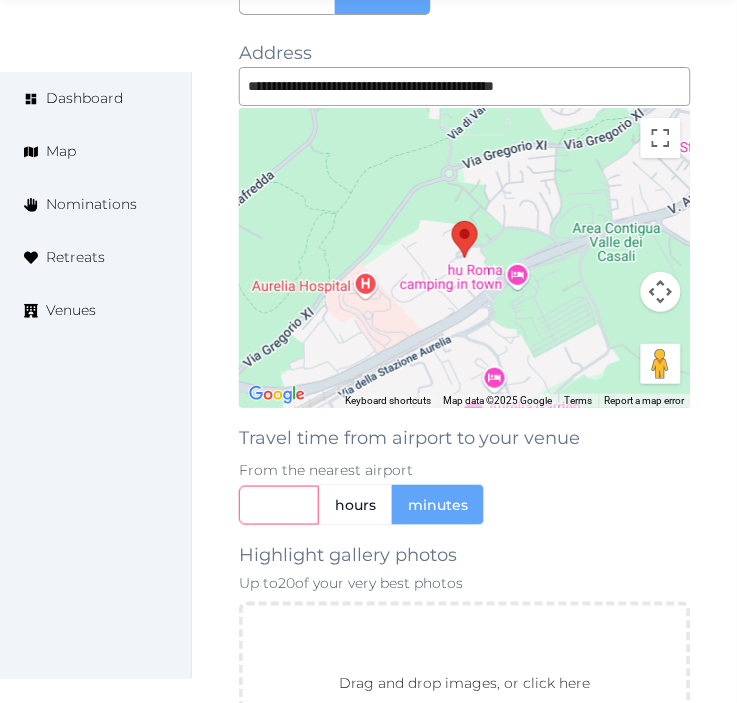 click at bounding box center [279, 505] 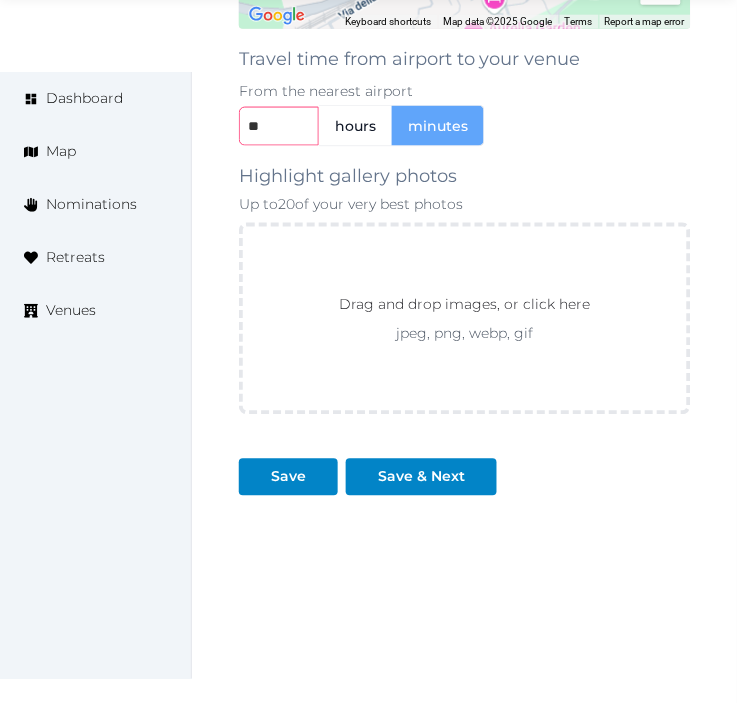 scroll, scrollTop: 3175, scrollLeft: 0, axis: vertical 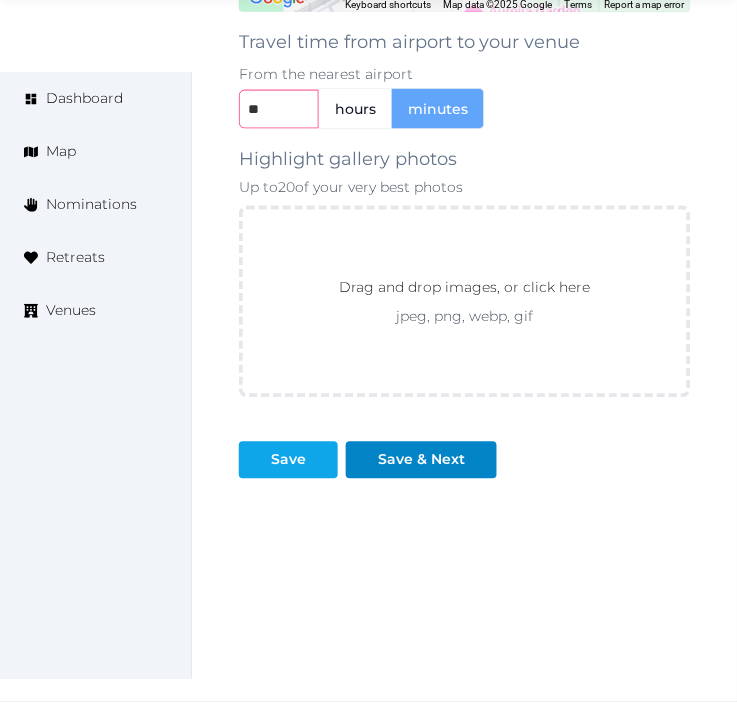 type on "**" 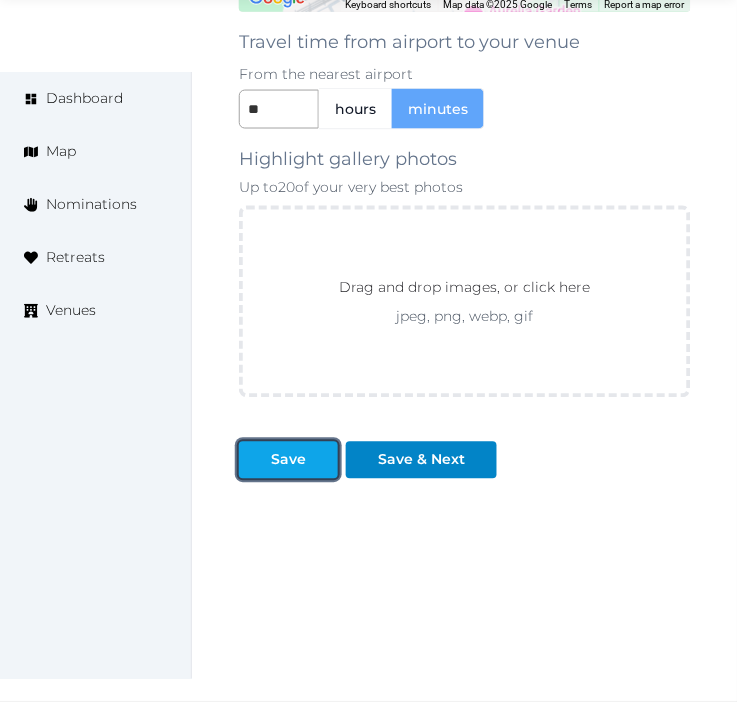 click on "Save" at bounding box center (288, 460) 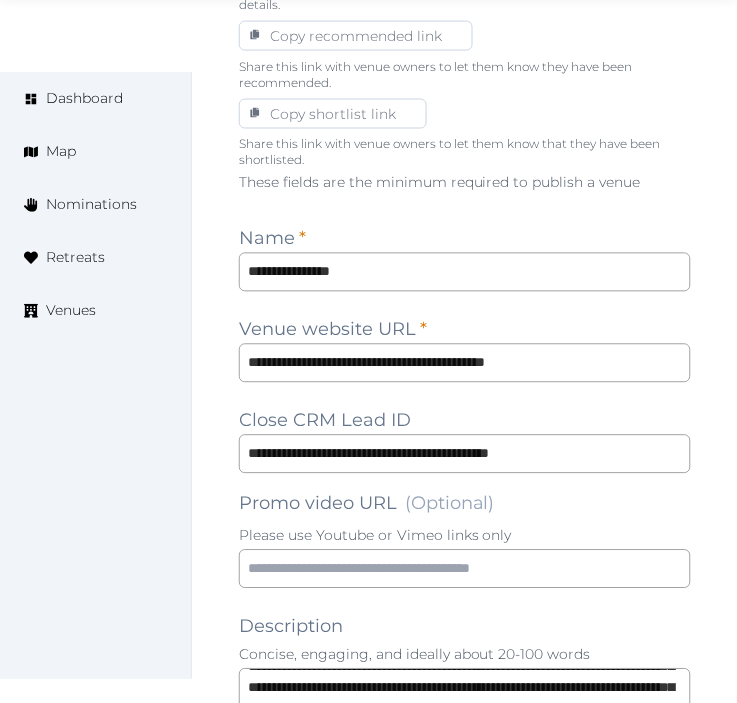 scroll, scrollTop: 1508, scrollLeft: 0, axis: vertical 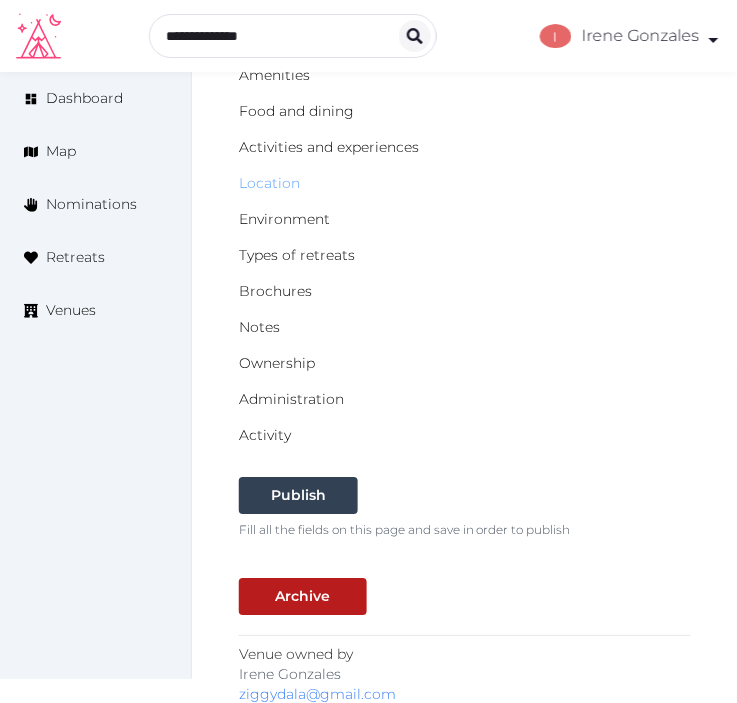 click on "Location" at bounding box center (269, 184) 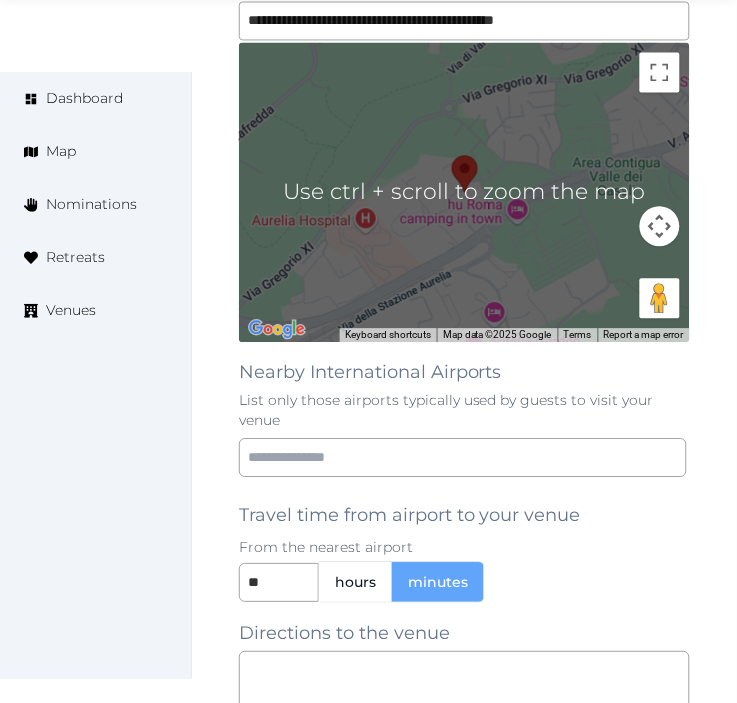 scroll, scrollTop: 1444, scrollLeft: 0, axis: vertical 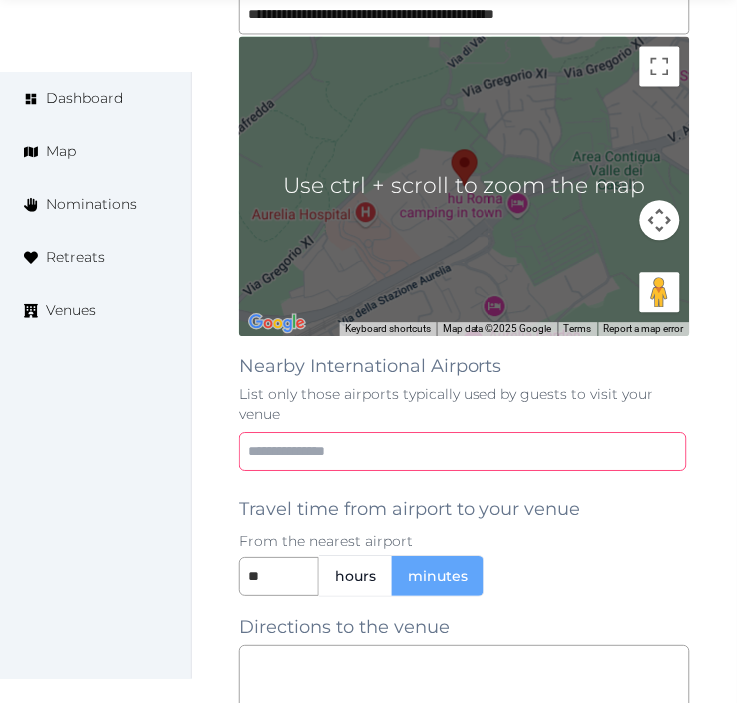 click at bounding box center [463, 451] 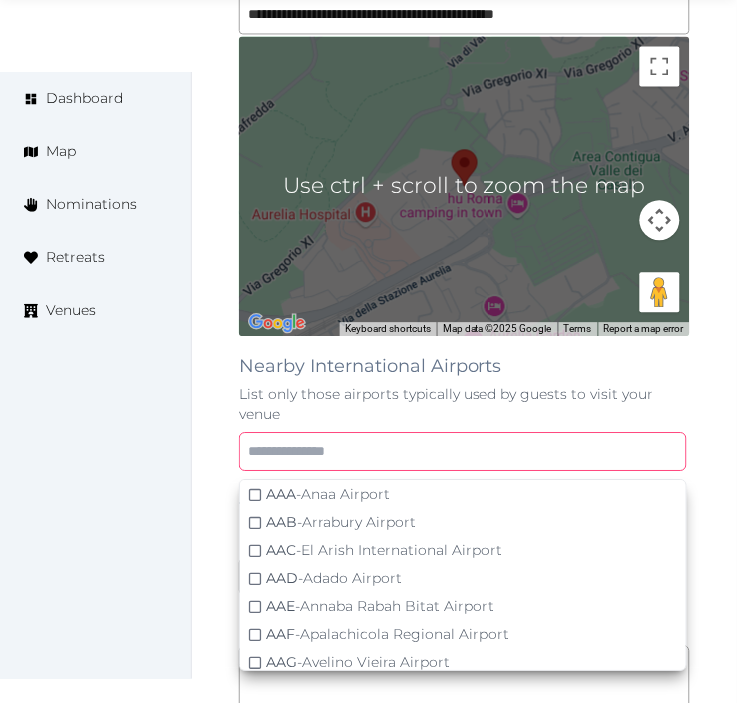 paste on "**********" 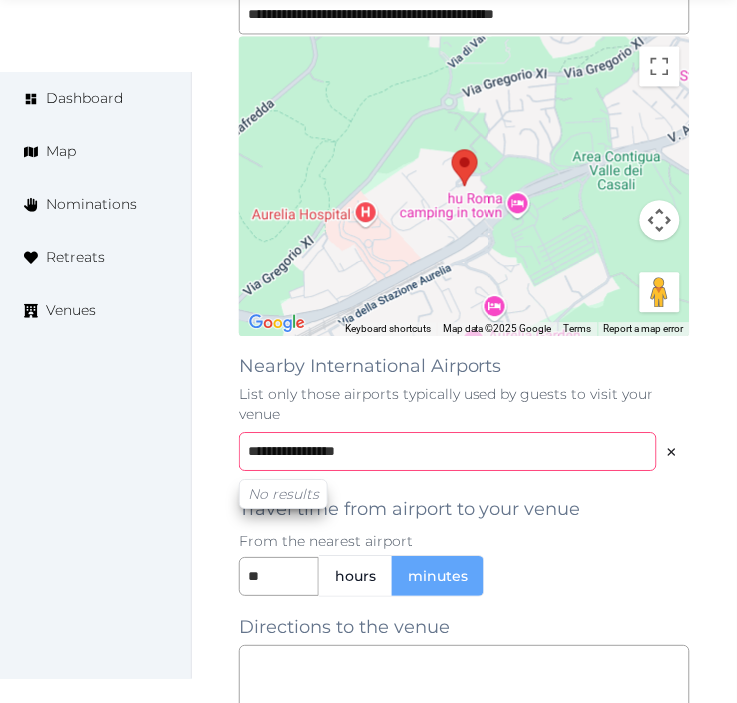 click on "**********" at bounding box center [448, 451] 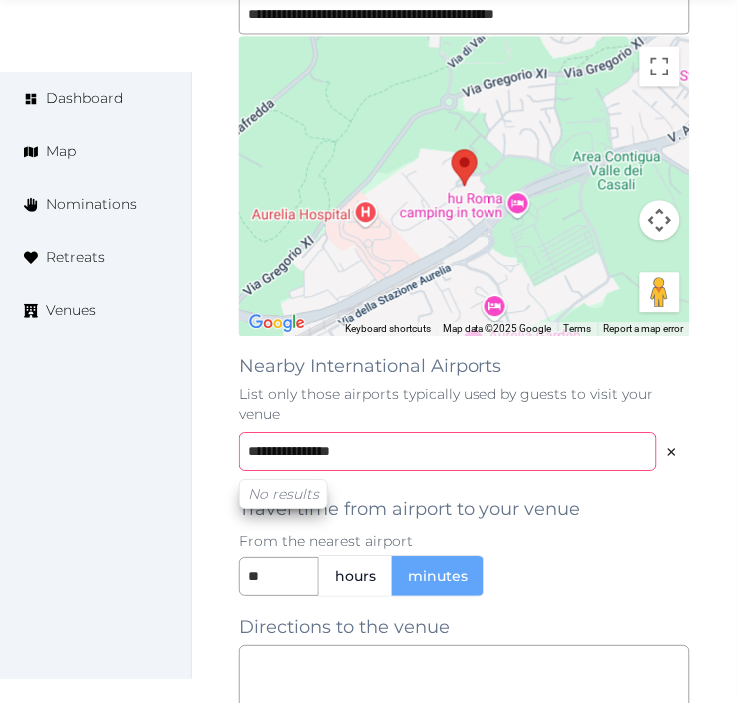 drag, startPoint x: 385, startPoint y: 444, endPoint x: 328, endPoint y: 445, distance: 57.00877 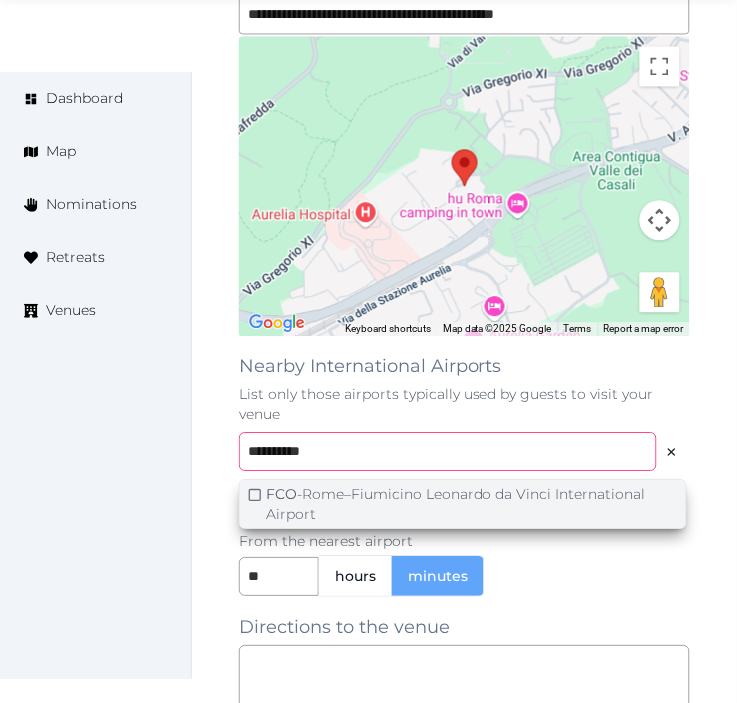 type on "*********" 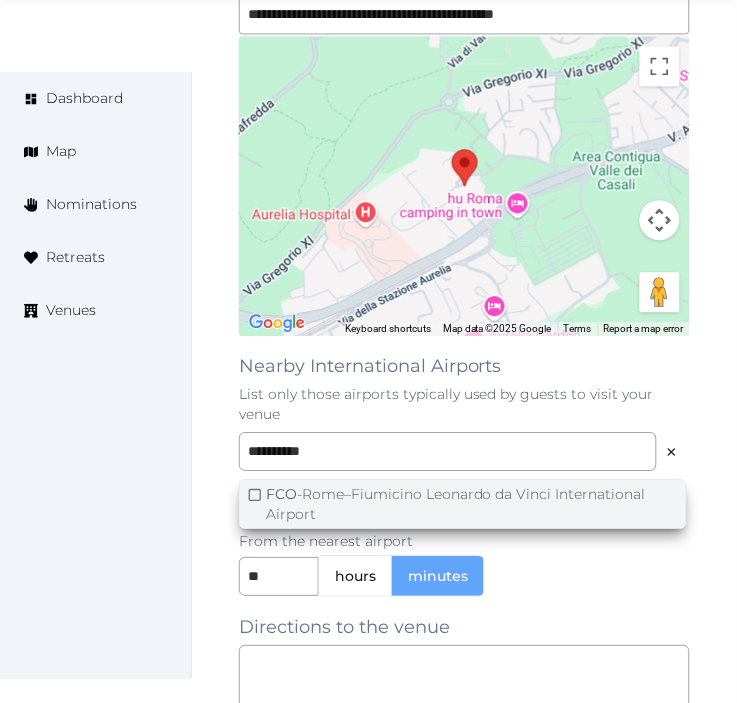 click 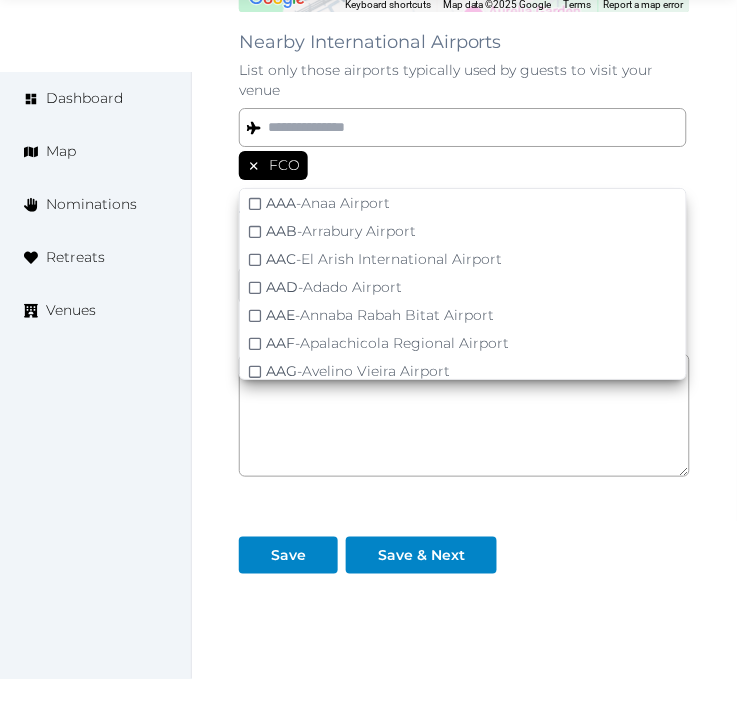 scroll, scrollTop: 1777, scrollLeft: 0, axis: vertical 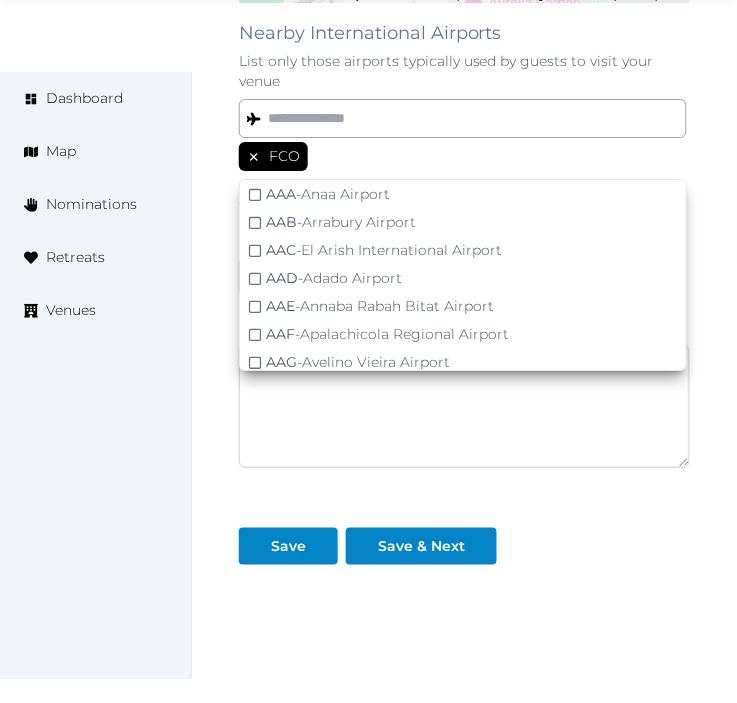 click at bounding box center [464, 406] 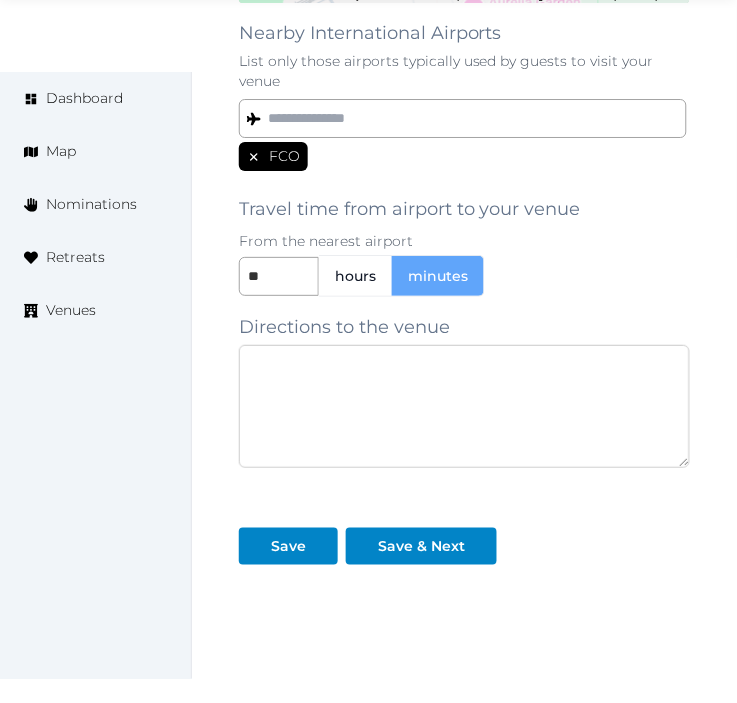 paste on "**********" 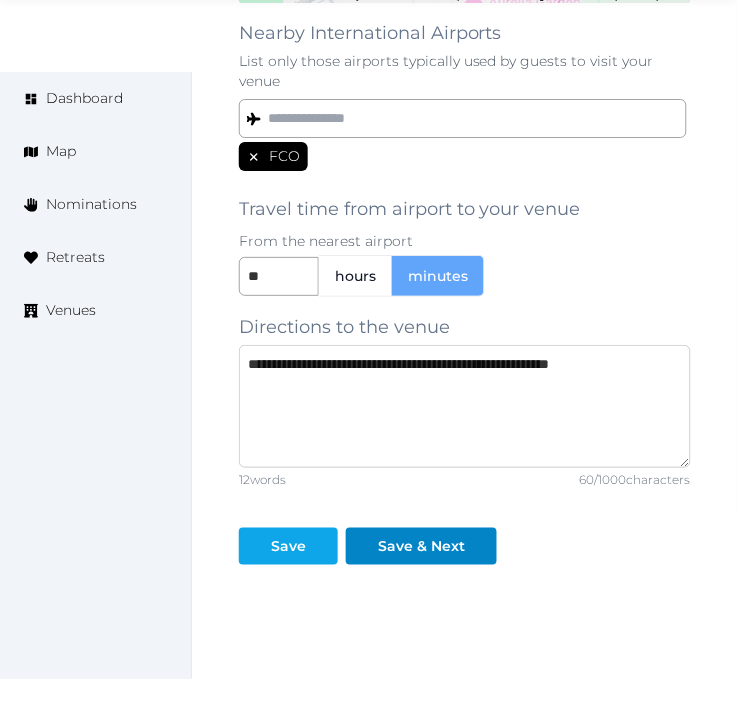 type on "**********" 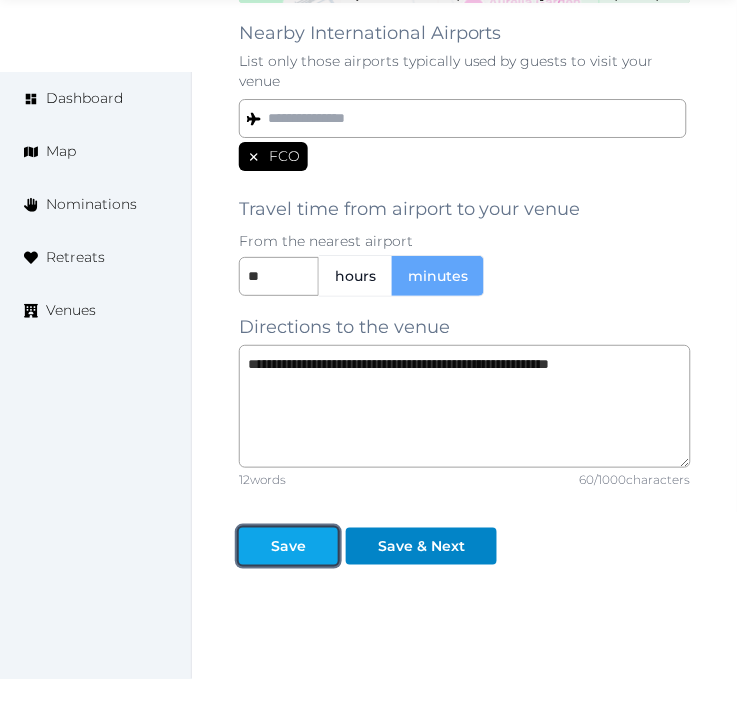 click on "Save" at bounding box center [288, 546] 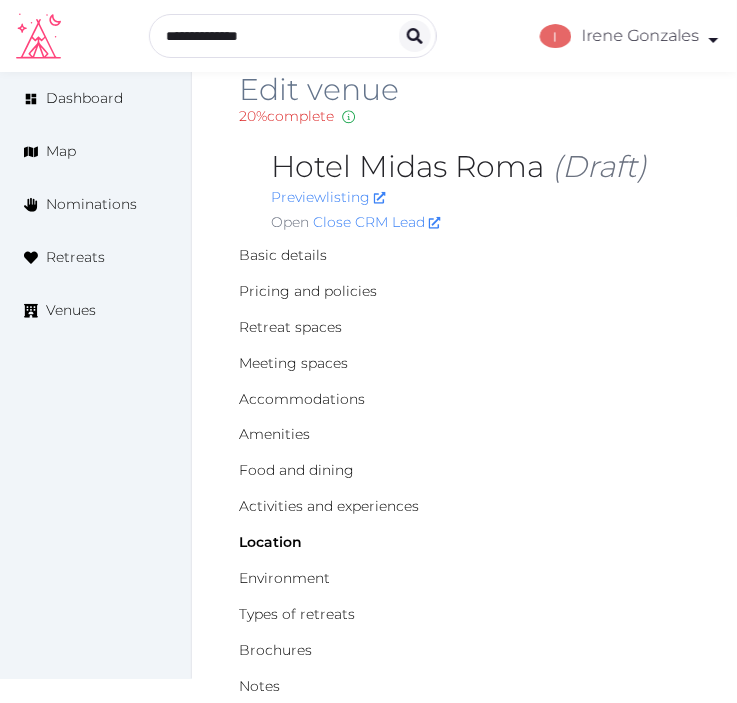 scroll, scrollTop: 0, scrollLeft: 0, axis: both 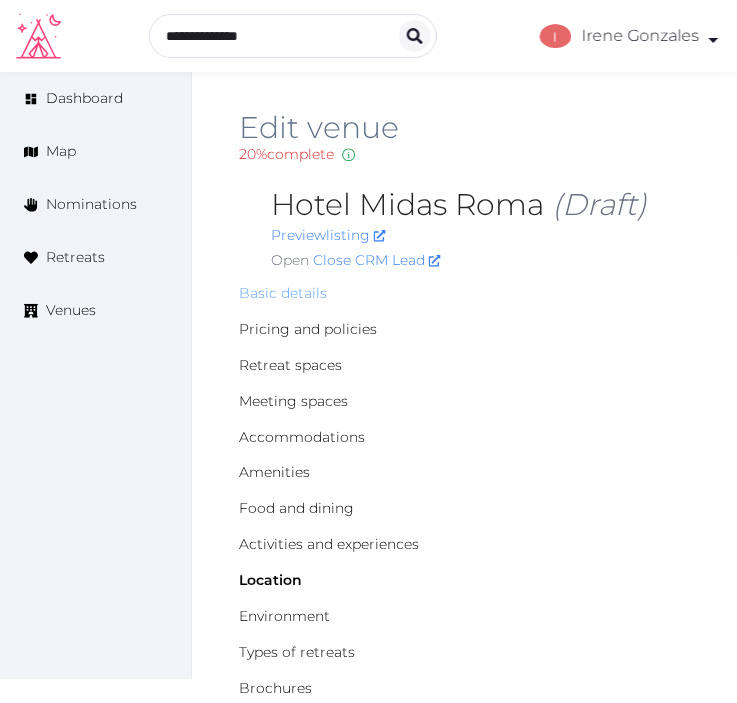 click on "Basic details" at bounding box center (283, 293) 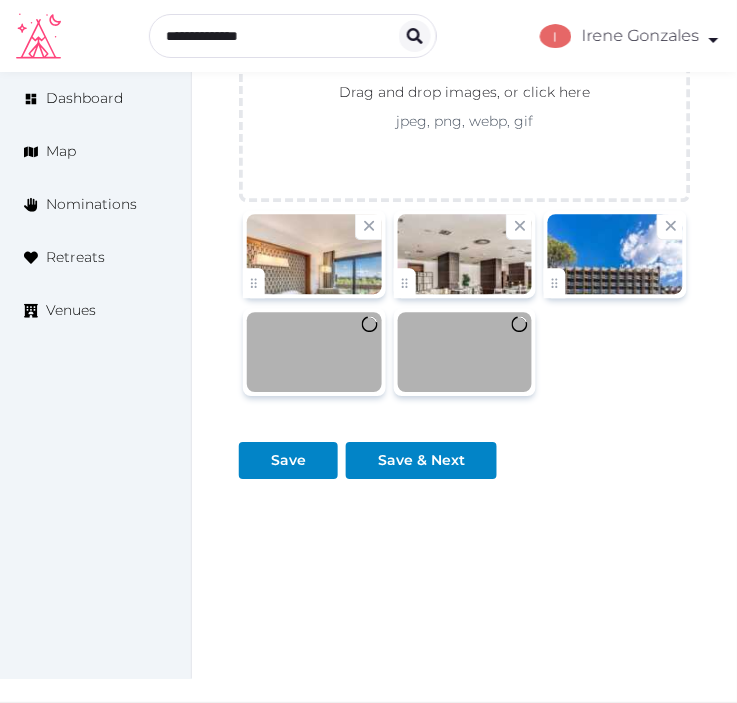 scroll, scrollTop: 3347, scrollLeft: 0, axis: vertical 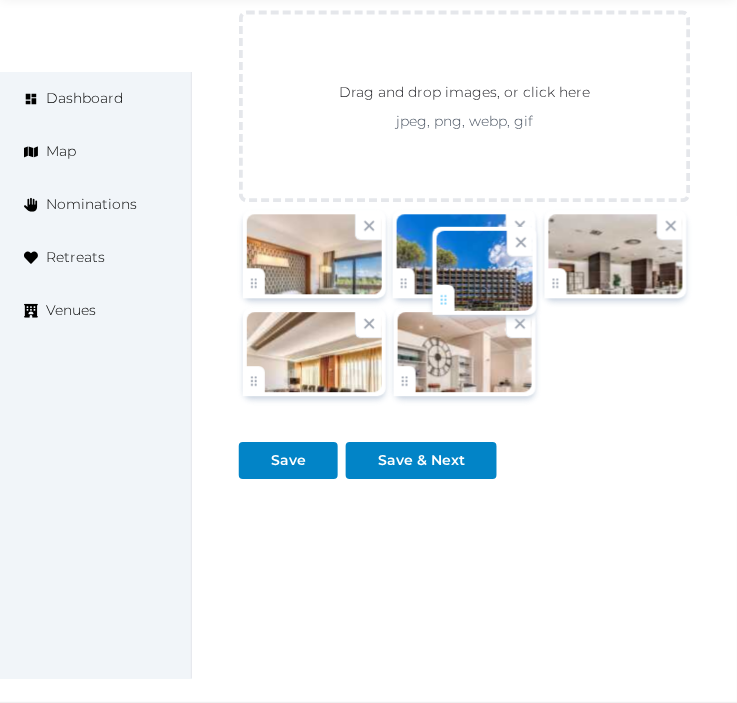 drag, startPoint x: 561, startPoint y: 281, endPoint x: 435, endPoint y: 297, distance: 127.01181 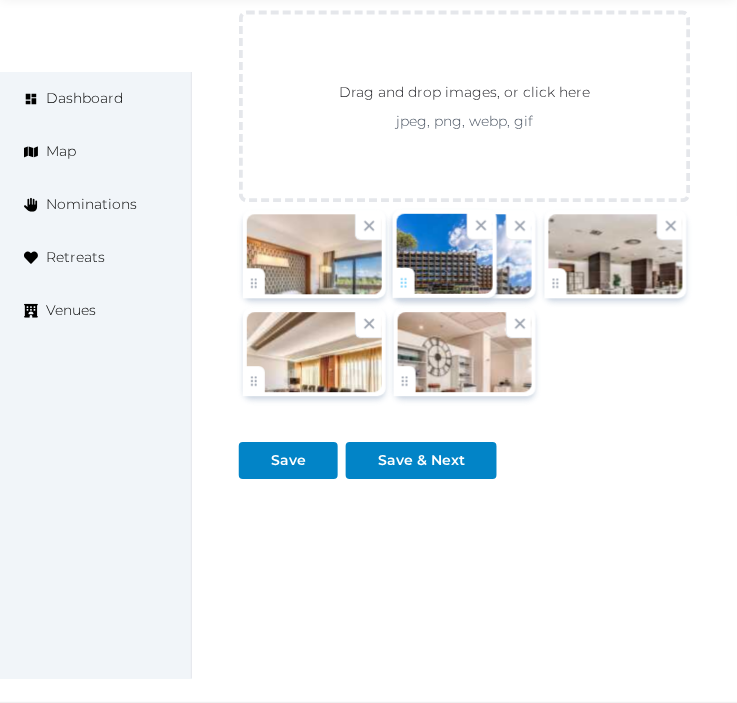 click on "Irene Gonzales   Account My Venue Listings My Retreats Logout      Dashboard Map Nominations Retreats Venues Edit venue 20 %  complete Fill out all the fields in your listing to increase its completion percentage.   A higher completion percentage will make your listing more attractive and result in better matches. Hotel Midas Roma   (Draft) Preview  listing   Open    Close CRM Lead Basic details Pricing and policies Retreat spaces Meeting spaces Accommodations Amenities Food and dining Activities and experiences Location Environment Types of retreats Brochures Notes Ownership Administration Activity Publish Archive Venue owned by Irene Gonzales ziggydala@example.com Copy ownership transfer link Share this link with any user to transfer ownership of this venue. Users without accounts will be directed to register. Copy update link Share this link with venue owners to encourage them to update their venue details. Copy recommended link Name * * /" at bounding box center [368, -1321] 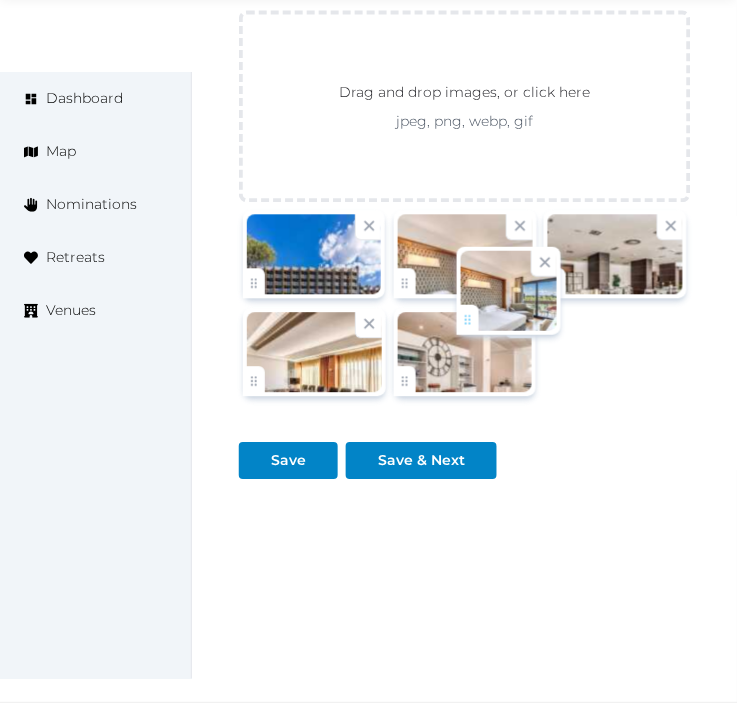 drag, startPoint x: 260, startPoint y: 270, endPoint x: 483, endPoint y: 304, distance: 225.57704 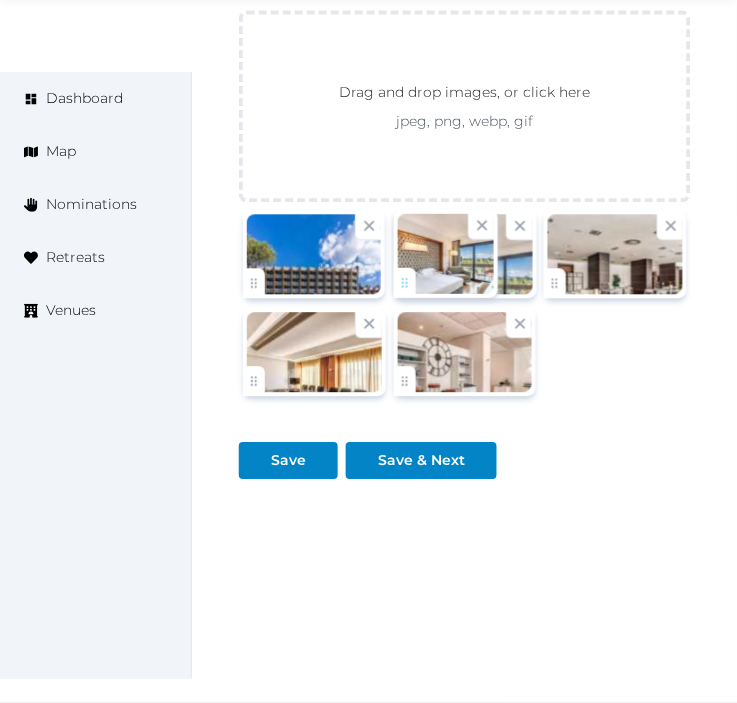 click on "Irene Gonzales   Account My Venue Listings My Retreats Logout      Dashboard Map Nominations Retreats Venues Edit venue 20 %  complete Fill out all the fields in your listing to increase its completion percentage.   A higher completion percentage will make your listing more attractive and result in better matches. Hotel Midas Roma   (Draft) Preview  listing   Open    Close CRM Lead Basic details Pricing and policies Retreat spaces Meeting spaces Accommodations Amenities Food and dining Activities and experiences Location Environment Types of retreats Brochures Notes Ownership Administration Activity Publish Archive Venue owned by Irene Gonzales ziggydala@gmail.com Copy ownership transfer link Share this link with any user to transfer ownership of this venue. Users without accounts will be directed to register. Copy update link Share this link with venue owners to encourage them to update their venue details. Copy recommended link Name * * /" at bounding box center [368, -1321] 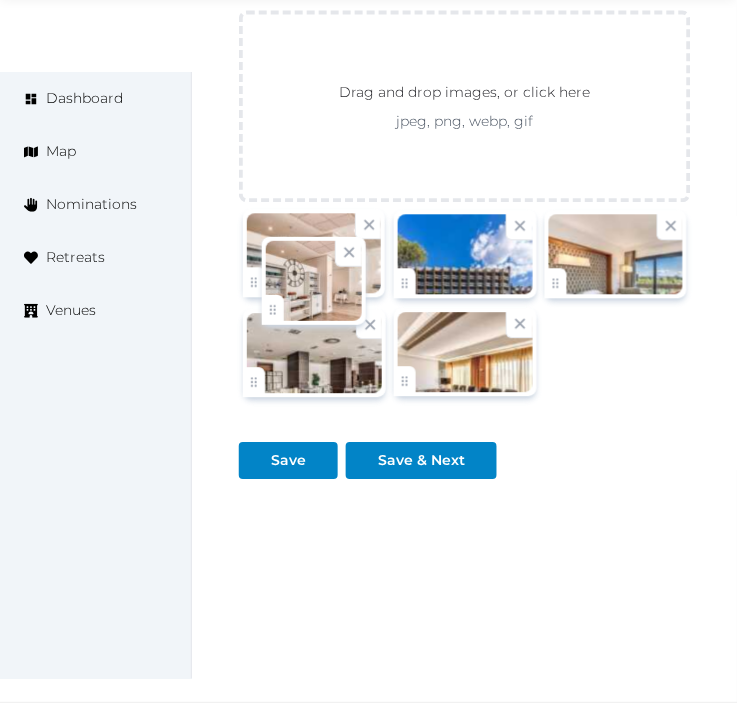 drag, startPoint x: 416, startPoint y: 391, endPoint x: 283, endPoint y: 311, distance: 155.20631 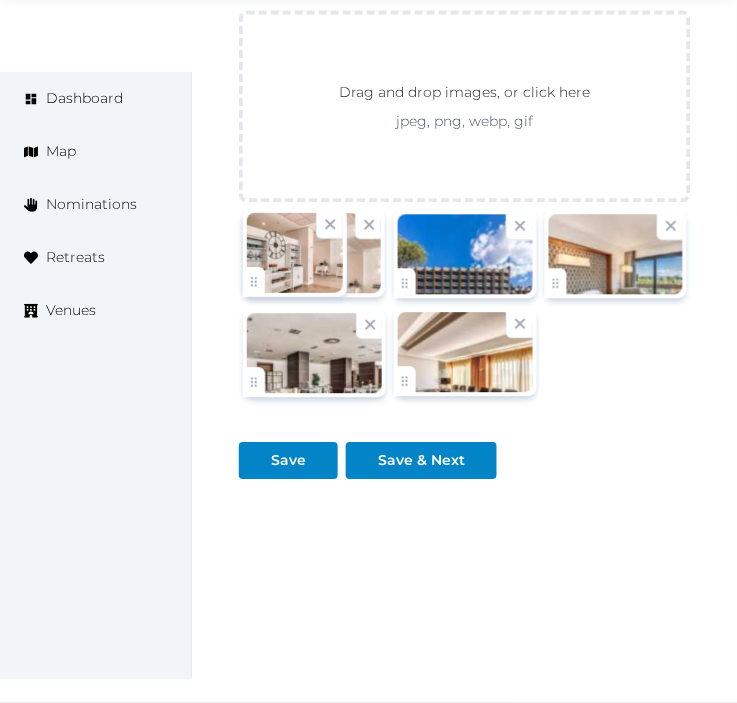 click on "Irene Gonzales   Account My Venue Listings My Retreats Logout      Dashboard Map Nominations Retreats Venues Edit venue 20 %  complete Fill out all the fields in your listing to increase its completion percentage.   A higher completion percentage will make your listing more attractive and result in better matches. Hotel Midas Roma   (Draft) Preview  listing   Open    Close CRM Lead Basic details Pricing and policies Retreat spaces Meeting spaces Accommodations Amenities Food and dining Activities and experiences Location Environment Types of retreats Brochures Notes Ownership Administration Activity Publish Archive Venue owned by Irene Gonzales ziggydala@gmail.com Copy ownership transfer link Share this link with any user to transfer ownership of this venue. Users without accounts will be directed to register. Copy update link Share this link with venue owners to encourage them to update their venue details. Copy recommended link Name * * /" at bounding box center [368, -1321] 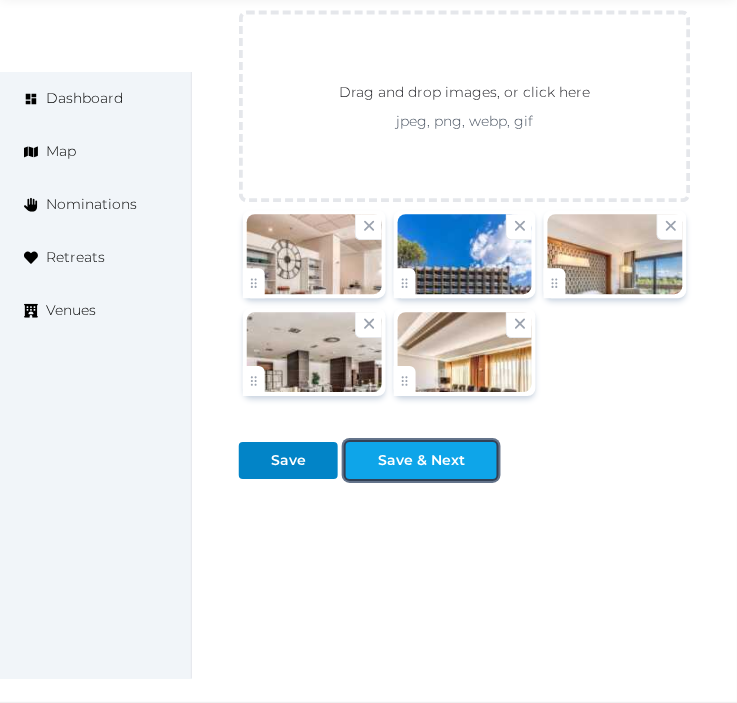 click on "Save & Next" at bounding box center (421, 460) 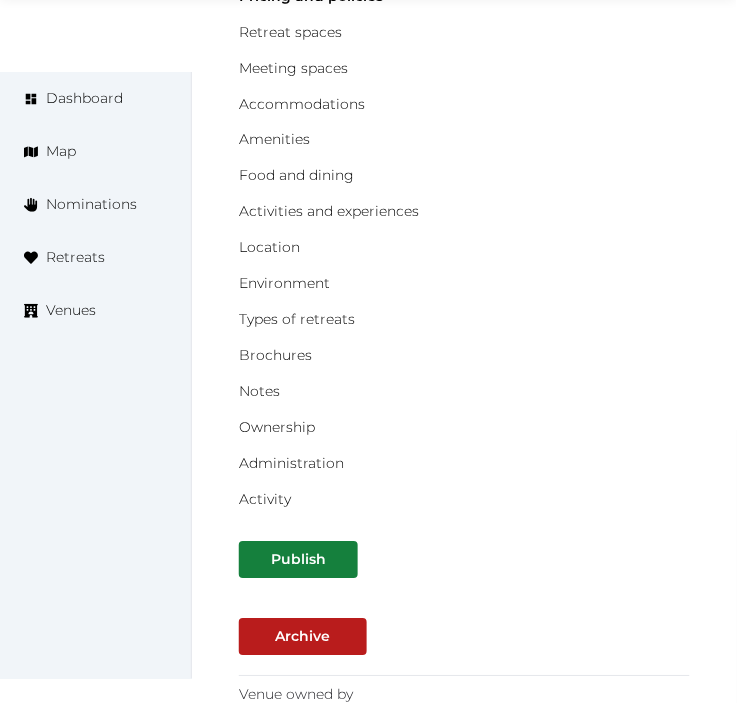 scroll, scrollTop: 777, scrollLeft: 0, axis: vertical 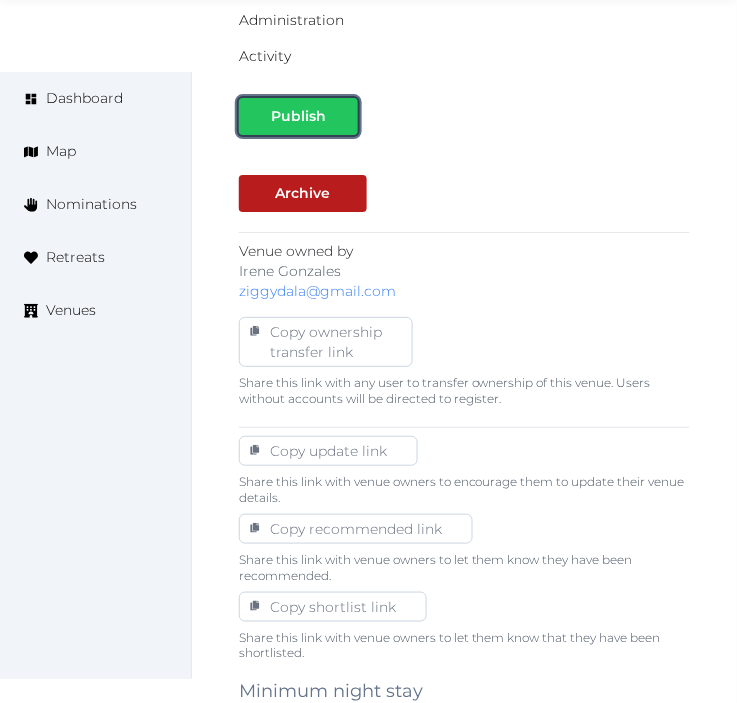 click on "Publish" at bounding box center (298, 116) 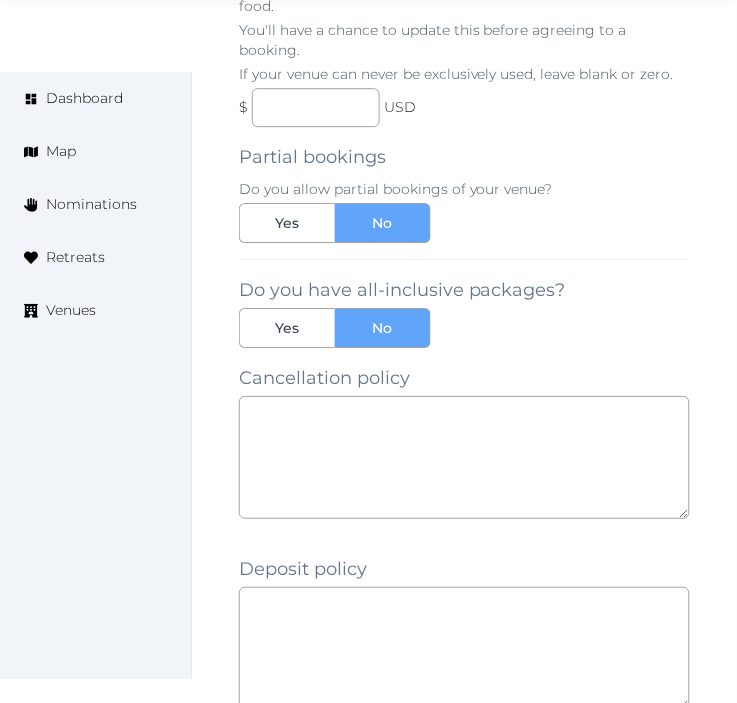 scroll, scrollTop: 1555, scrollLeft: 0, axis: vertical 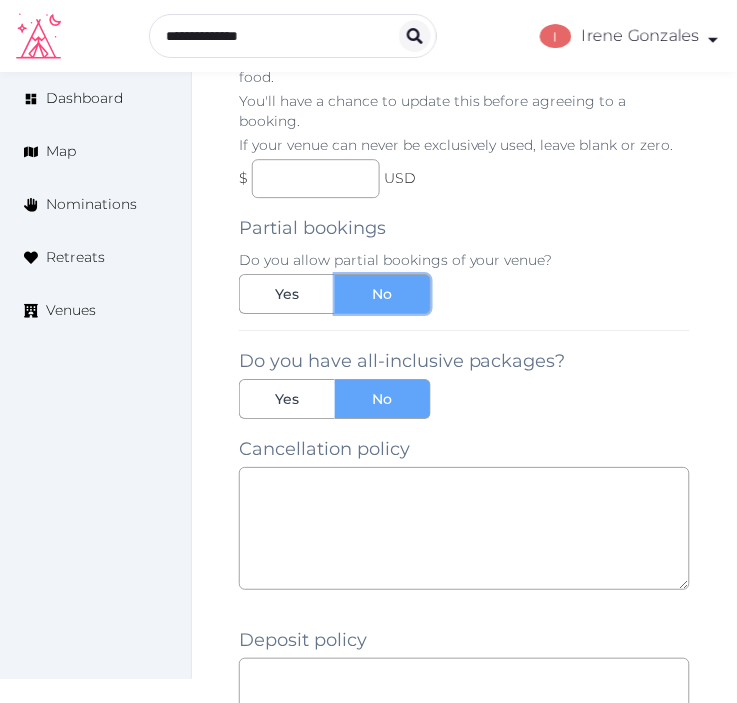 click on "No" at bounding box center [383, 294] 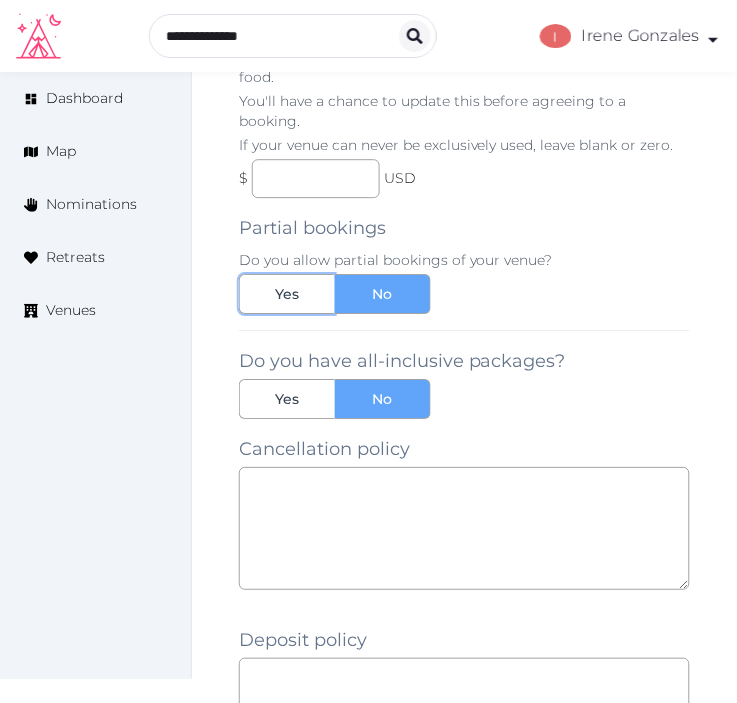 click on "Yes" at bounding box center [287, 294] 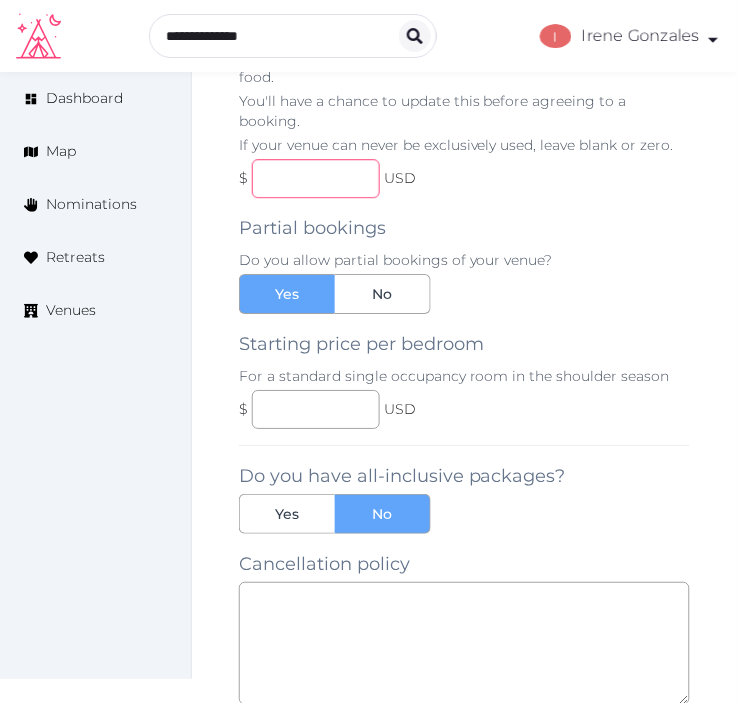 click at bounding box center [316, 178] 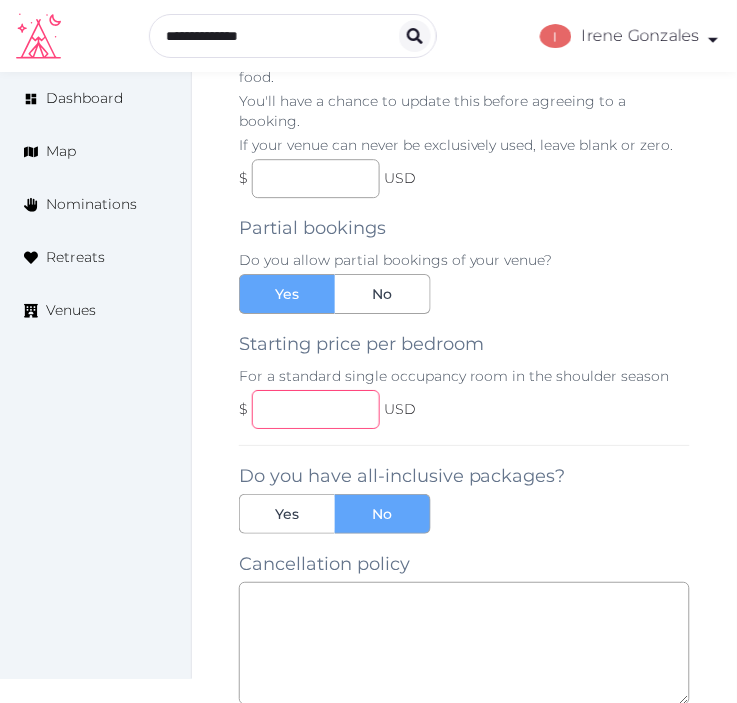 click at bounding box center [316, 409] 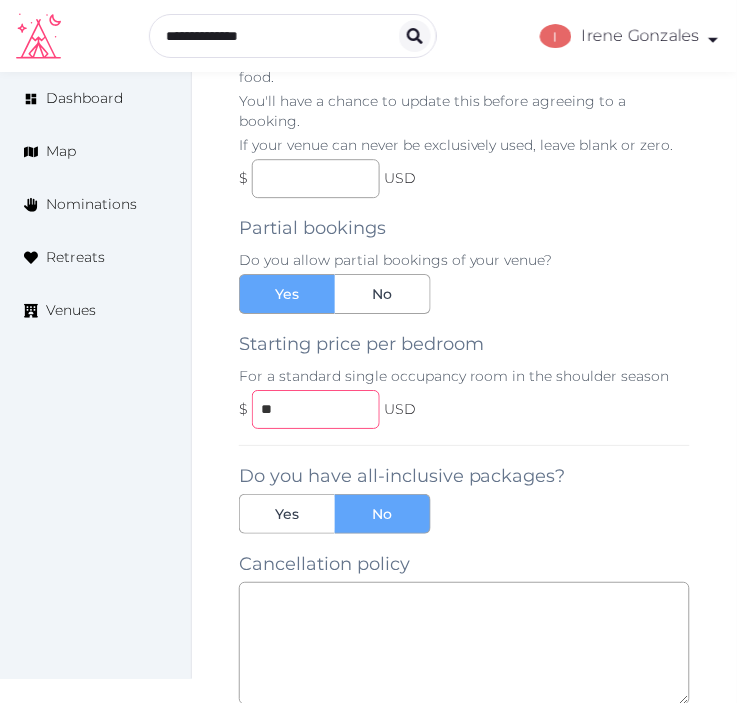 type on "**" 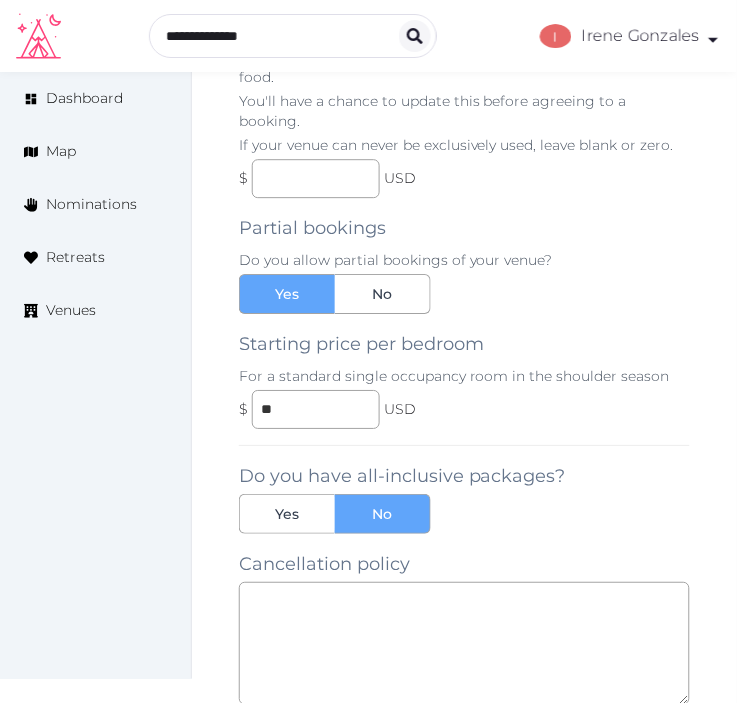 click on "Do you have all-inclusive packages?" at bounding box center [402, 476] 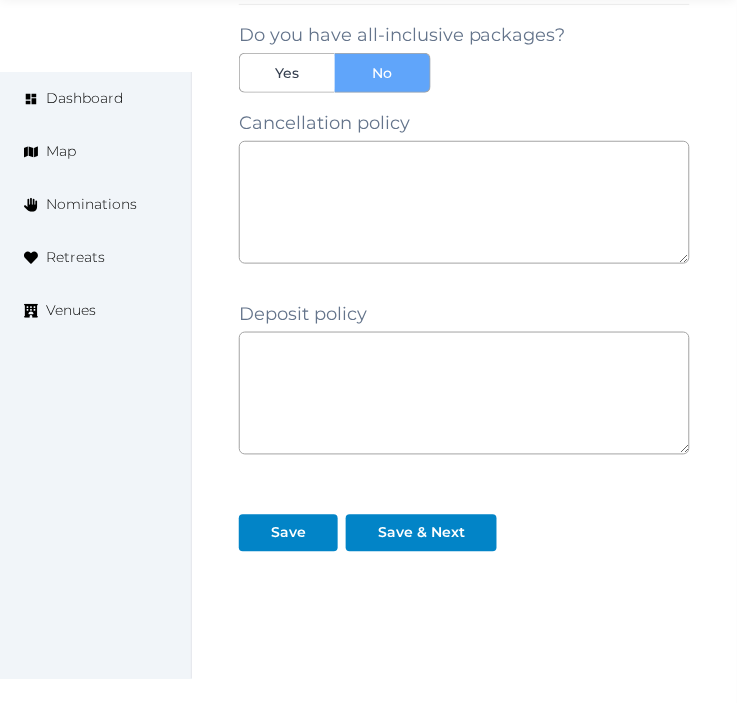 scroll, scrollTop: 2000, scrollLeft: 0, axis: vertical 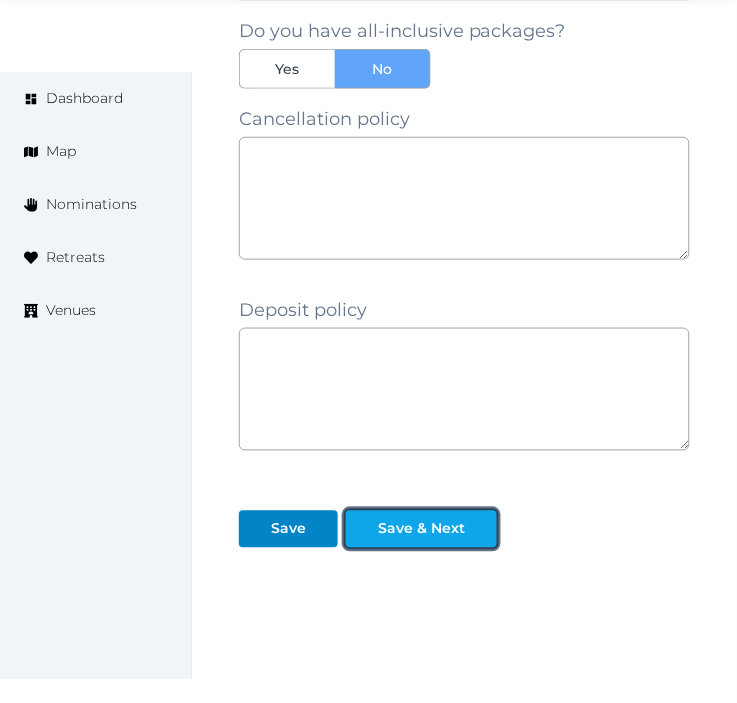 click on "Save & Next" at bounding box center [421, 529] 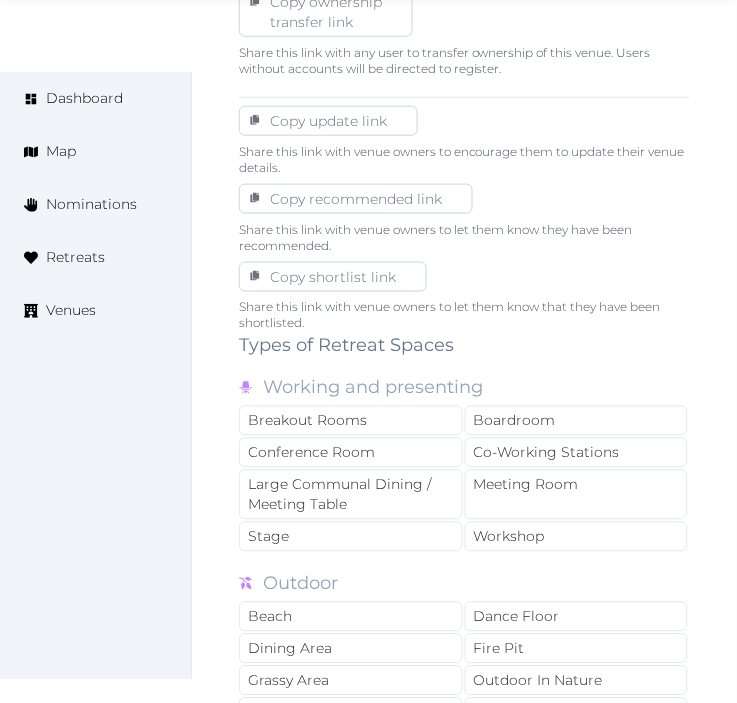 scroll, scrollTop: 1333, scrollLeft: 0, axis: vertical 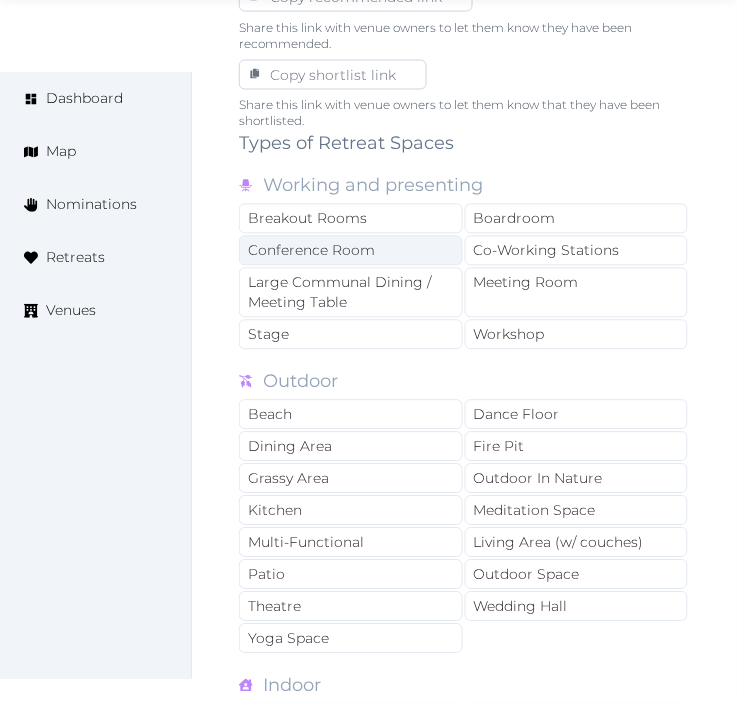 click on "Conference Room" at bounding box center (351, 251) 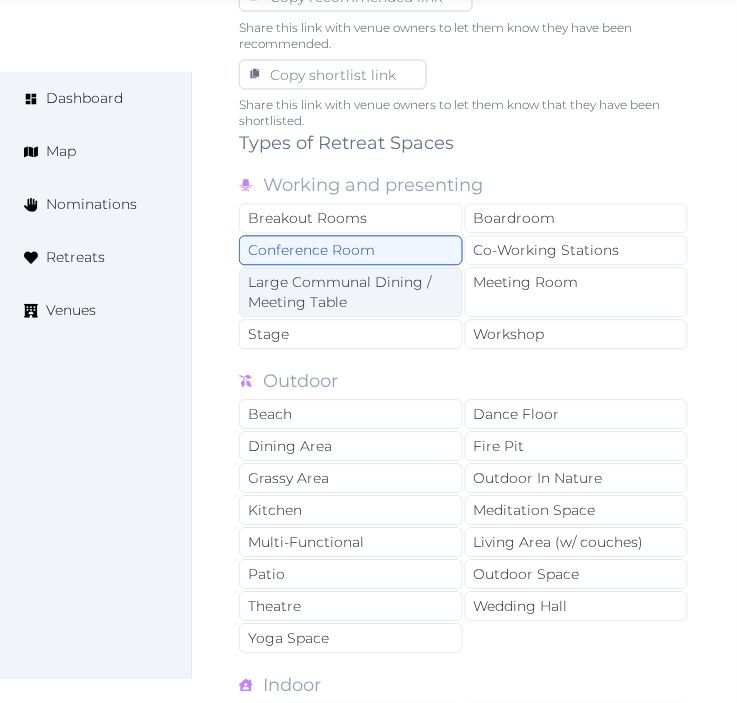 drag, startPoint x: 363, startPoint y: 306, endPoint x: 482, endPoint y: 291, distance: 119.94165 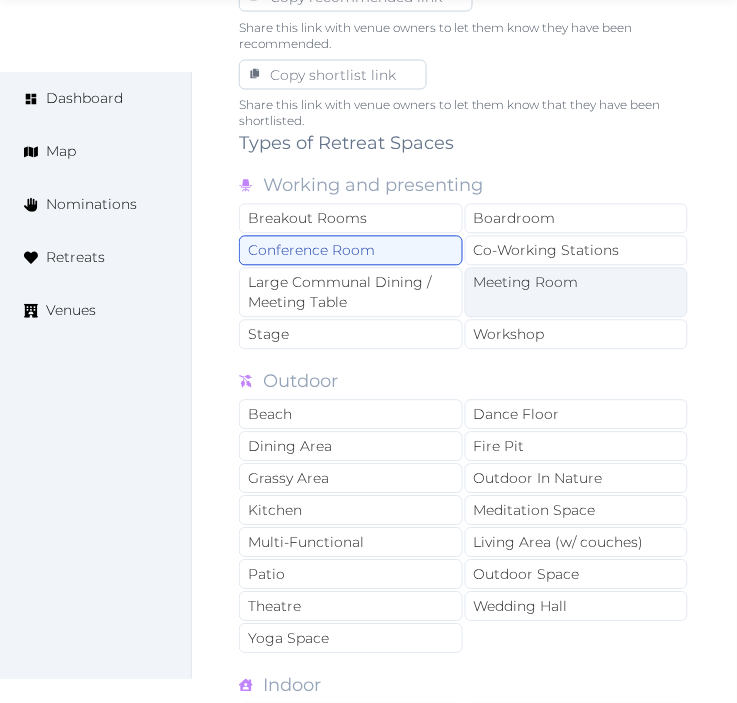 click on "Large Communal Dining / Meeting Table" at bounding box center [351, 293] 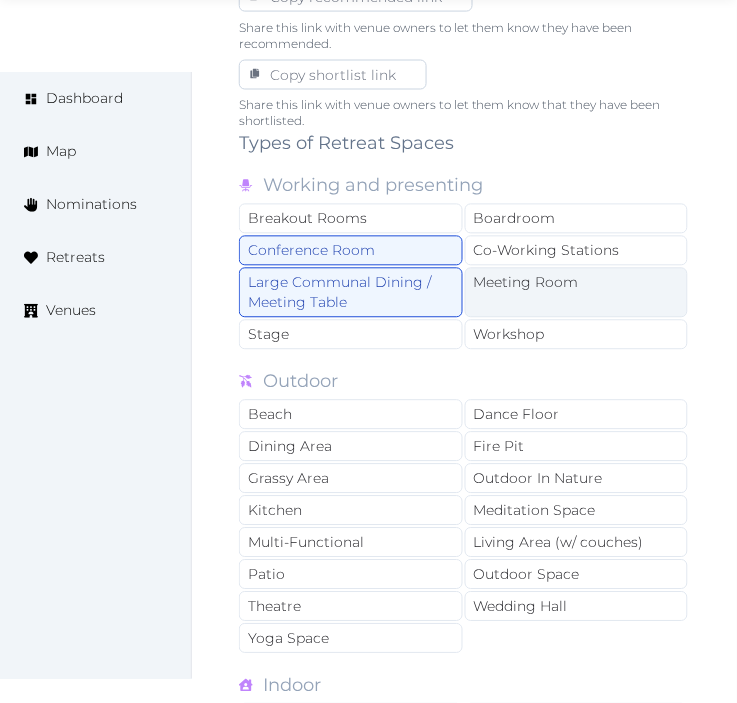 click on "Meeting Room" at bounding box center [577, 293] 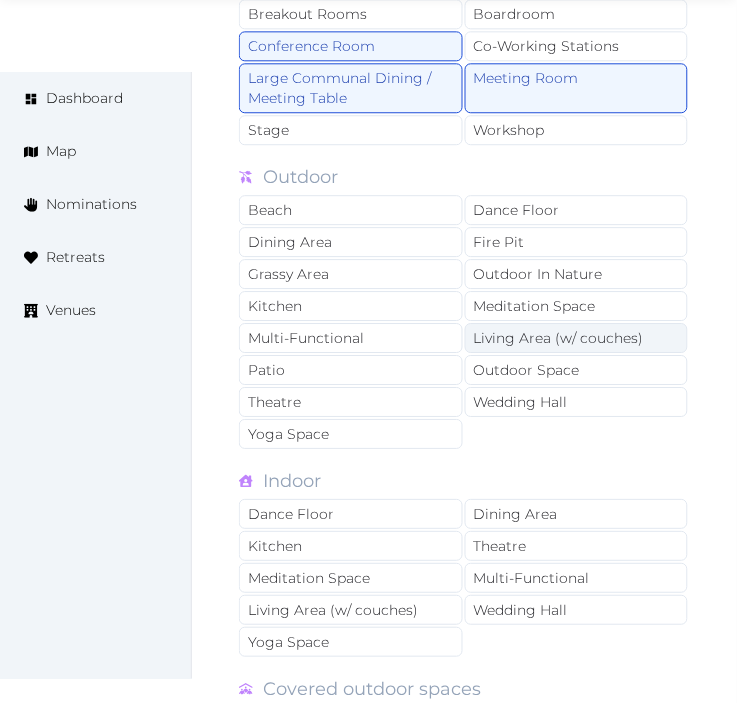 scroll, scrollTop: 1555, scrollLeft: 0, axis: vertical 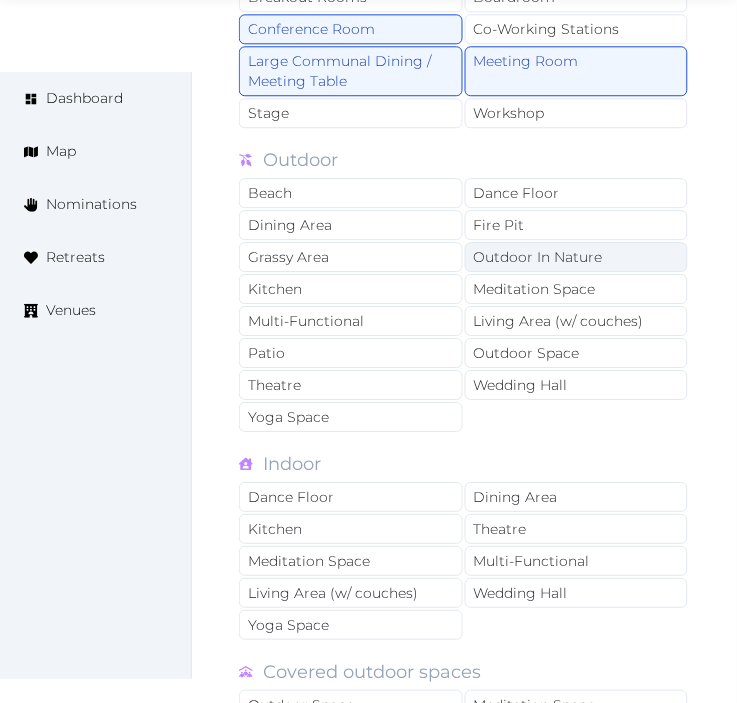 click on "Outdoor In Nature" at bounding box center [577, 257] 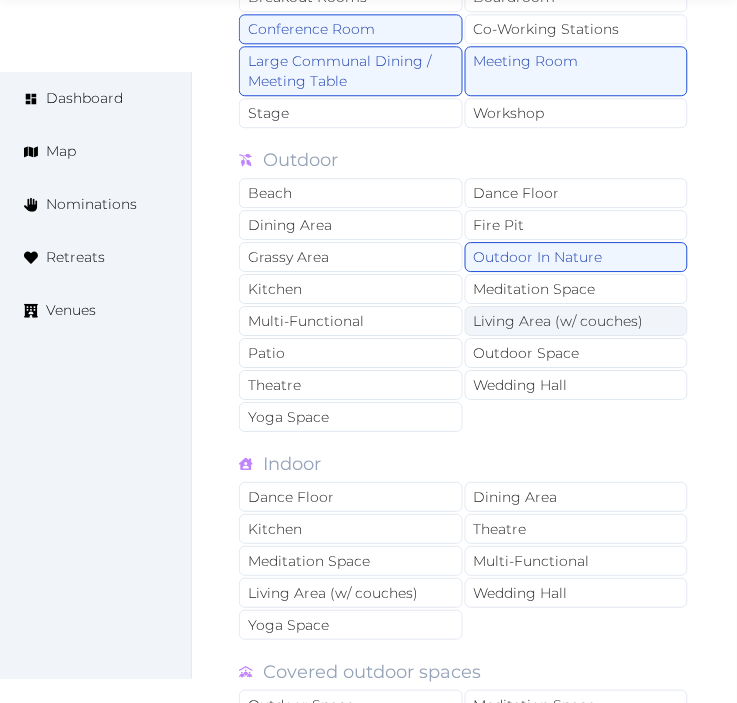 click on "Living Area (w/ couches)" at bounding box center [577, 321] 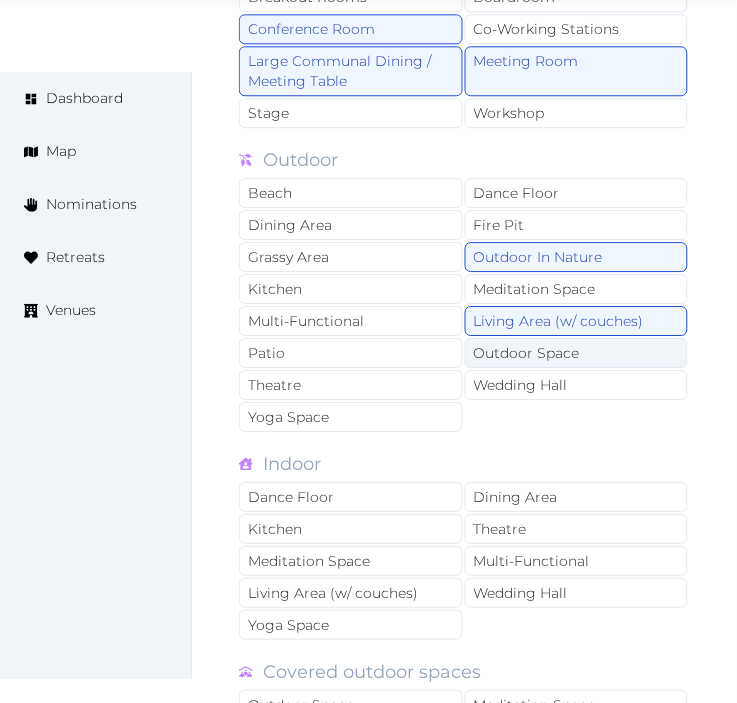 click on "Outdoor Space" at bounding box center (577, 353) 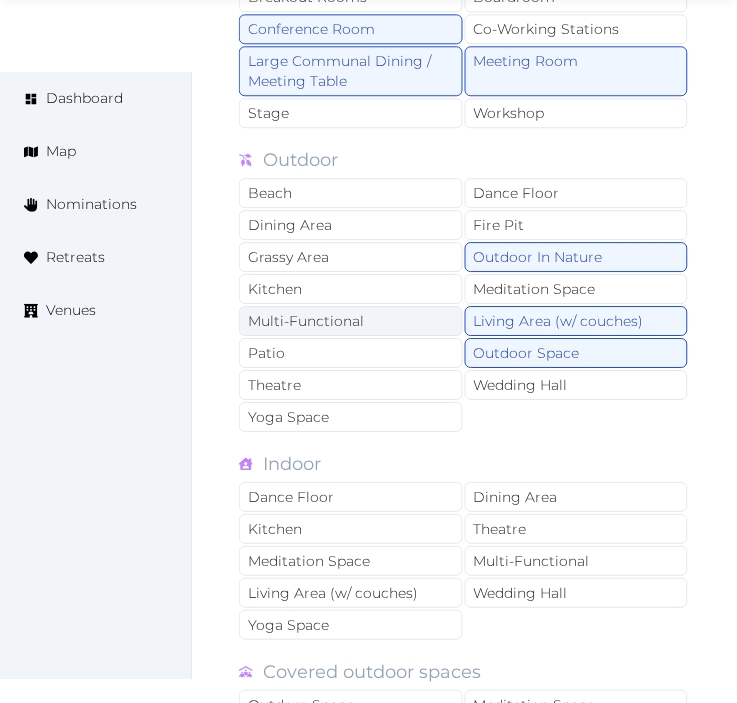 click on "Multi-Functional" at bounding box center [351, 321] 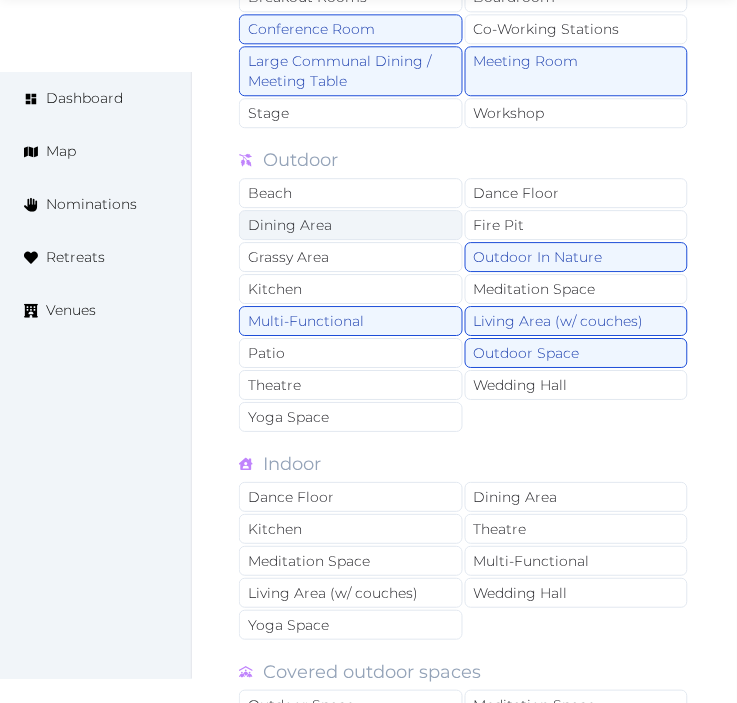 click on "Dining Area" at bounding box center (351, 225) 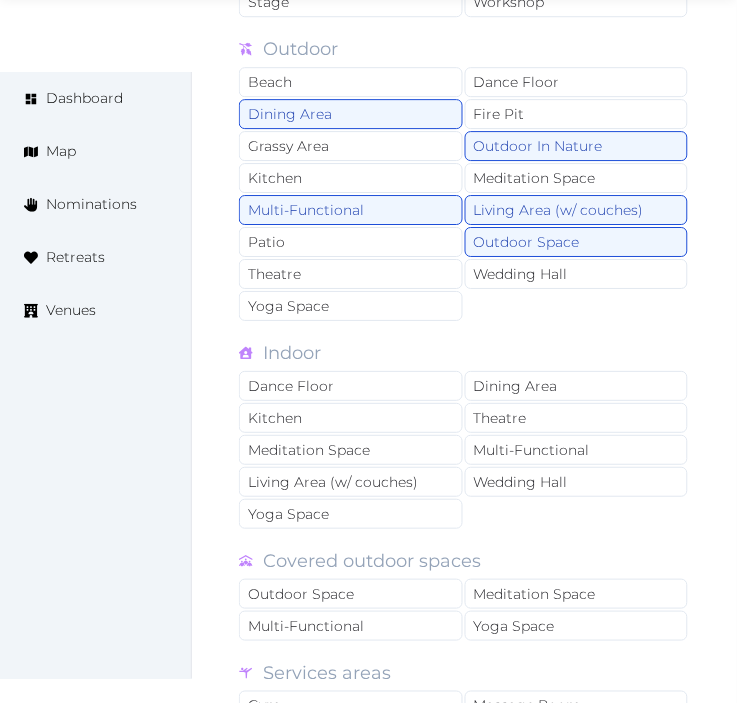scroll, scrollTop: 1777, scrollLeft: 0, axis: vertical 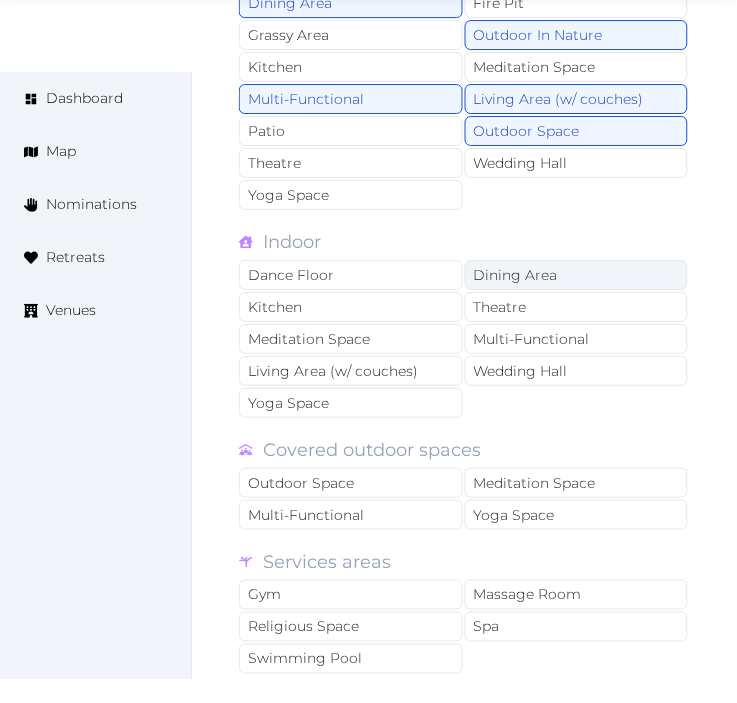 click on "Dining Area" at bounding box center (577, 275) 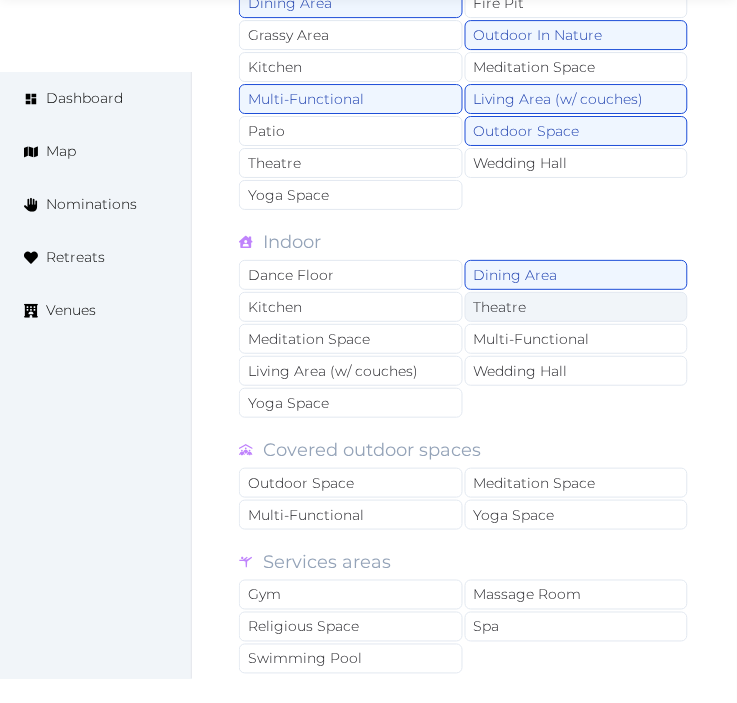 drag, startPoint x: 537, startPoint y: 316, endPoint x: 555, endPoint y: 341, distance: 30.805843 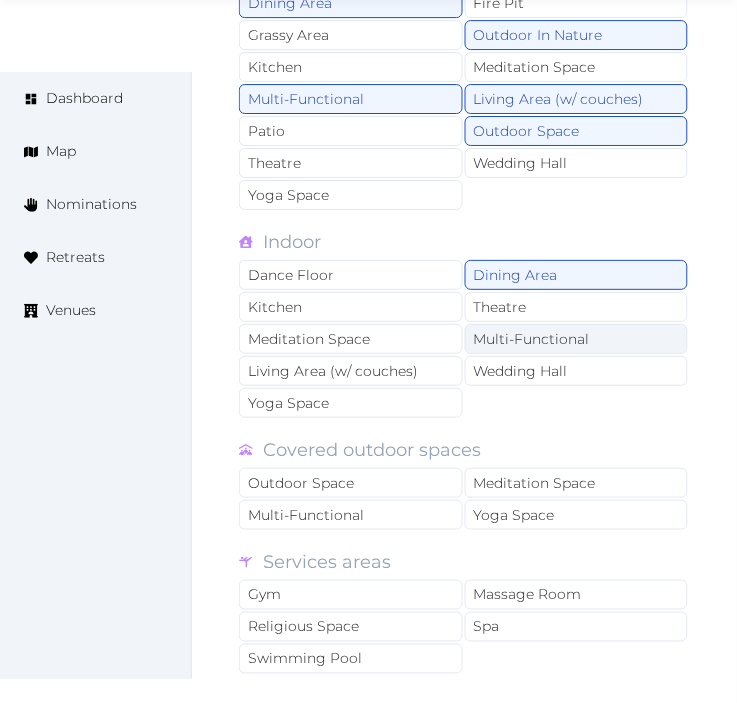 click on "Theatre" at bounding box center (577, 307) 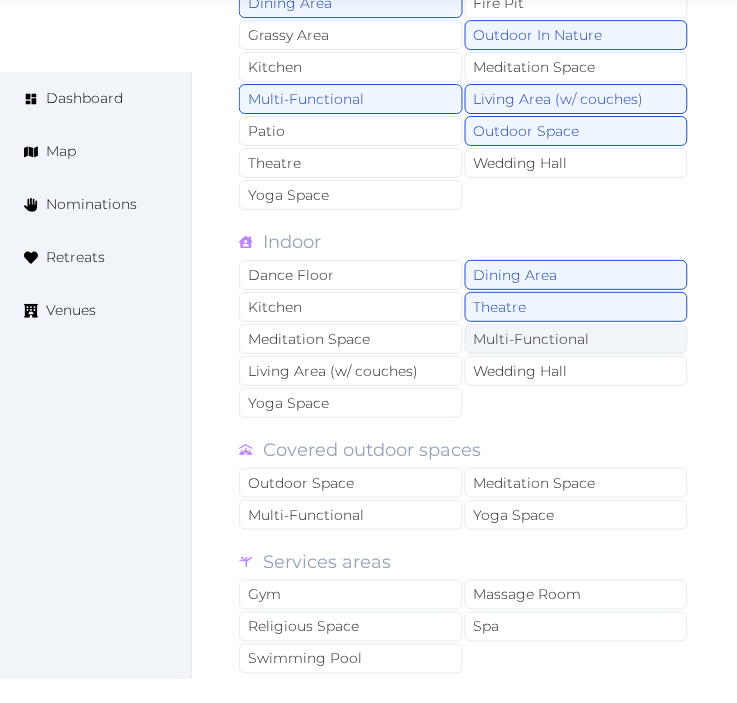 click on "Multi-Functional" at bounding box center [577, 339] 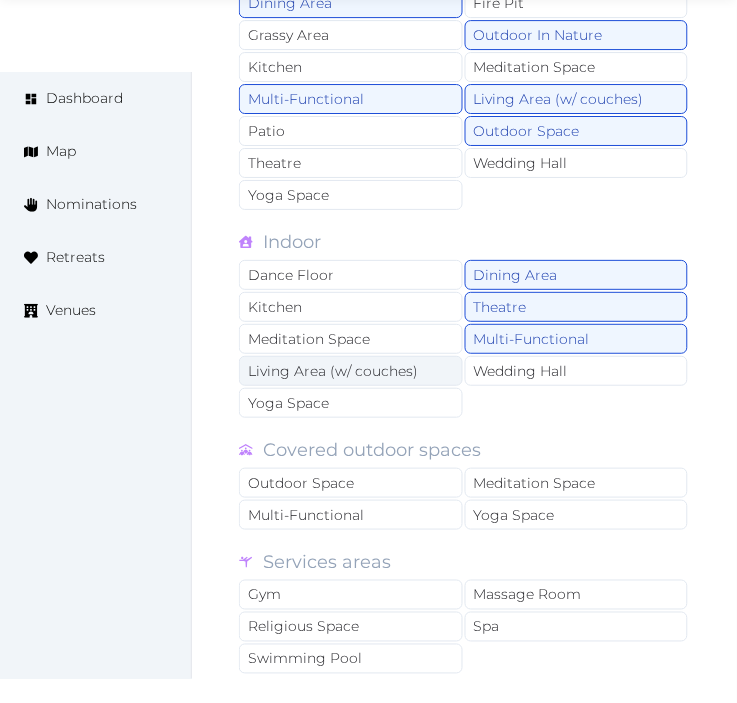click on "Living Area (w/ couches)" at bounding box center [351, 371] 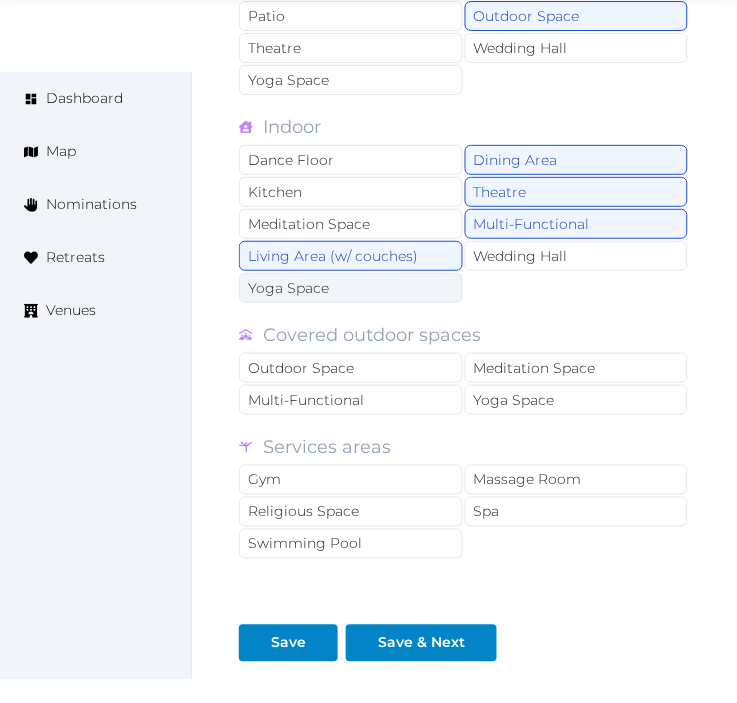 scroll, scrollTop: 2000, scrollLeft: 0, axis: vertical 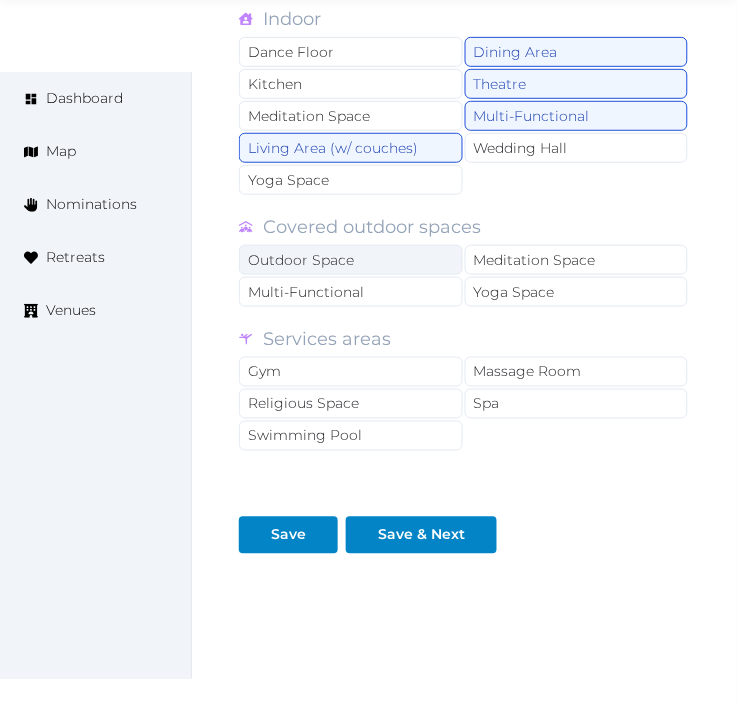 click on "Outdoor Space" at bounding box center (351, 260) 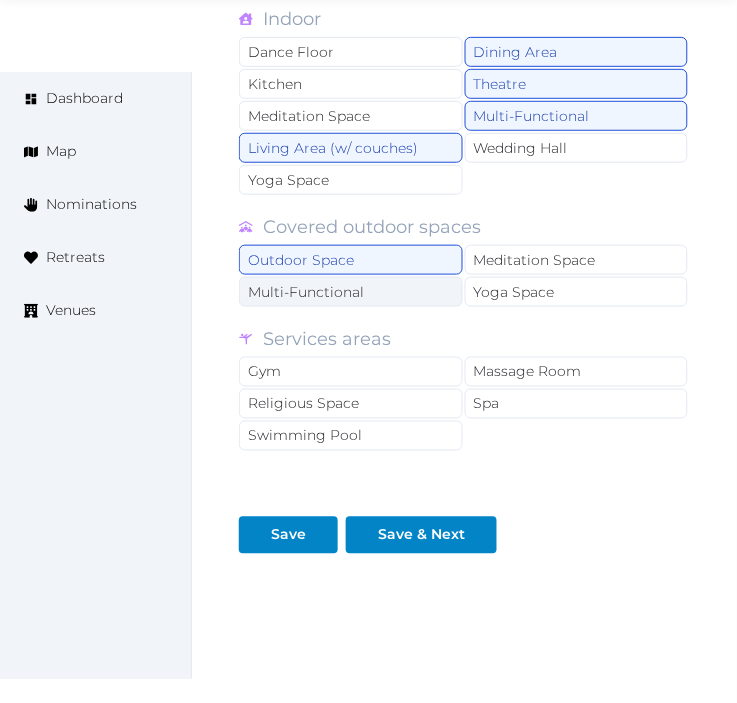 click on "Multi-Functional" at bounding box center (351, 292) 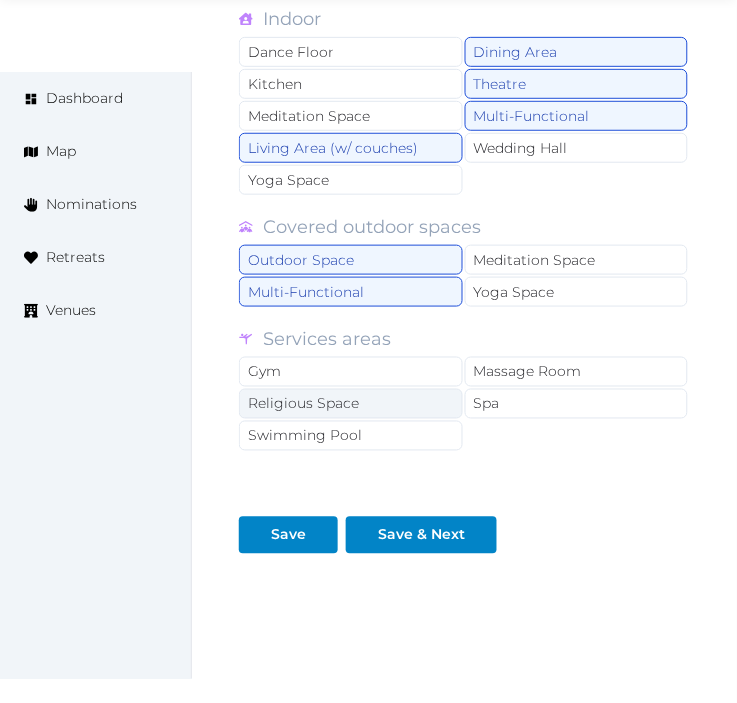 drag, startPoint x: 384, startPoint y: 377, endPoint x: 392, endPoint y: 395, distance: 19.697716 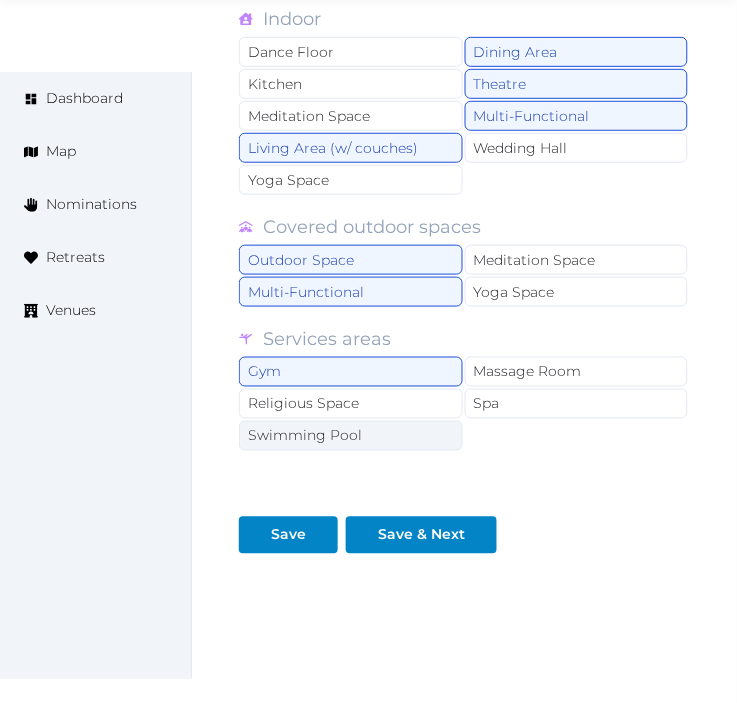 click on "Swimming Pool" at bounding box center (351, 436) 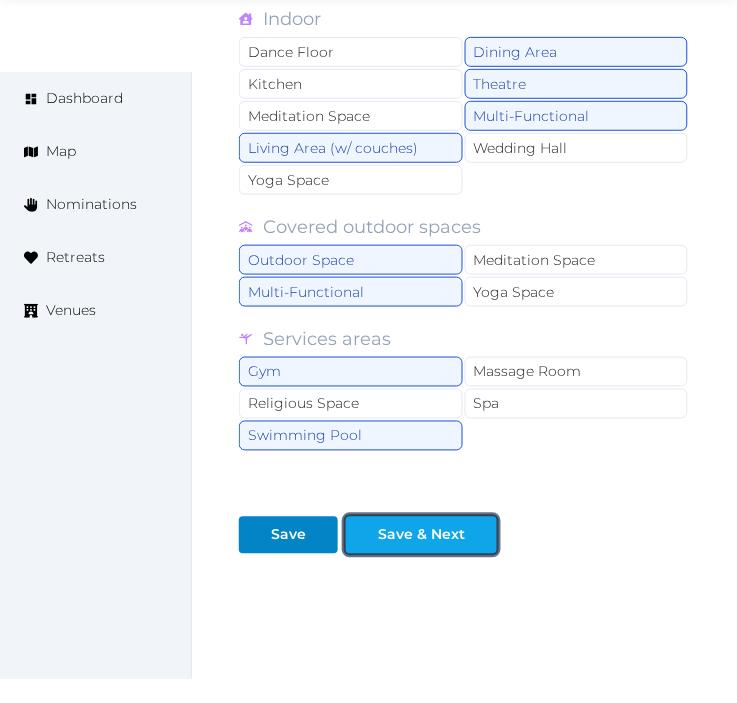 click on "Save & Next" at bounding box center [421, 535] 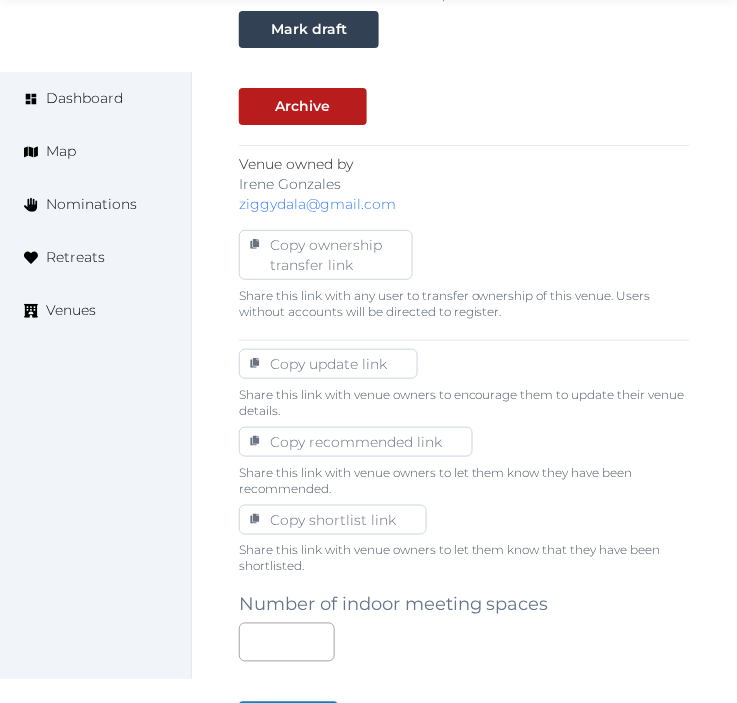scroll, scrollTop: 1000, scrollLeft: 0, axis: vertical 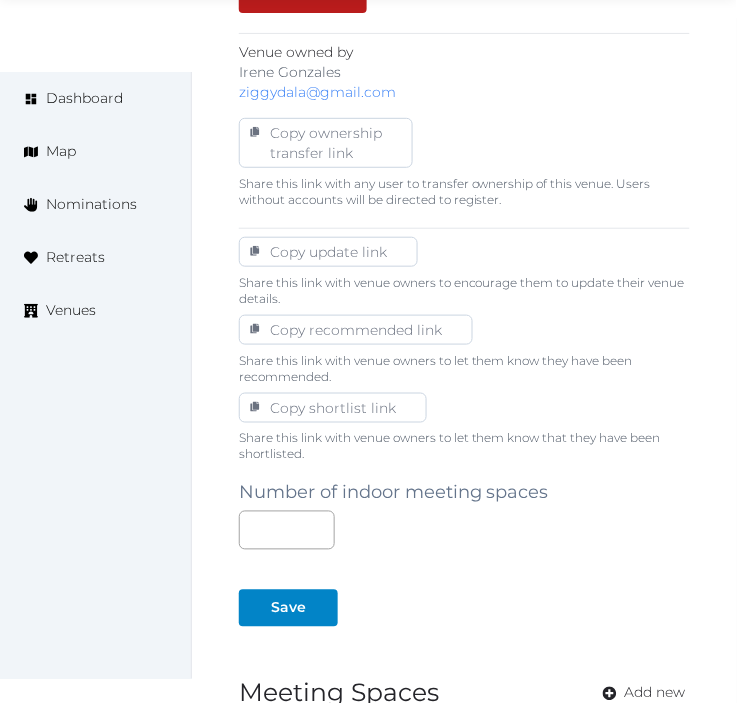 drag, startPoint x: 235, startPoint y: 527, endPoint x: 247, endPoint y: 528, distance: 12.0415945 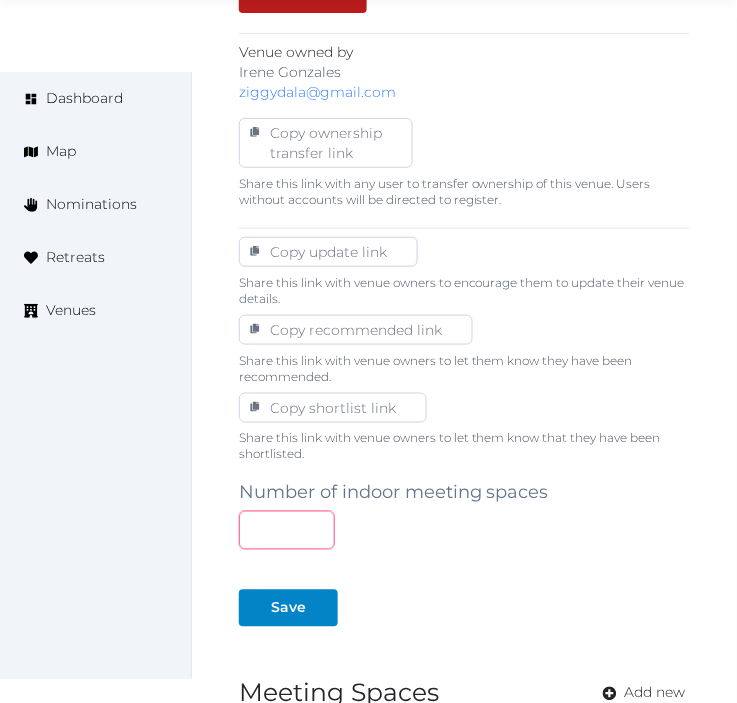 click at bounding box center [287, 530] 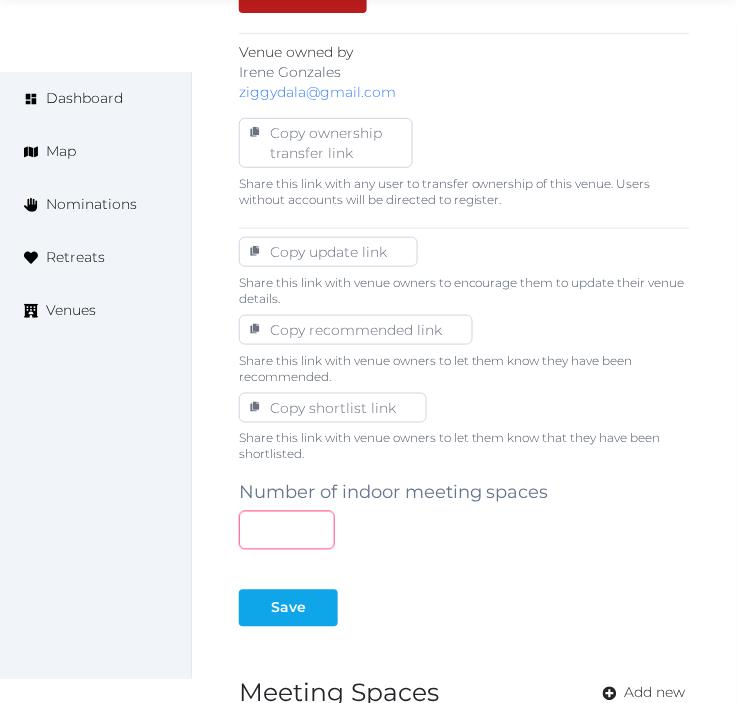 type on "**" 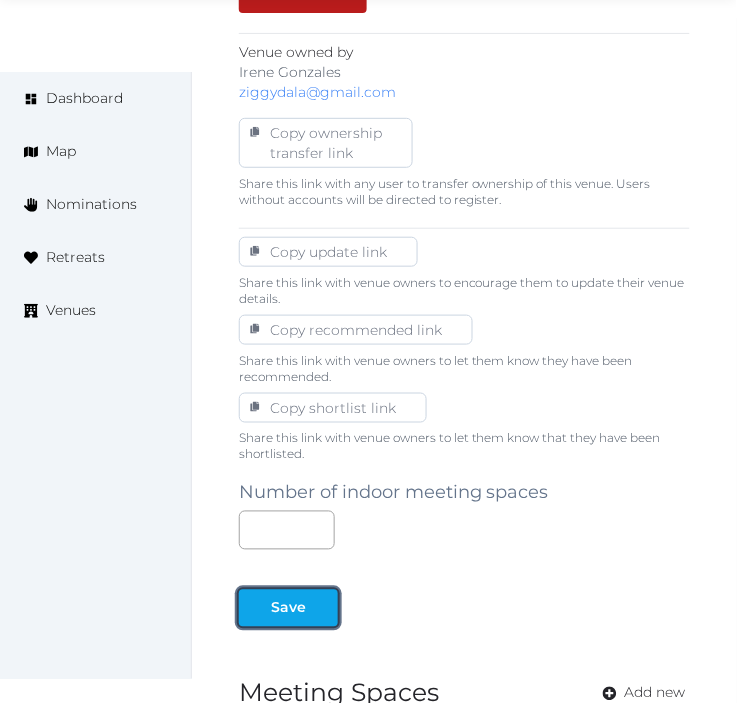 click on "Save" at bounding box center [288, 608] 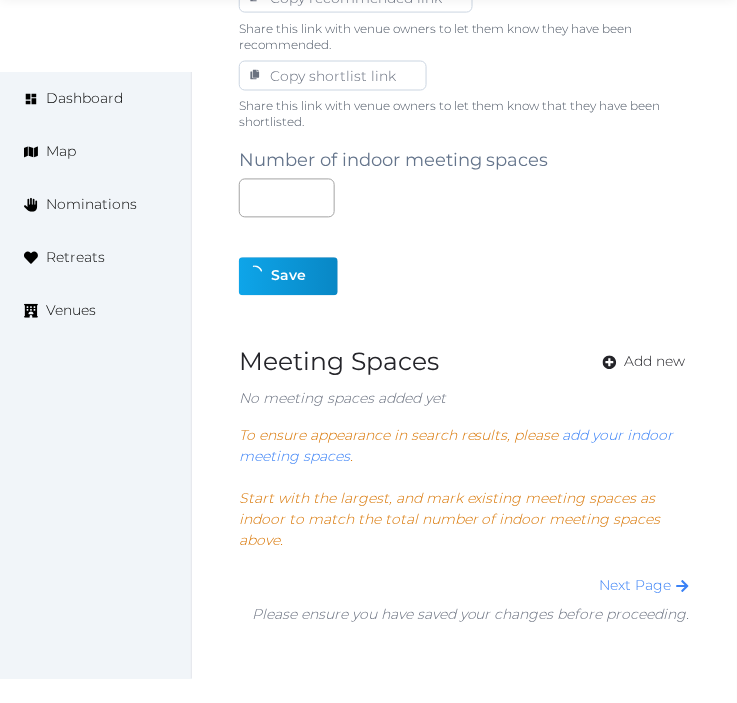scroll, scrollTop: 1333, scrollLeft: 0, axis: vertical 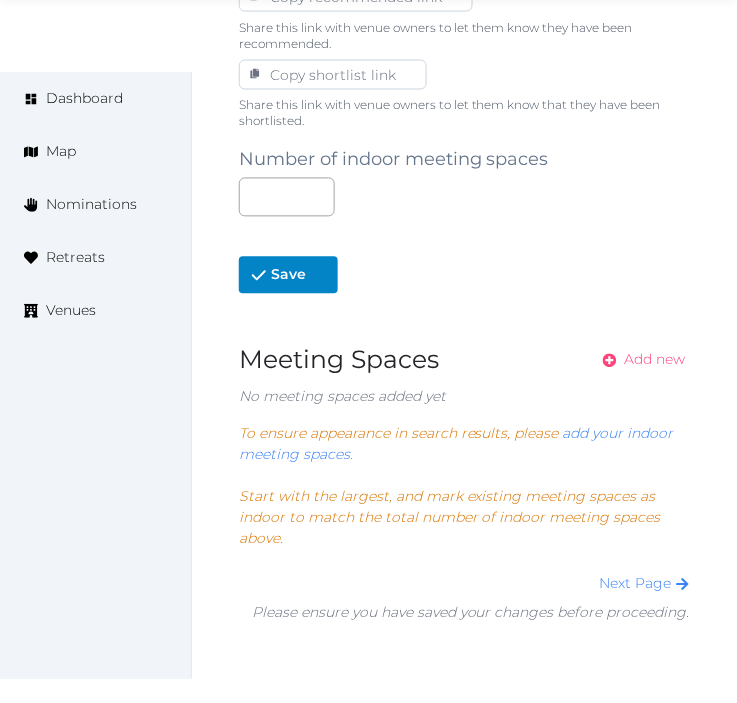 click on "Add new" at bounding box center (655, 360) 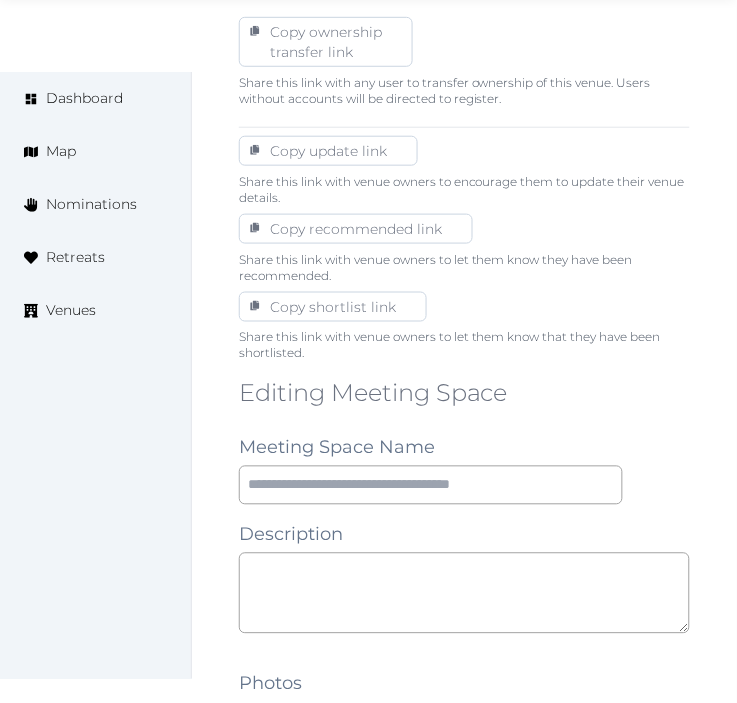 scroll, scrollTop: 1444, scrollLeft: 0, axis: vertical 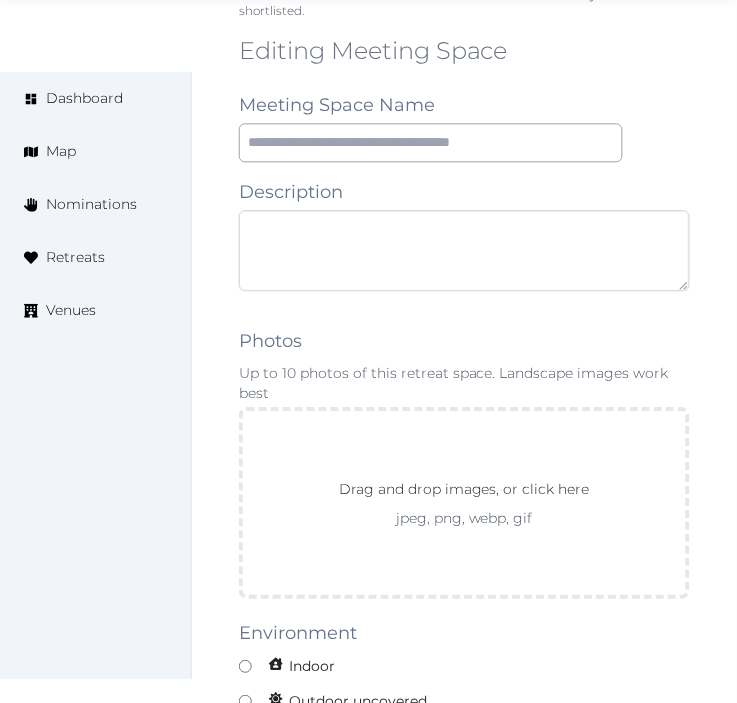 click at bounding box center [464, 250] 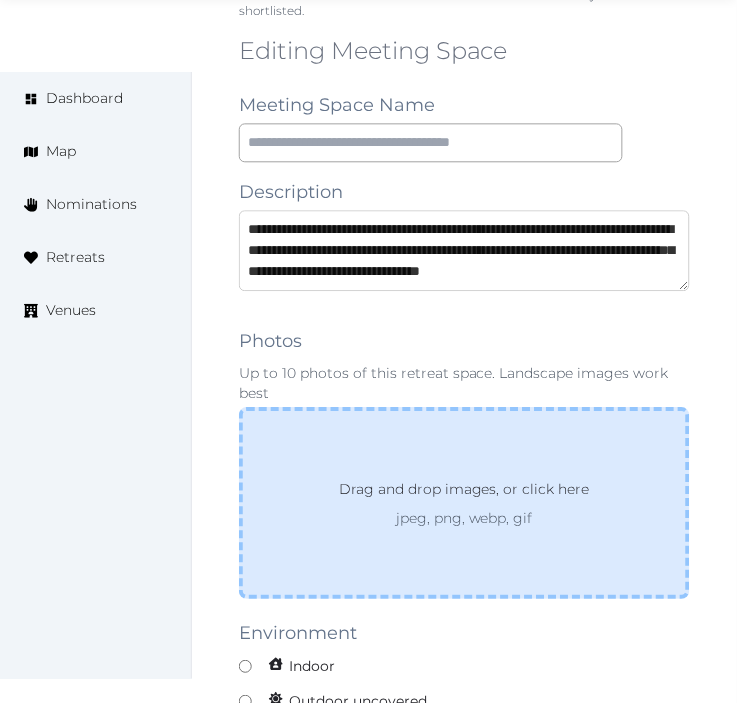 scroll, scrollTop: 11, scrollLeft: 0, axis: vertical 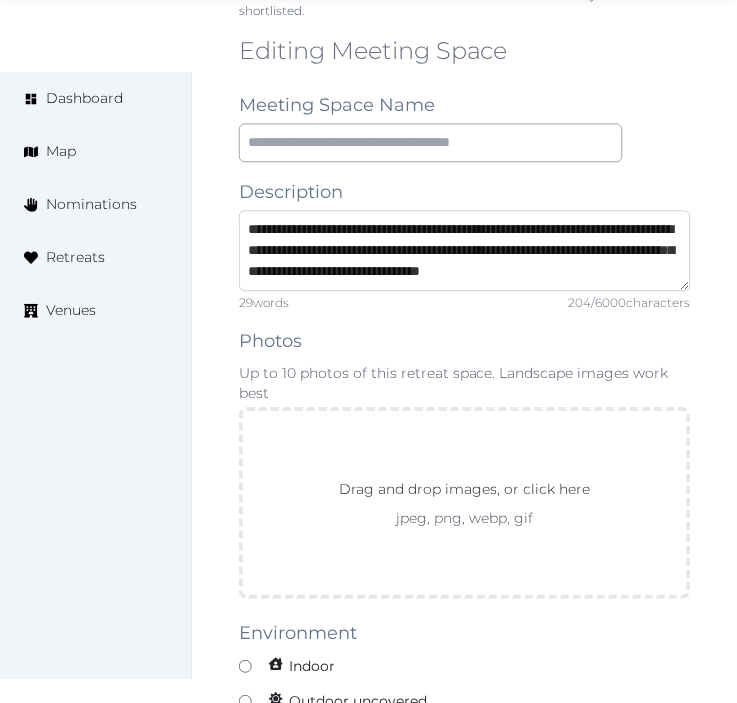 type on "**********" 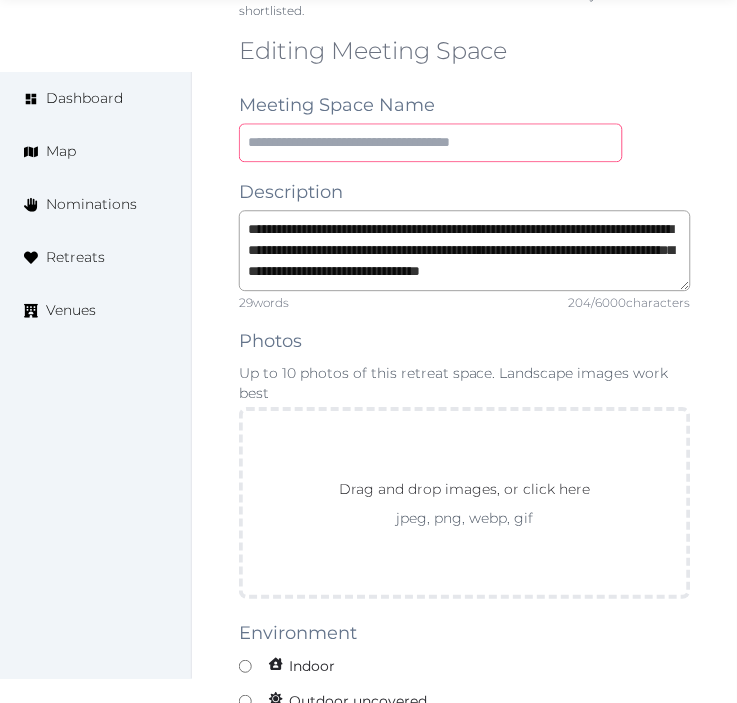 click at bounding box center [431, 142] 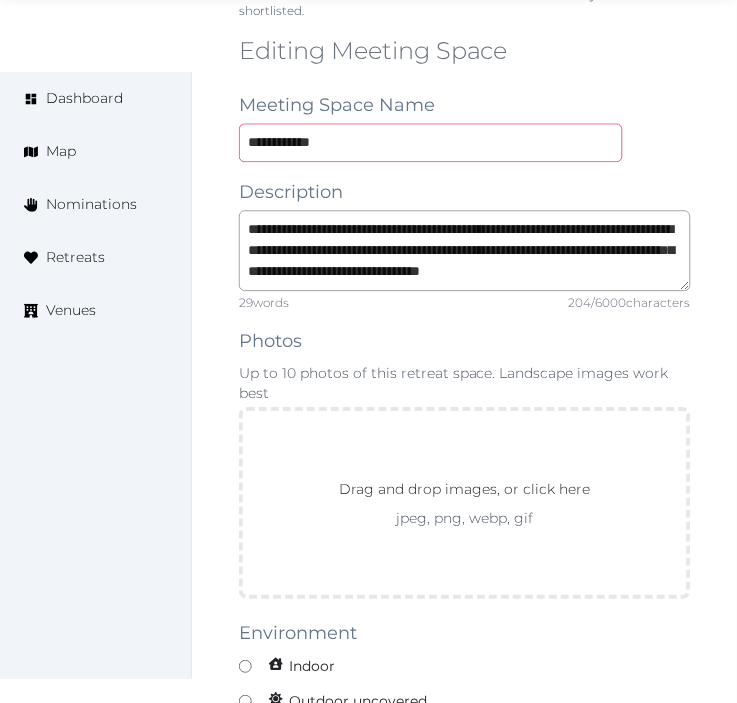 type on "**********" 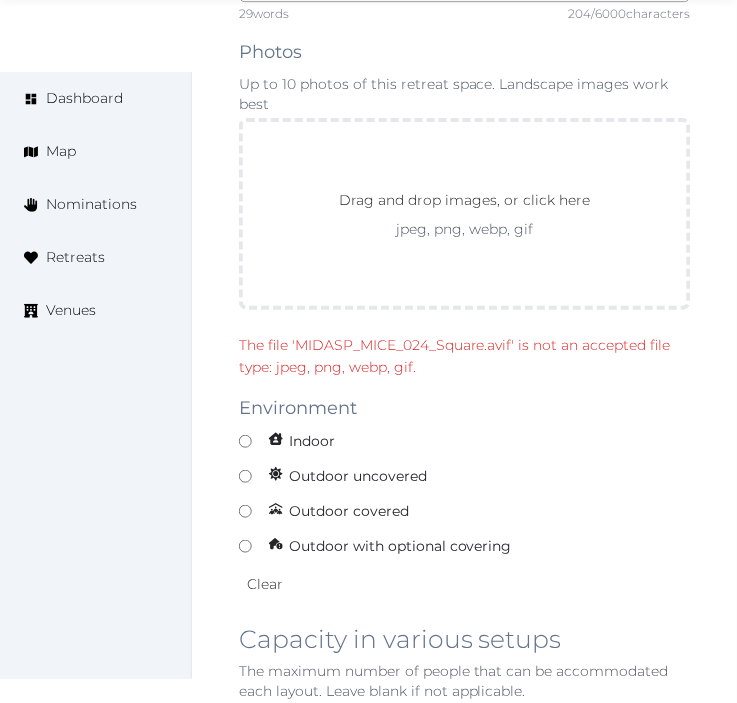scroll, scrollTop: 1777, scrollLeft: 0, axis: vertical 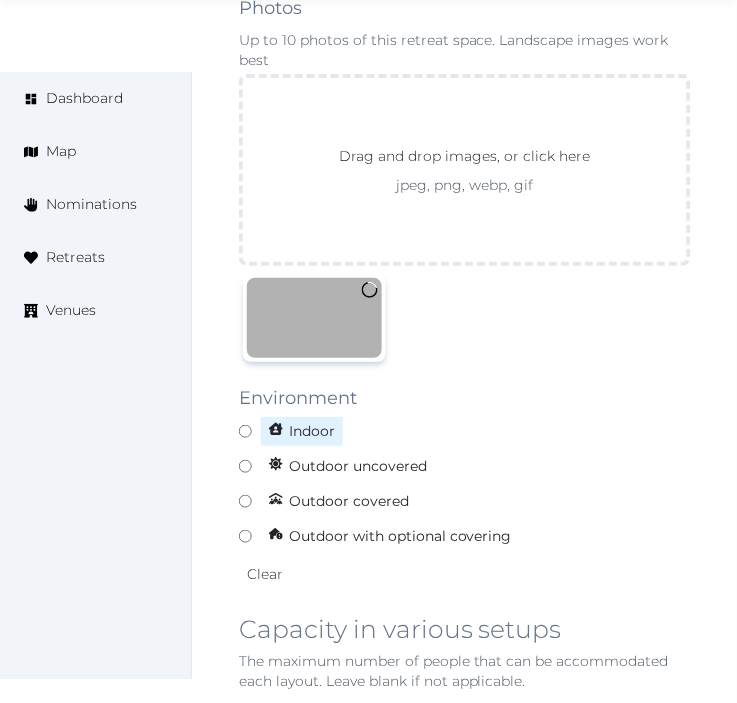 click on "Indoor" at bounding box center [465, 431] 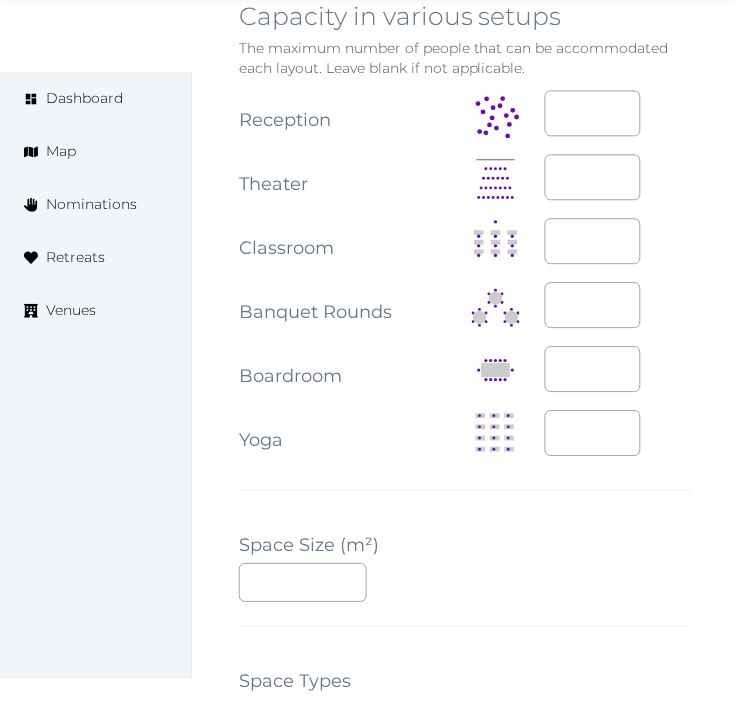 scroll, scrollTop: 2444, scrollLeft: 0, axis: vertical 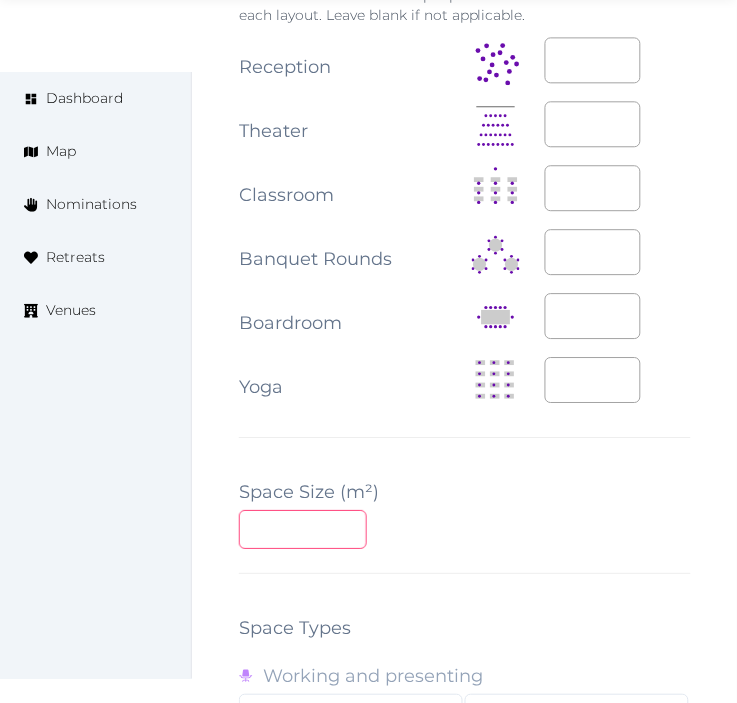 click at bounding box center (303, 529) 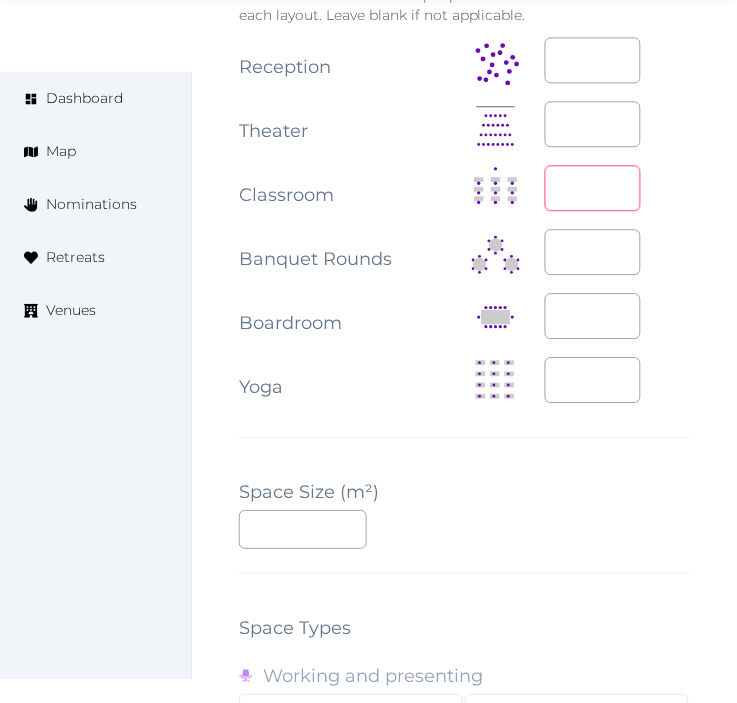 click at bounding box center [593, 188] 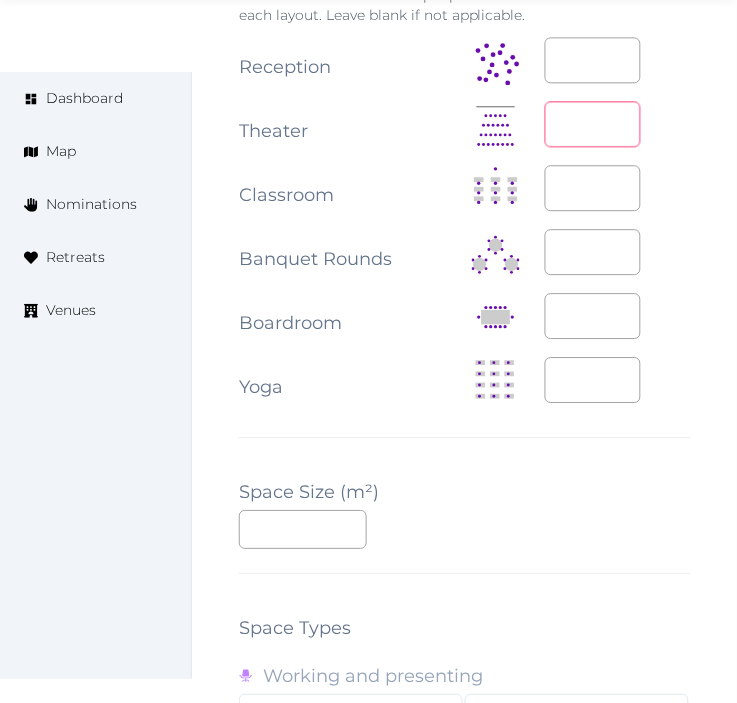 click at bounding box center [593, 124] 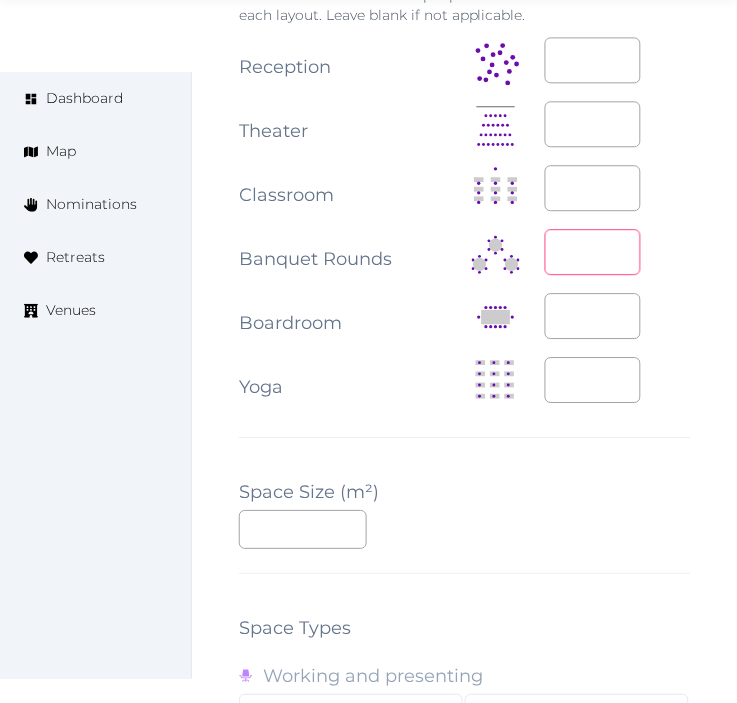 click at bounding box center (593, 252) 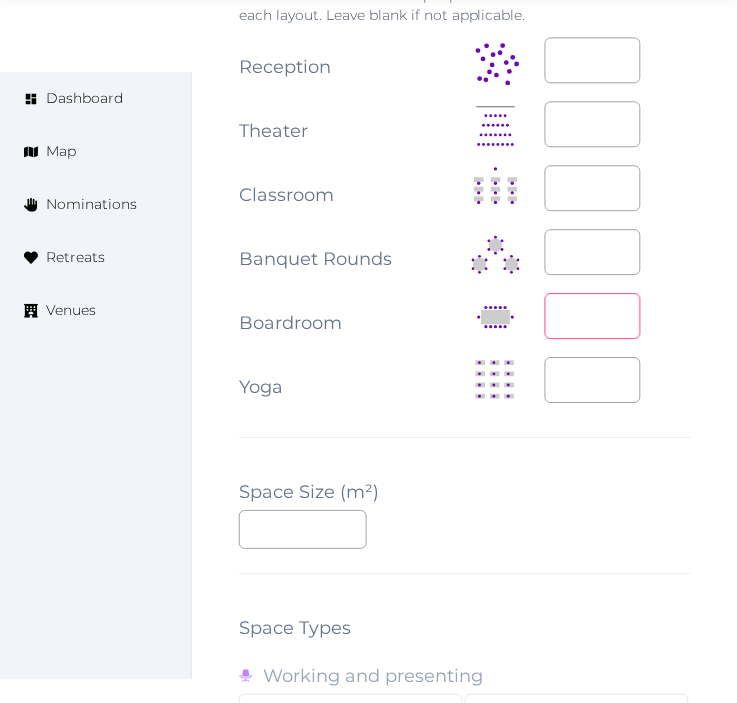 click at bounding box center [593, 316] 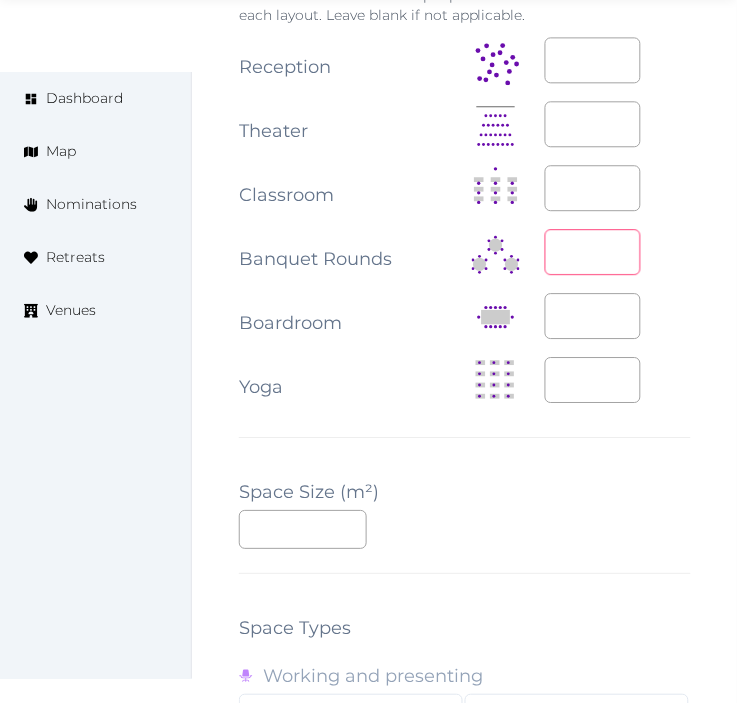 click at bounding box center (593, 252) 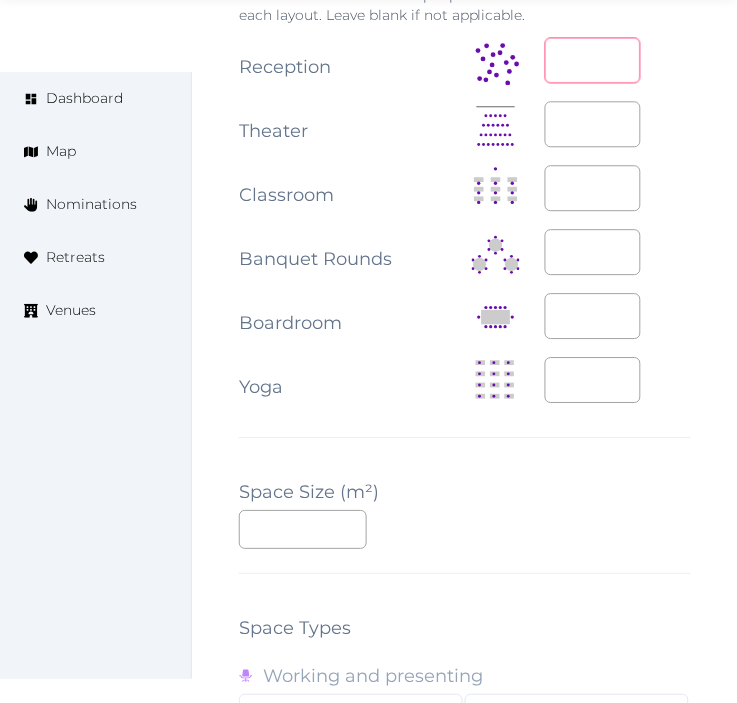 click at bounding box center (593, 60) 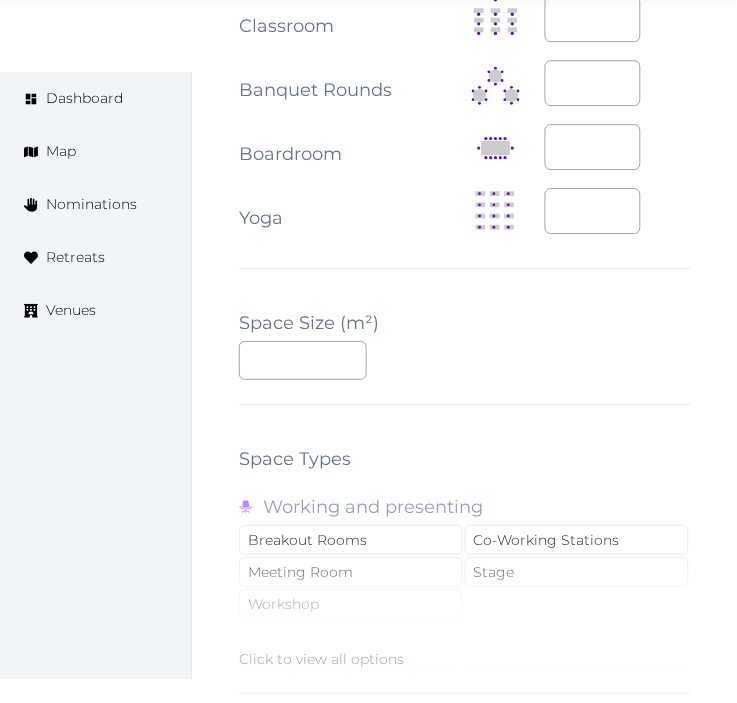 scroll, scrollTop: 2666, scrollLeft: 0, axis: vertical 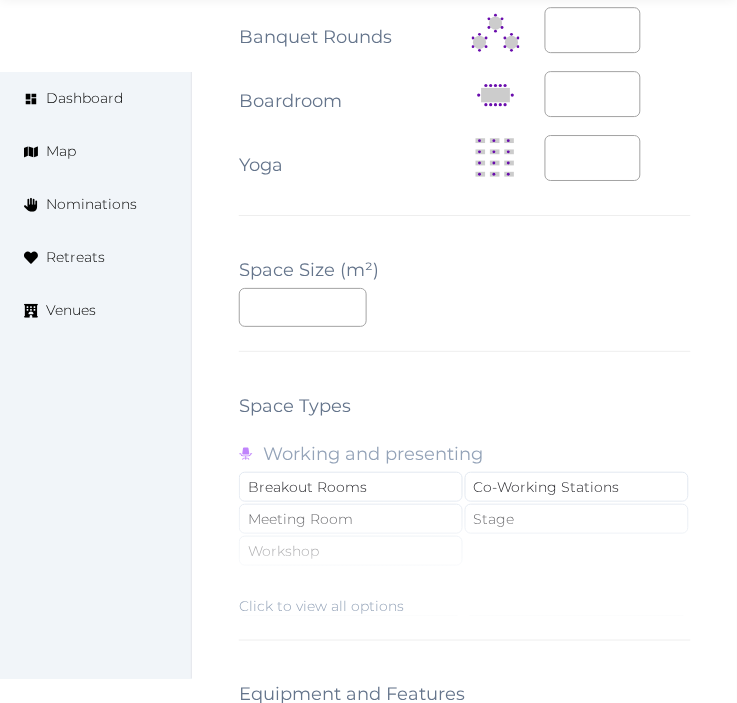 type on "***" 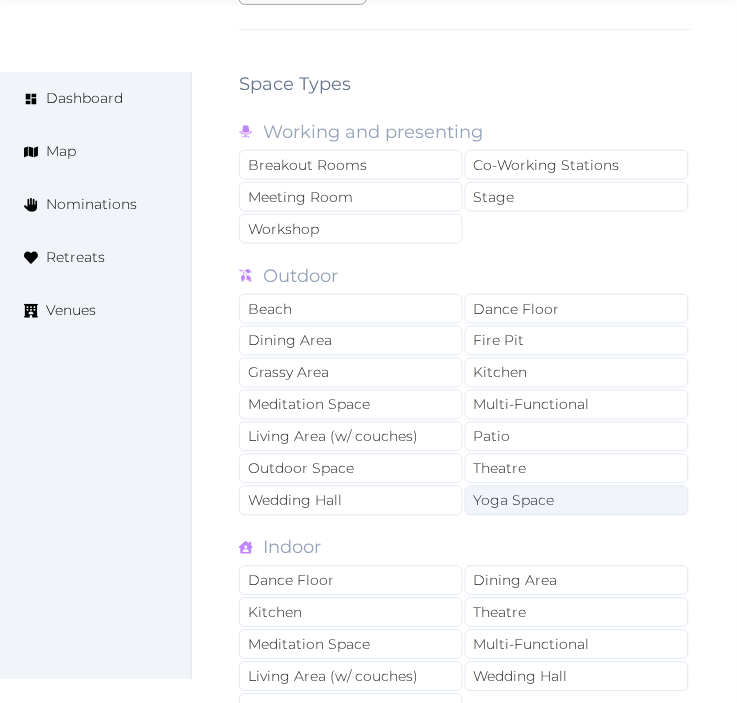 scroll, scrollTop: 3000, scrollLeft: 0, axis: vertical 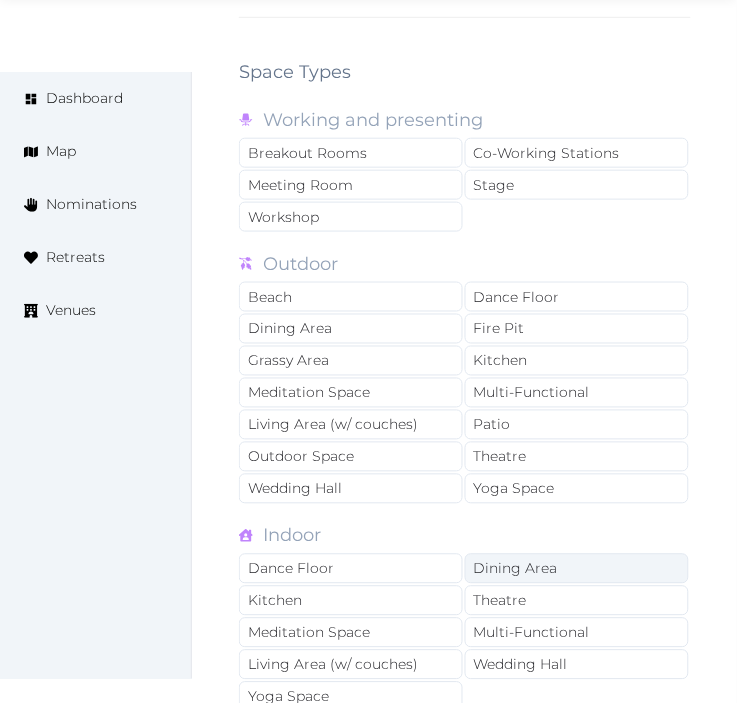 click on "Dining Area" at bounding box center [577, 569] 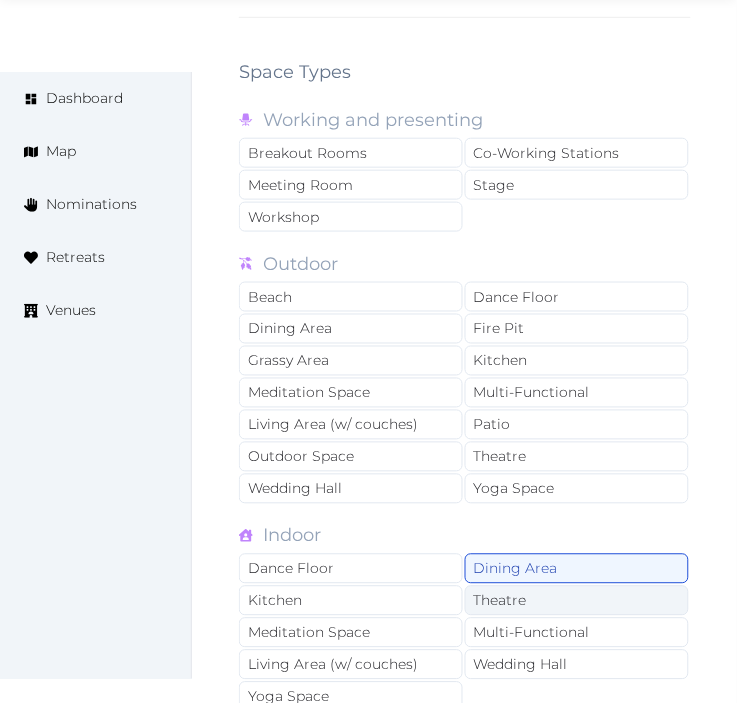 click on "Theatre" at bounding box center (577, 601) 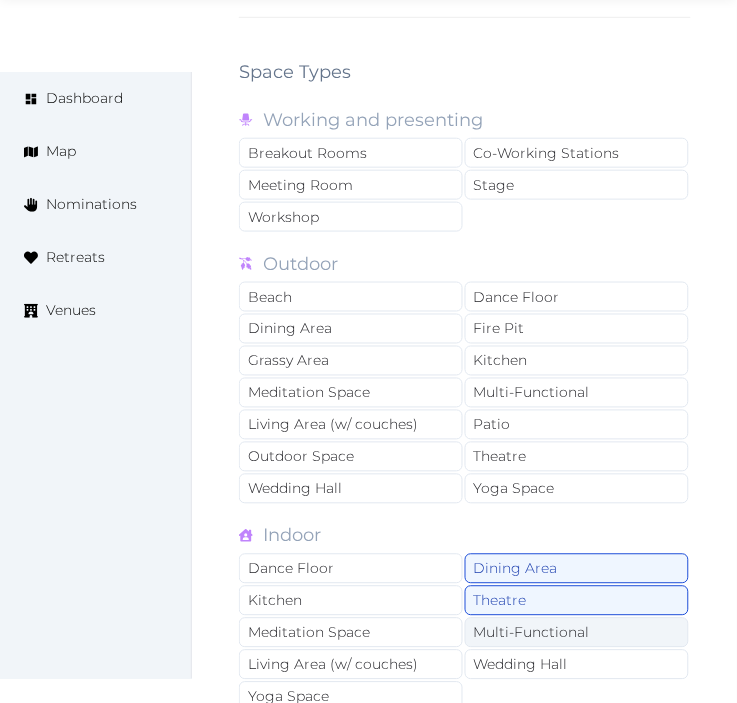 click on "Multi-Functional" at bounding box center [577, 633] 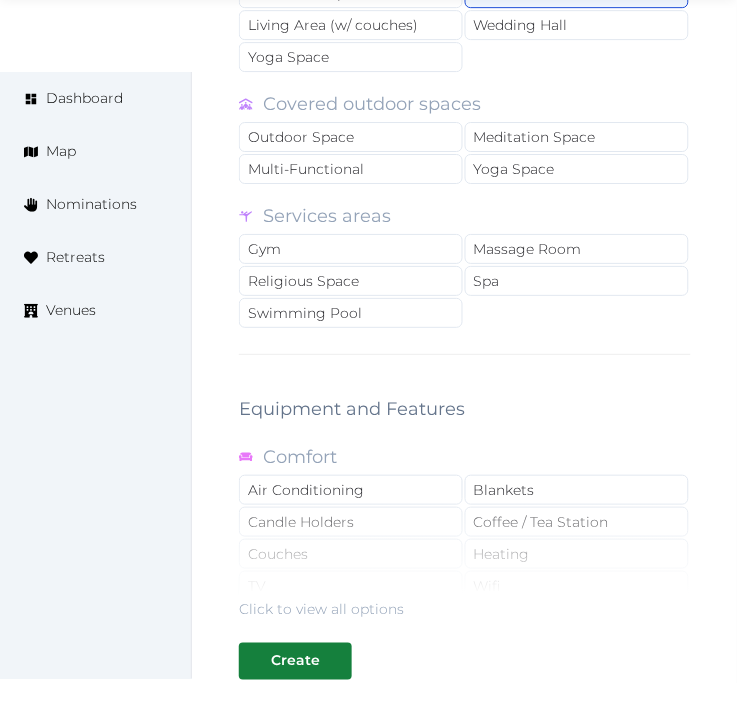 scroll, scrollTop: 3666, scrollLeft: 0, axis: vertical 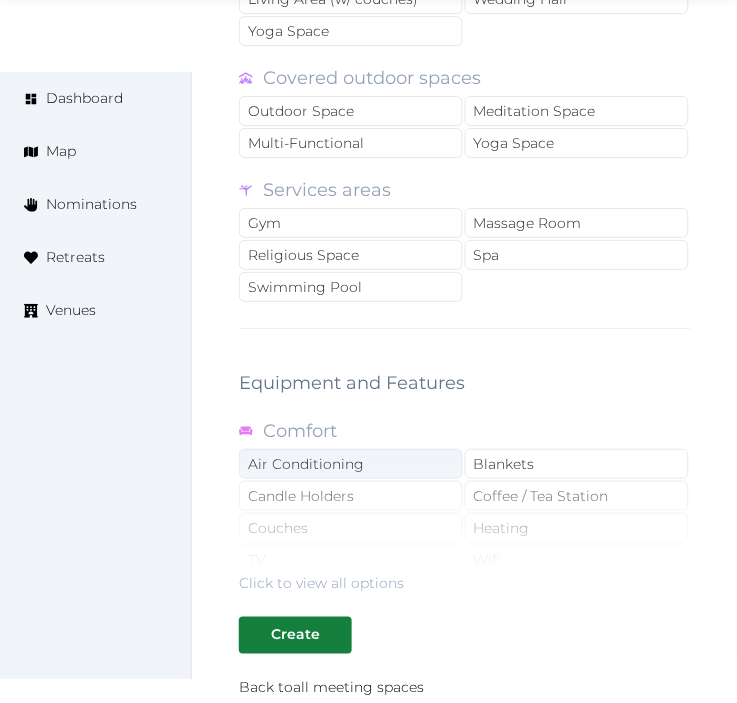 click on "Air Conditioning" at bounding box center [351, 464] 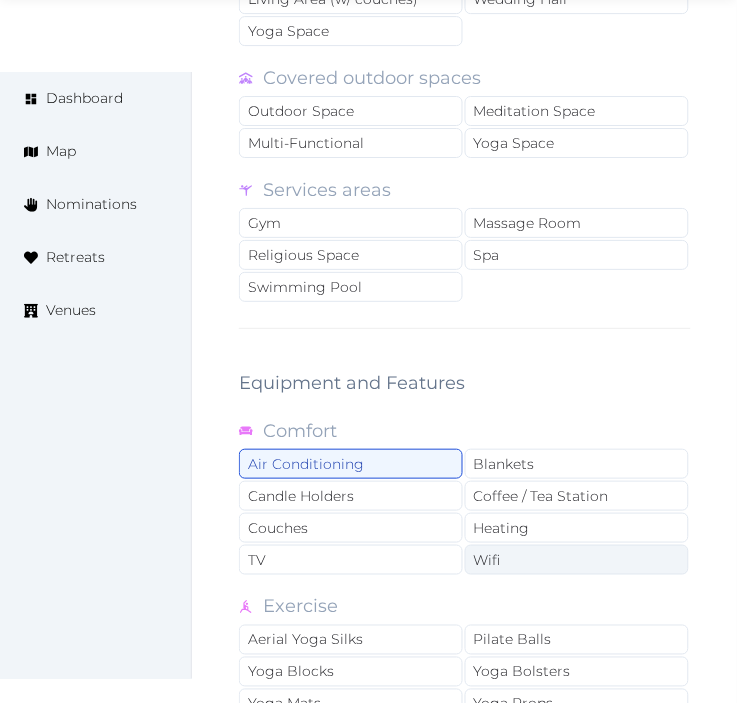 click on "Wifi" at bounding box center [577, 560] 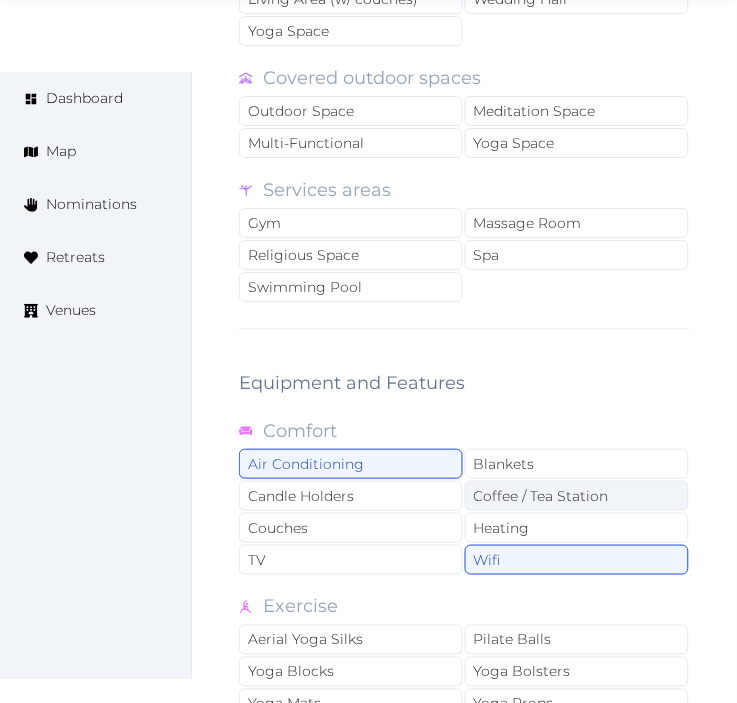 click on "Coffee / Tea Station" at bounding box center [577, 496] 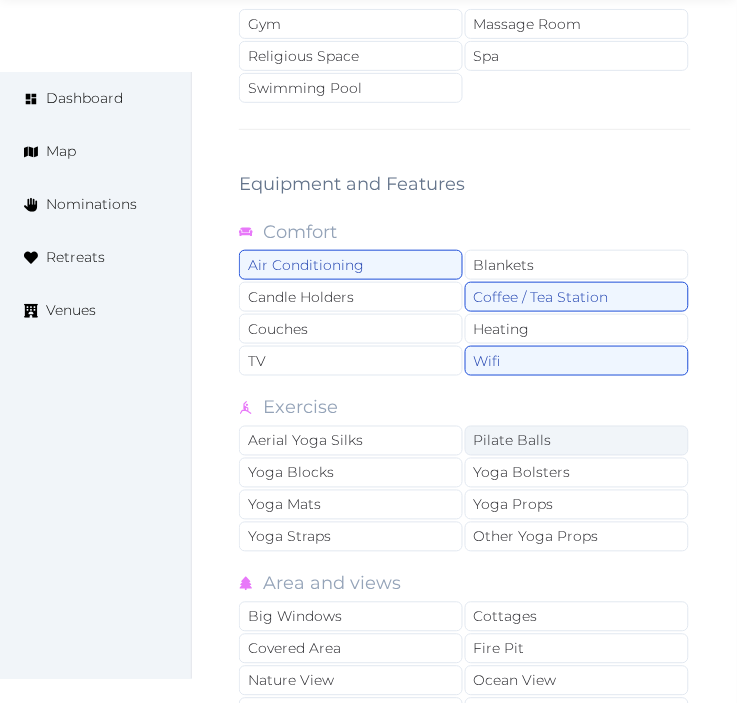 scroll, scrollTop: 4000, scrollLeft: 0, axis: vertical 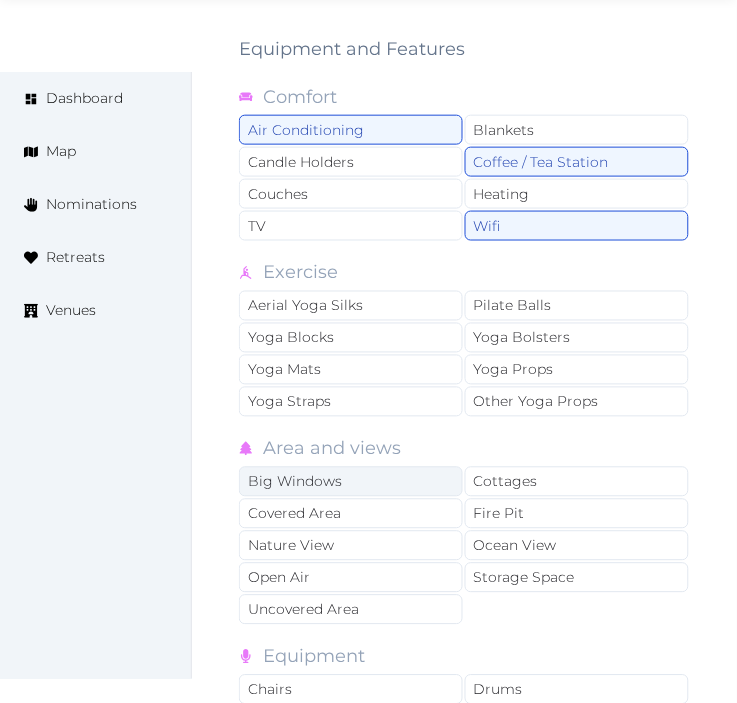 click on "Big Windows" at bounding box center (351, 482) 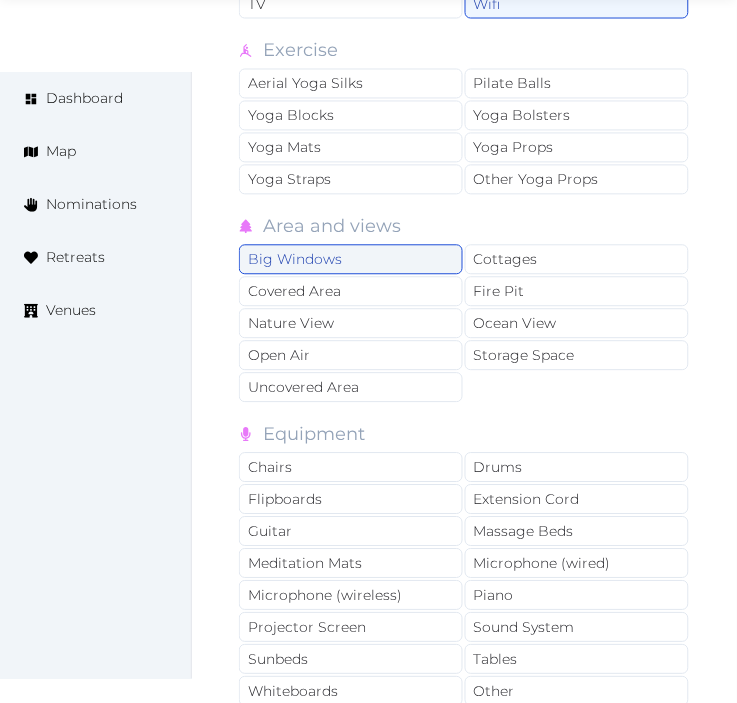 click on "Big Windows" at bounding box center [351, 260] 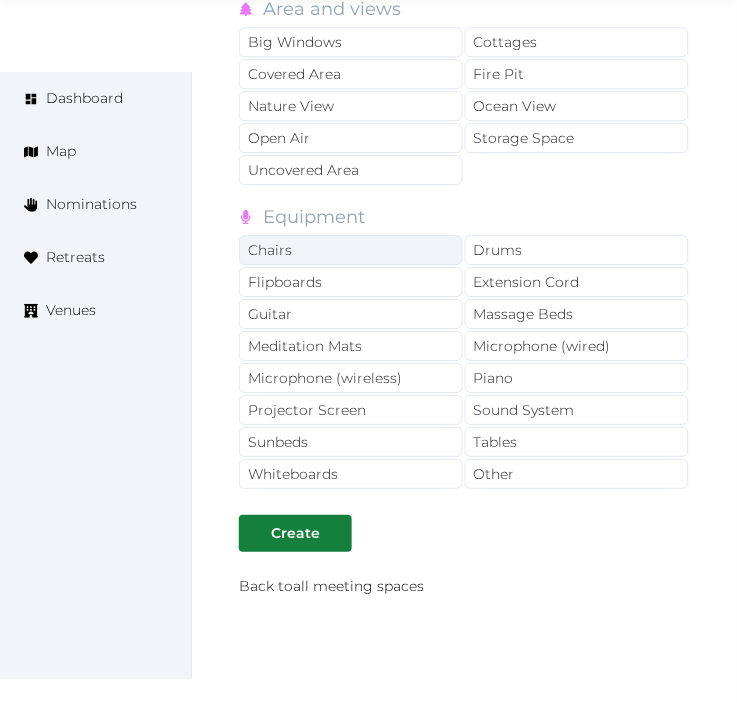 scroll, scrollTop: 4444, scrollLeft: 0, axis: vertical 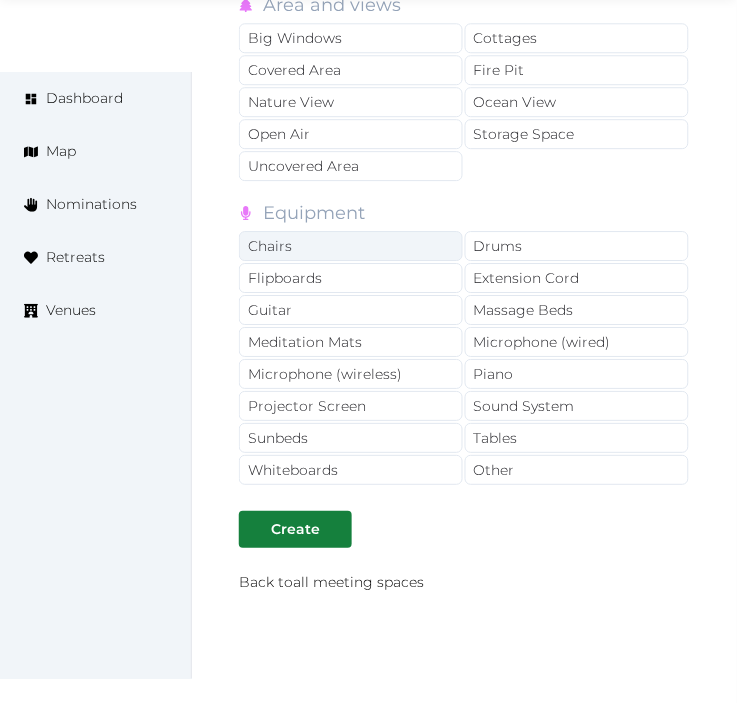 click on "Chairs" at bounding box center (351, 246) 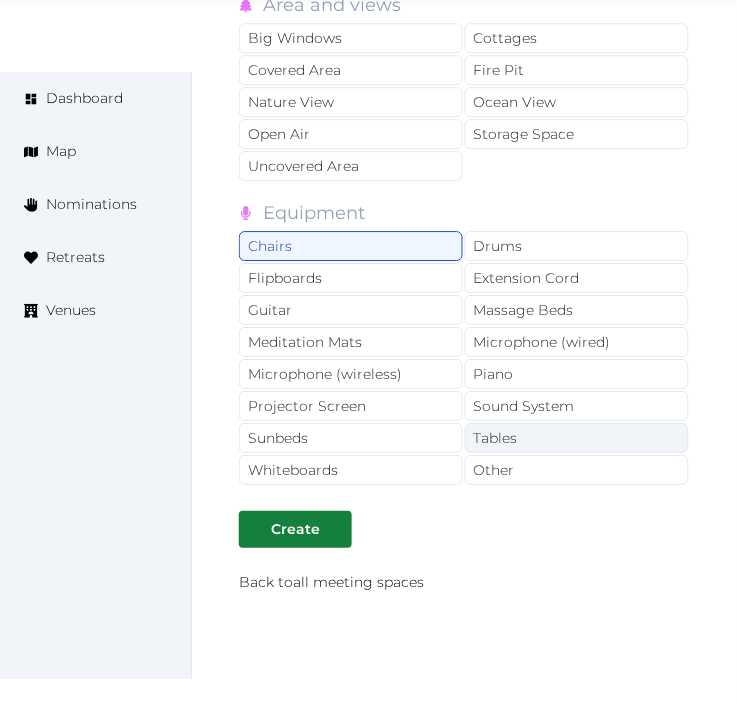 click on "Tables" at bounding box center [577, 438] 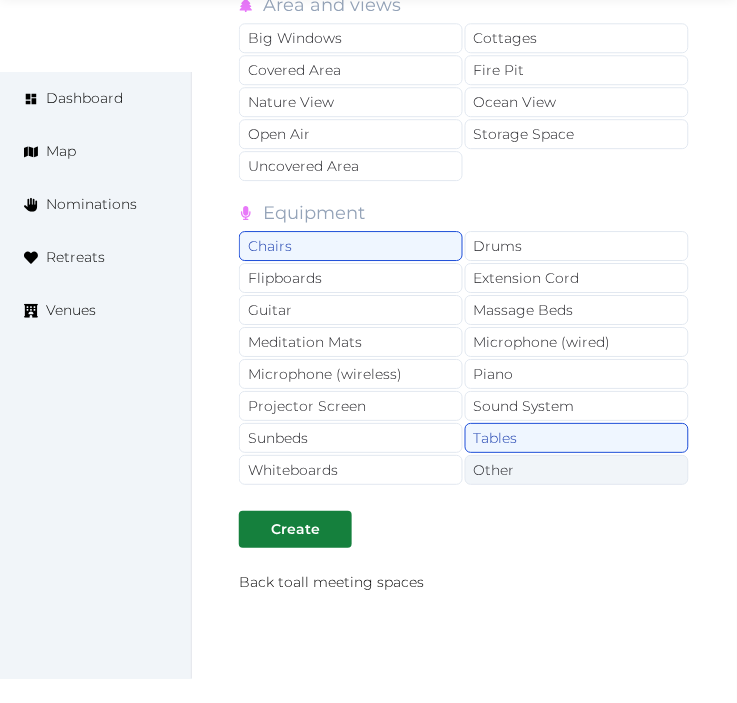 click on "Other" at bounding box center (577, 470) 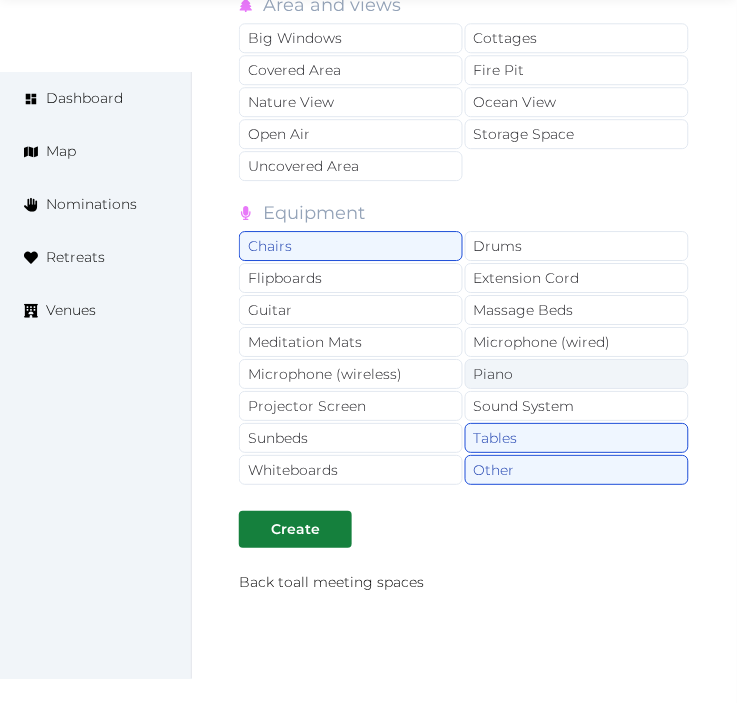 click on "Piano" at bounding box center [577, 374] 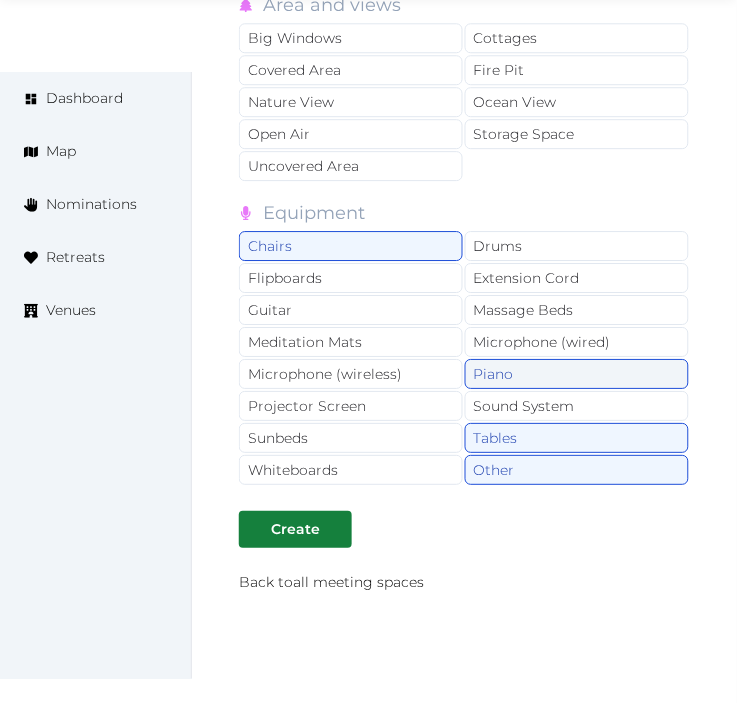 click on "Piano" at bounding box center (577, 374) 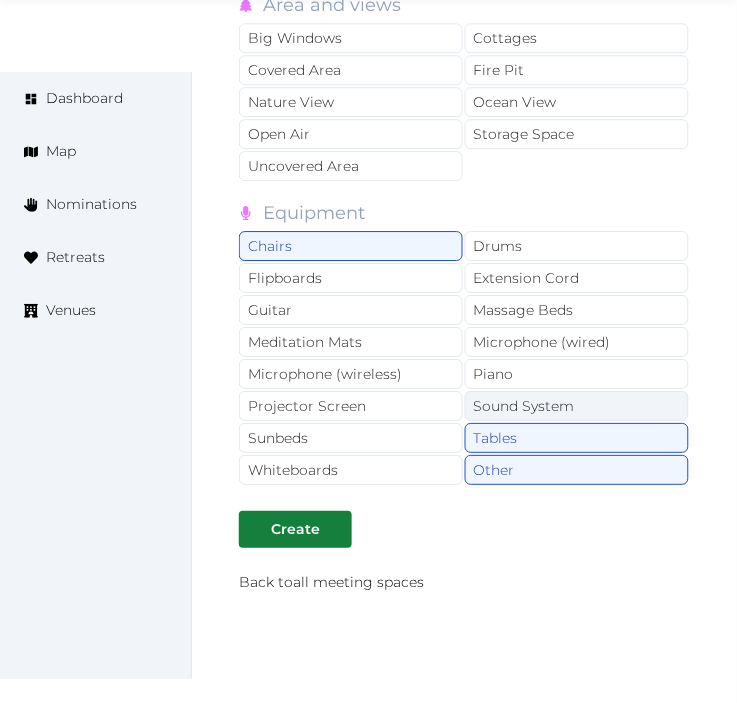 click on "Sound System" at bounding box center [577, 406] 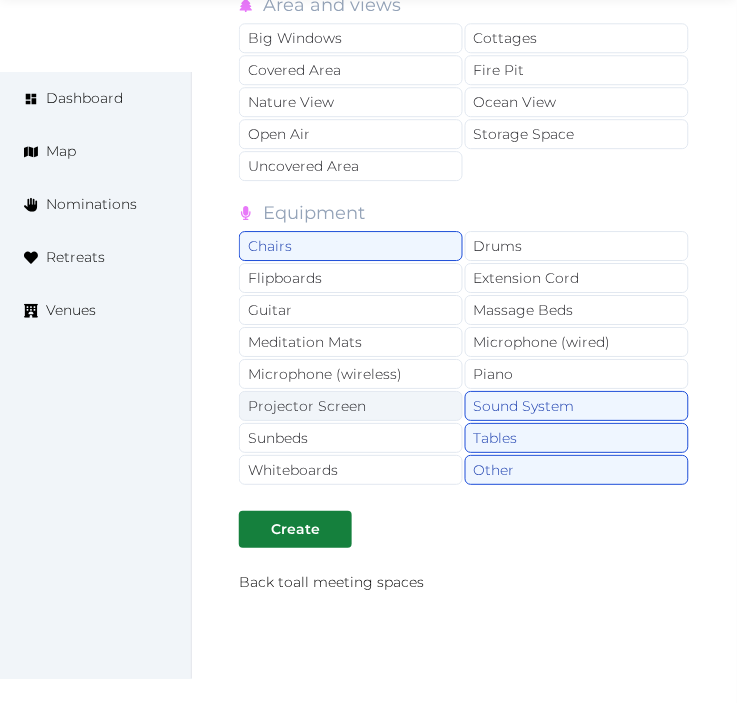 click on "Projector Screen" at bounding box center [351, 406] 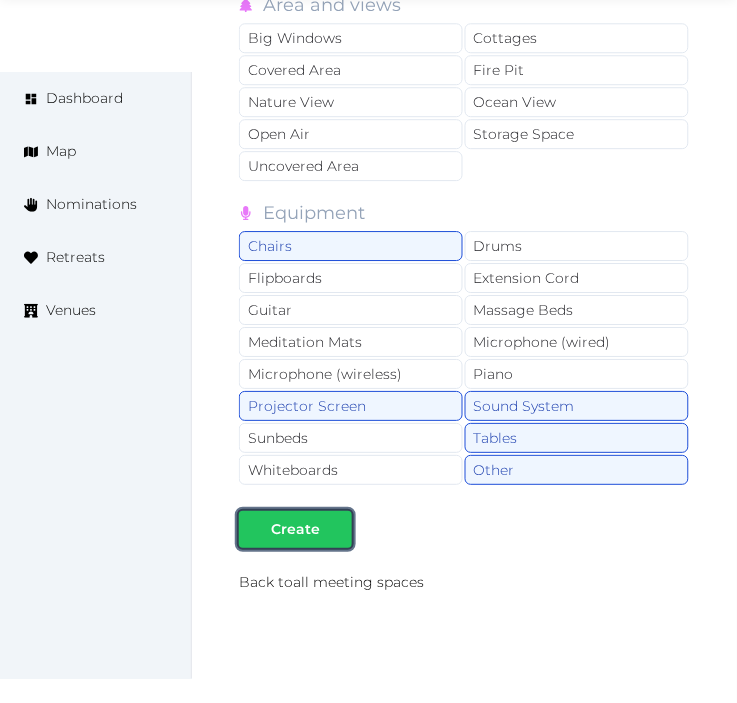 click on "Create" at bounding box center [295, 529] 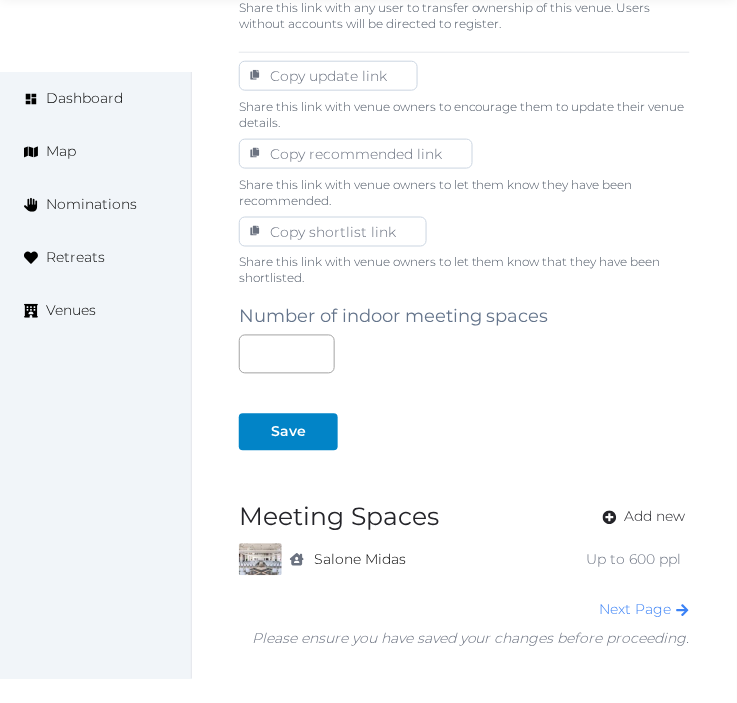 scroll, scrollTop: 1347, scrollLeft: 0, axis: vertical 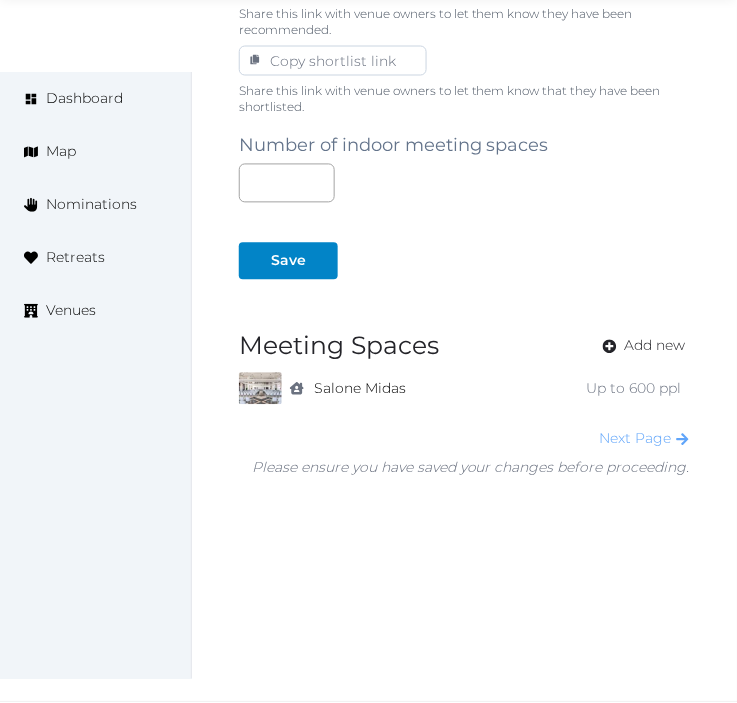 click on "Next Page" at bounding box center (645, 439) 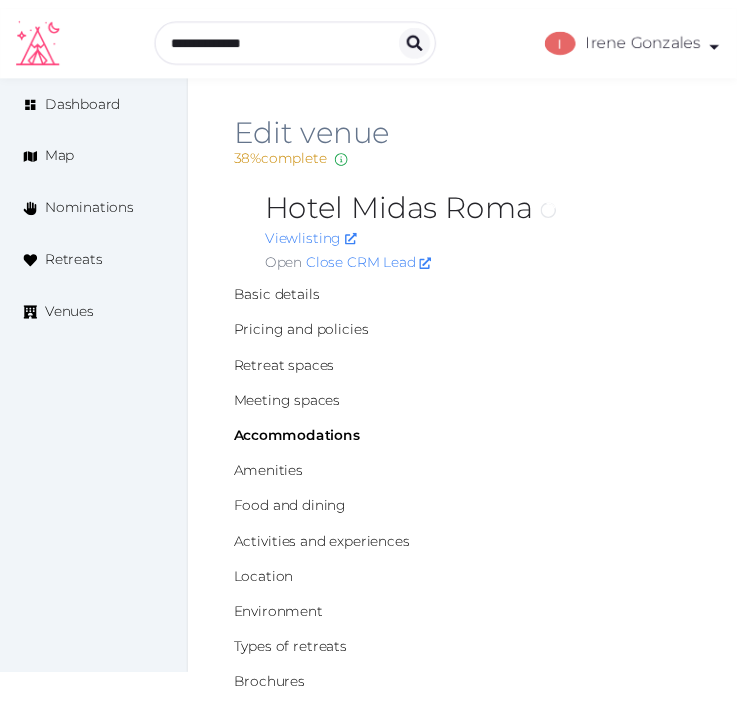 scroll, scrollTop: 0, scrollLeft: 0, axis: both 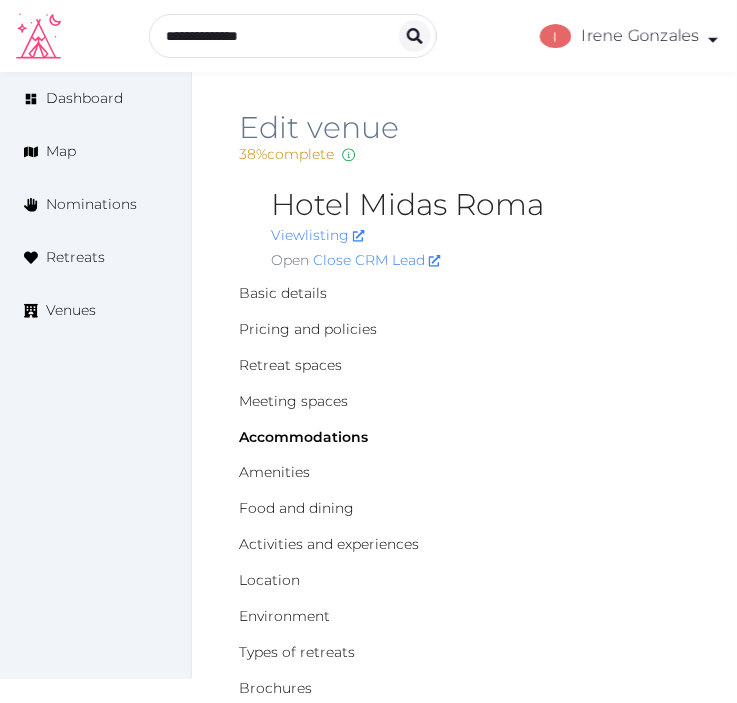click on "Edit venue 38 % complete Fill out all the fields in your listing to increase its completion percentage. A higher completion percentage will make your listing more attractive and result in better matches. Hotel Midas Roma View listing Open Close CRM Lead Basic details Pricing and policies Retreat spaces Meeting spaces Accommodations Amenities Food and dining Activities and experiences Location Environment Types of retreats Brochures Notes Ownership Administration Activity This venue is live and visible to the public Mark draft Archive Venue owned by Irene Gonzales [EMAIL] Copy ownership transfer link Share this link with any user to transfer ownership of this venue. Users without accounts will be directed to register. Copy update link Share this link with venue owners to encourage them to update their venue details. Copy recommended link Share this link with venue owners to let them know they have been recommended. Copy shortlist link Capacity across your entire venue Number of beds ***" at bounding box center [464, 1086] 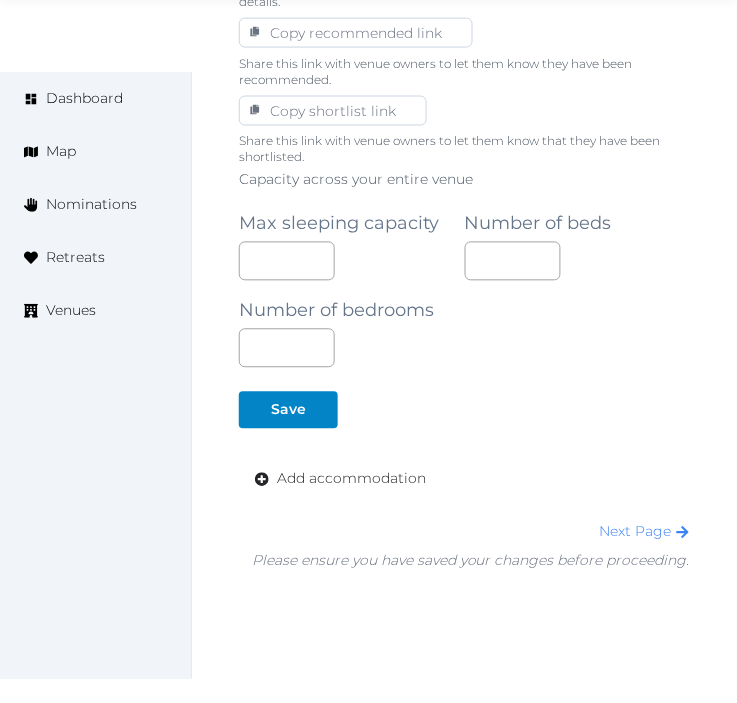 scroll, scrollTop: 1390, scrollLeft: 0, axis: vertical 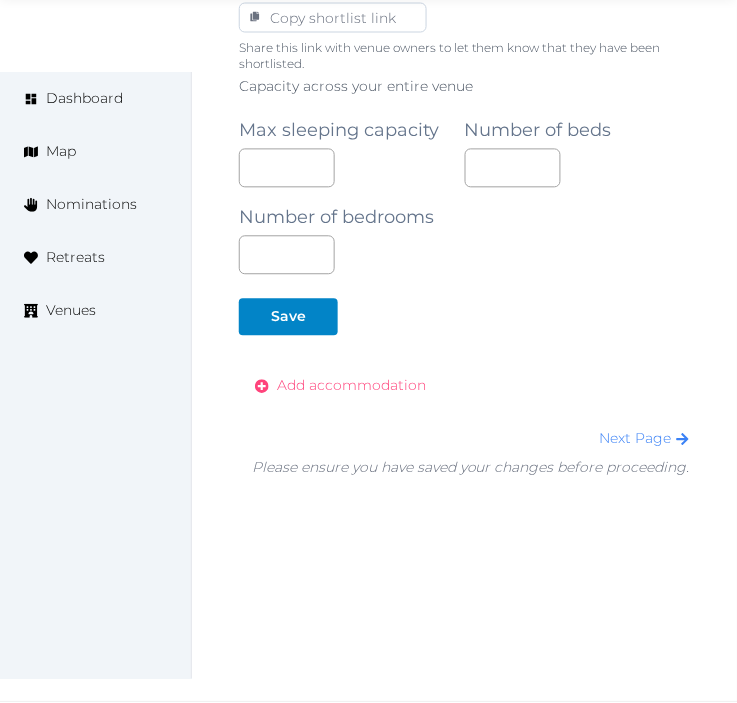 click on "Add accommodation" at bounding box center (351, 386) 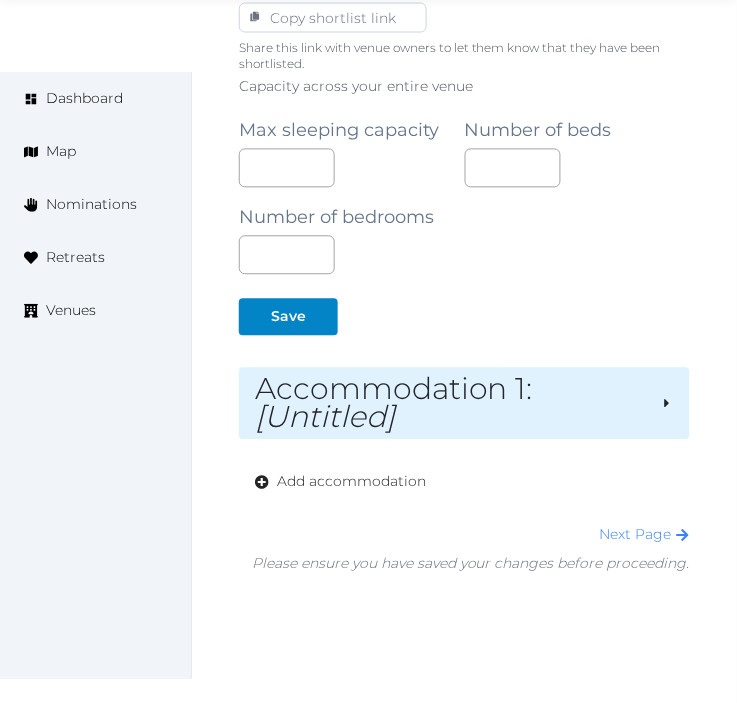click on "Accommodation 1 :  [Untitled]" at bounding box center (450, 404) 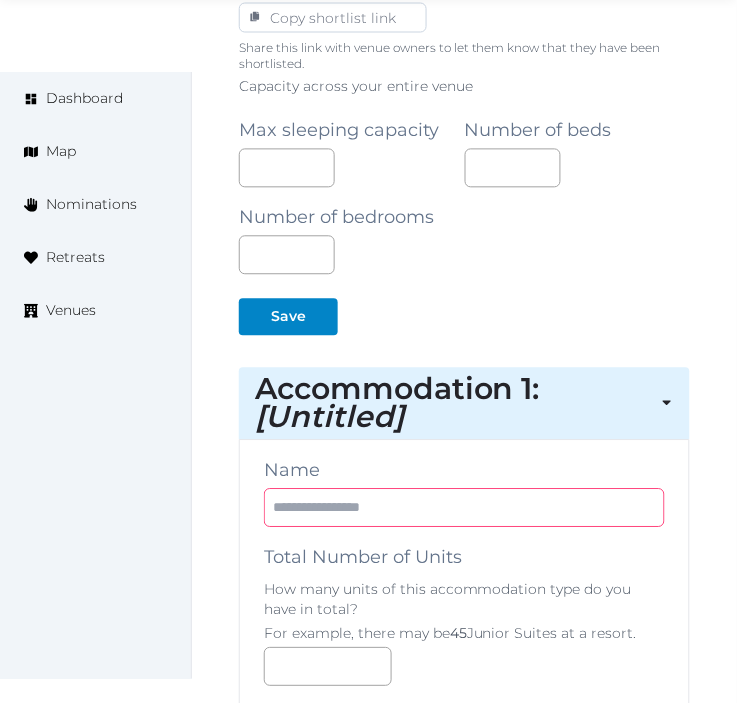 click at bounding box center [464, 508] 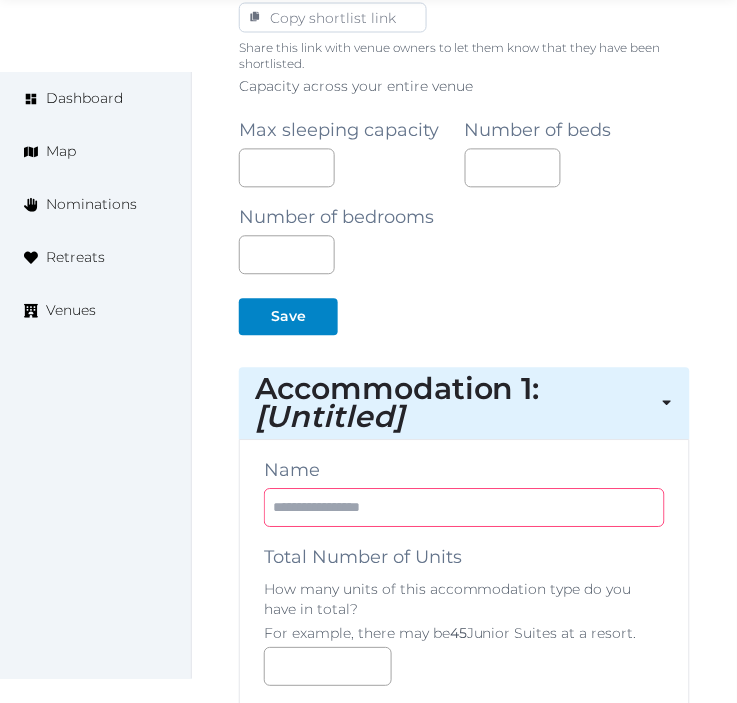 paste on "**********" 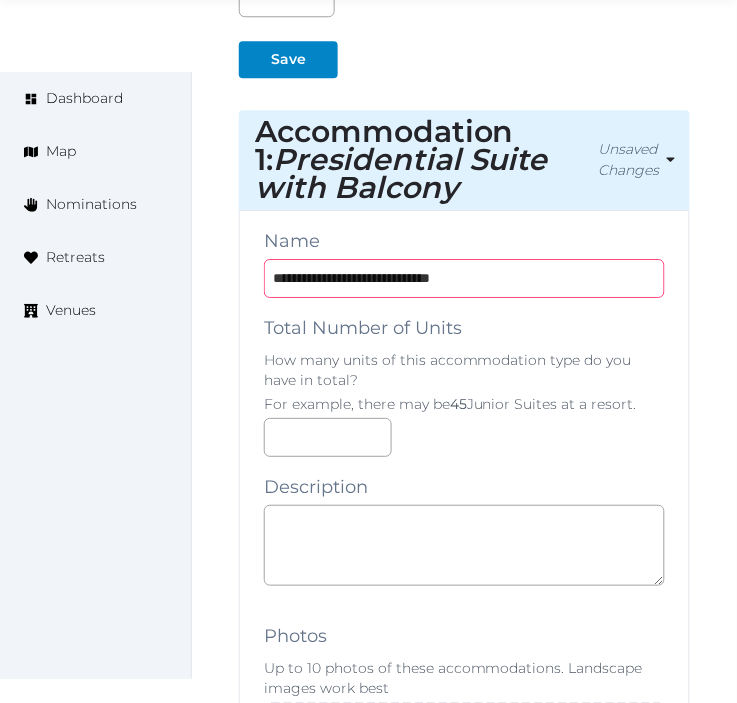 scroll, scrollTop: 1723, scrollLeft: 0, axis: vertical 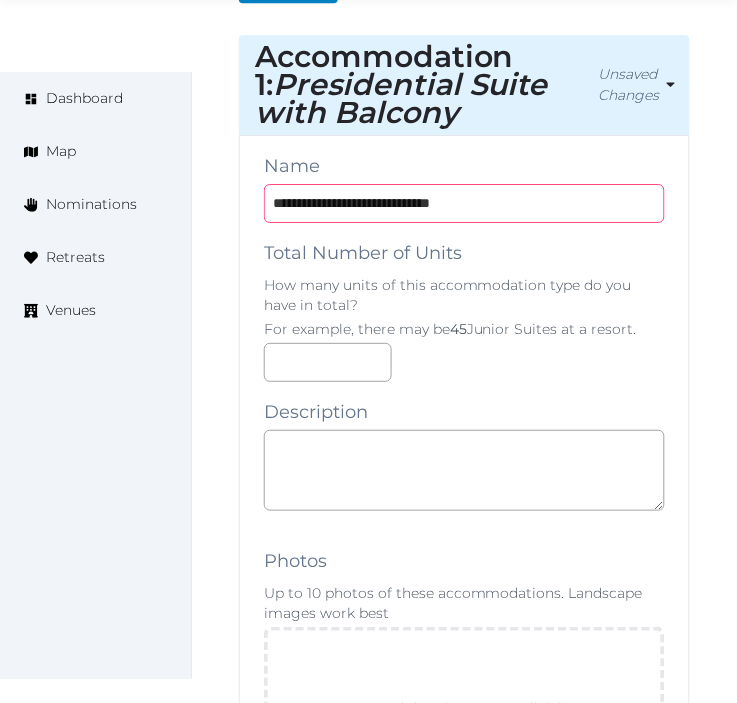 type on "**********" 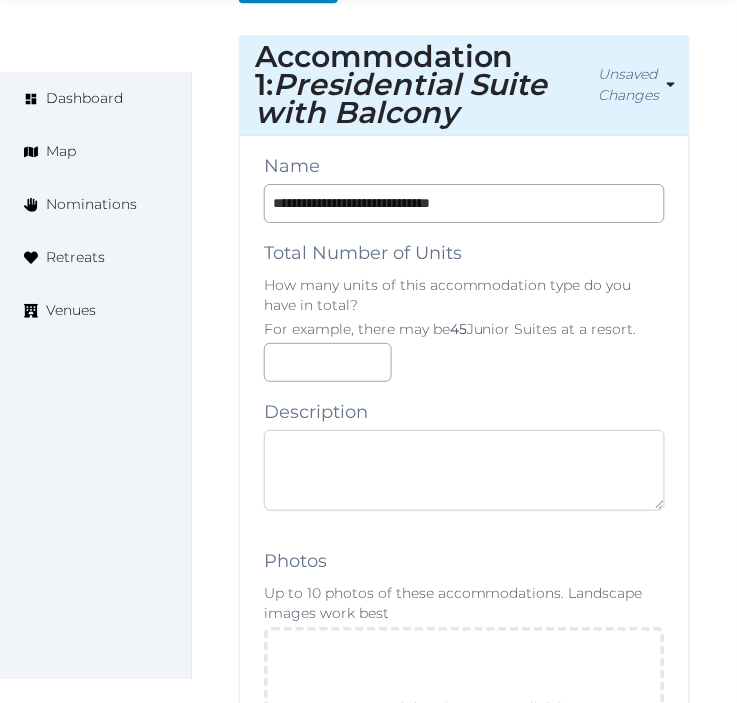 click at bounding box center [464, 470] 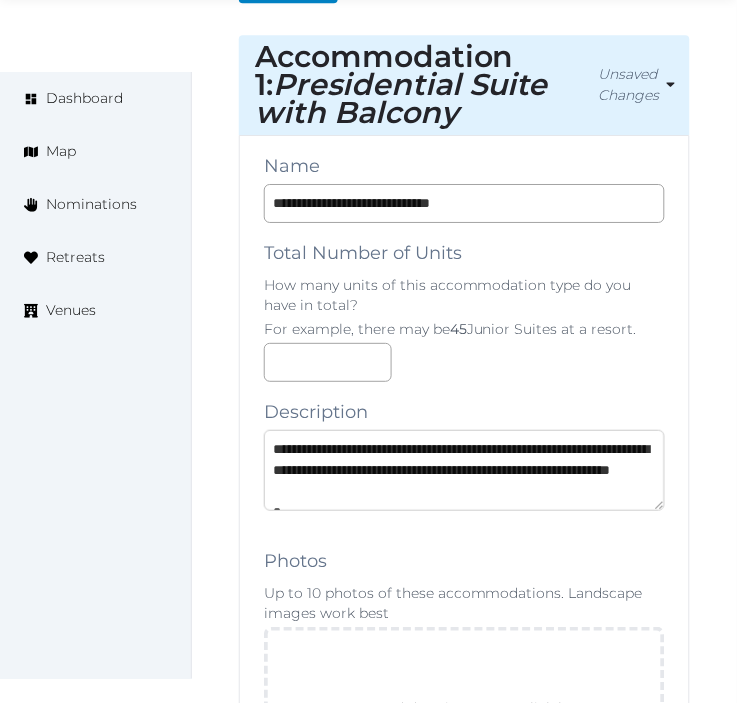 scroll, scrollTop: 366, scrollLeft: 0, axis: vertical 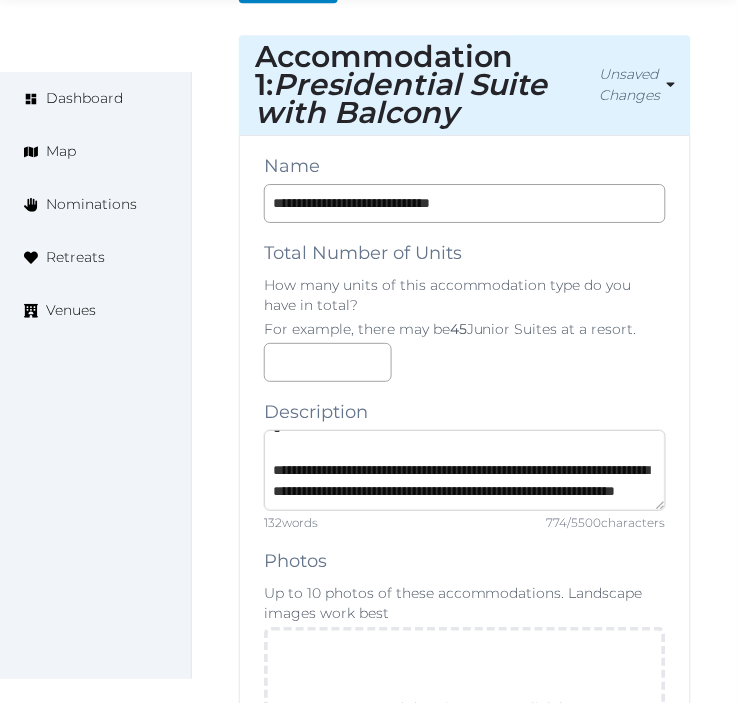 type on "**********" 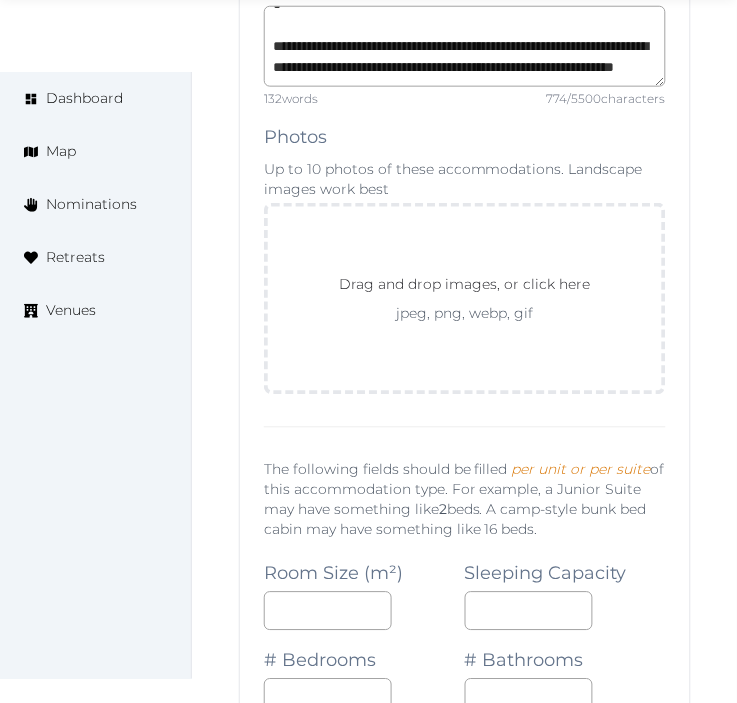 scroll, scrollTop: 2167, scrollLeft: 0, axis: vertical 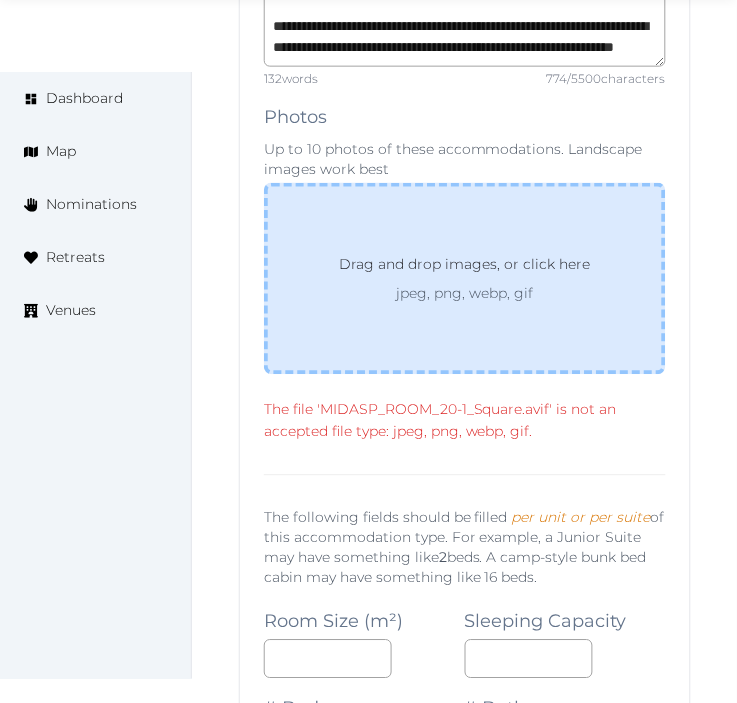 click on "Drag and drop images, or click here jpeg, png, webp, gif" at bounding box center (465, 279) 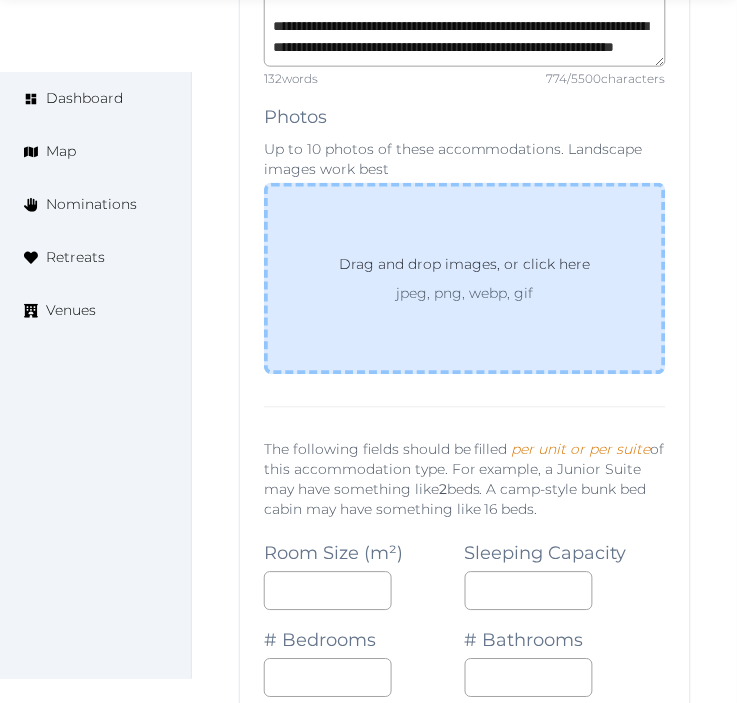 click on "Drag and drop images, or click here" at bounding box center [464, 269] 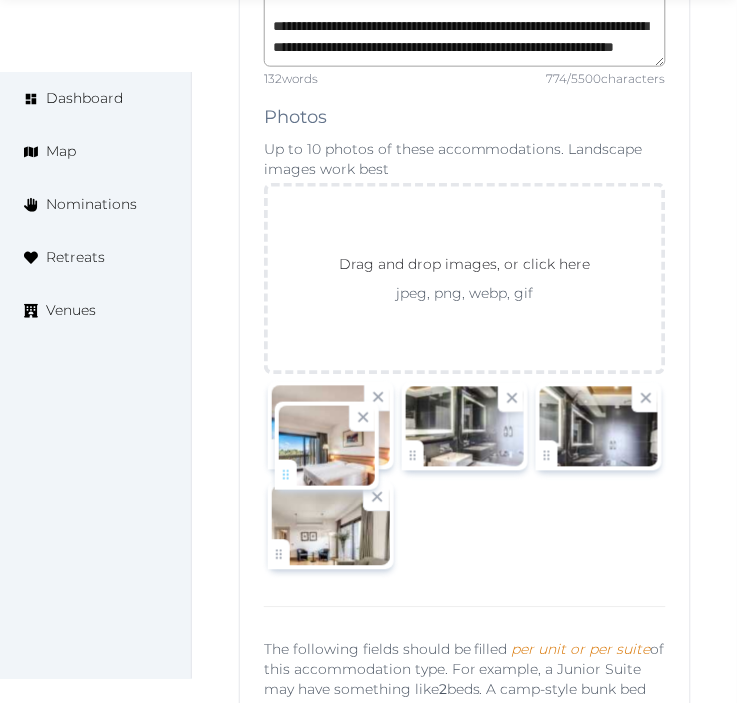 drag, startPoint x: 271, startPoint y: 552, endPoint x: 280, endPoint y: 460, distance: 92.43917 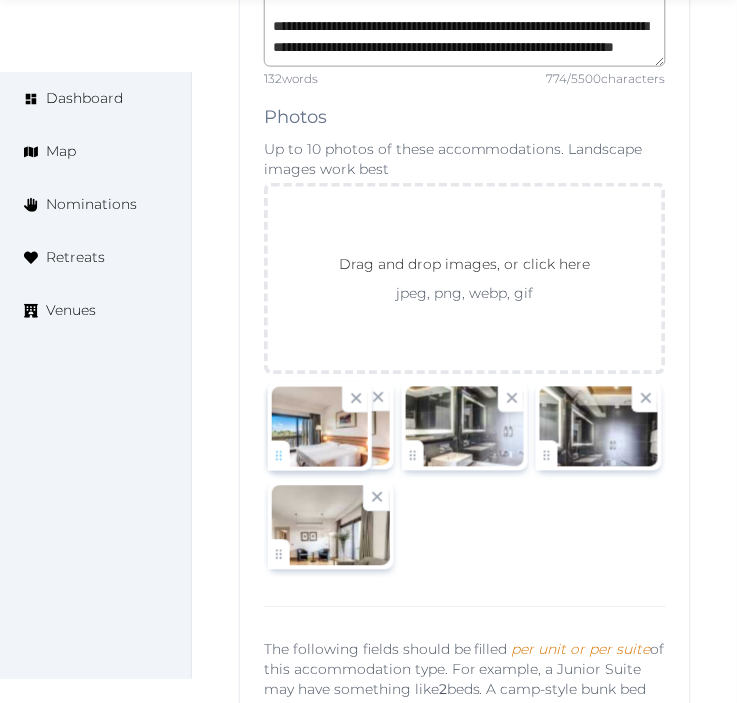 click on "Irene Gonzales Account My Venue Listings My Retreats Logout Dashboard Map Nominations Retreats Venues Edit venue 38 % complete Fill out all the fields in your listing to increase its completion percentage. A higher completion percentage will make your listing more attractive and result in better matches. Hotel Midas Roma View listing Open Close CRM Lead Basic details Pricing and policies Retreat spaces Meeting spaces Accommodations Amenities Food and dining Activities and experiences Location Environment Types of retreats Brochures Notes Ownership Administration Activity This venue is live and visible to the public Mark draft Archive Venue owned by Irene Gonzales [EMAIL] Copy ownership transfer link Share this link with any user to transfer ownership of this venue. Users without accounts will be directed to register. Copy update link Copy recommended link Copy shortlist link Capacity across your entire venue :" at bounding box center [368, 584] 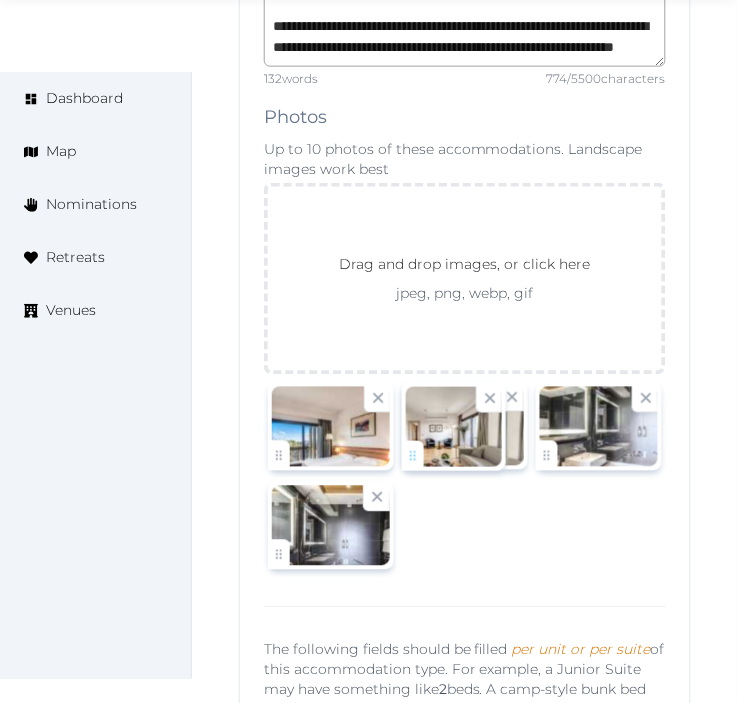 drag, startPoint x: 286, startPoint y: 556, endPoint x: 432, endPoint y: 445, distance: 183.40393 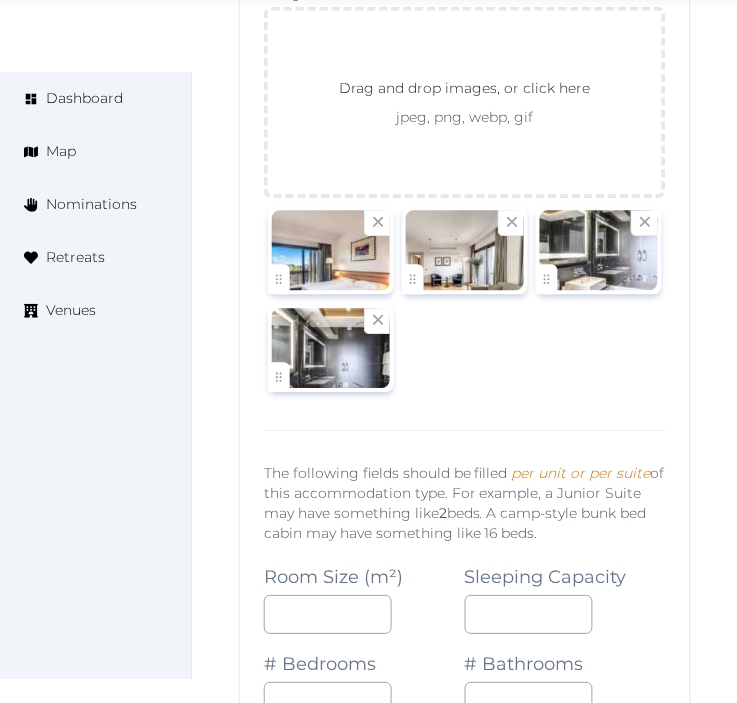 scroll, scrollTop: 2501, scrollLeft: 0, axis: vertical 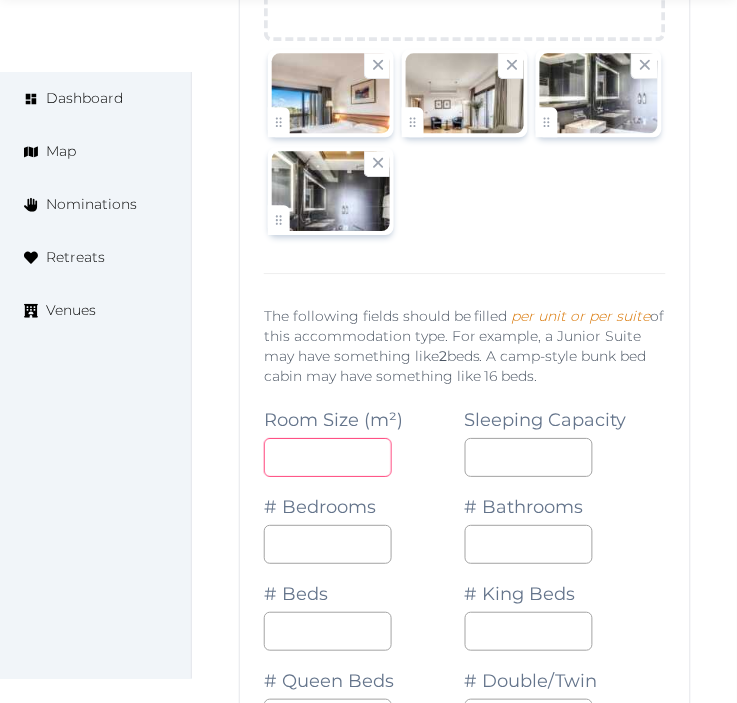 click at bounding box center (328, 457) 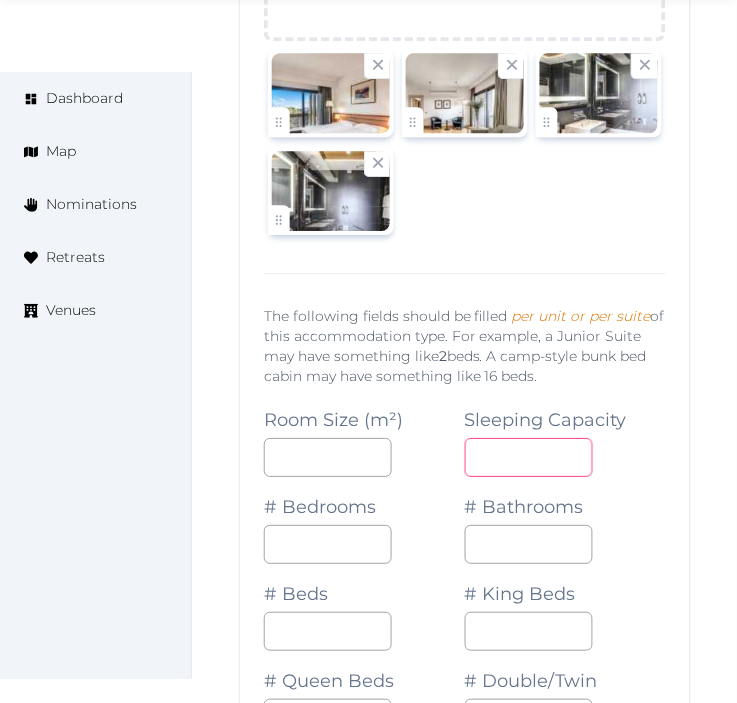 click at bounding box center [529, 457] 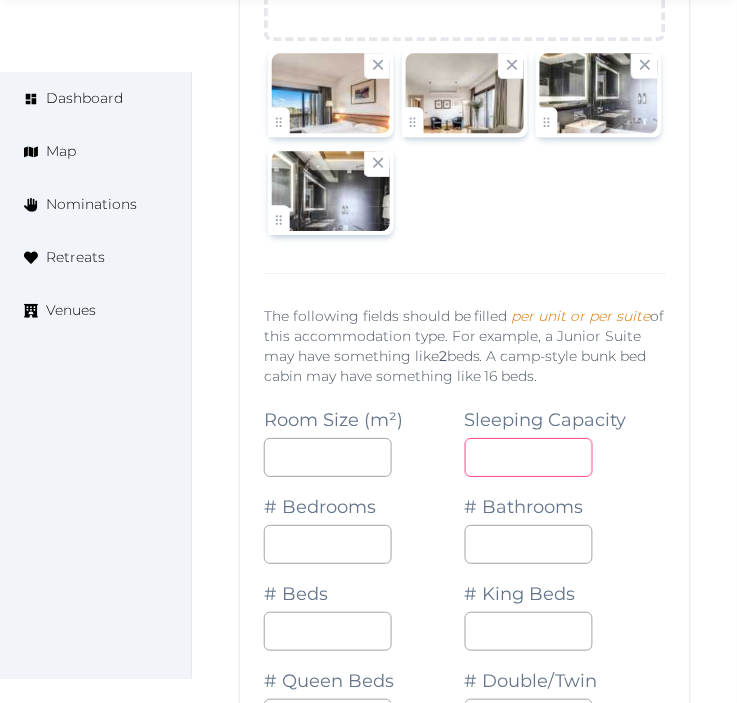 drag, startPoint x: 485, startPoint y: 461, endPoint x: 430, endPoint y: 463, distance: 55.03635 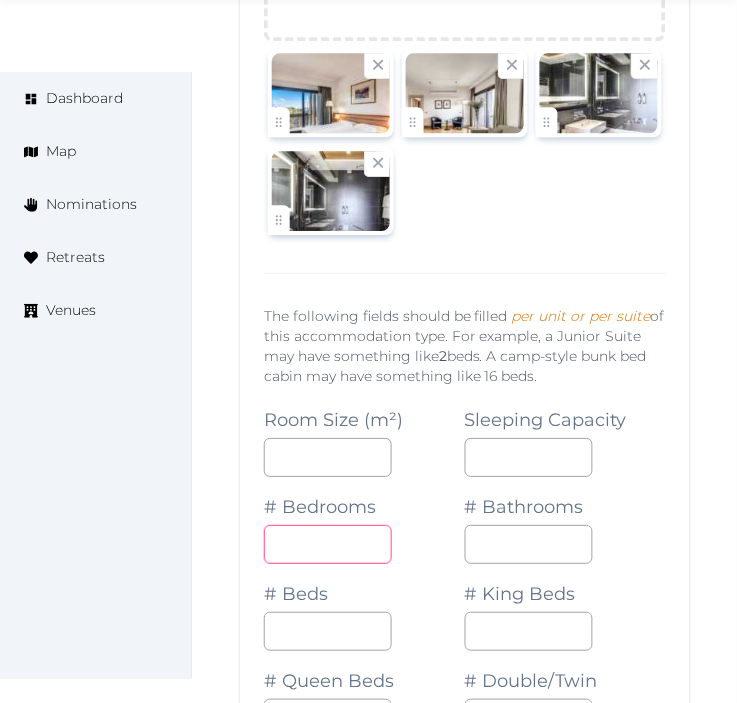click at bounding box center [328, 544] 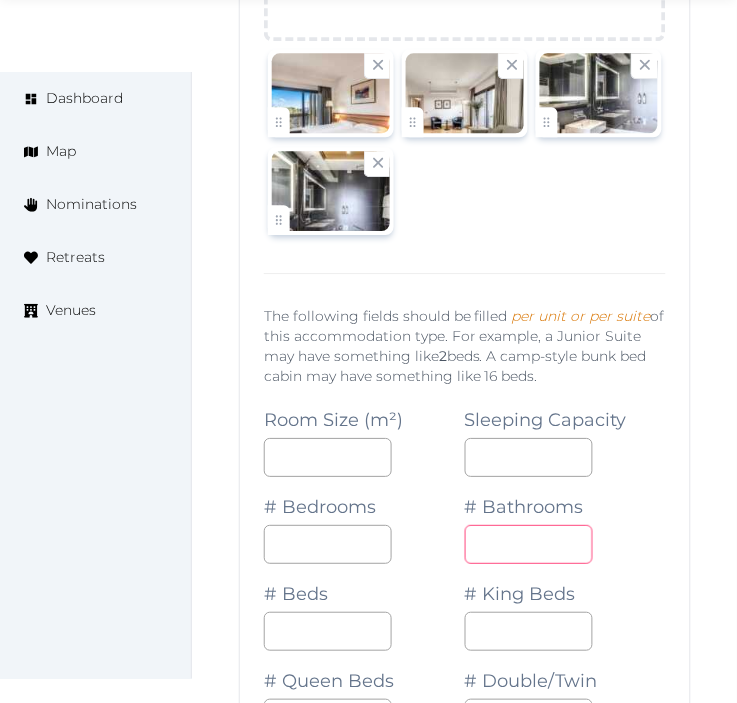 drag, startPoint x: 566, startPoint y: 546, endPoint x: 545, endPoint y: 544, distance: 21.095022 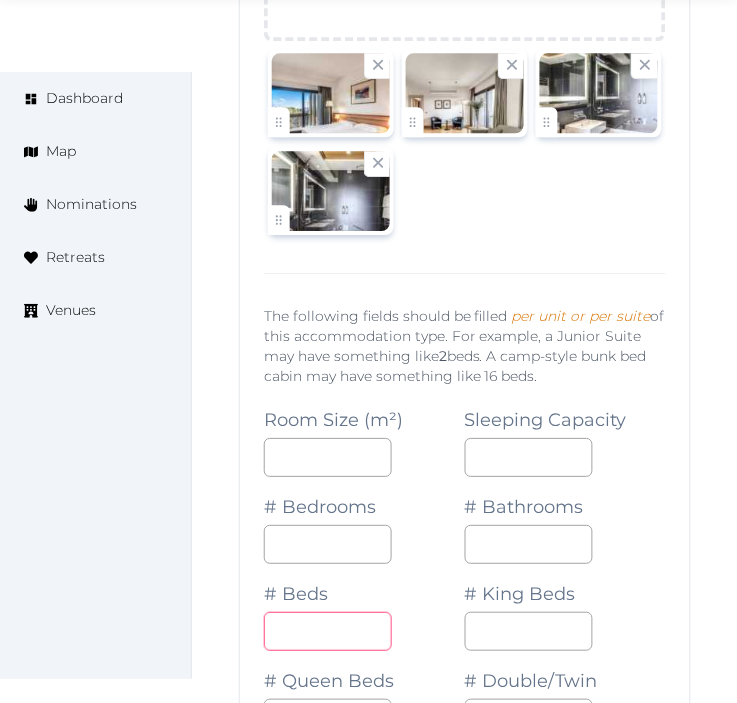 click at bounding box center [328, 631] 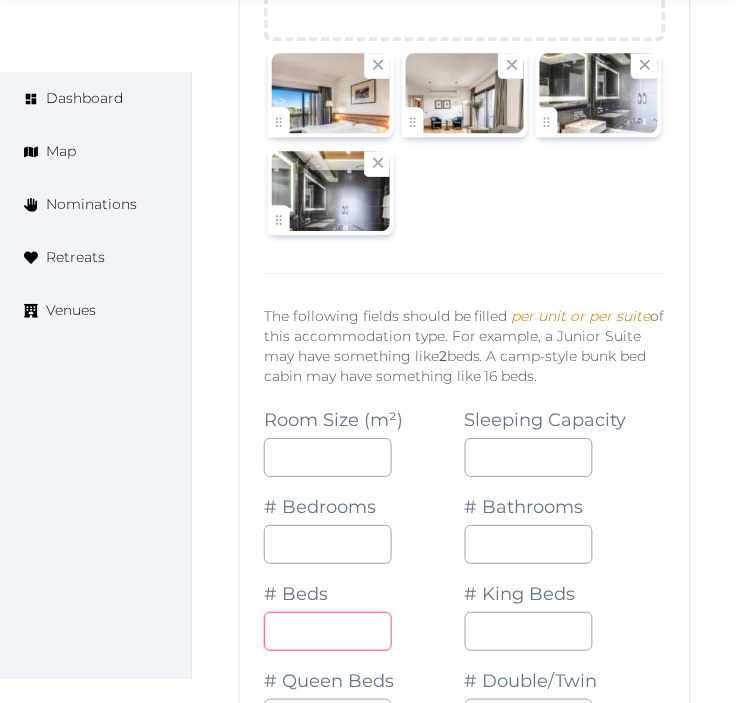 type on "*" 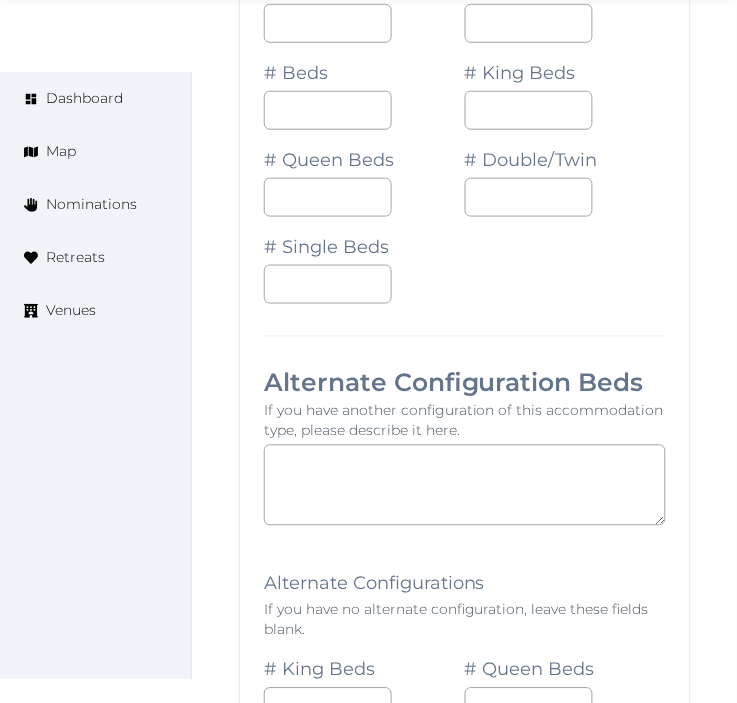 scroll, scrollTop: 3167, scrollLeft: 0, axis: vertical 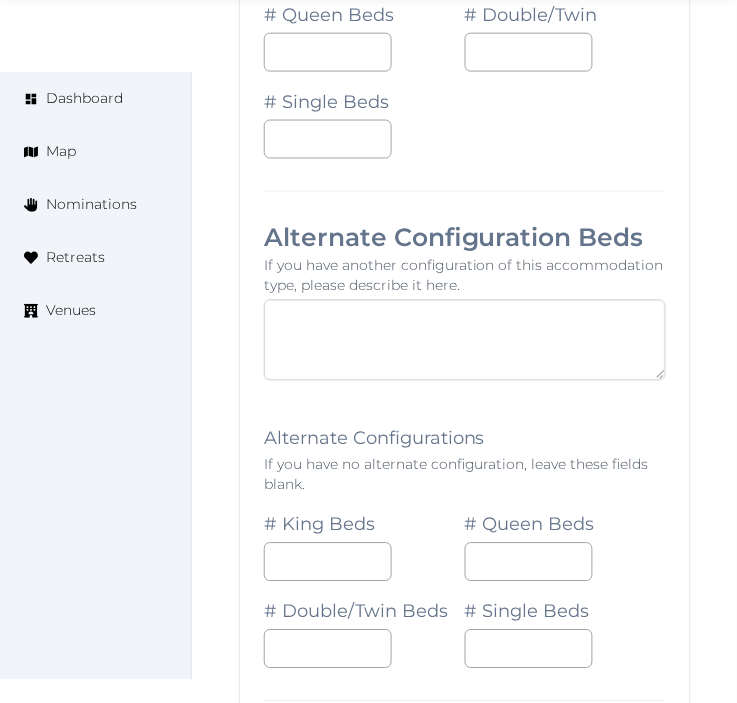 click at bounding box center [465, 340] 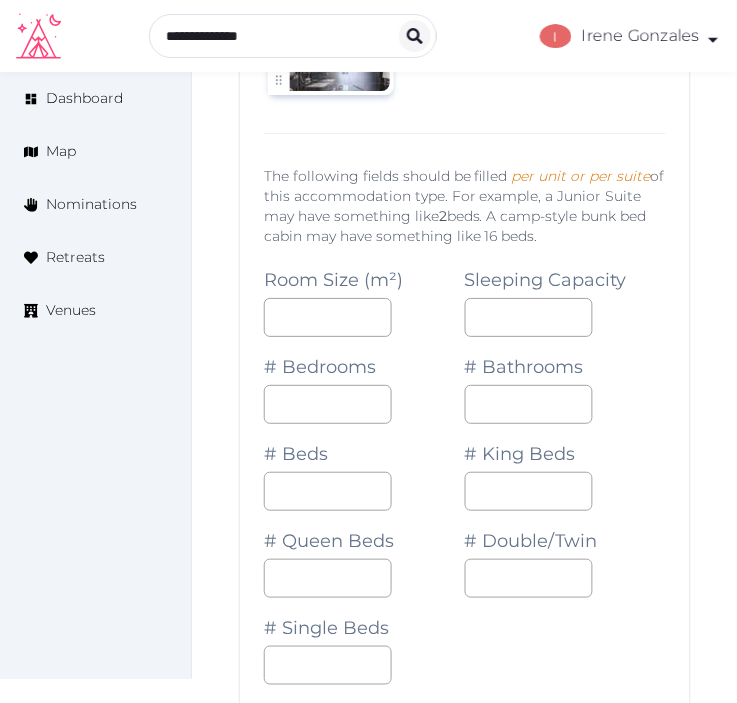 scroll, scrollTop: 2612, scrollLeft: 0, axis: vertical 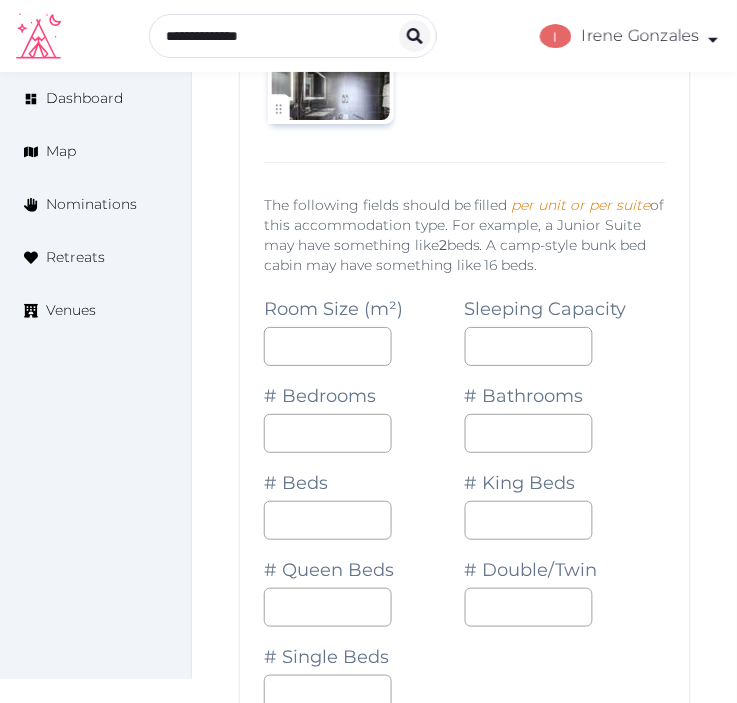 type on "********" 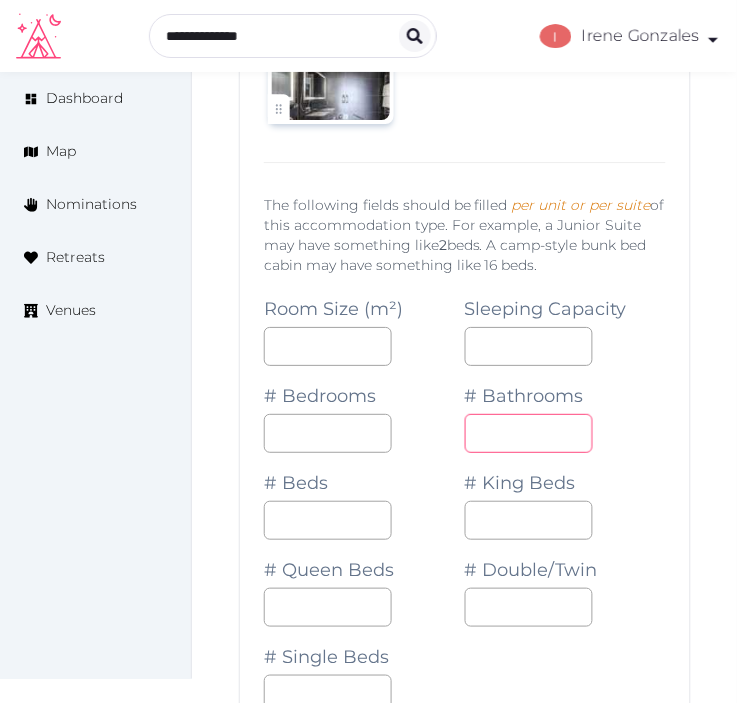 drag, startPoint x: 505, startPoint y: 430, endPoint x: 454, endPoint y: 436, distance: 51.351727 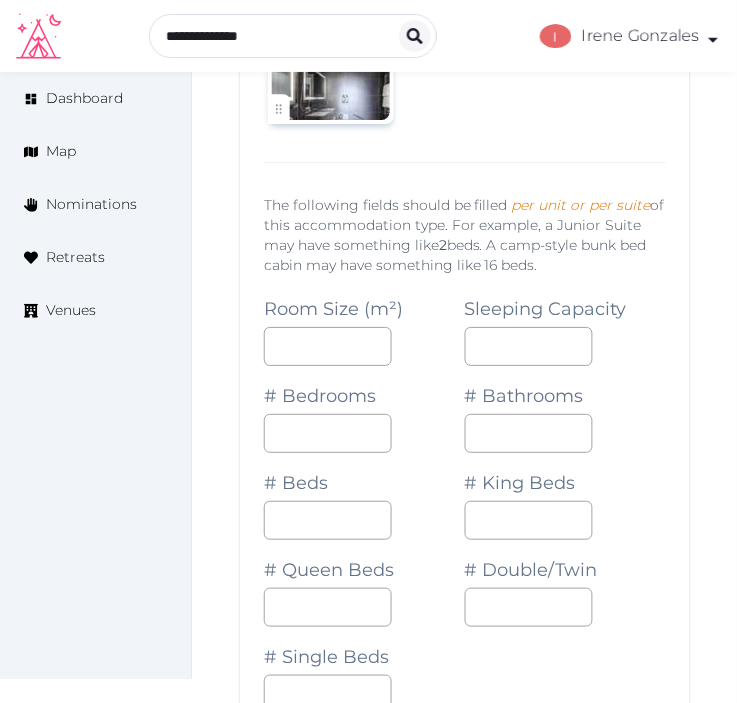 click on "# King Beds" at bounding box center [565, 496] 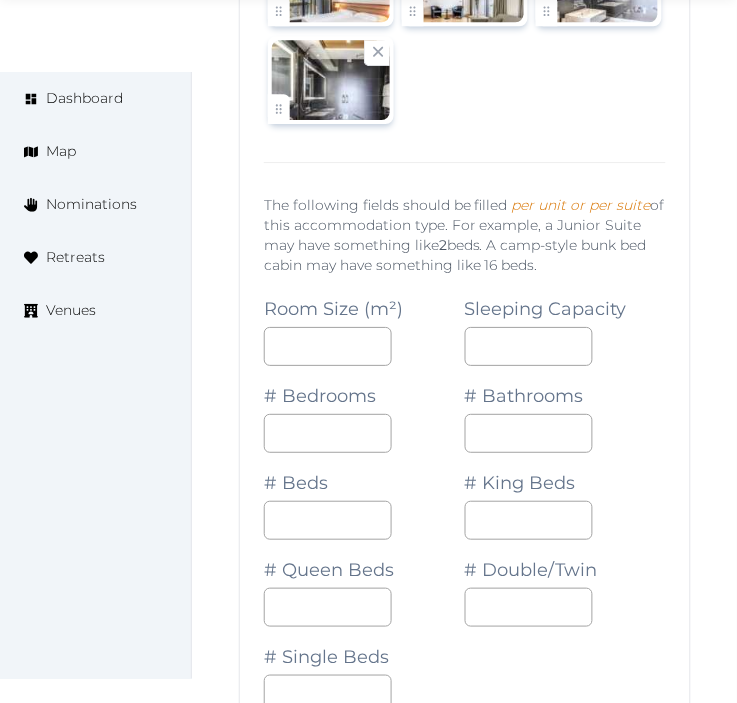 scroll, scrollTop: 2945, scrollLeft: 0, axis: vertical 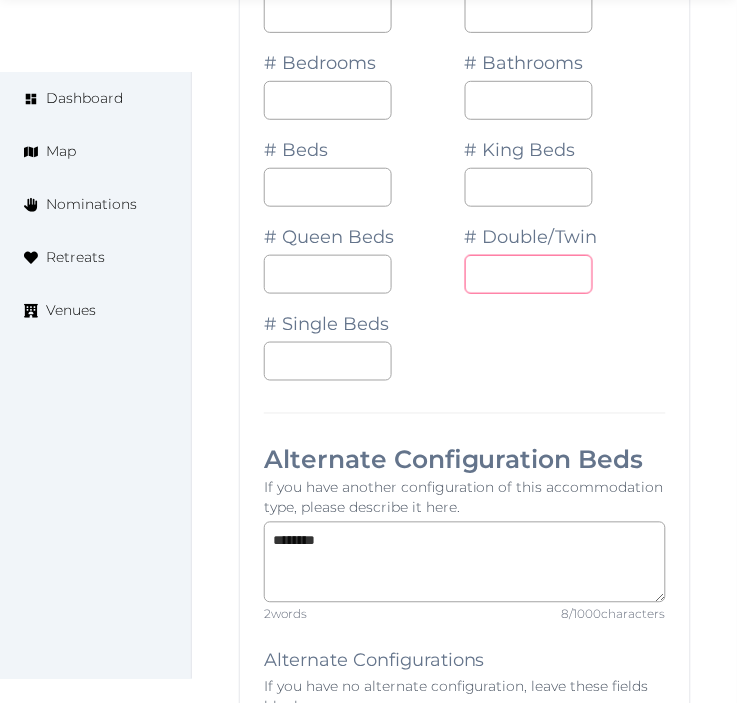 click at bounding box center [529, 274] 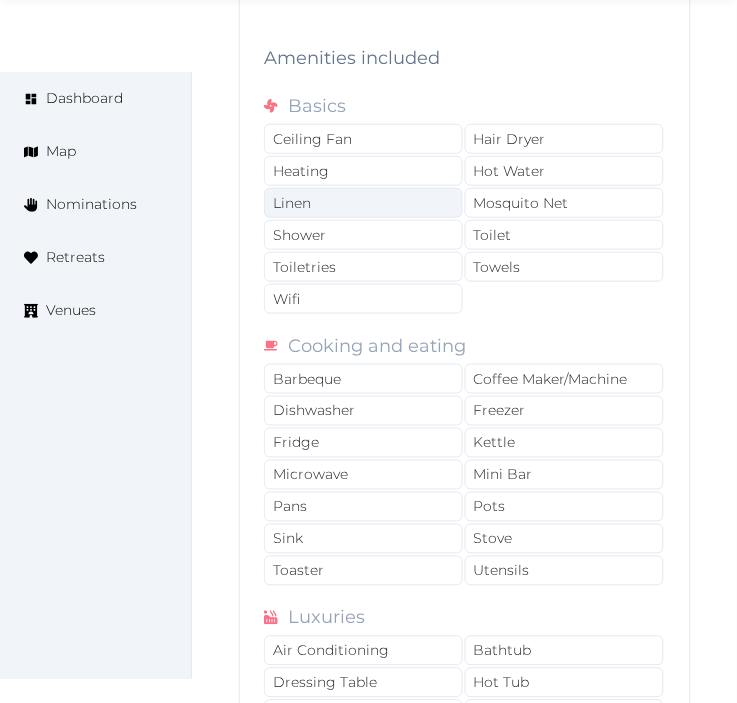 scroll, scrollTop: 3834, scrollLeft: 0, axis: vertical 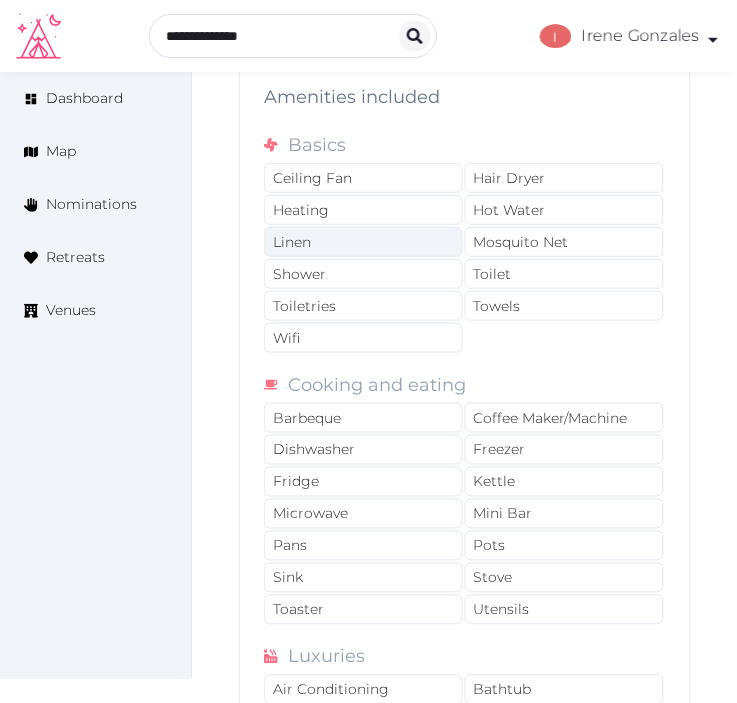 click on "Linen" at bounding box center [363, 242] 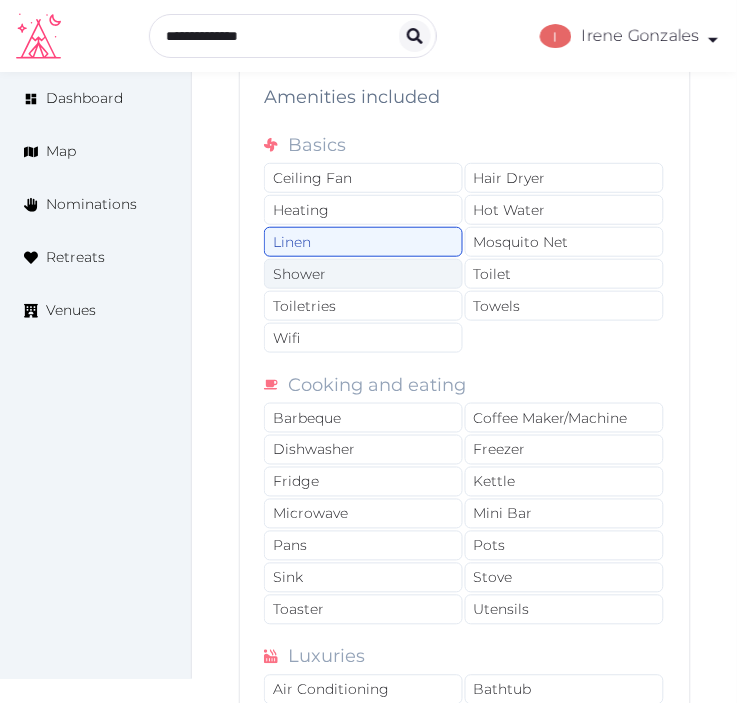click on "Shower" at bounding box center [363, 274] 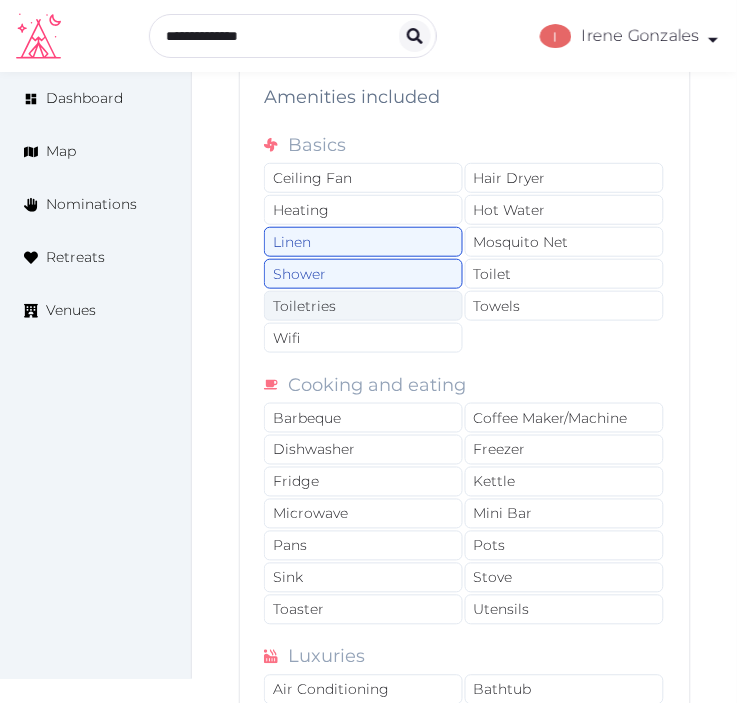 click on "Toiletries" at bounding box center [363, 306] 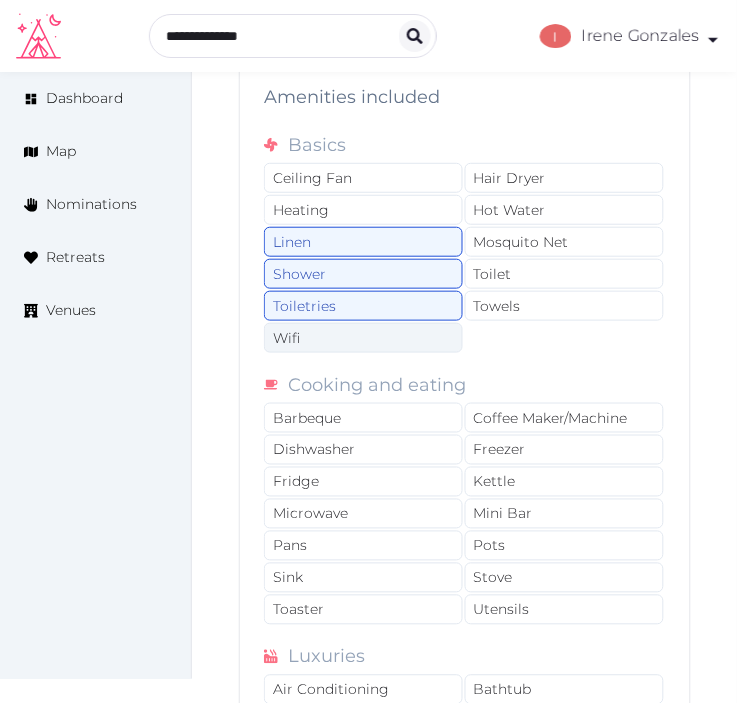click on "Wifi" at bounding box center (363, 338) 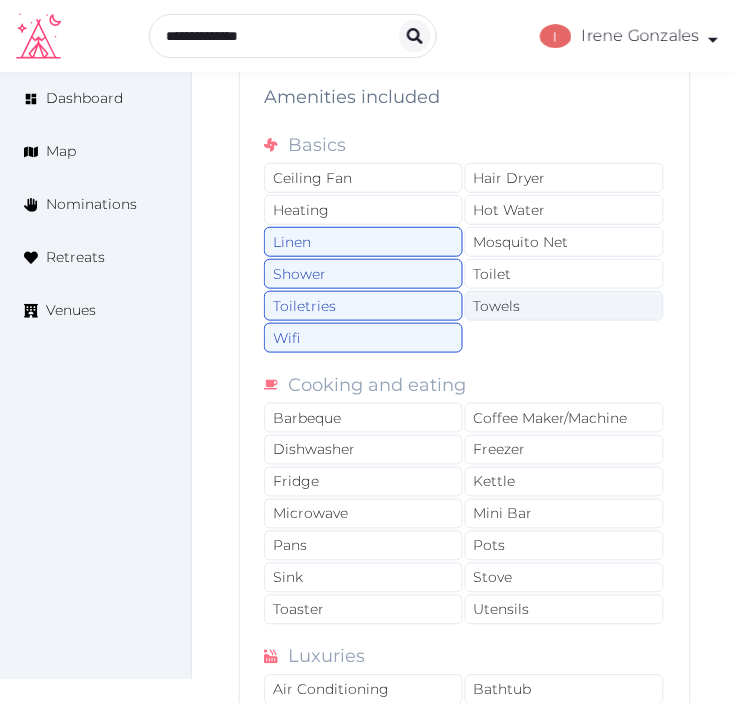 click on "Towels" at bounding box center [564, 306] 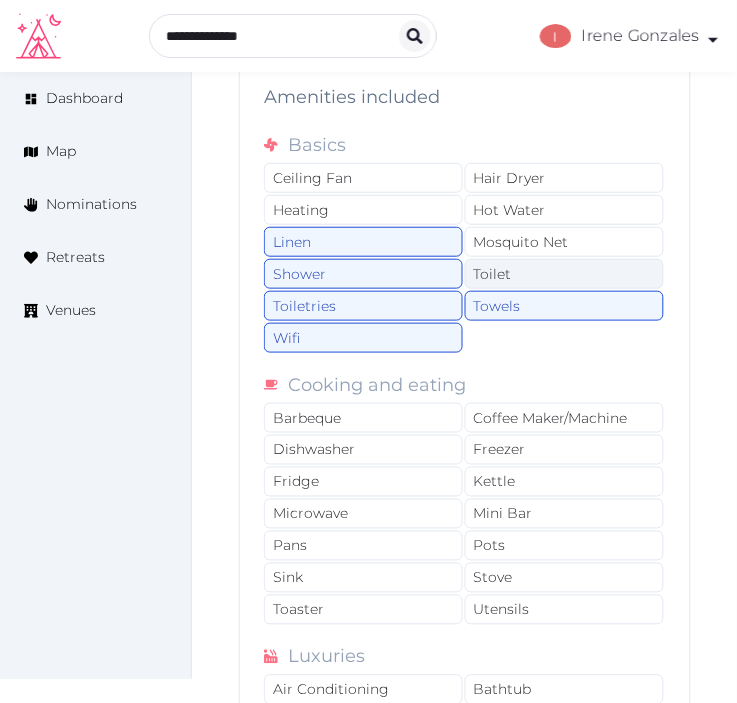 click on "Toilet" at bounding box center [564, 274] 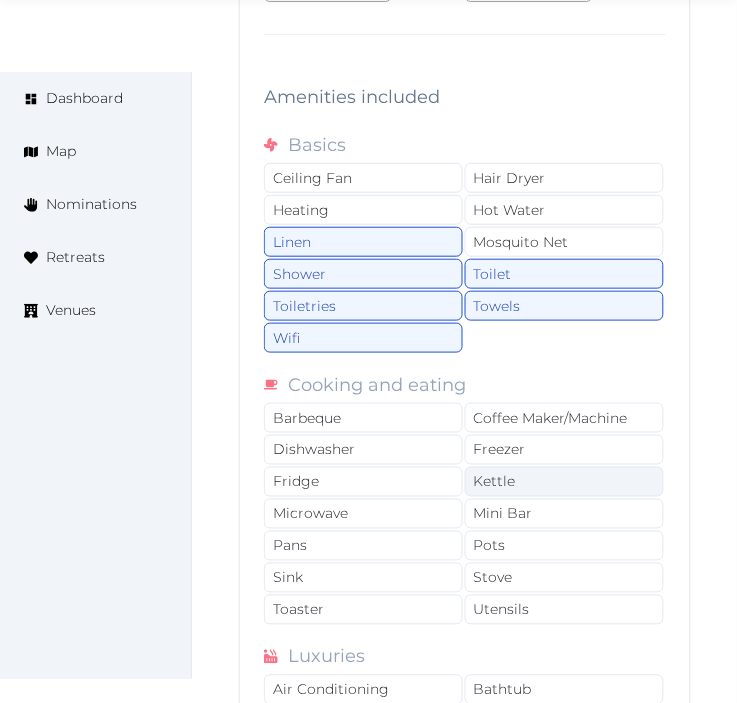 scroll, scrollTop: 3945, scrollLeft: 0, axis: vertical 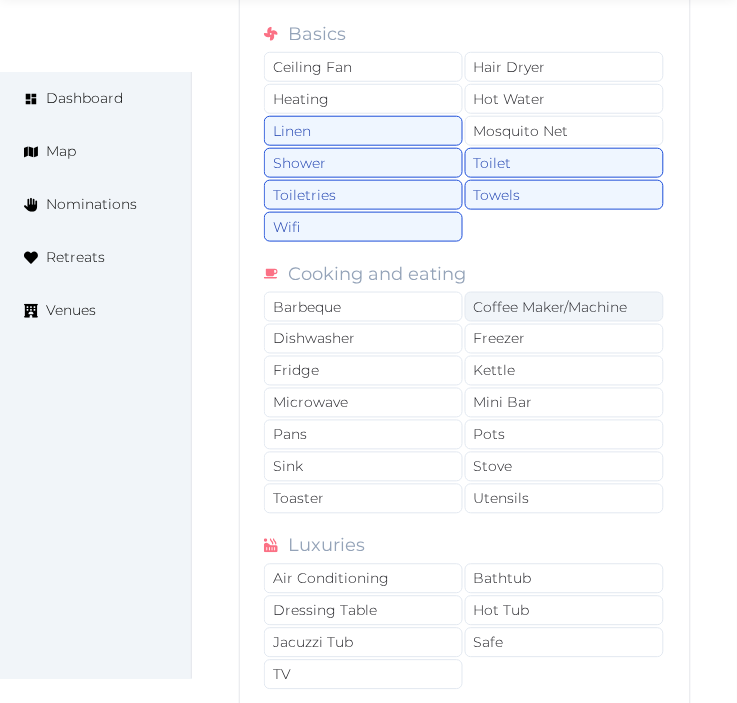 click on "Coffee Maker/Machine" at bounding box center (564, 307) 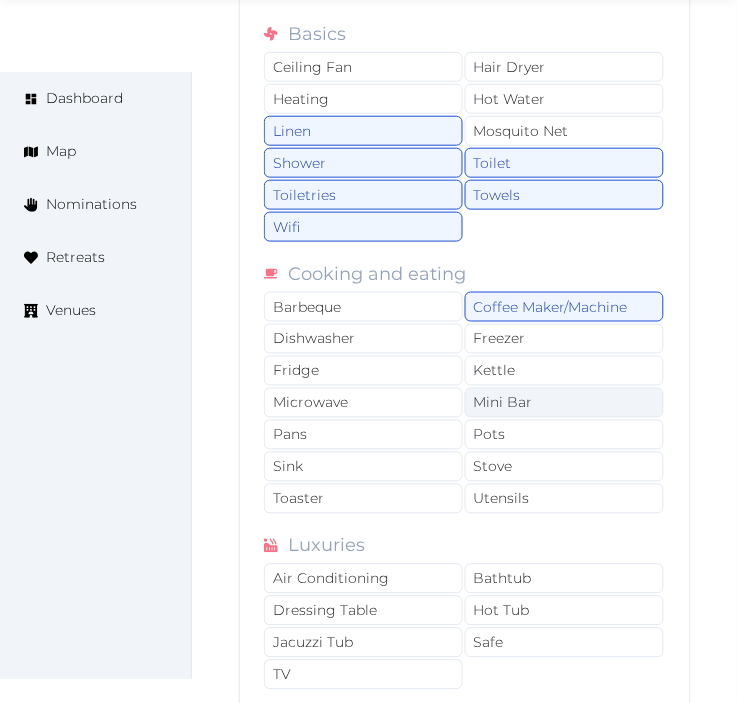 click on "Mini Bar" at bounding box center [564, 403] 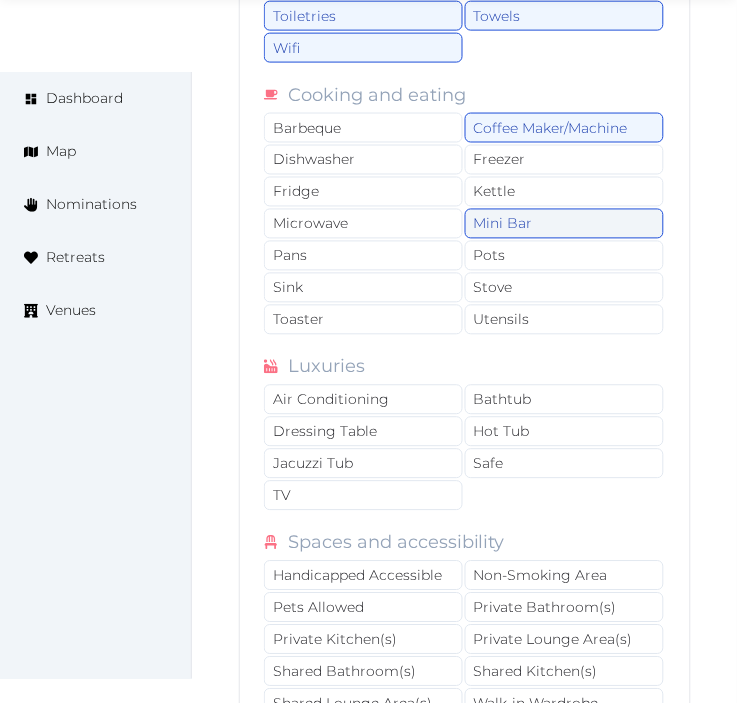 scroll, scrollTop: 4167, scrollLeft: 0, axis: vertical 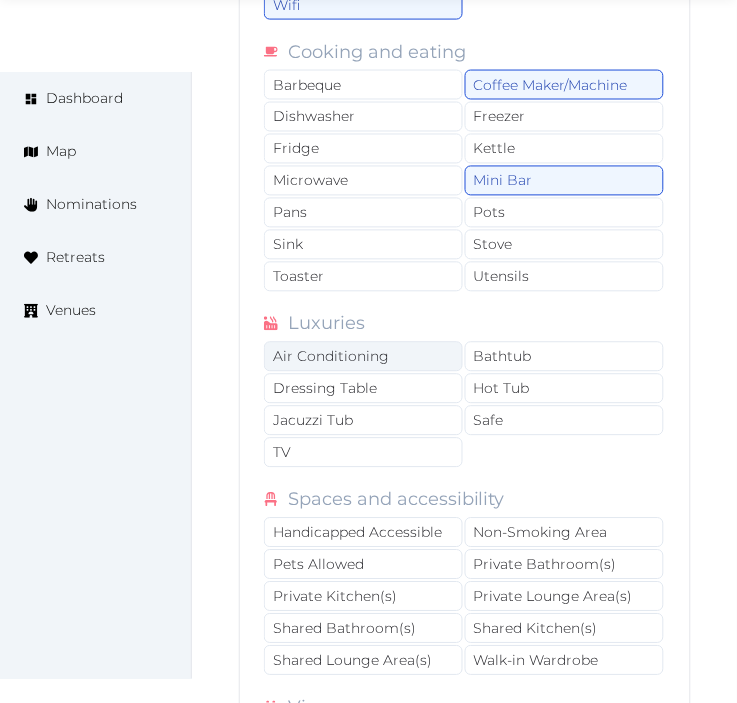 click on "Air Conditioning" at bounding box center (363, 357) 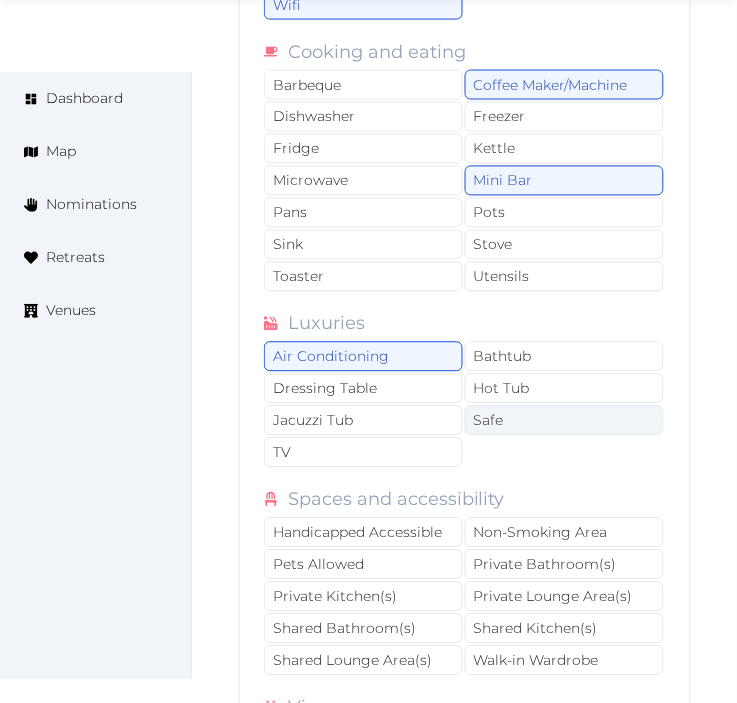 click on "Safe" at bounding box center (564, 421) 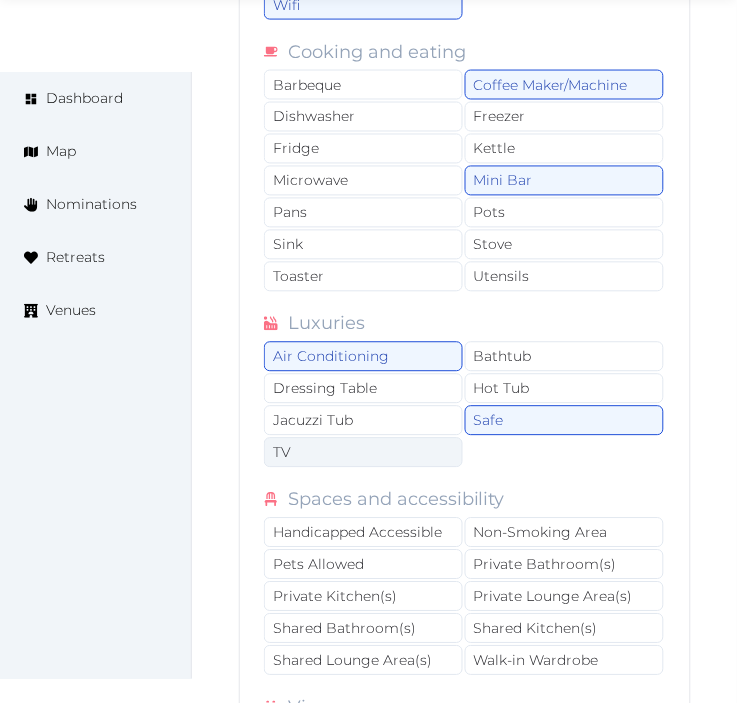 click on "TV" at bounding box center [363, 453] 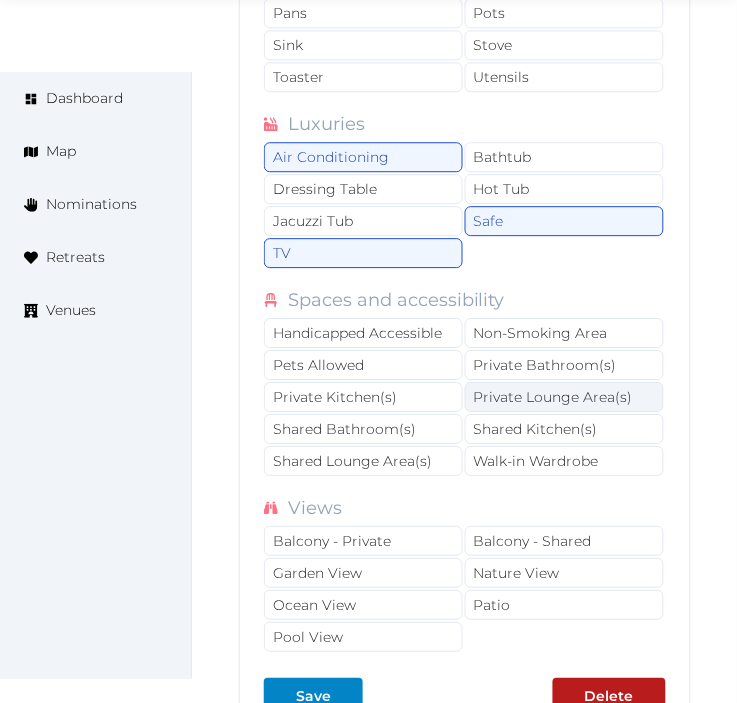scroll, scrollTop: 4390, scrollLeft: 0, axis: vertical 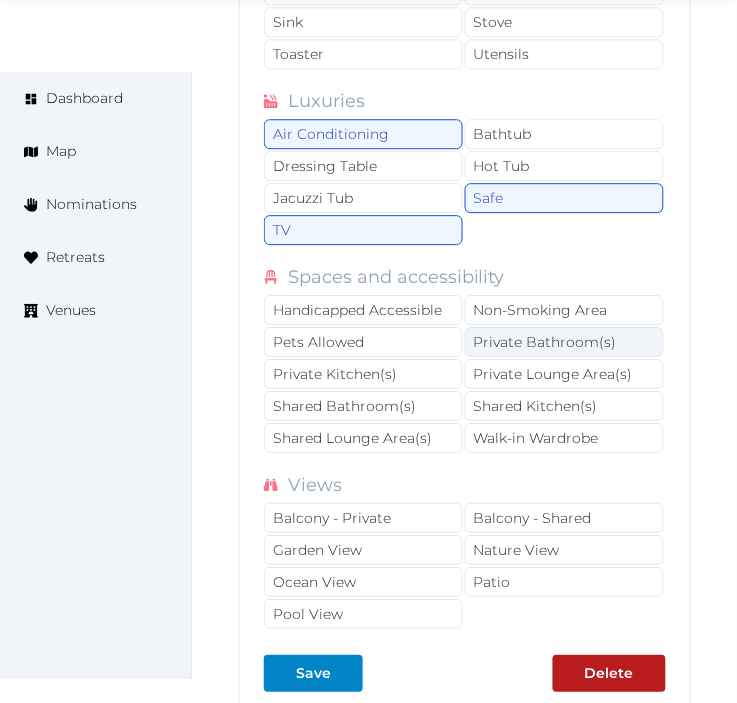 click on "Private Bathroom(s)" at bounding box center [564, 342] 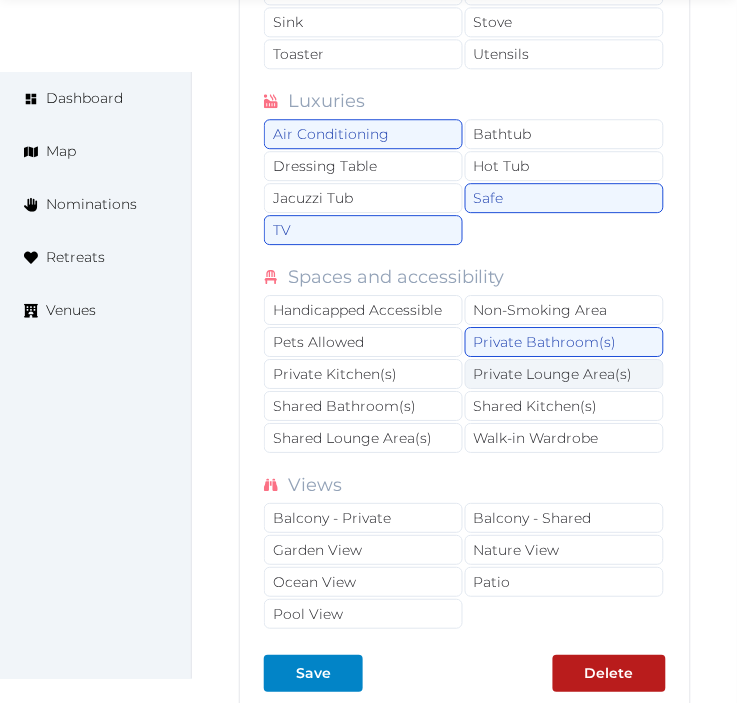 click on "Private Lounge Area(s)" at bounding box center (564, 374) 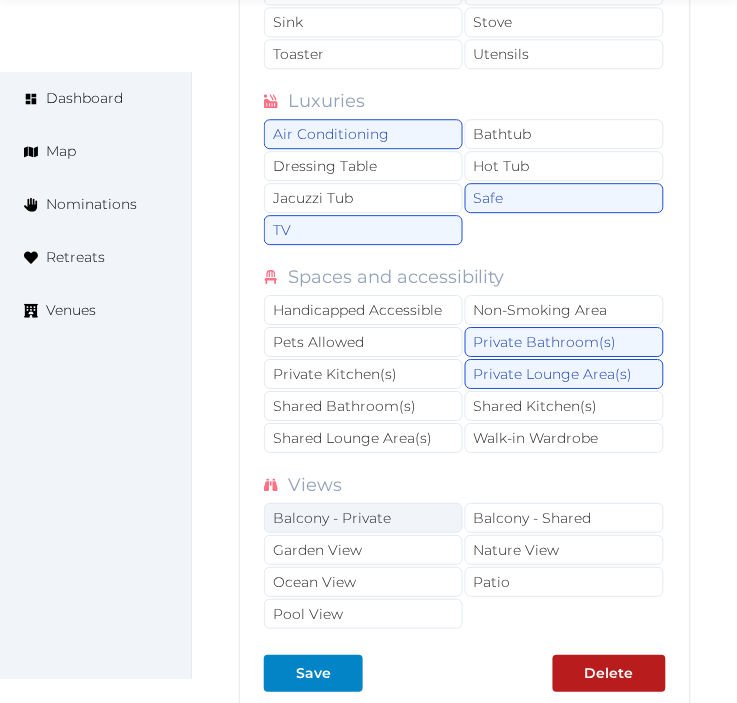click on "Balcony - Private" at bounding box center [363, 518] 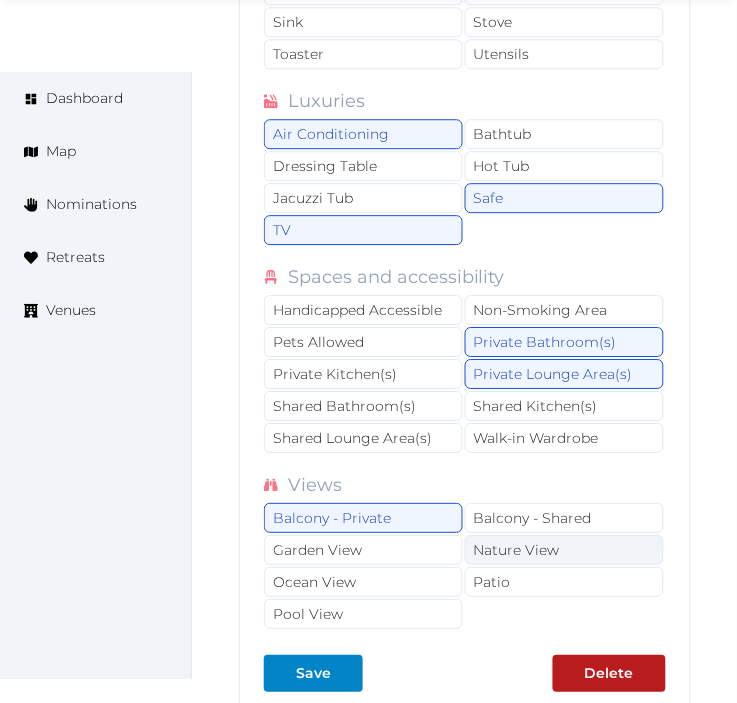 click on "Nature View" at bounding box center [564, 550] 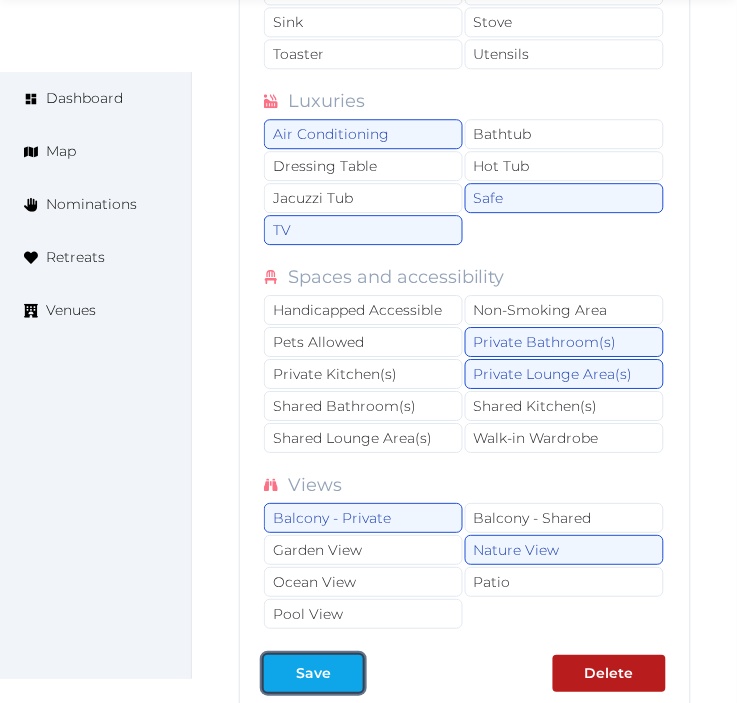 click at bounding box center (347, 673) 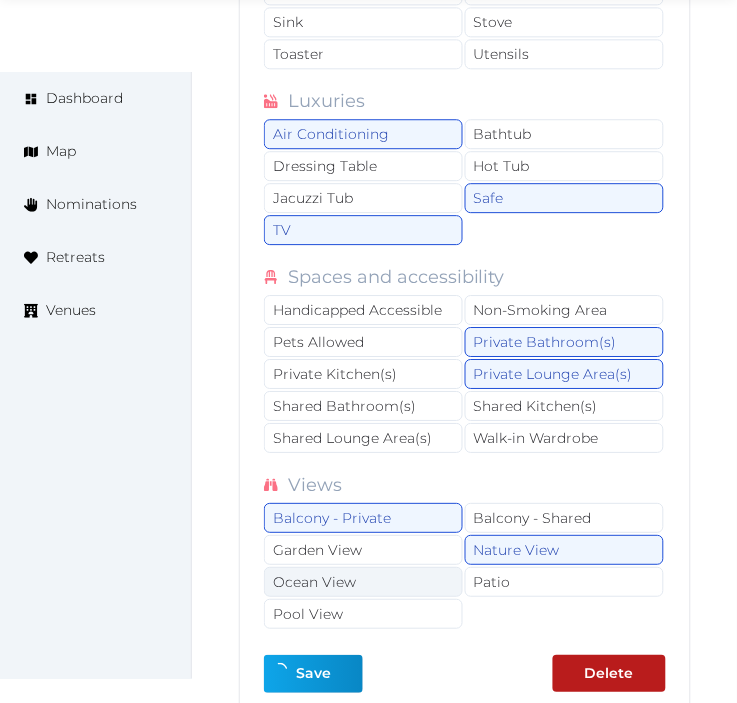 type on "*" 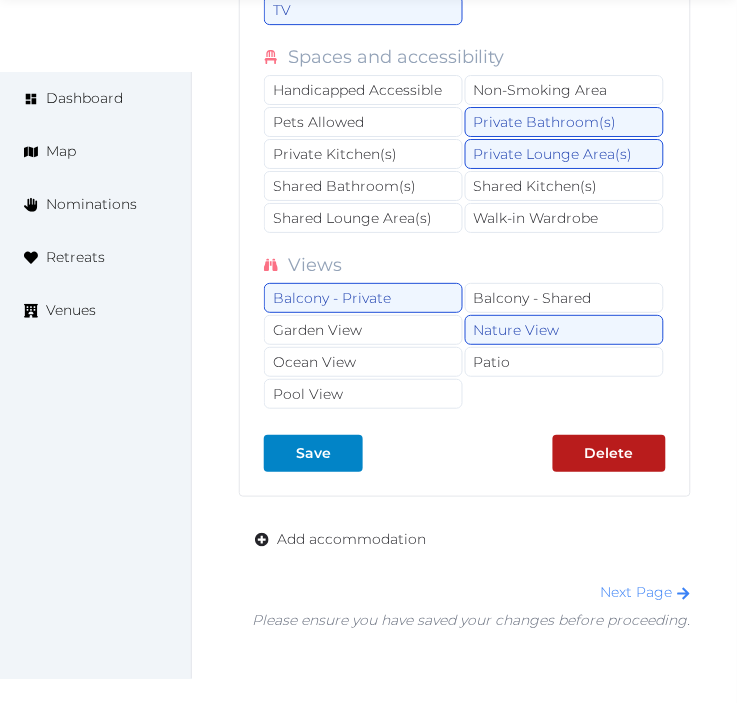 scroll, scrollTop: 4612, scrollLeft: 0, axis: vertical 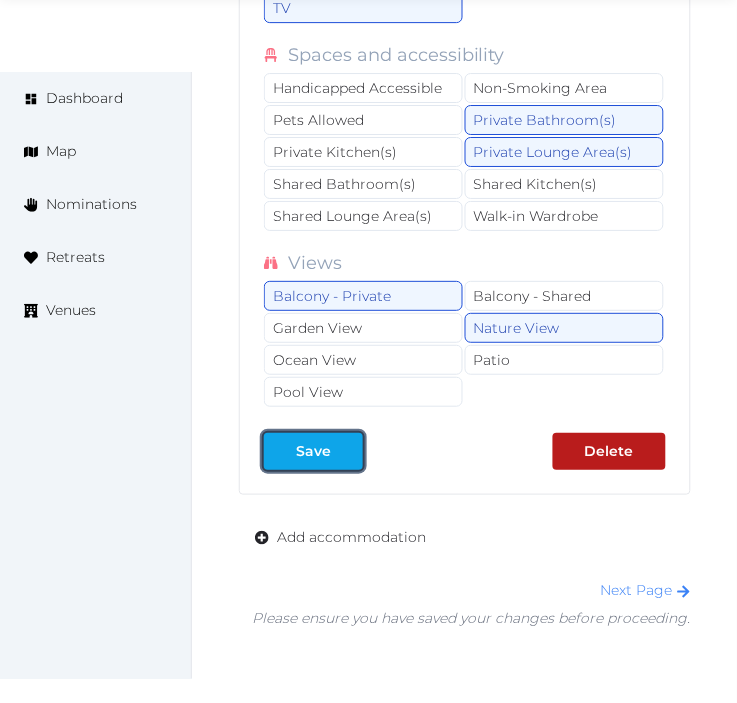click at bounding box center (347, 451) 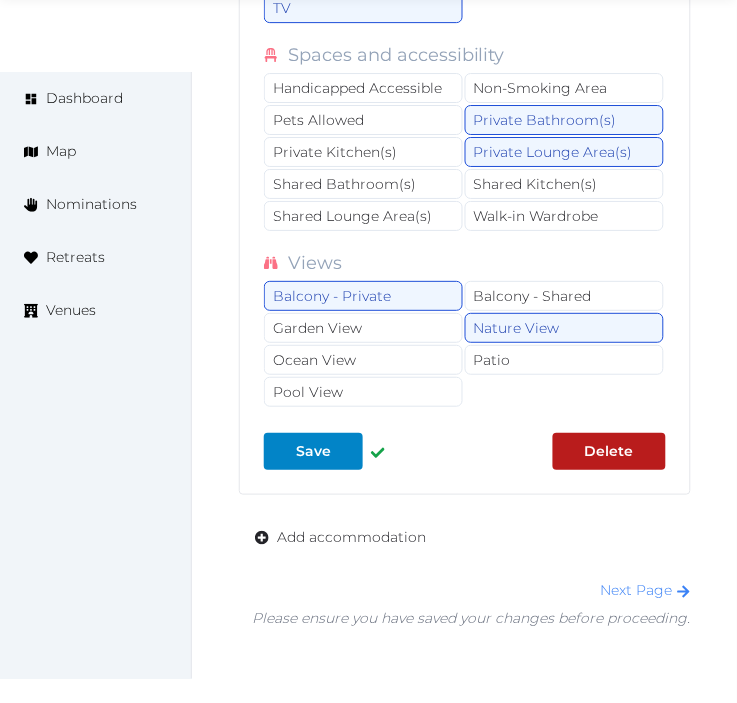 click on "**********" at bounding box center (465, -1130) 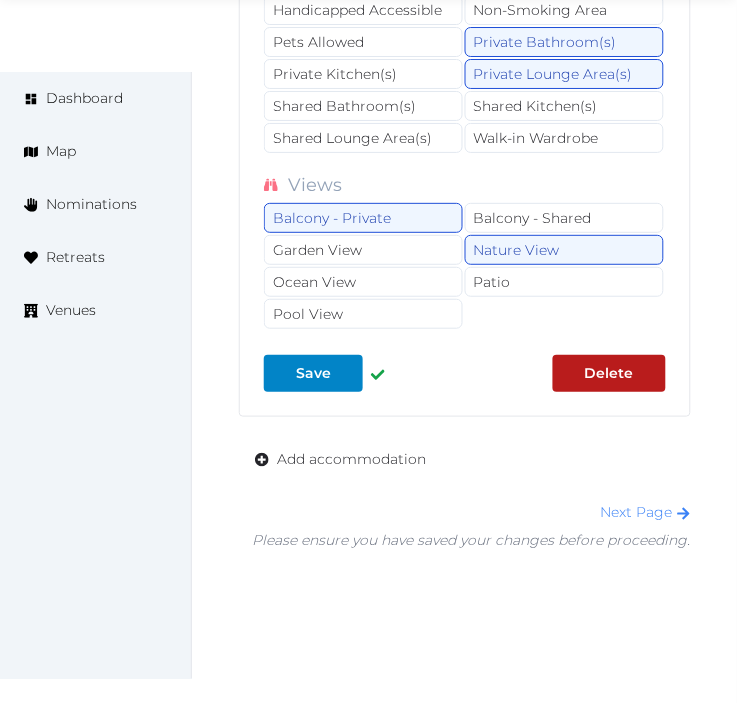 scroll, scrollTop: 4772, scrollLeft: 0, axis: vertical 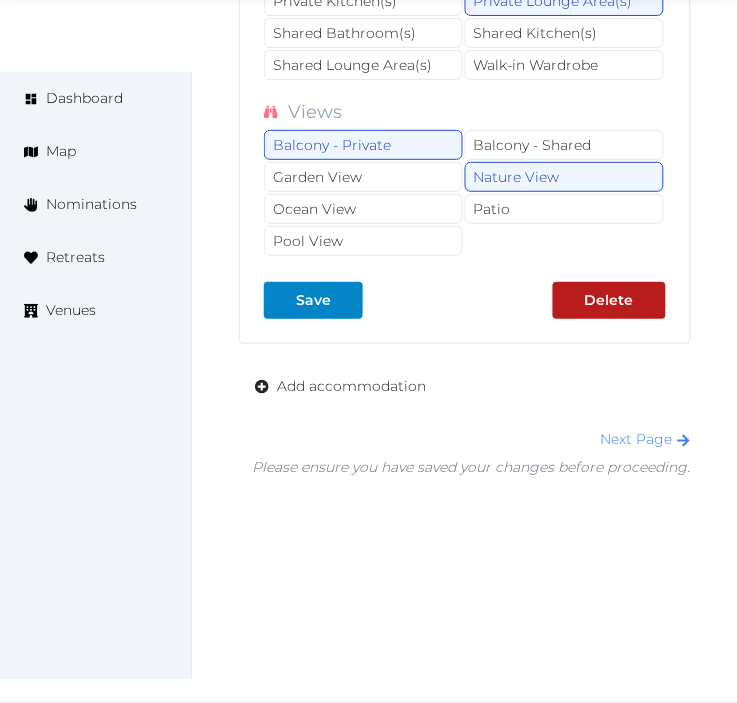 click on "Next Page" at bounding box center [472, 439] 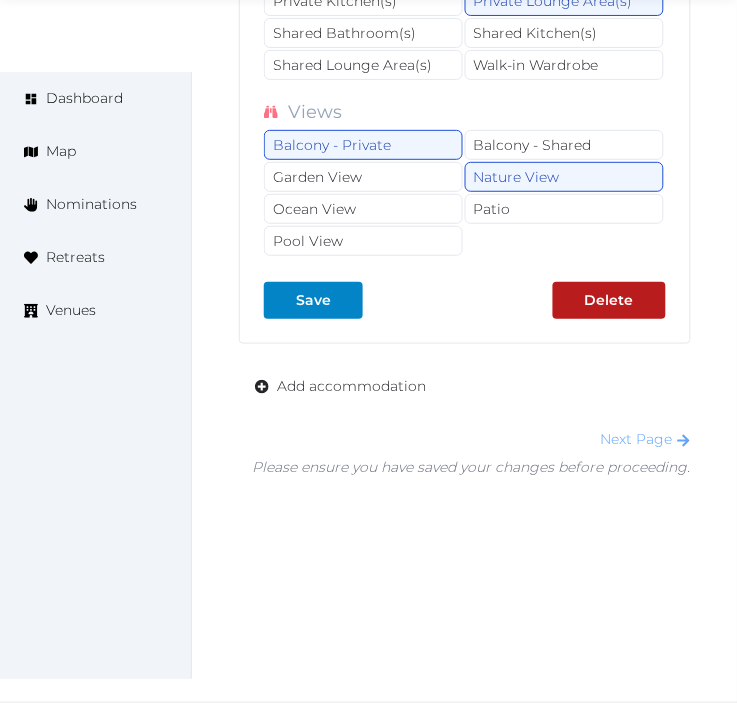 click on "Next Page" at bounding box center [646, 439] 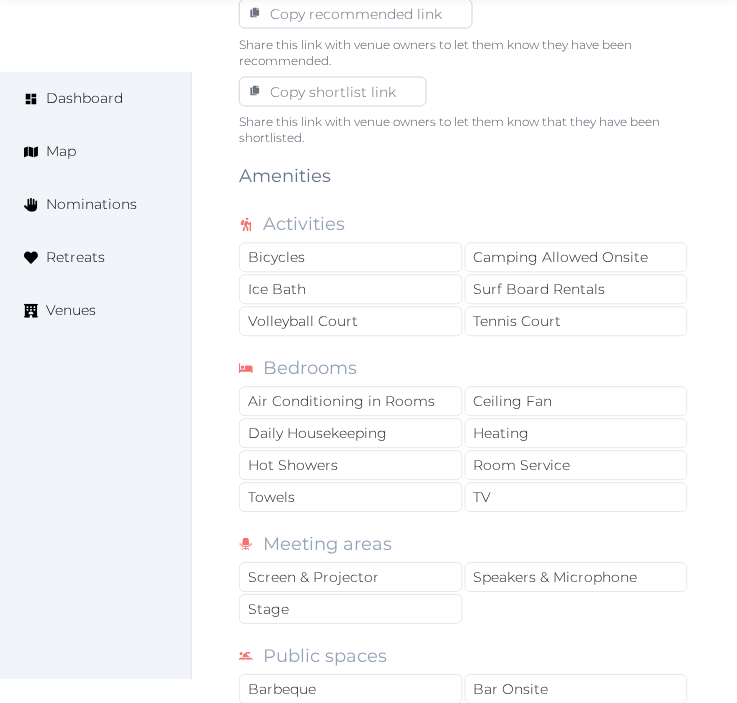 scroll, scrollTop: 1333, scrollLeft: 0, axis: vertical 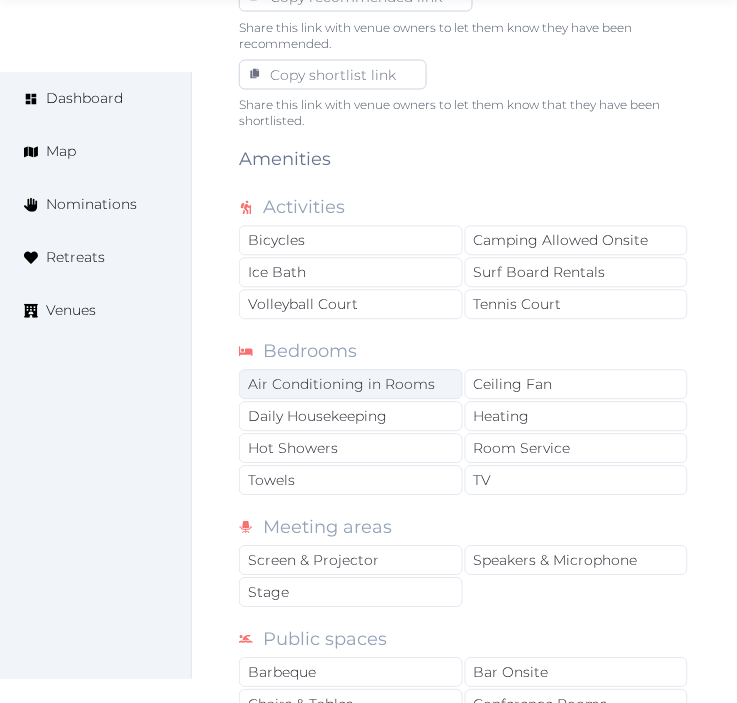 click on "Air Conditioning in Rooms" at bounding box center (351, 385) 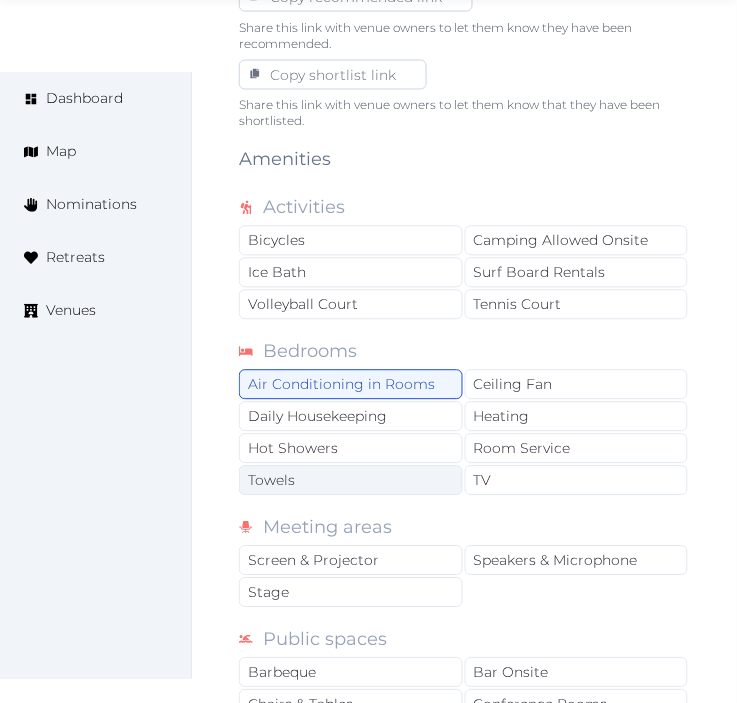 click on "Towels" at bounding box center (351, 481) 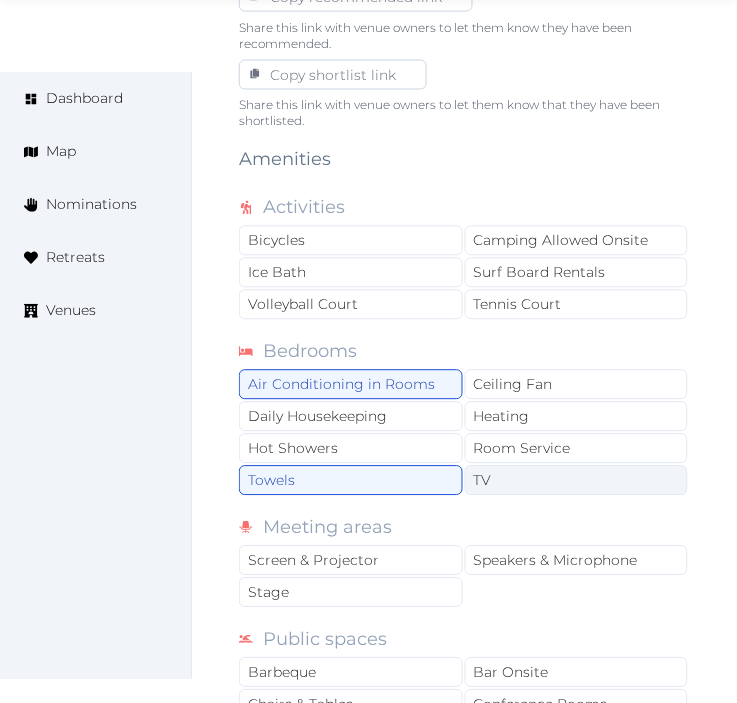 click on "TV" at bounding box center [577, 481] 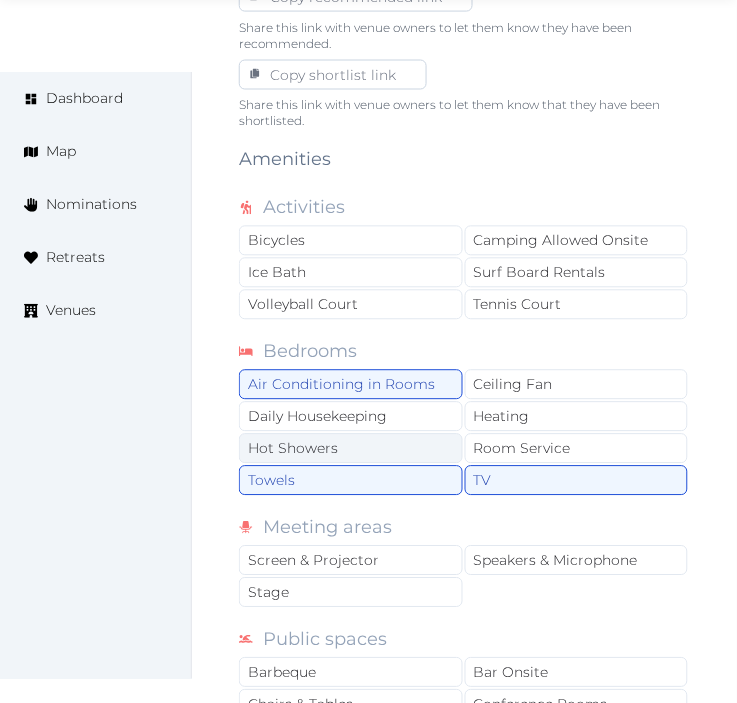 click on "Hot Showers" at bounding box center [351, 449] 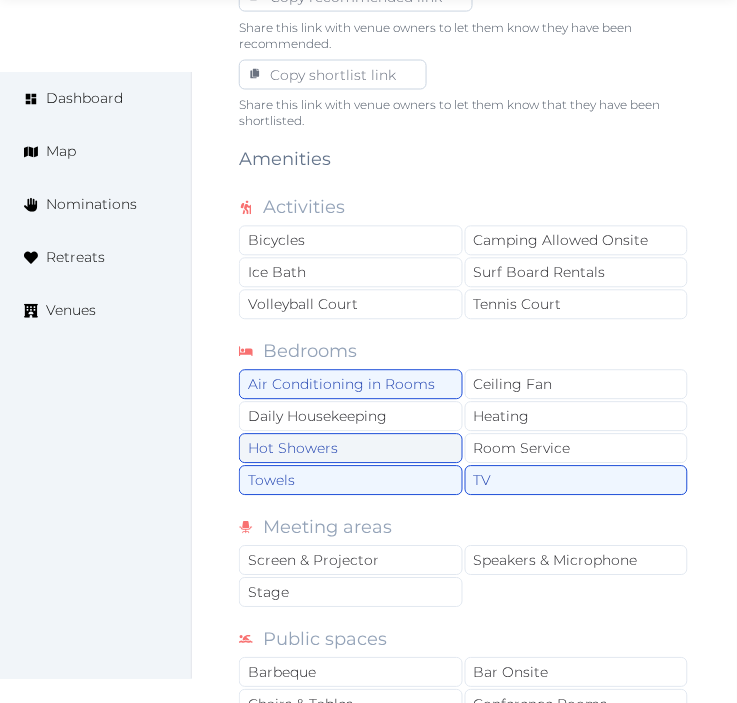 drag, startPoint x: 368, startPoint y: 413, endPoint x: 437, endPoint y: 440, distance: 74.094536 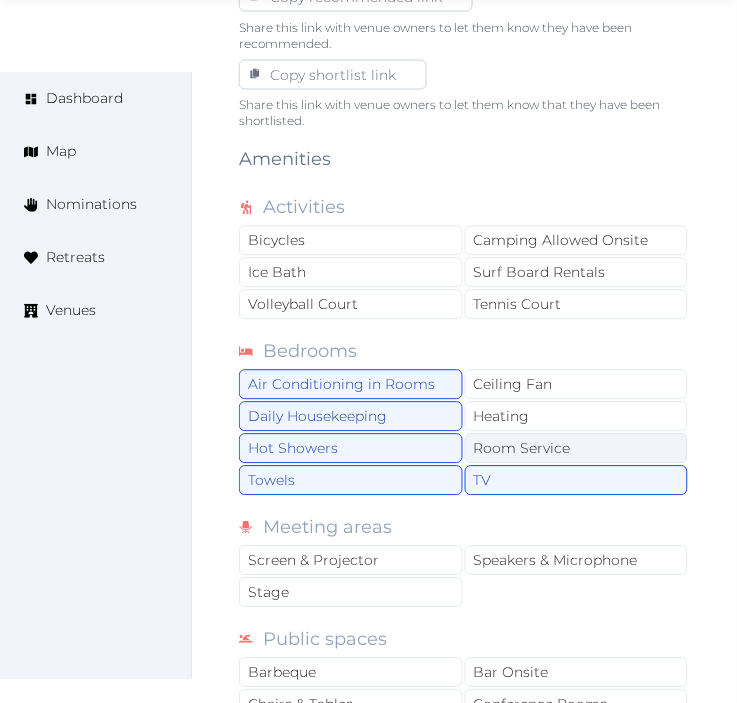 click on "Room Service" at bounding box center [577, 449] 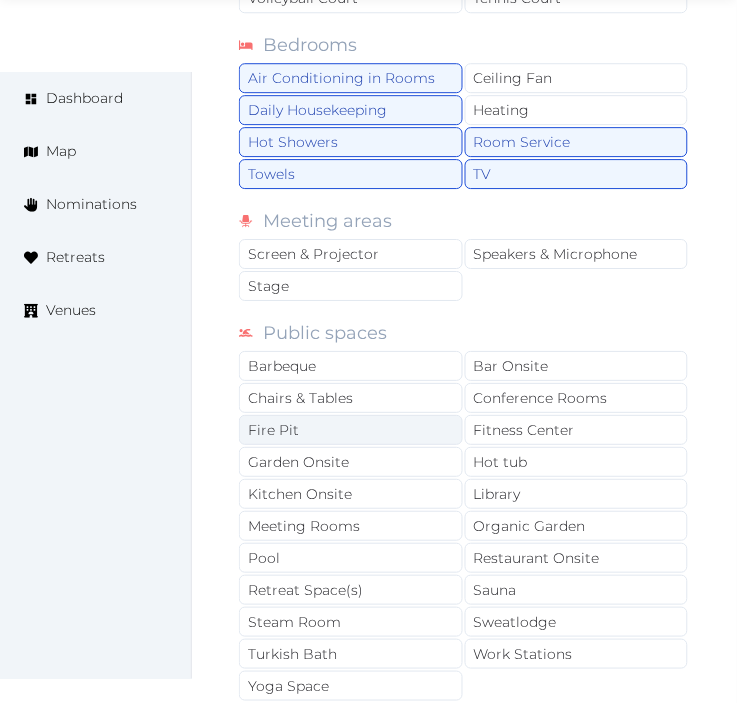 scroll, scrollTop: 1666, scrollLeft: 0, axis: vertical 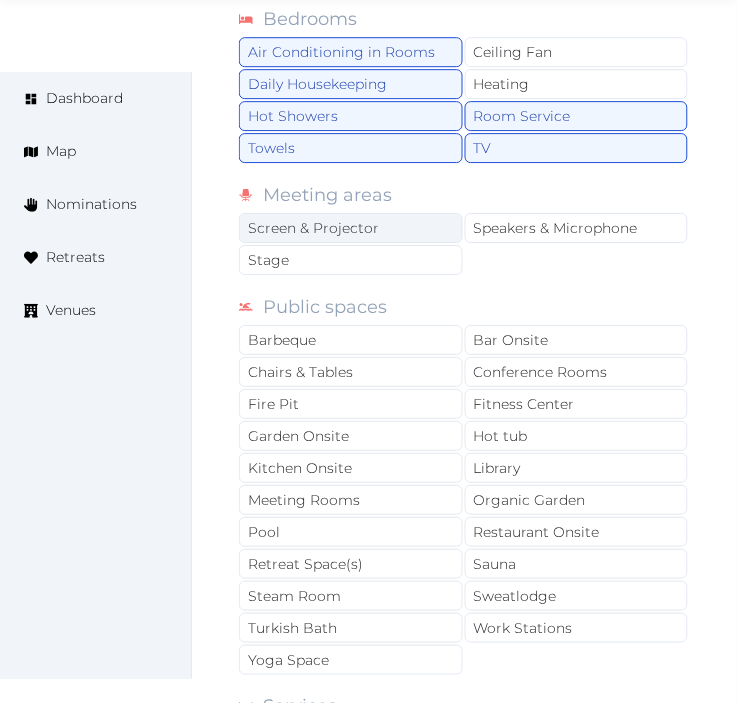 click on "Screen & Projector" at bounding box center (351, 228) 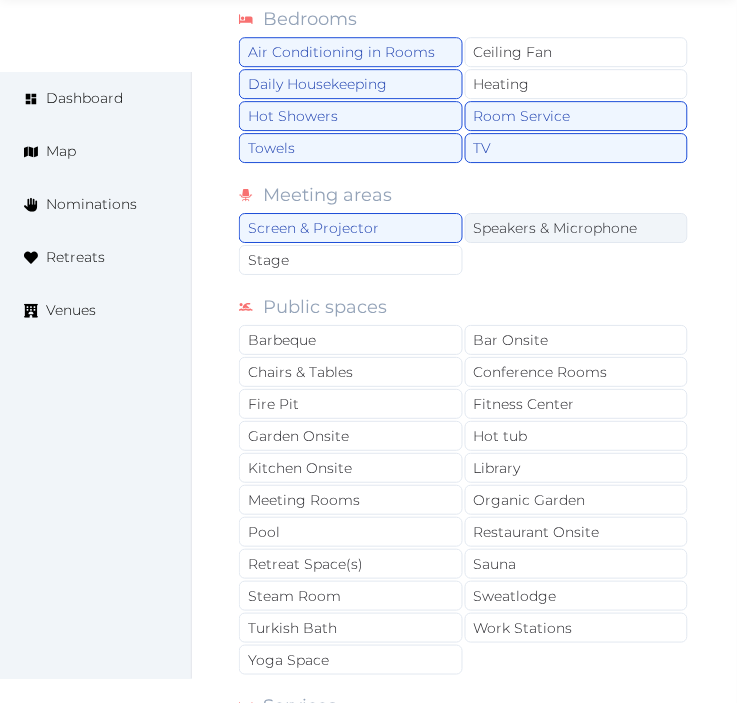 click on "Speakers & Microphone" at bounding box center [577, 228] 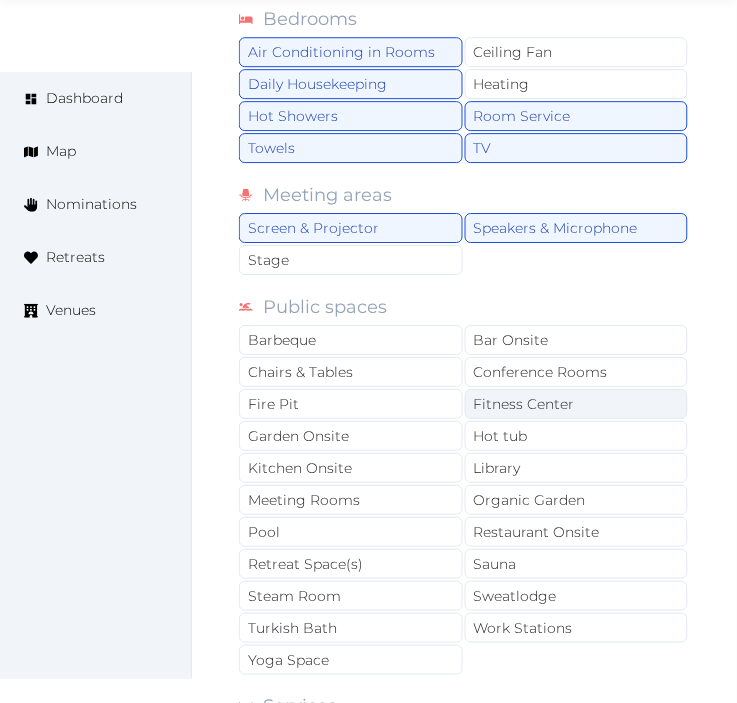 click on "Fitness Center" at bounding box center [577, 404] 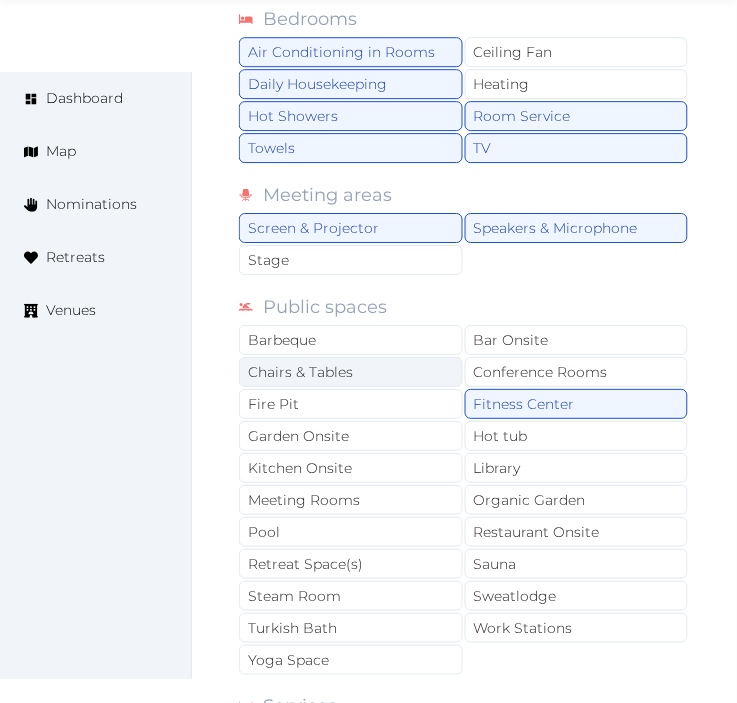 click on "Chairs & Tables" at bounding box center (351, 372) 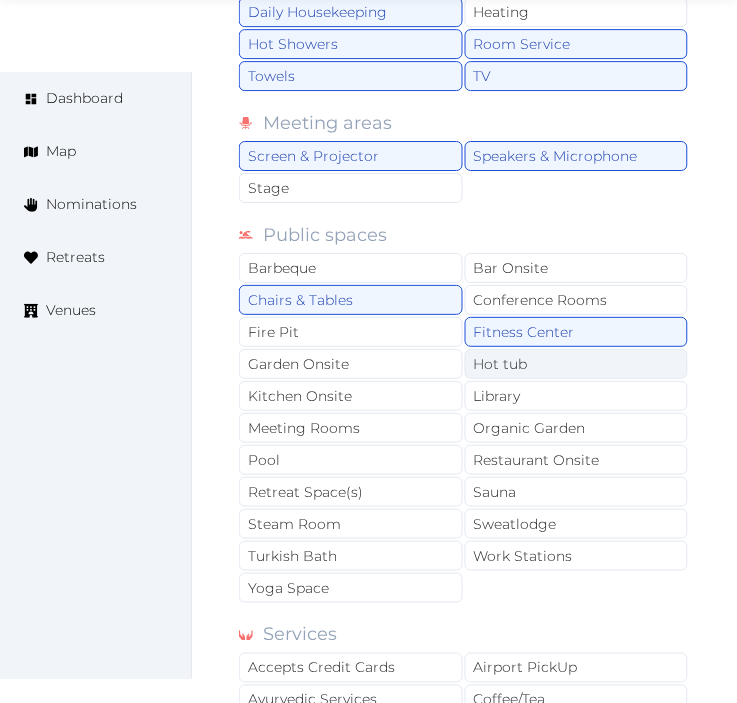 scroll, scrollTop: 1777, scrollLeft: 0, axis: vertical 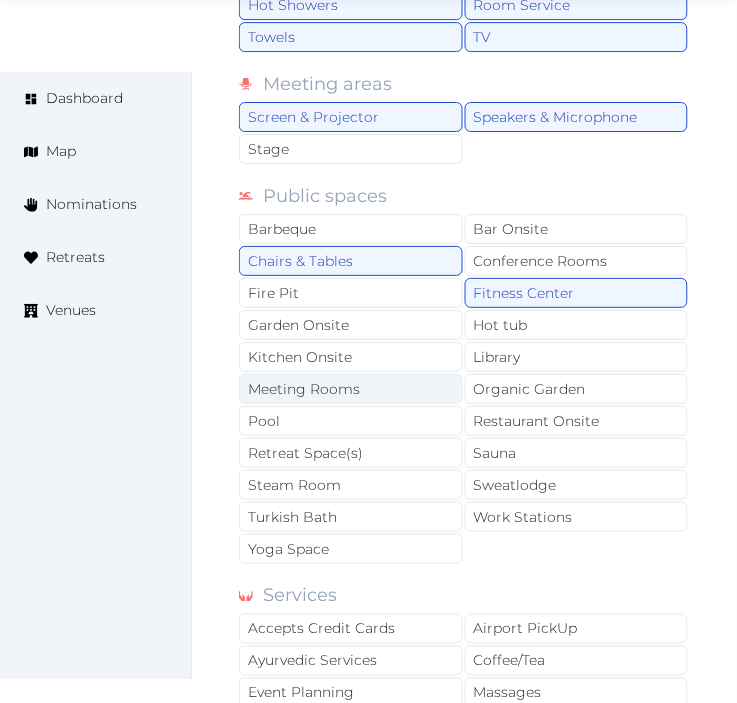 click on "Meeting Rooms" at bounding box center (351, 389) 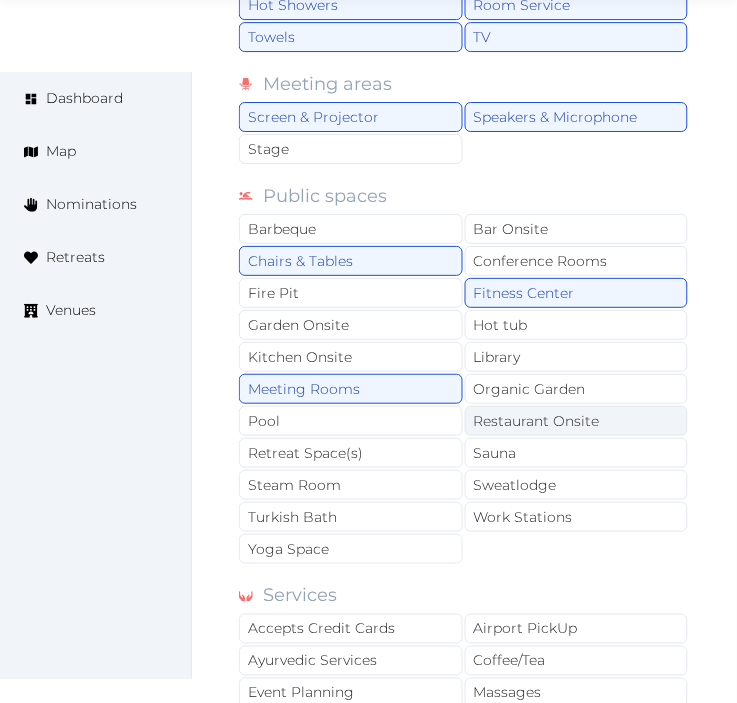 click on "Restaurant Onsite" at bounding box center (577, 421) 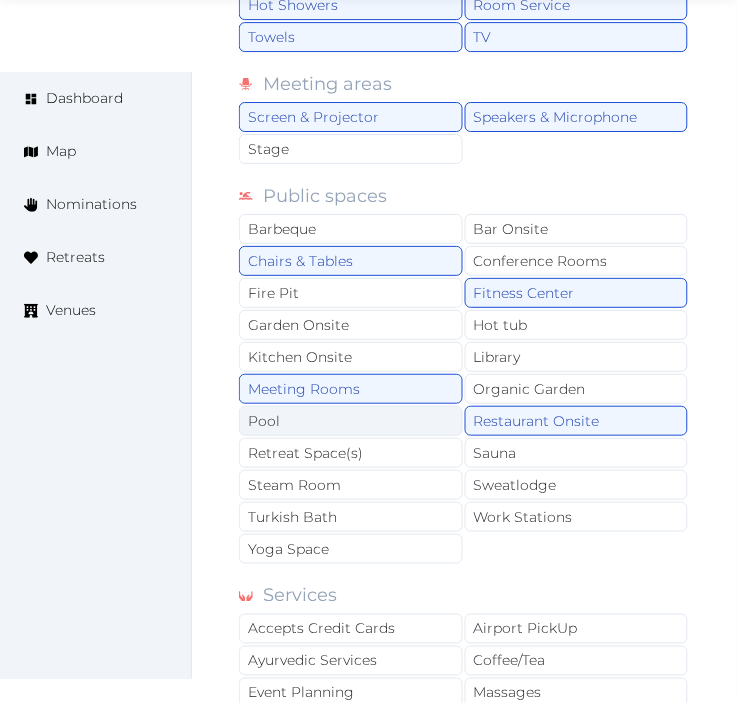 click on "Pool" at bounding box center (351, 421) 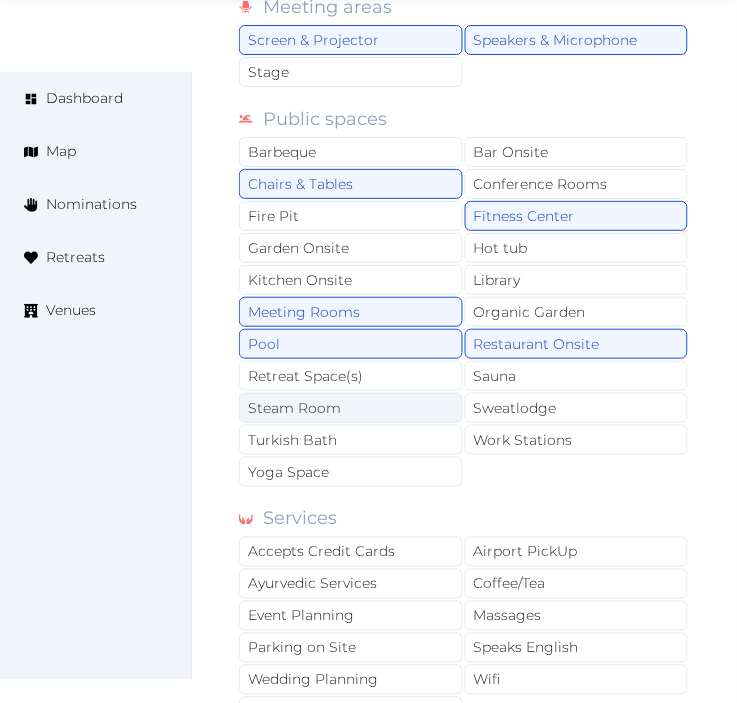 scroll, scrollTop: 1888, scrollLeft: 0, axis: vertical 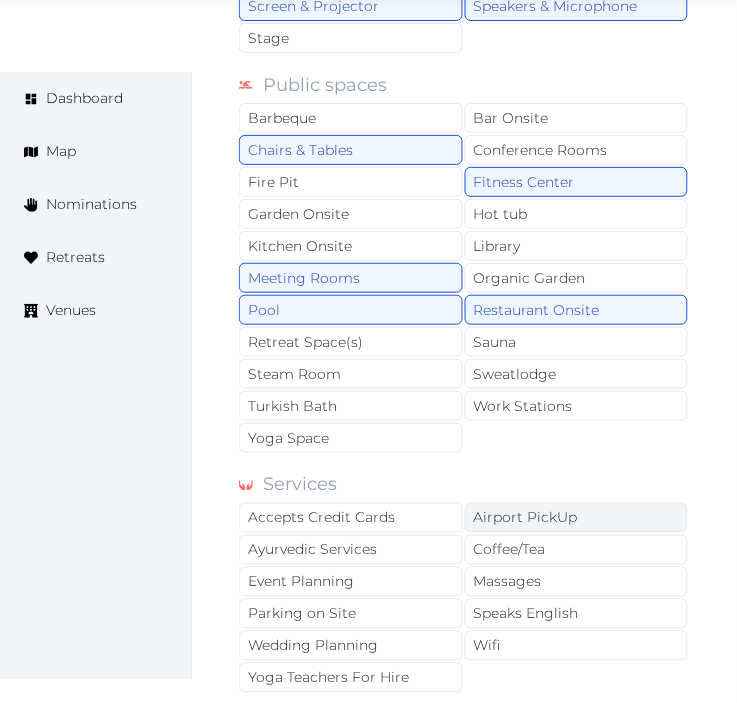 drag, startPoint x: 382, startPoint y: 520, endPoint x: 478, endPoint y: 535, distance: 97.16481 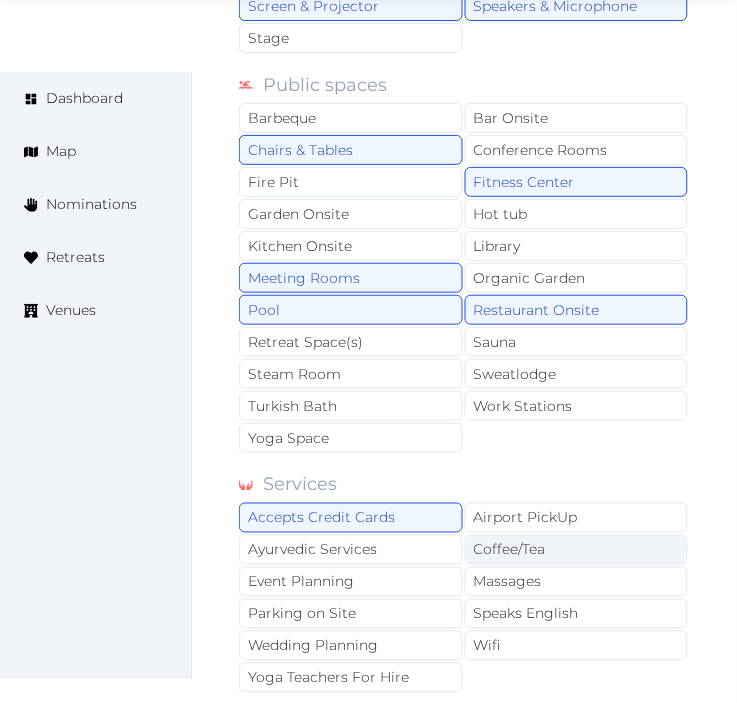click on "Coffee/Tea" at bounding box center (577, 550) 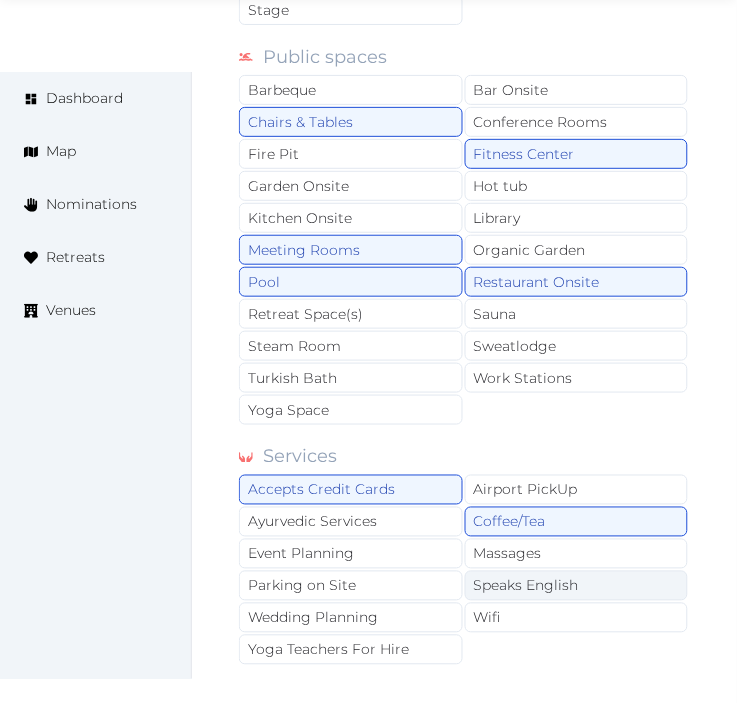 scroll, scrollTop: 2000, scrollLeft: 0, axis: vertical 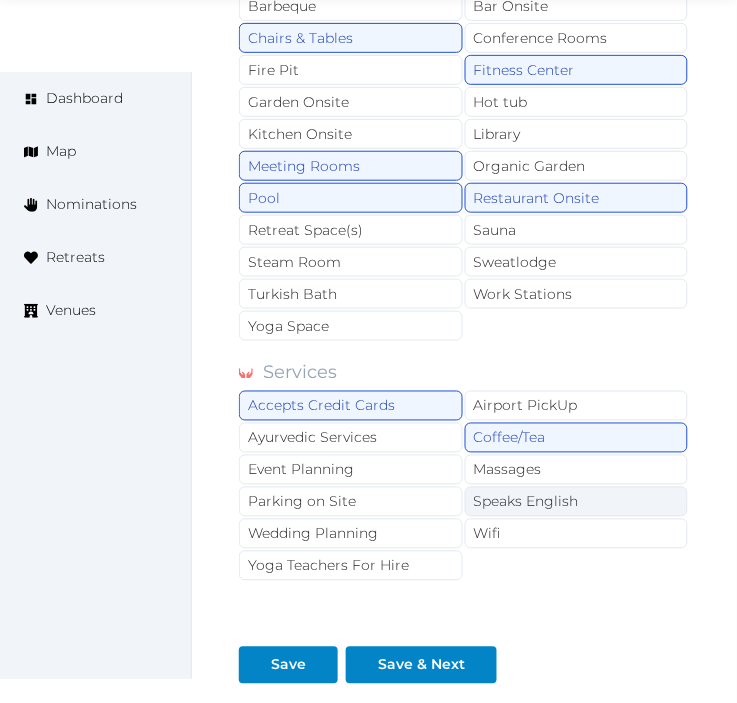 click on "Speaks English" at bounding box center [577, 502] 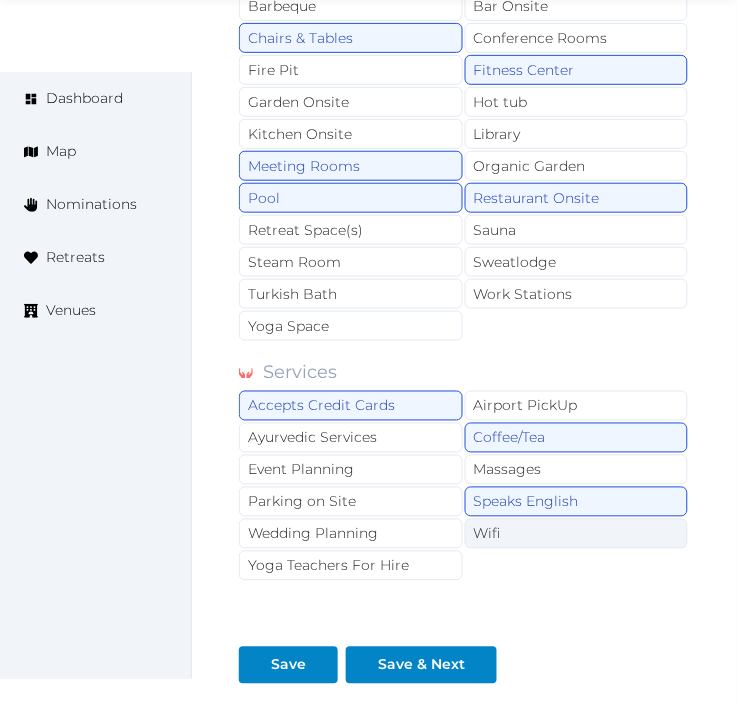 click on "Wifi" at bounding box center [577, 534] 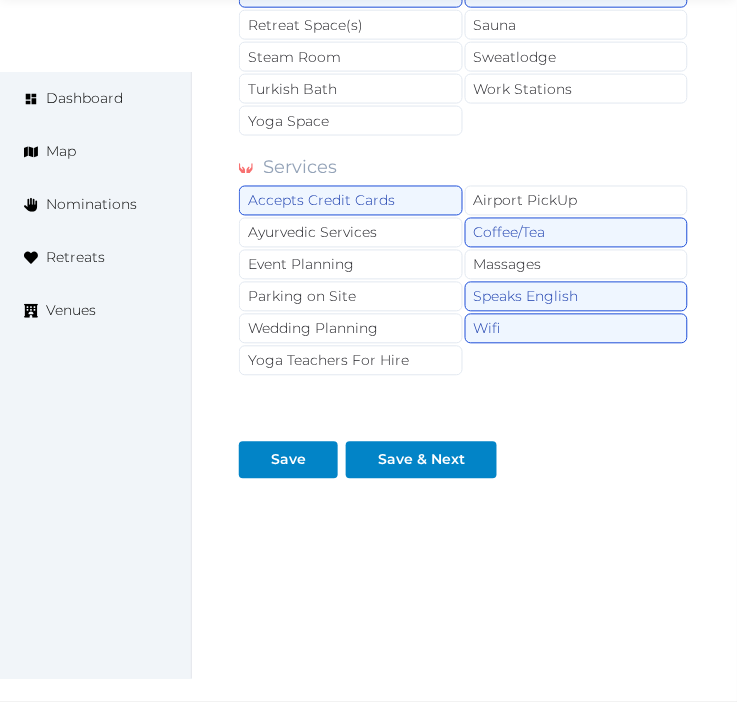 scroll, scrollTop: 2210, scrollLeft: 0, axis: vertical 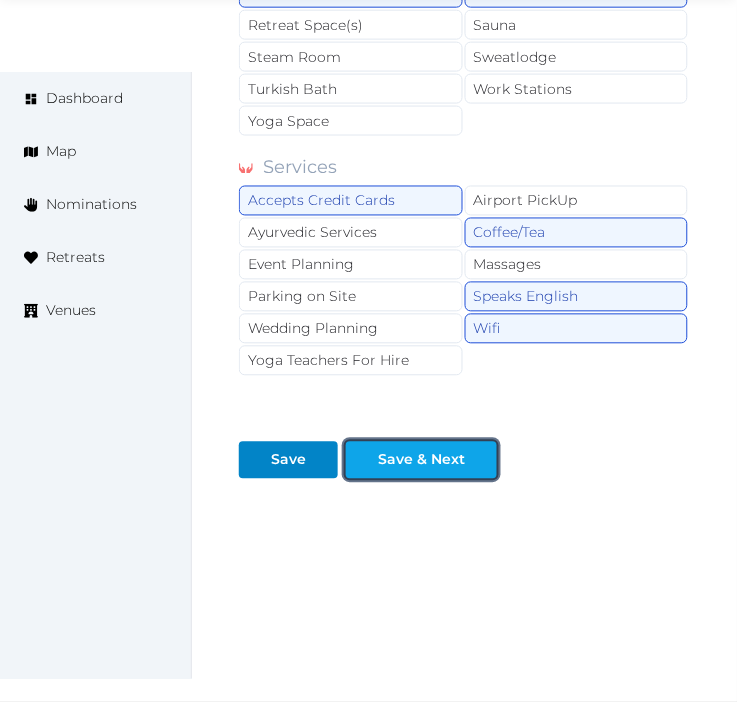 click on "Save & Next" at bounding box center [421, 460] 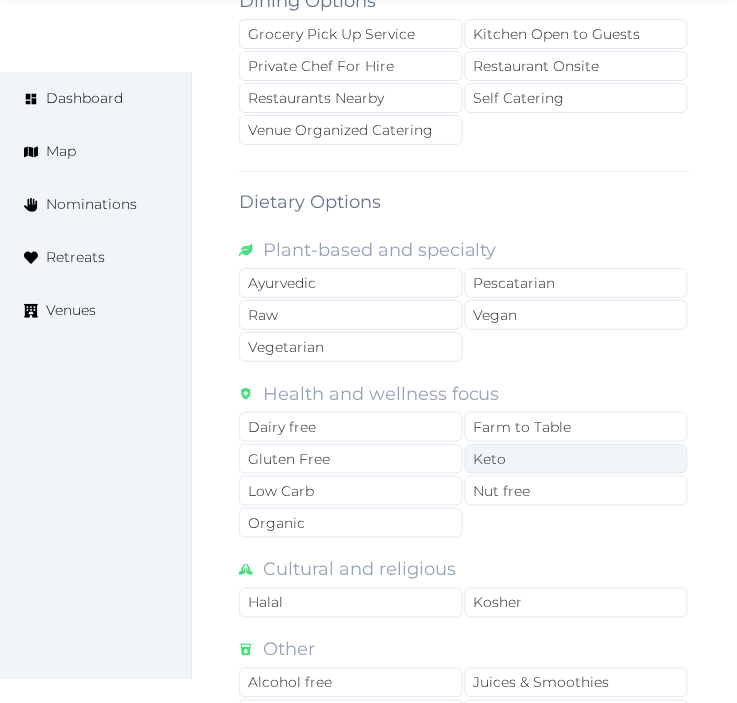 scroll, scrollTop: 1493, scrollLeft: 0, axis: vertical 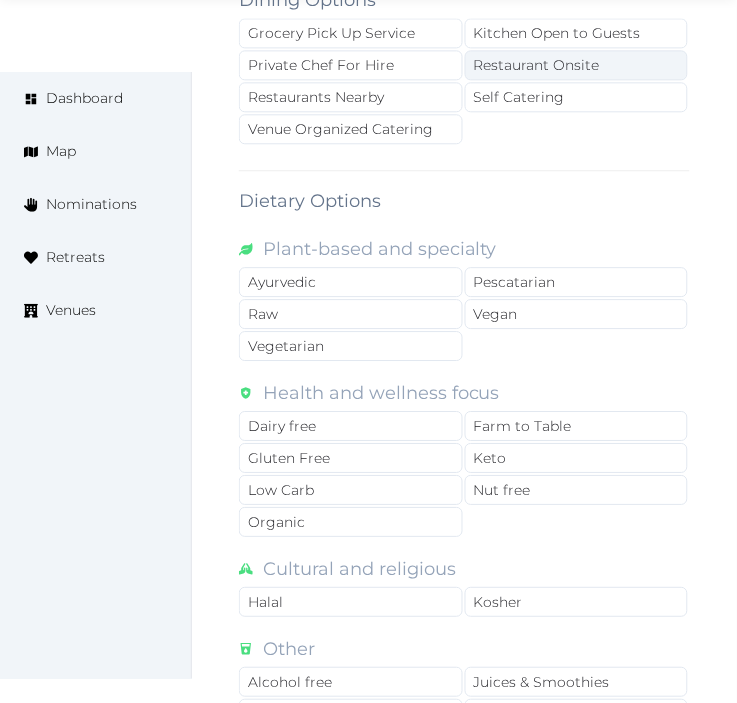 click on "Restaurant Onsite" at bounding box center [577, 65] 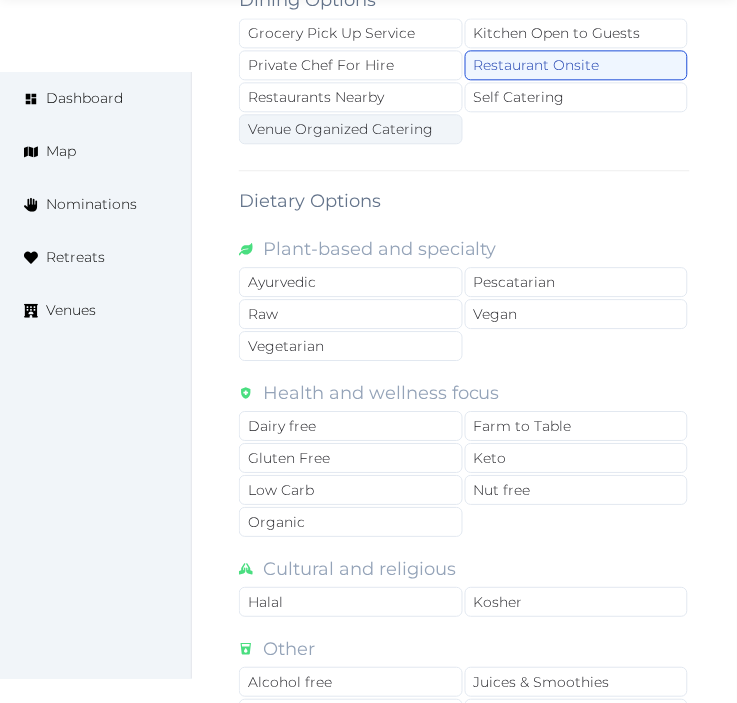 click on "Venue Organized Catering" at bounding box center (351, 129) 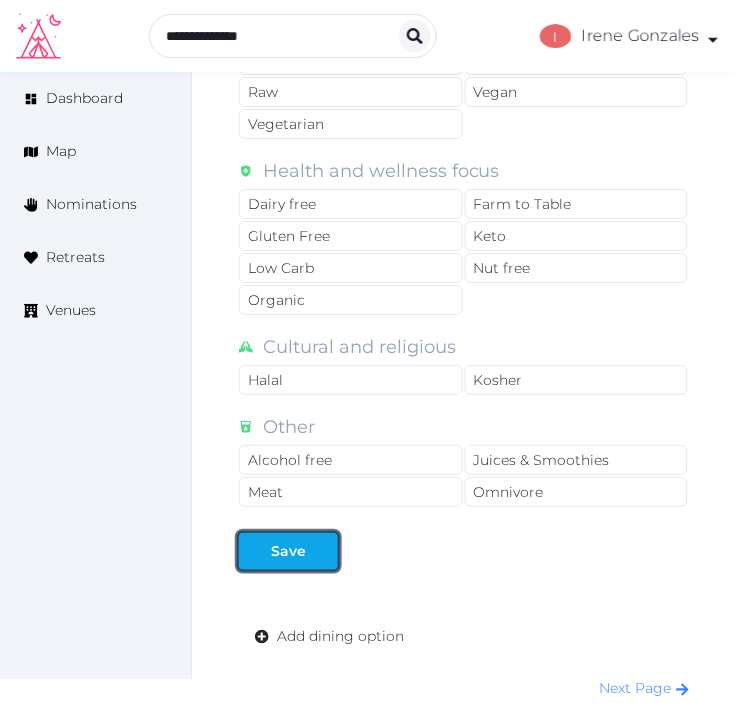 click at bounding box center [322, 551] 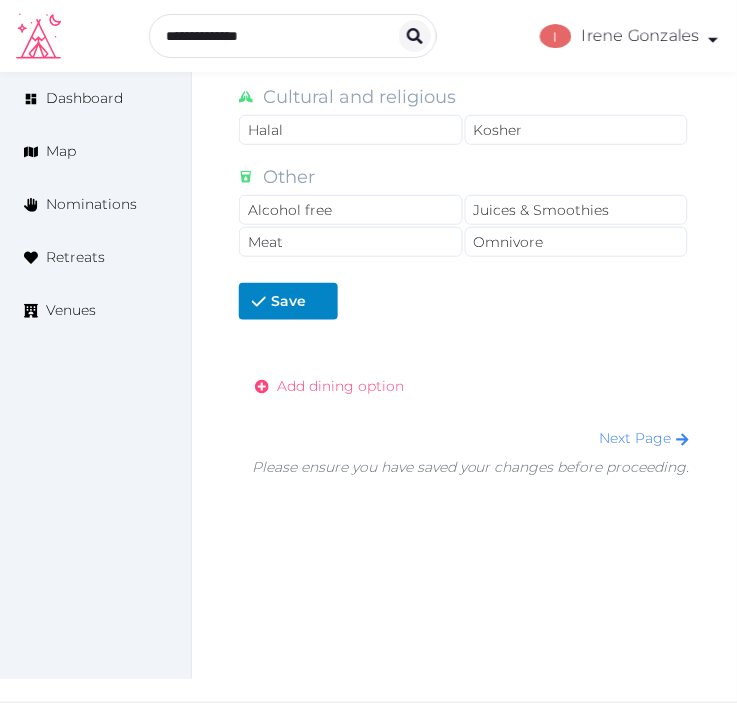 click on "Add dining option" at bounding box center [340, 386] 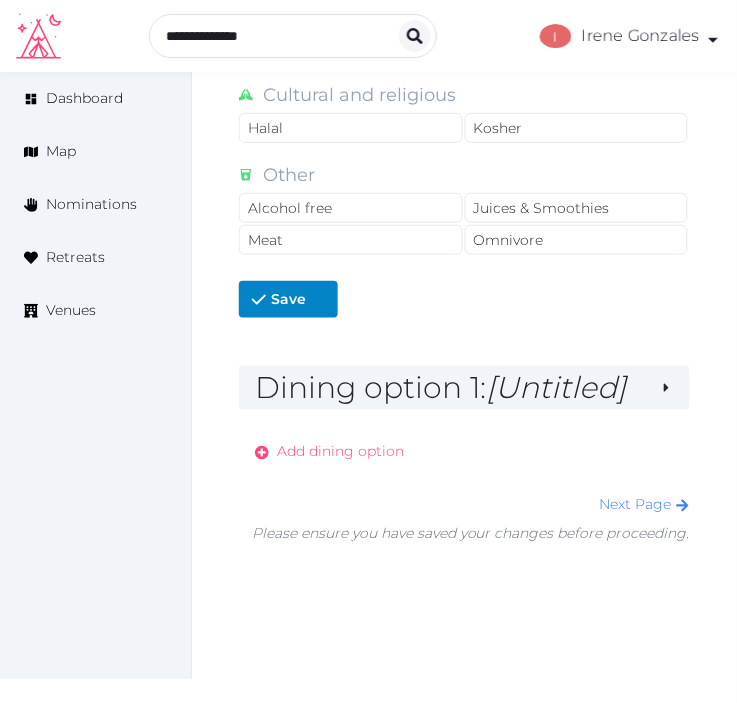 scroll, scrollTop: 1970, scrollLeft: 0, axis: vertical 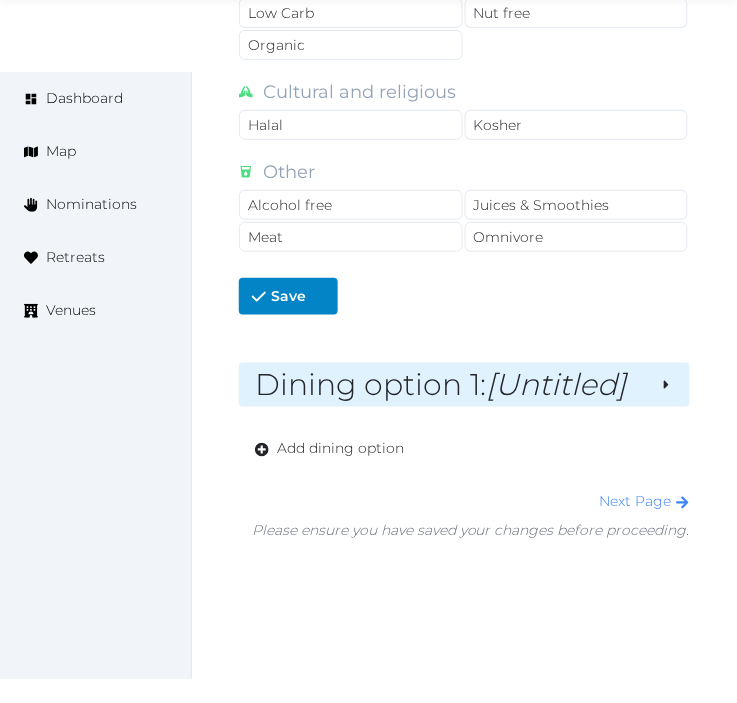 click on "Dining option 1 :  [Untitled]" at bounding box center (449, 385) 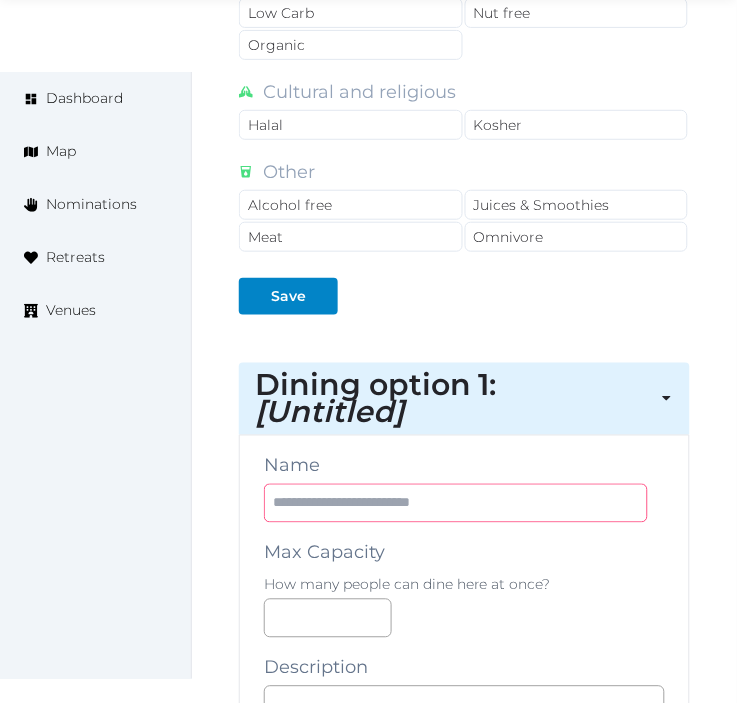 click at bounding box center [456, 503] 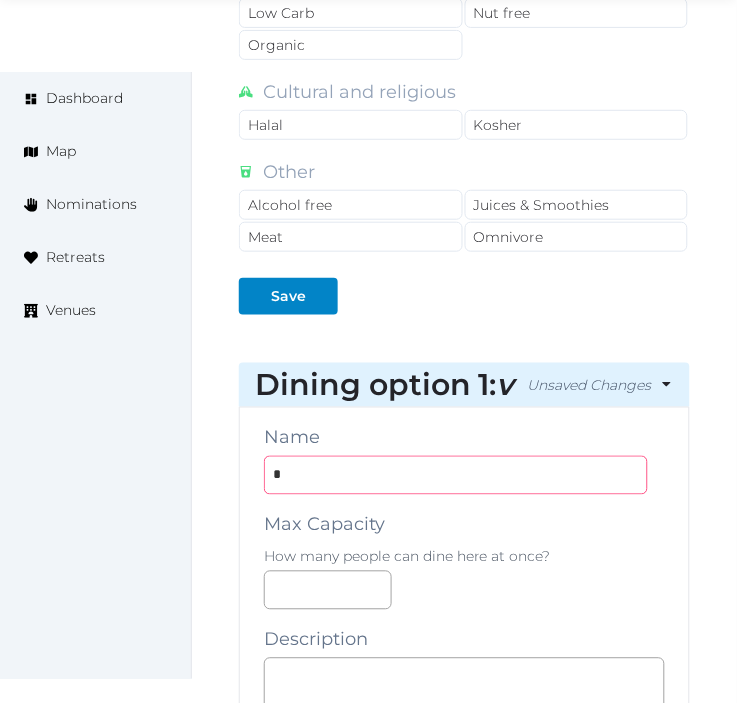 drag, startPoint x: 543, startPoint y: 508, endPoint x: 188, endPoint y: 503, distance: 355.03522 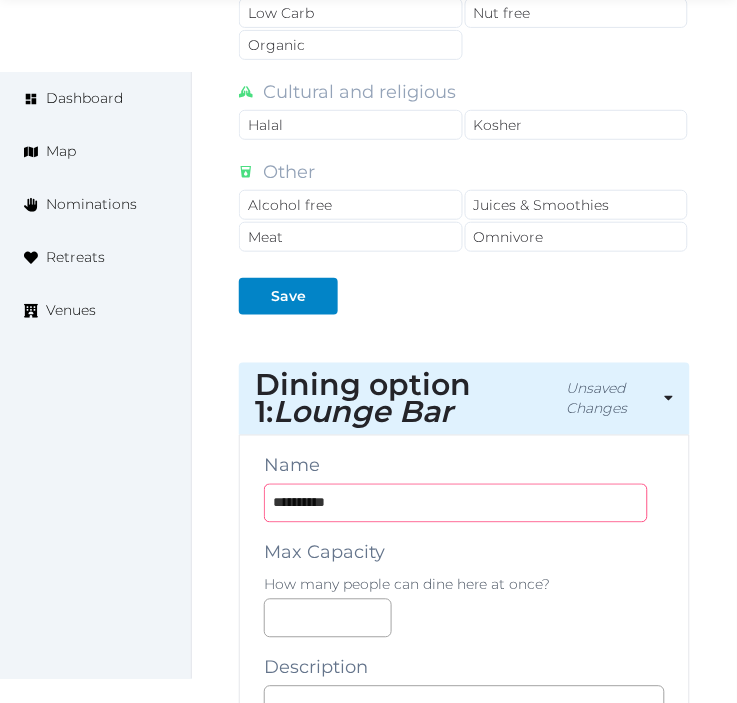 type on "**********" 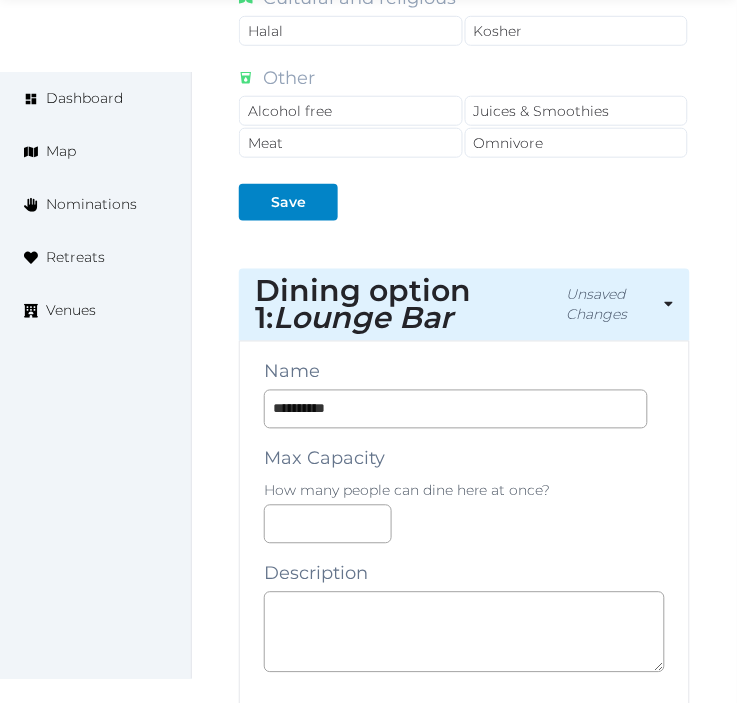 scroll, scrollTop: 2192, scrollLeft: 0, axis: vertical 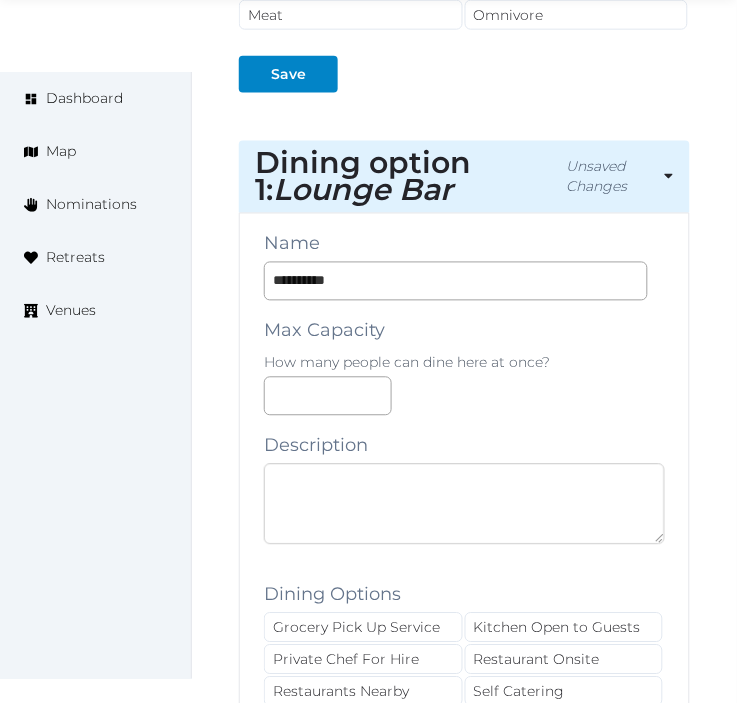 click at bounding box center [464, 504] 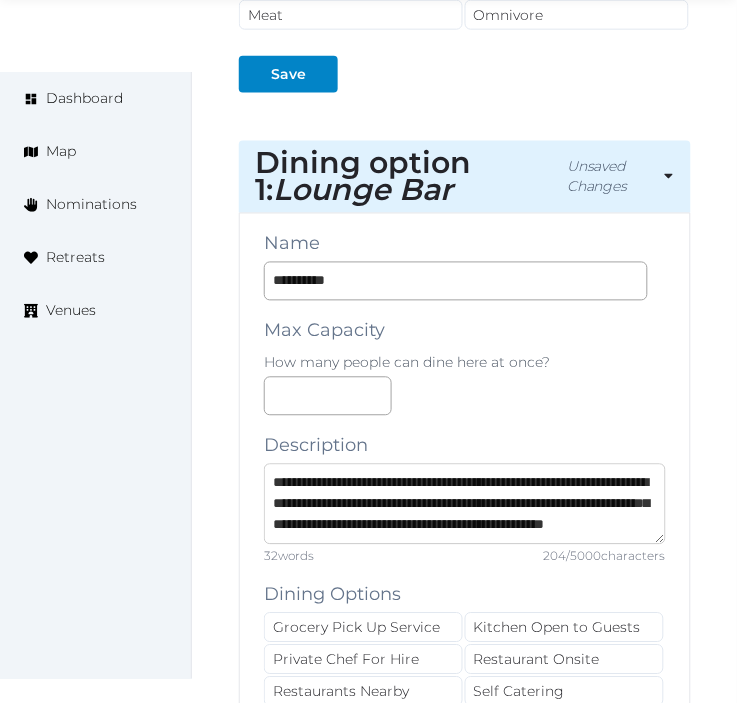 scroll, scrollTop: 10, scrollLeft: 0, axis: vertical 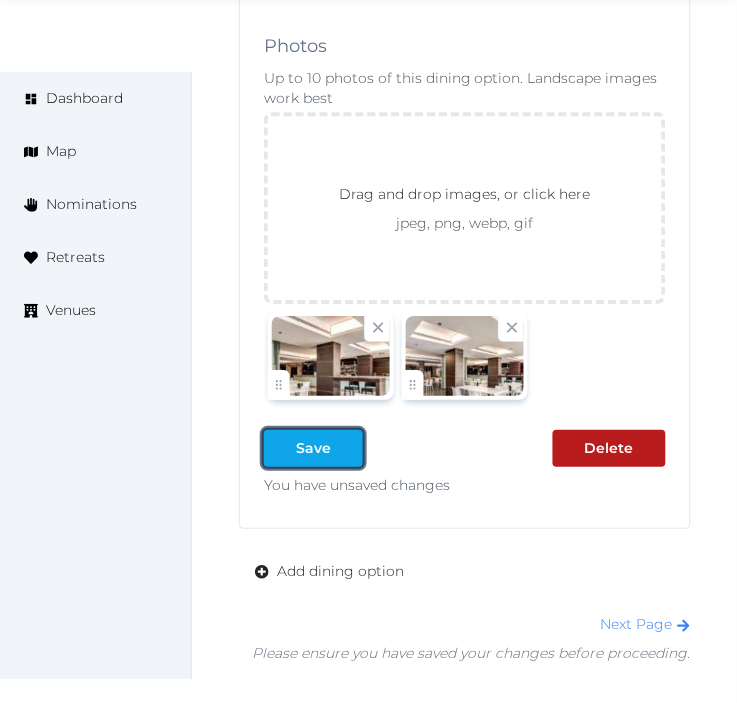 click on "Save" at bounding box center [313, 448] 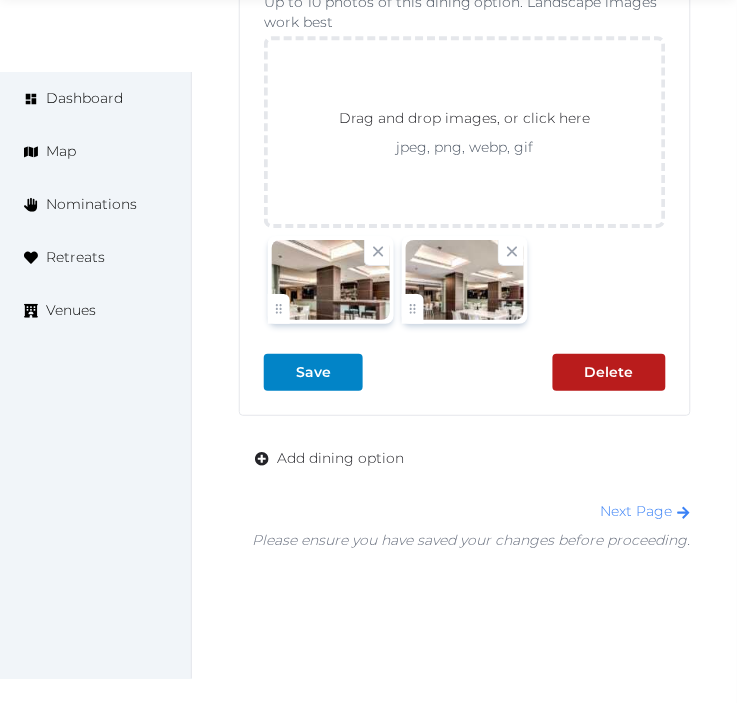 scroll, scrollTop: 3636, scrollLeft: 0, axis: vertical 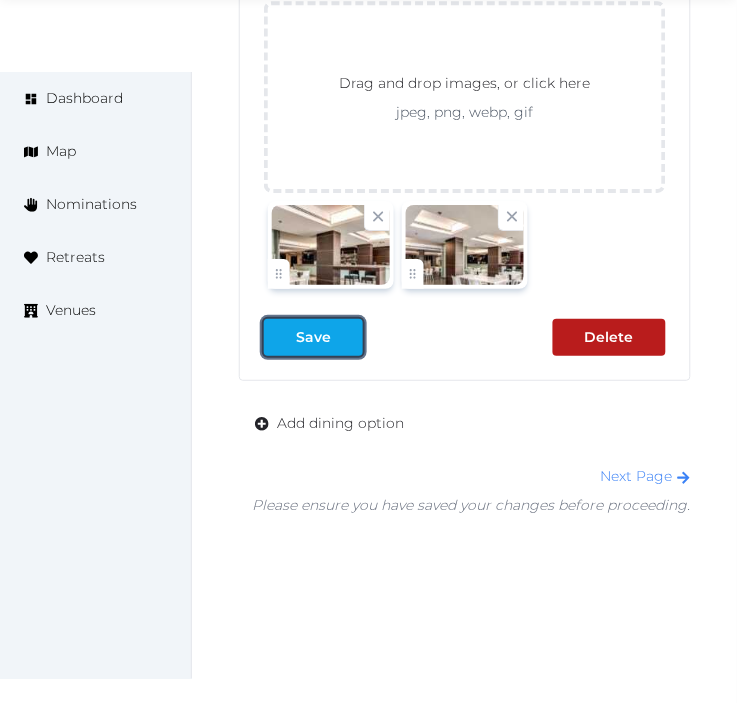 click at bounding box center (347, 337) 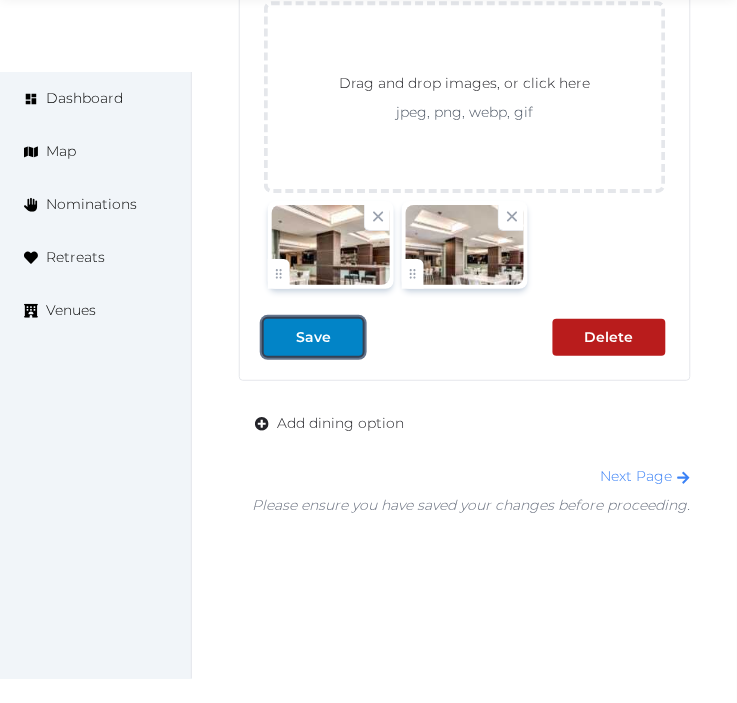 click on "Save" at bounding box center (313, 337) 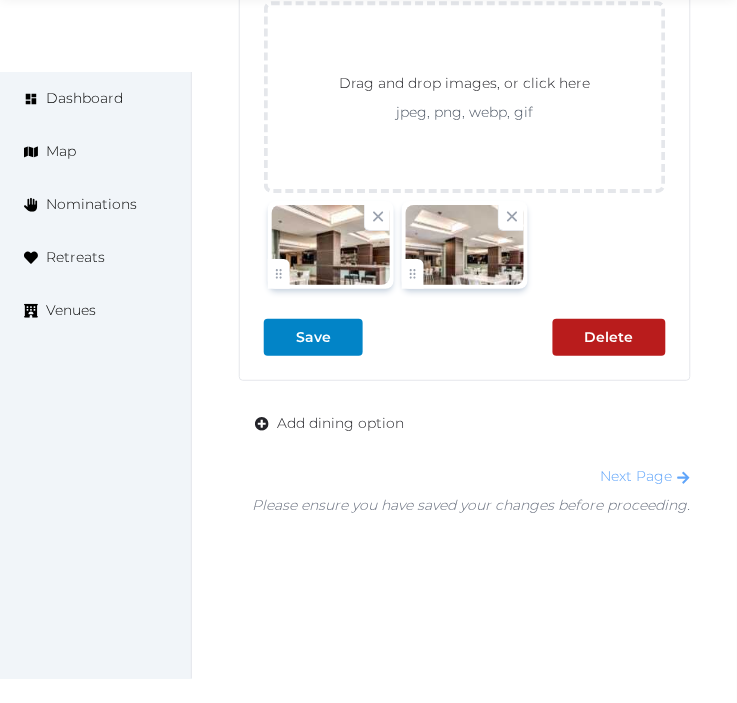 click on "Next Page" at bounding box center [646, 476] 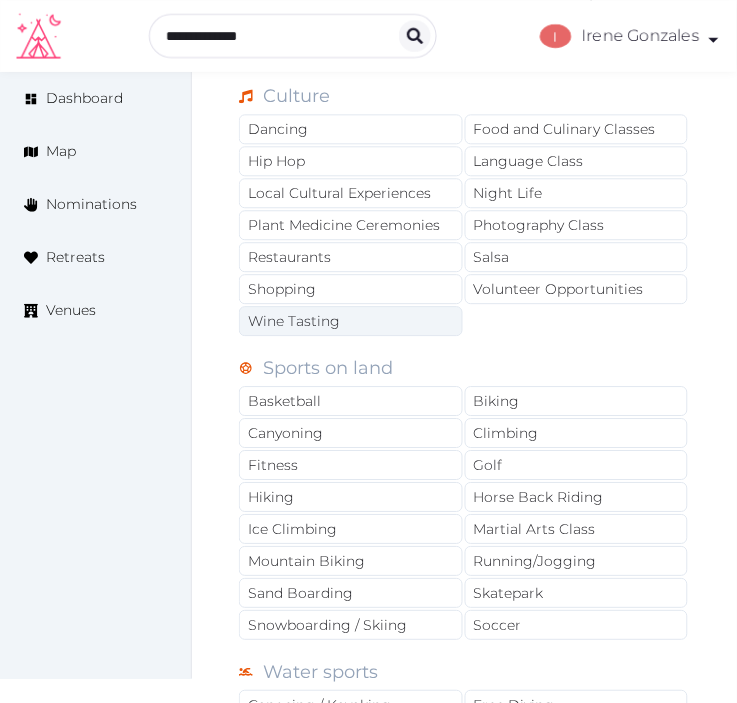 scroll, scrollTop: 1444, scrollLeft: 0, axis: vertical 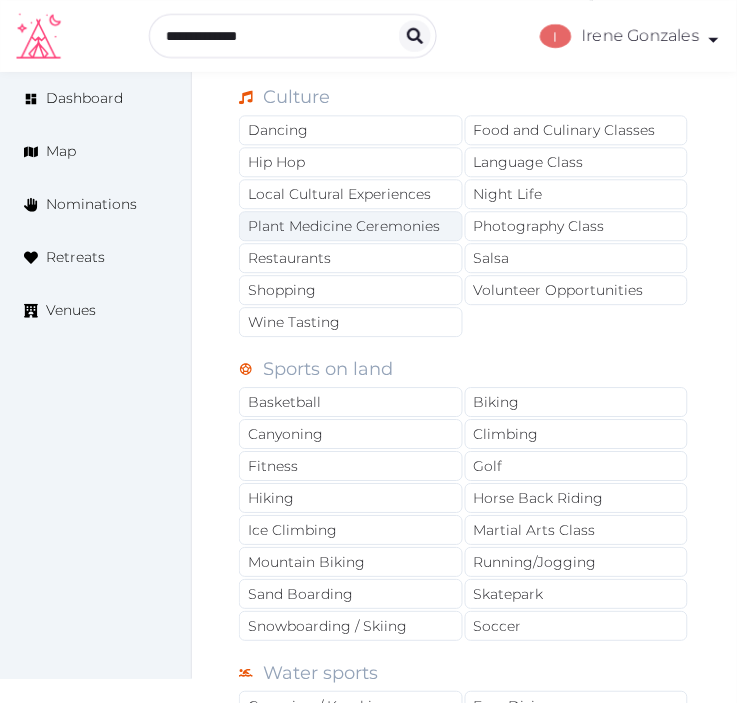 drag, startPoint x: 381, startPoint y: 250, endPoint x: 380, endPoint y: 223, distance: 27.018513 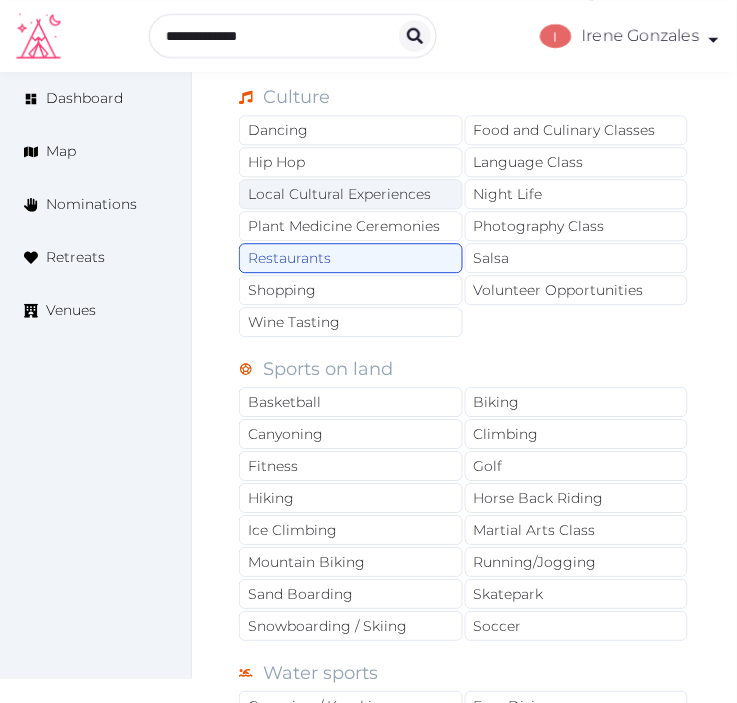 click on "Local Cultural Experiences" at bounding box center (351, 194) 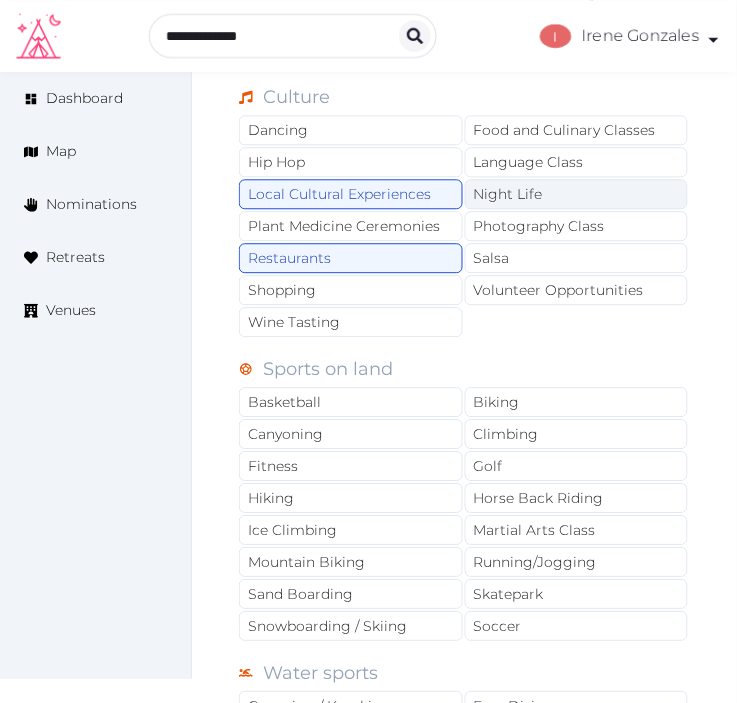 click on "Night Life" at bounding box center (577, 194) 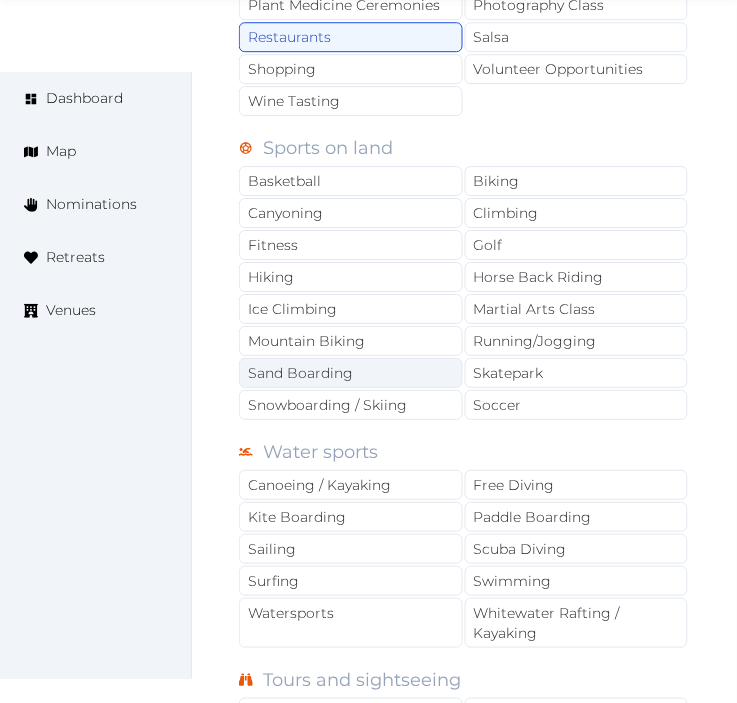 scroll, scrollTop: 1666, scrollLeft: 0, axis: vertical 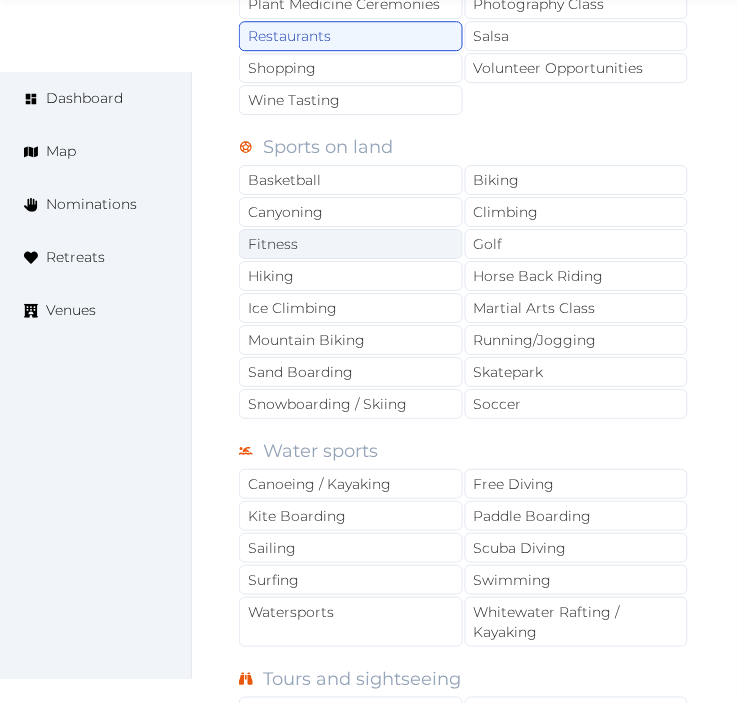 click on "Fitness" at bounding box center [351, 244] 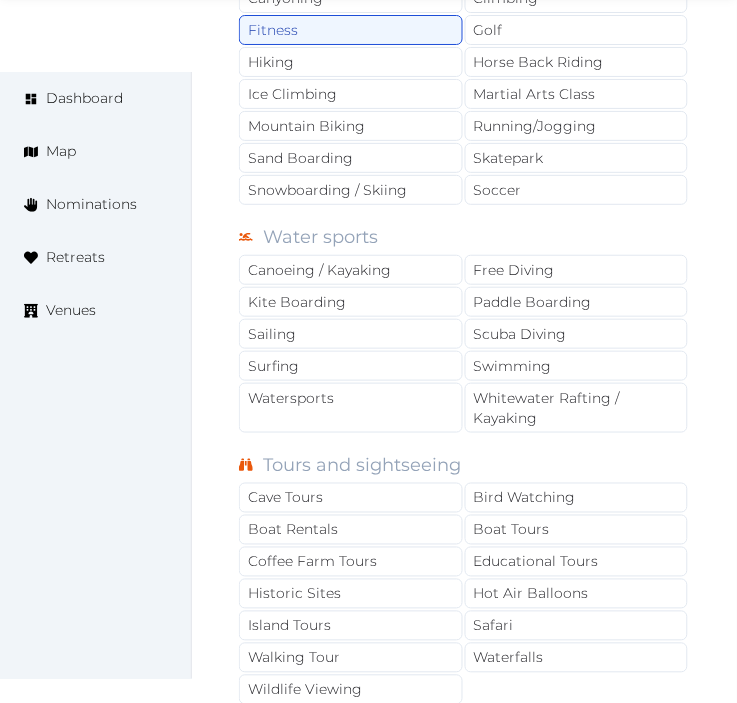 scroll, scrollTop: 1888, scrollLeft: 0, axis: vertical 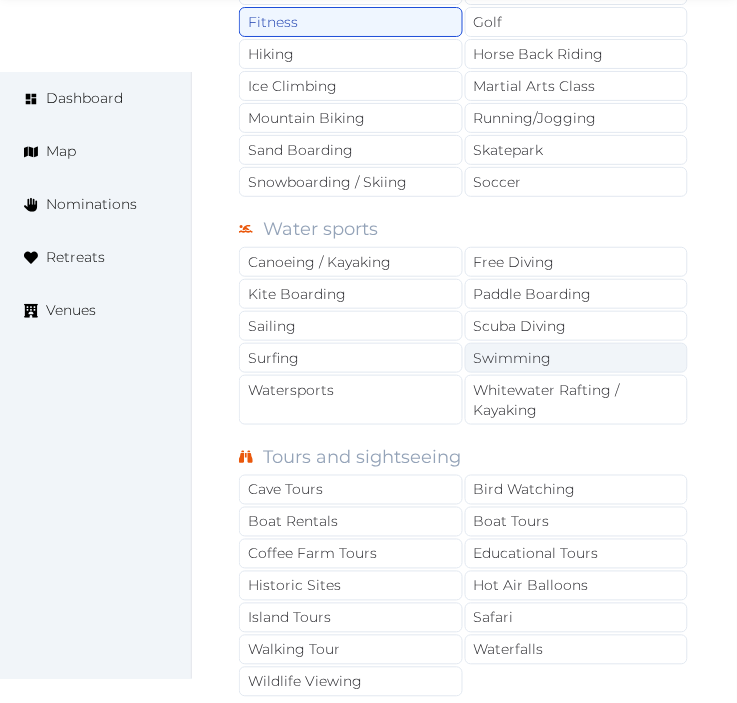 click on "Swimming" at bounding box center (577, 358) 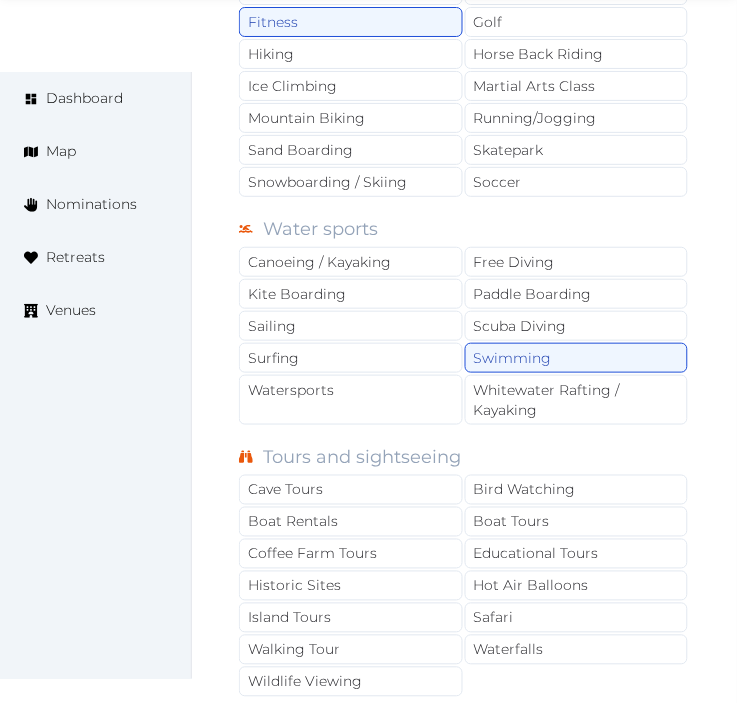 scroll, scrollTop: 2111, scrollLeft: 0, axis: vertical 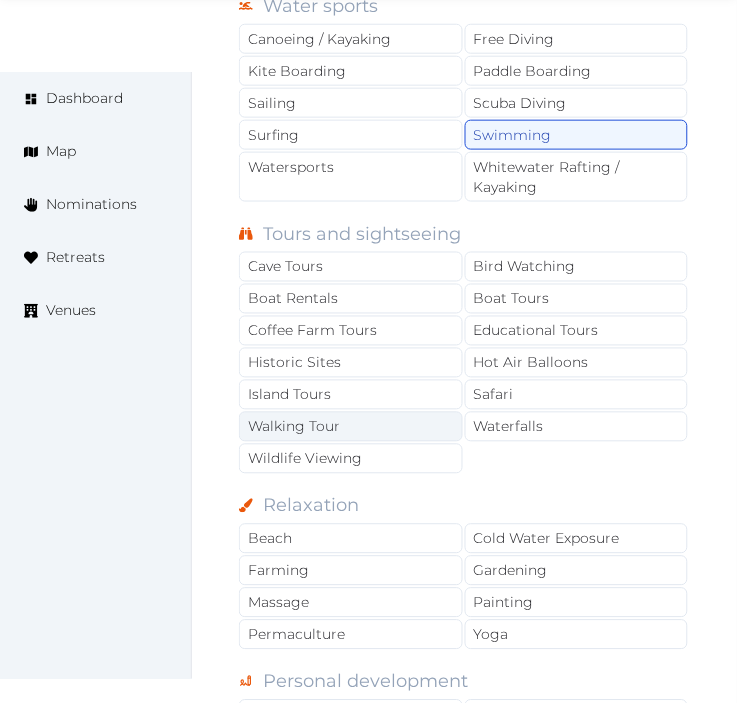 click on "Walking Tour" at bounding box center (351, 427) 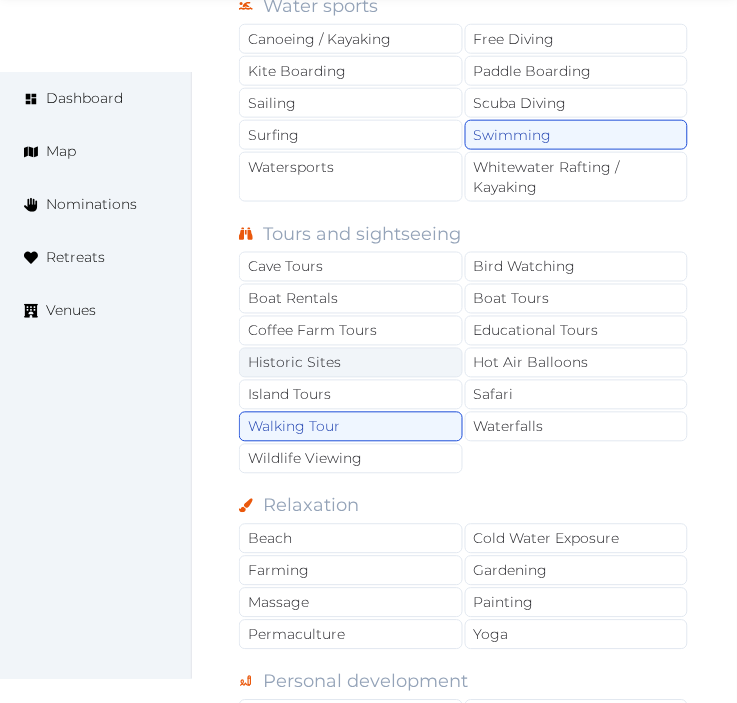 click on "Historic Sites" at bounding box center (351, 363) 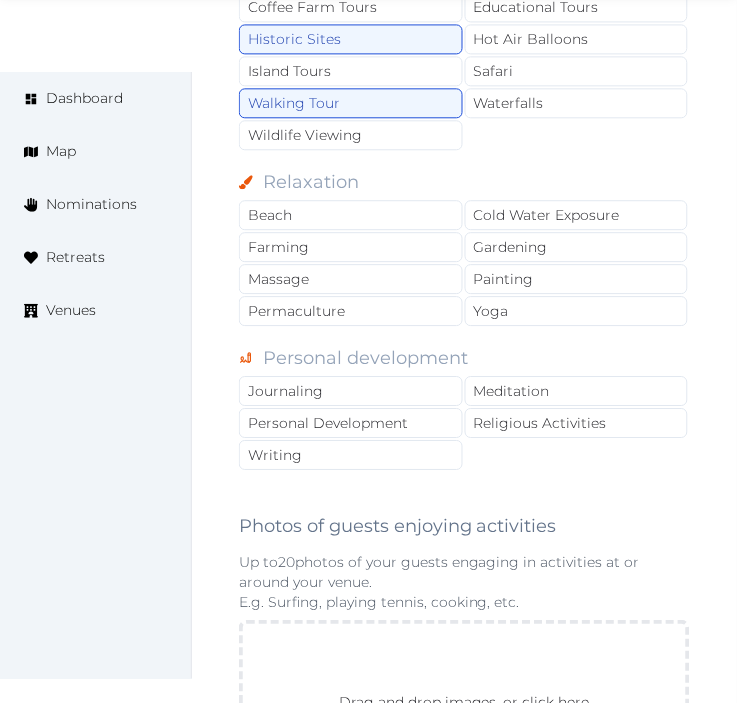 scroll, scrollTop: 2444, scrollLeft: 0, axis: vertical 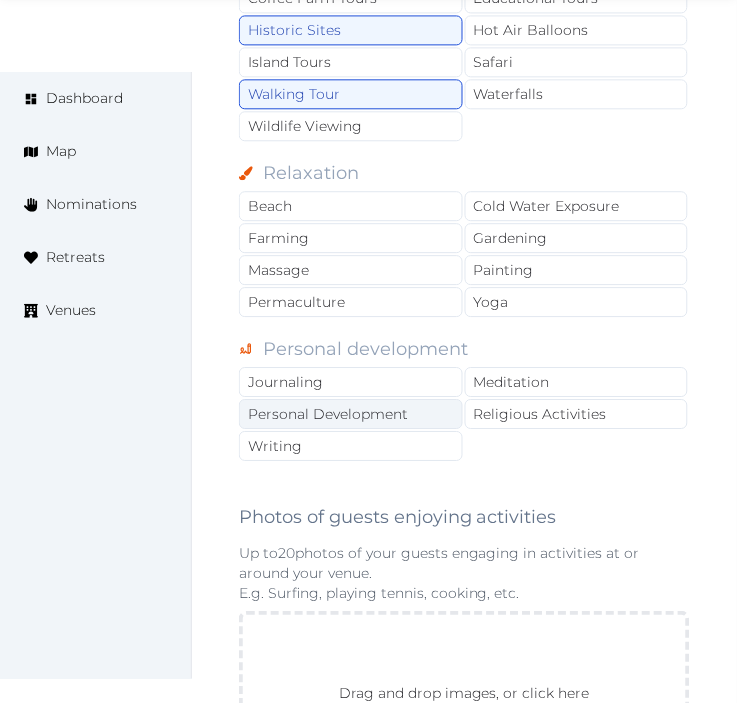 click on "Personal Development" at bounding box center [351, 414] 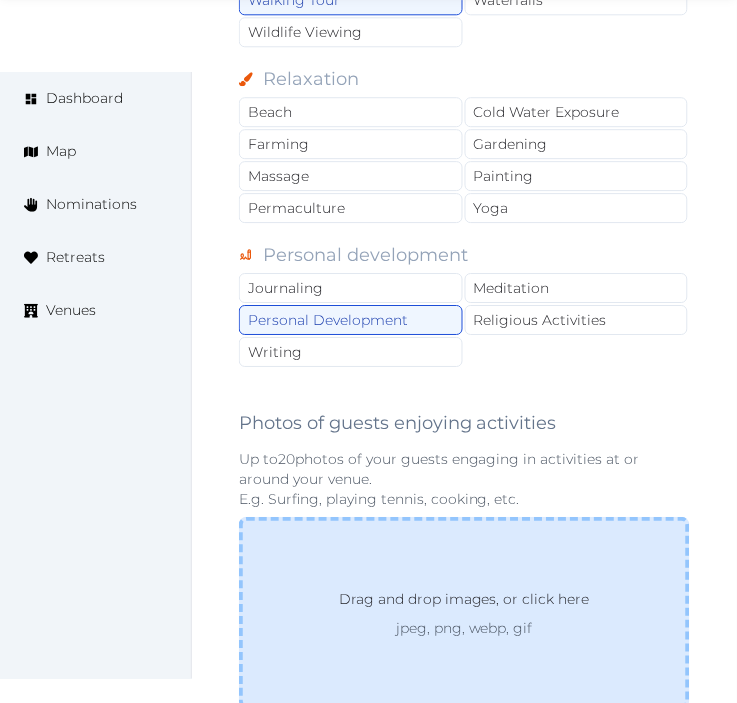 scroll, scrollTop: 2666, scrollLeft: 0, axis: vertical 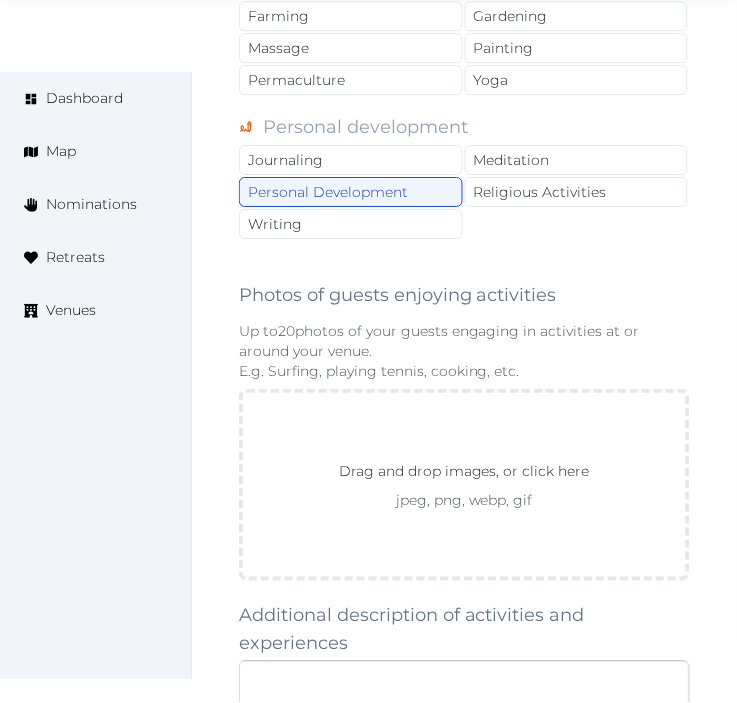 click at bounding box center (464, 701) 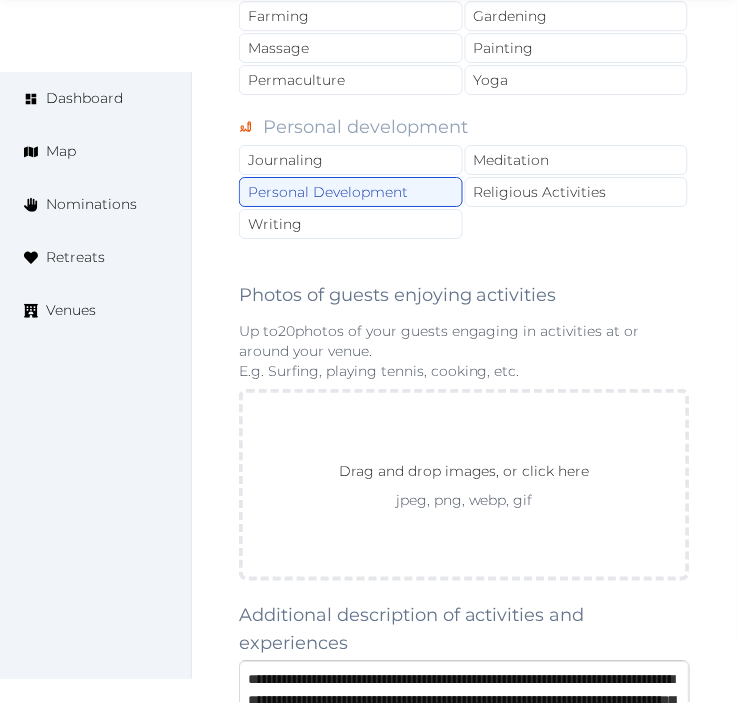 scroll, scrollTop: 136, scrollLeft: 0, axis: vertical 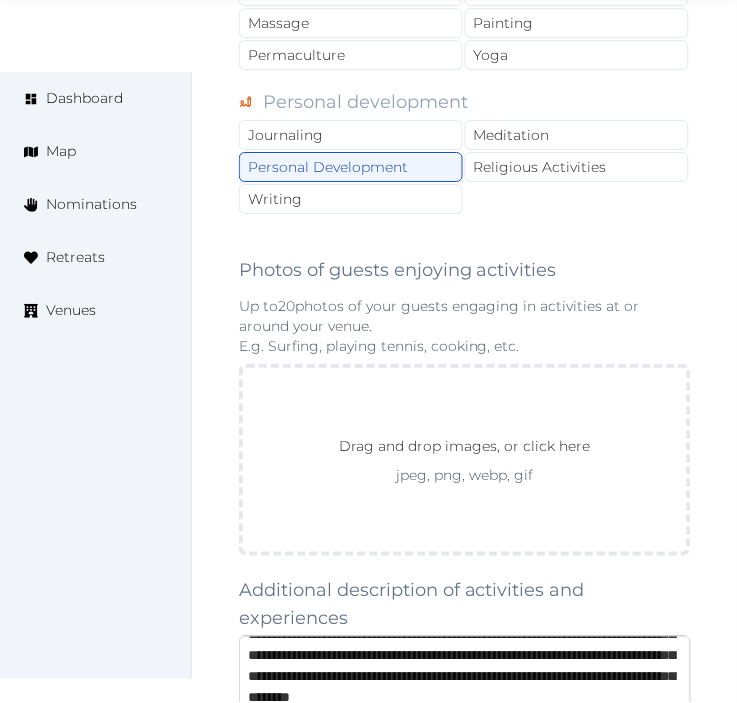 type on "**********" 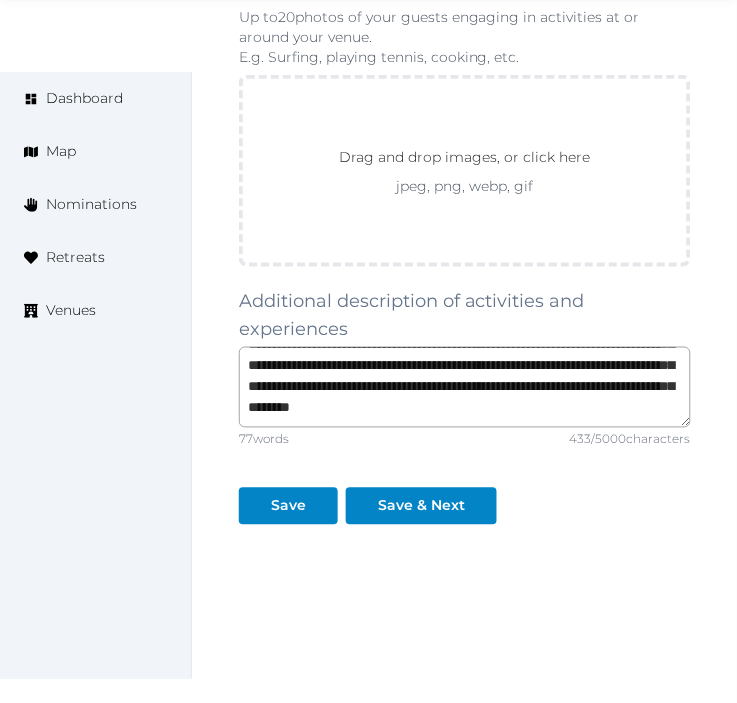 scroll, scrollTop: 3013, scrollLeft: 0, axis: vertical 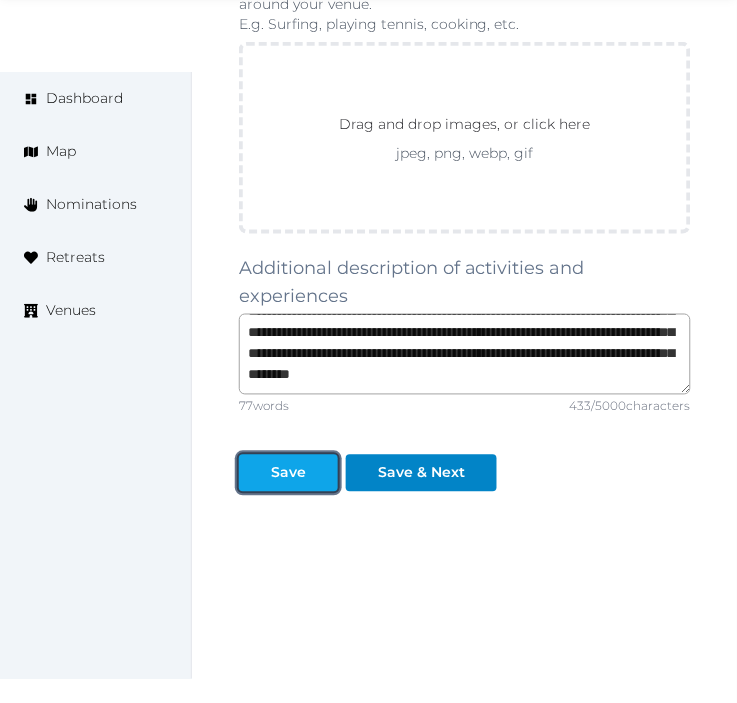 click at bounding box center [255, 473] 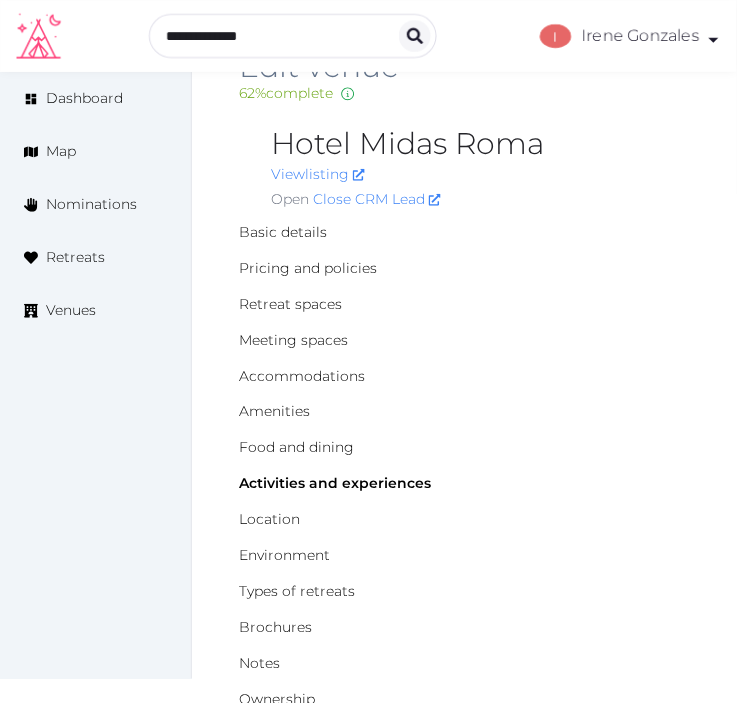 scroll, scrollTop: 0, scrollLeft: 0, axis: both 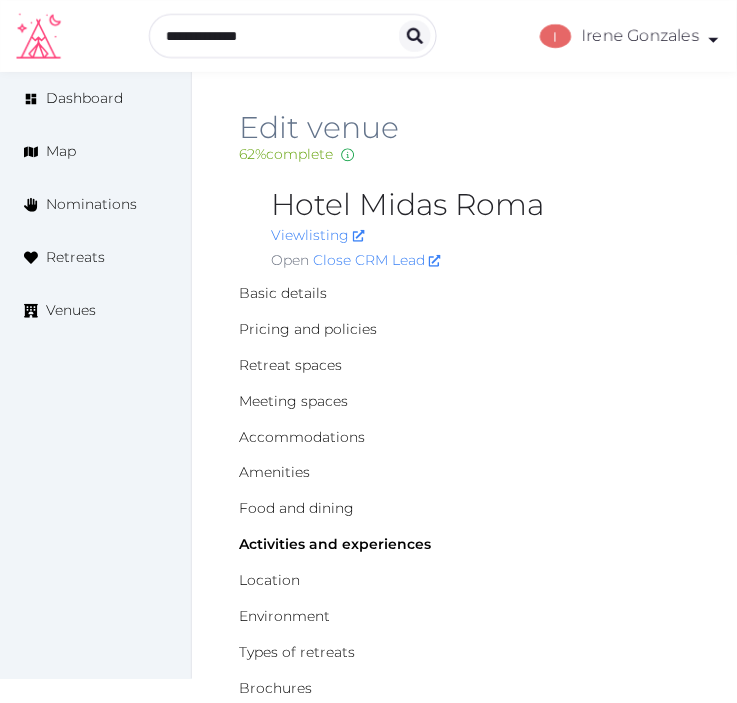 click on "Hotel Midas Roma" at bounding box center [480, 205] 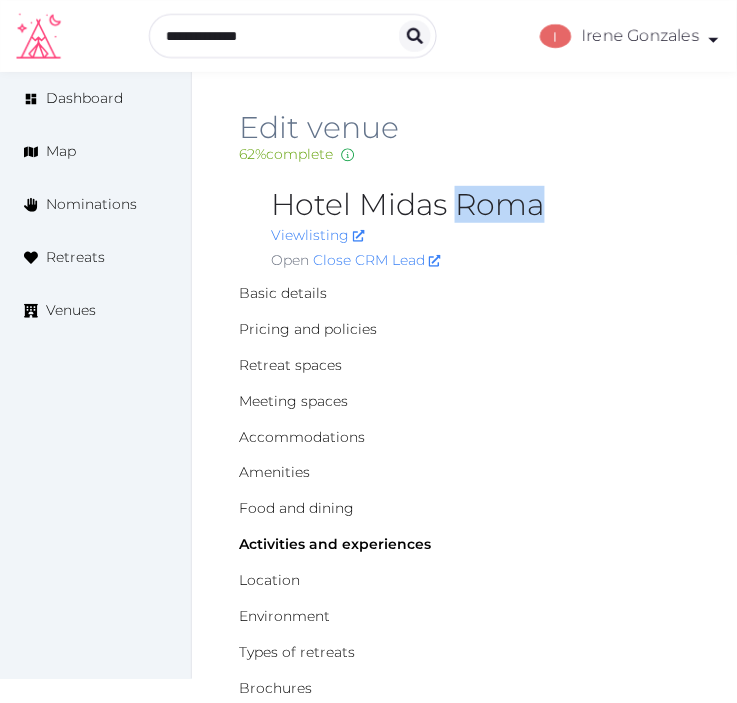 click on "Hotel Midas Roma" at bounding box center (480, 205) 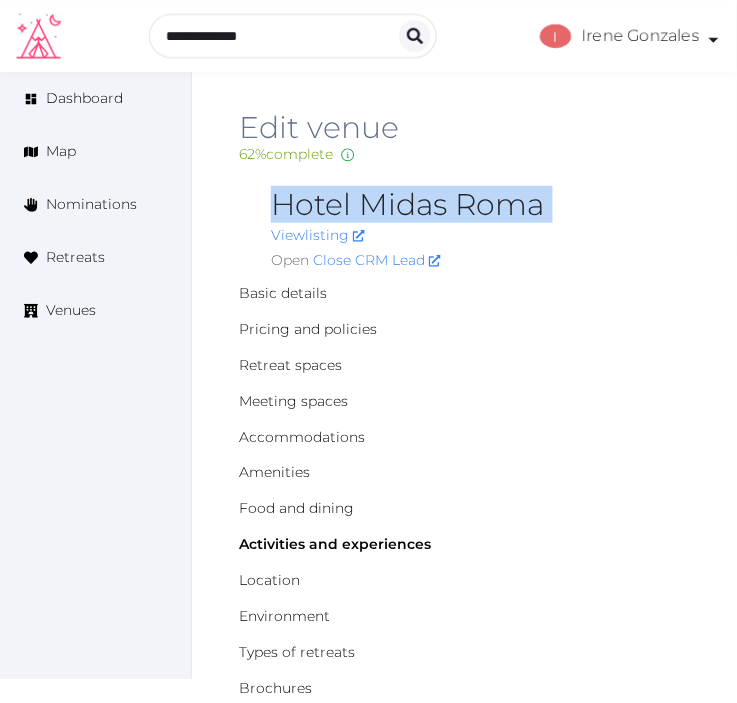 click on "Hotel Midas Roma" at bounding box center [480, 205] 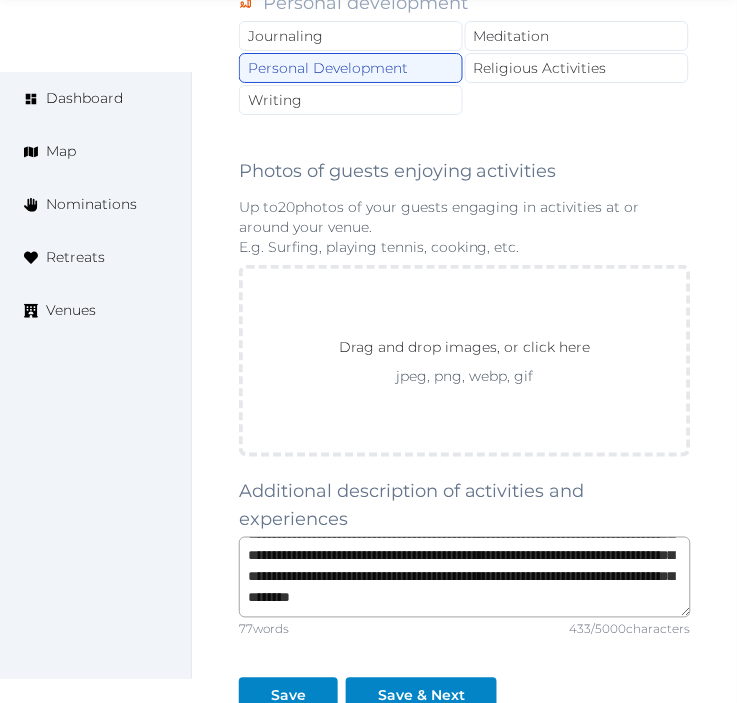 scroll, scrollTop: 3013, scrollLeft: 0, axis: vertical 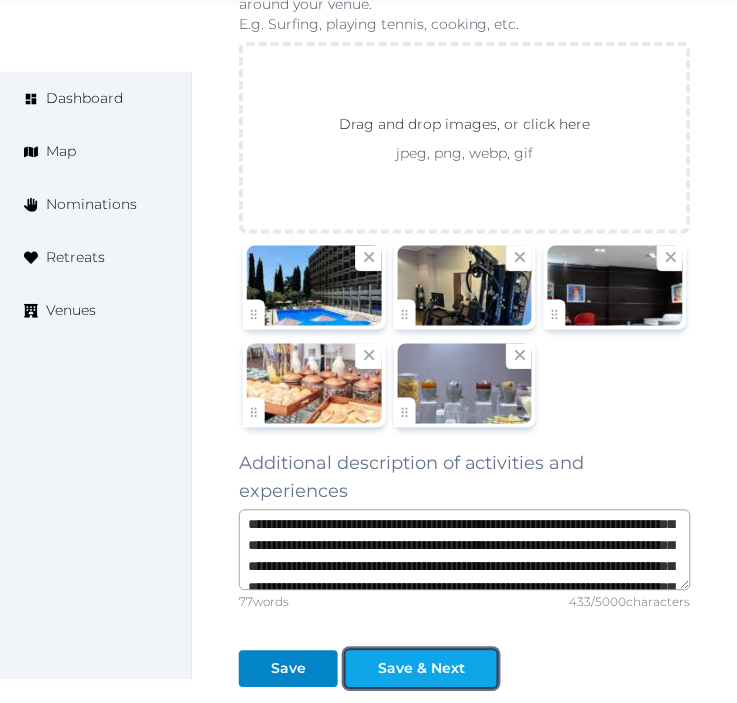 click on "Save & Next" at bounding box center [421, 669] 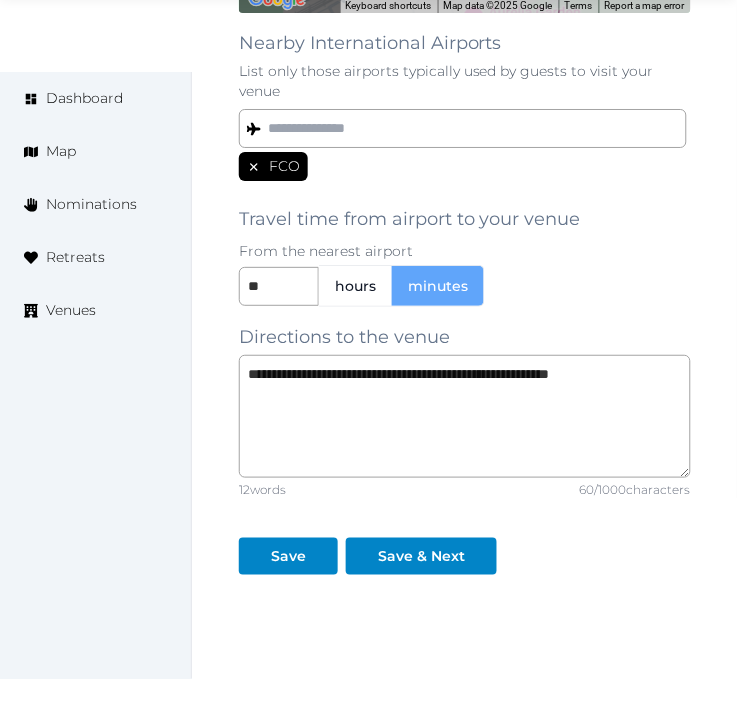 scroll, scrollTop: 1887, scrollLeft: 0, axis: vertical 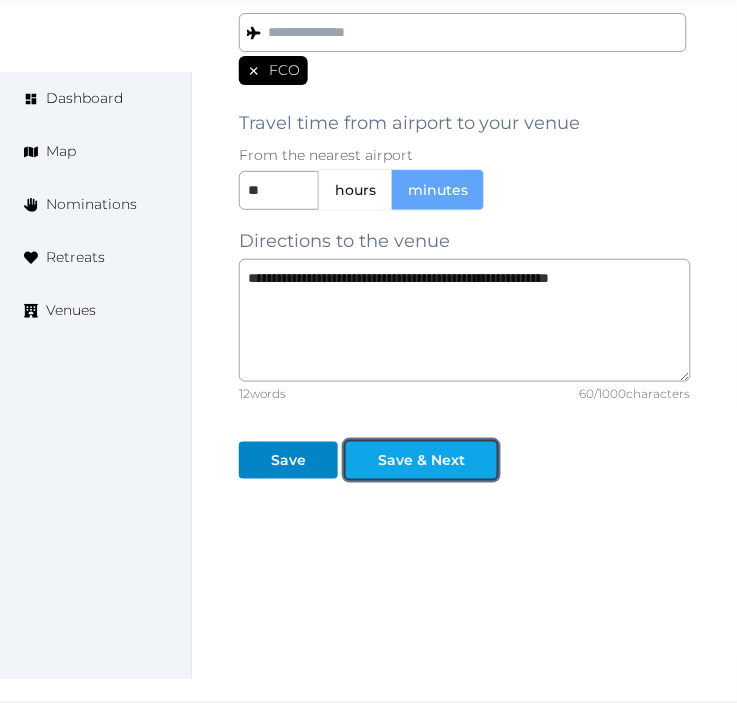 click on "Save & Next" at bounding box center (421, 460) 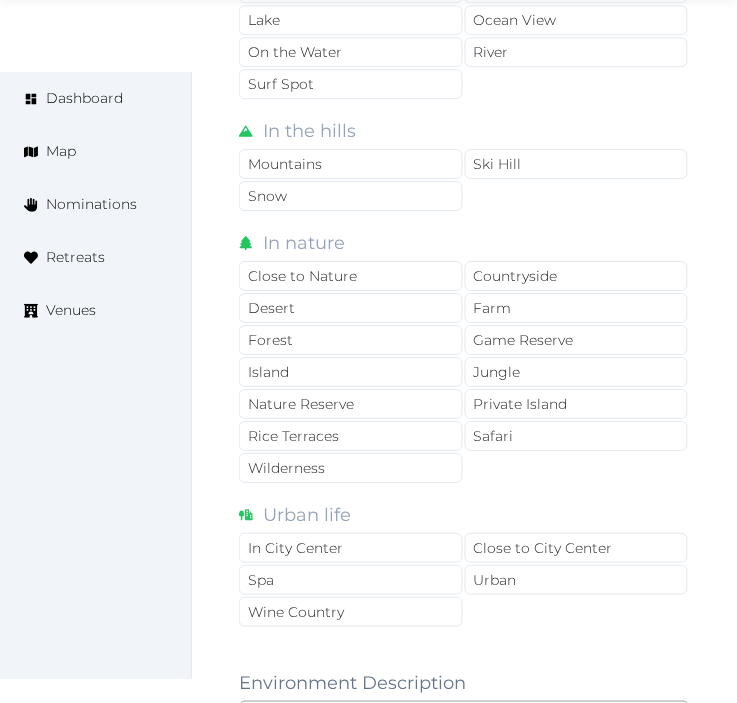 scroll, scrollTop: 1666, scrollLeft: 0, axis: vertical 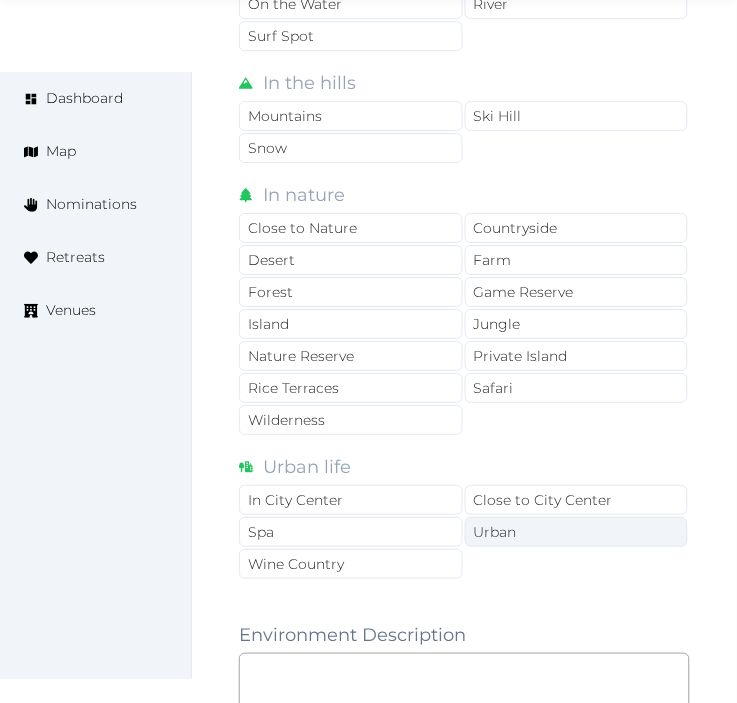 click on "Urban" at bounding box center (577, 532) 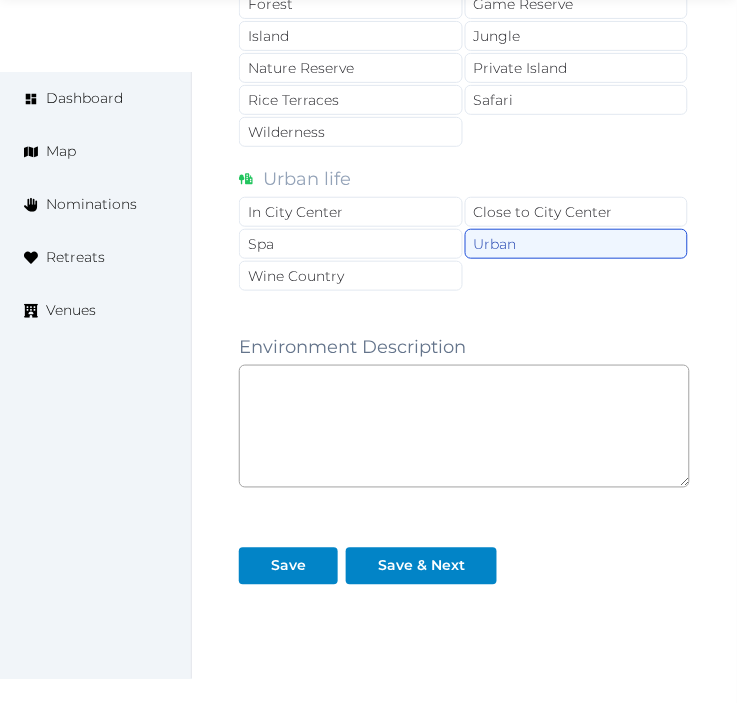 scroll, scrollTop: 2000, scrollLeft: 0, axis: vertical 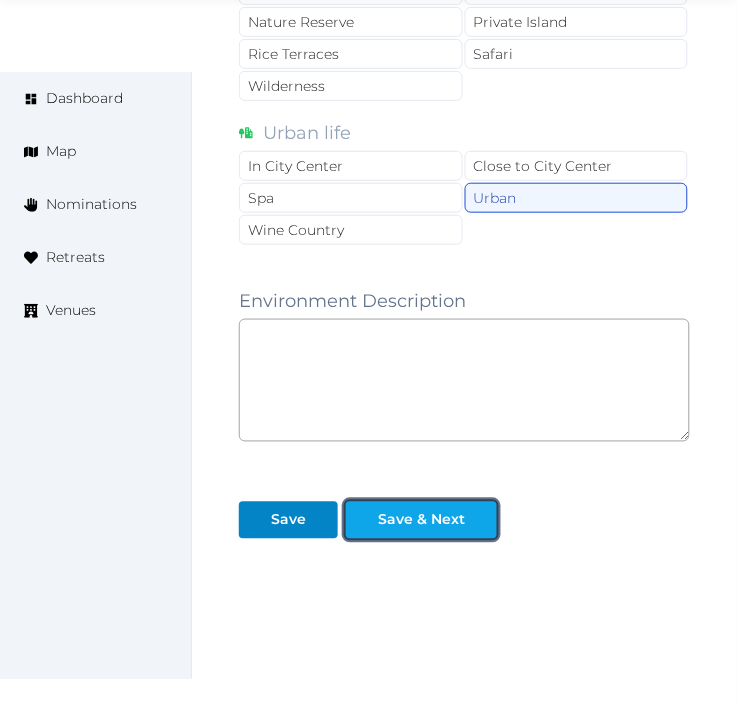 click at bounding box center (481, 520) 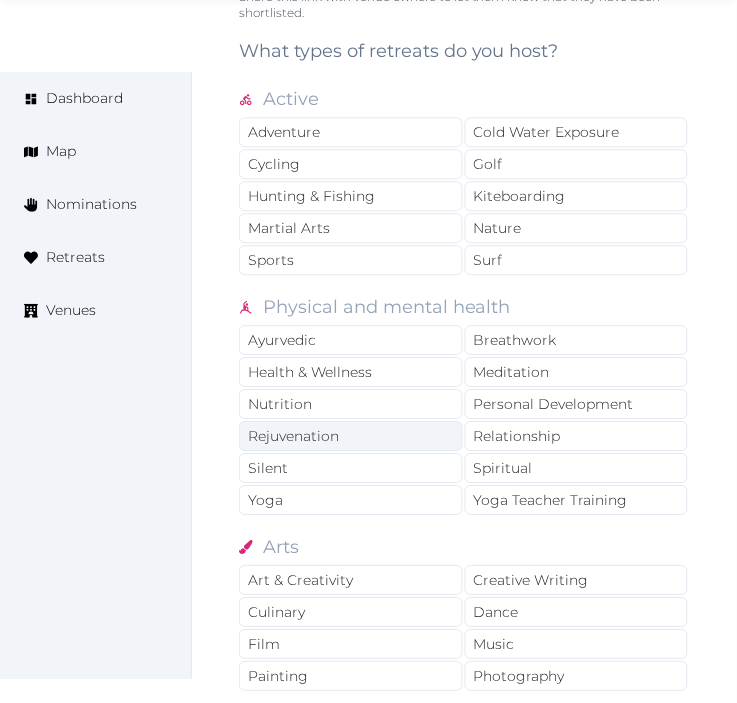 scroll, scrollTop: 1444, scrollLeft: 0, axis: vertical 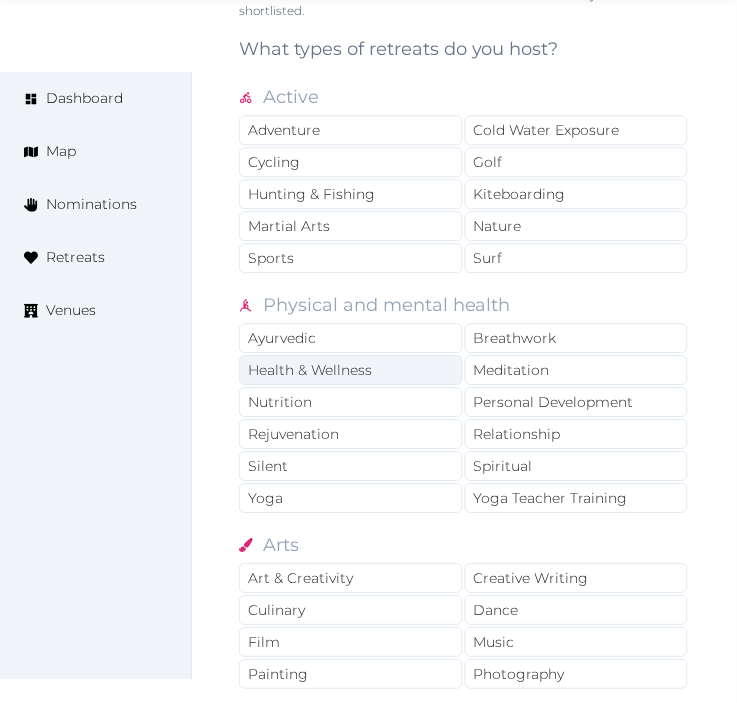 click on "Health & Wellness" at bounding box center [351, 370] 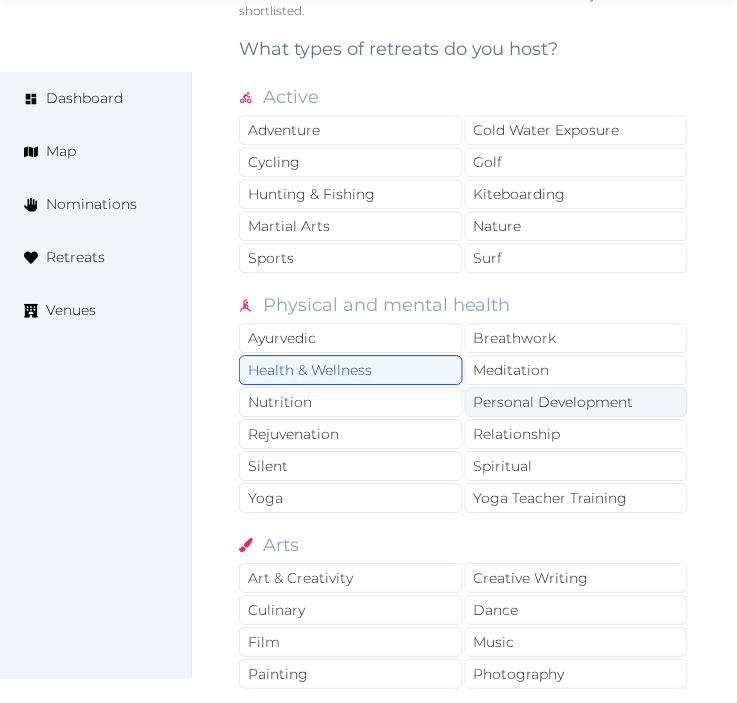 drag, startPoint x: 468, startPoint y: 398, endPoint x: 480, endPoint y: 415, distance: 20.808653 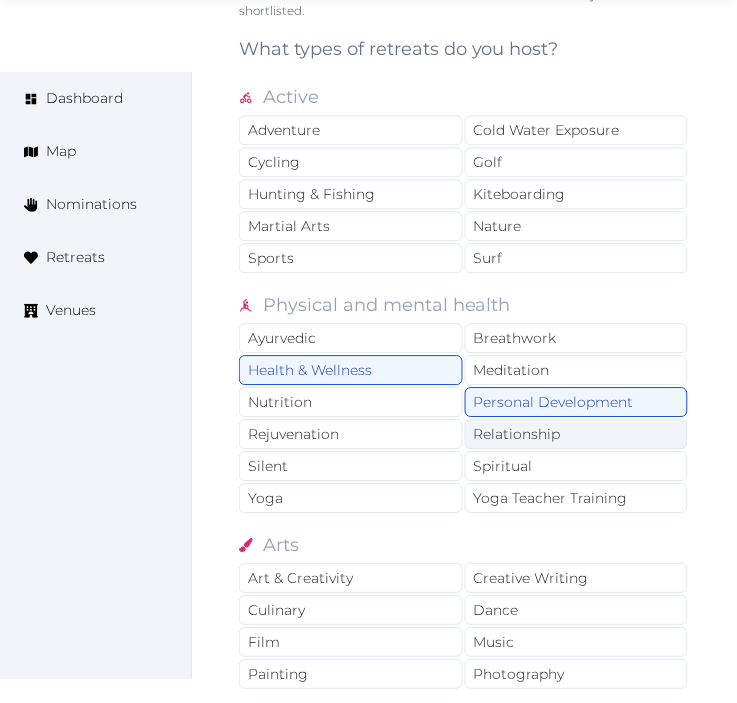 click on "Relationship" at bounding box center (577, 434) 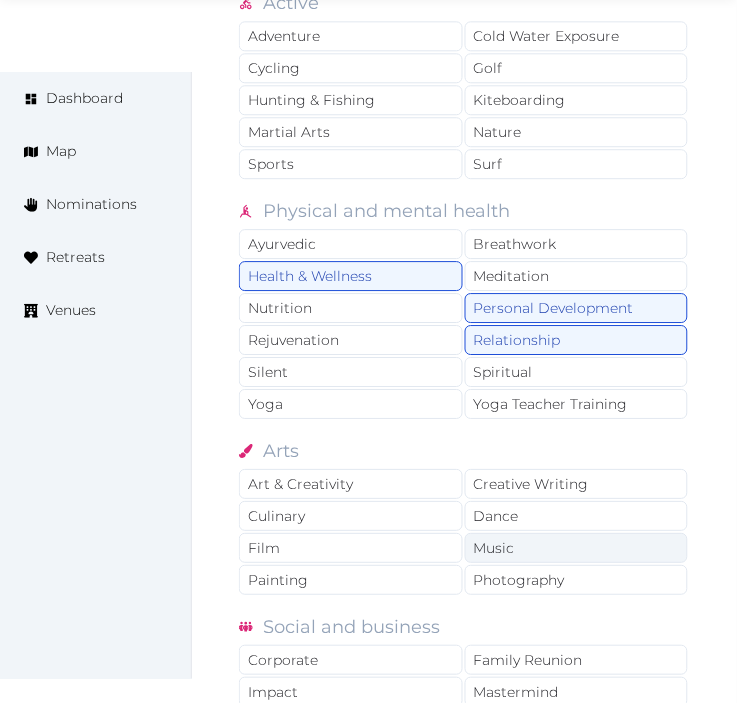 scroll, scrollTop: 1666, scrollLeft: 0, axis: vertical 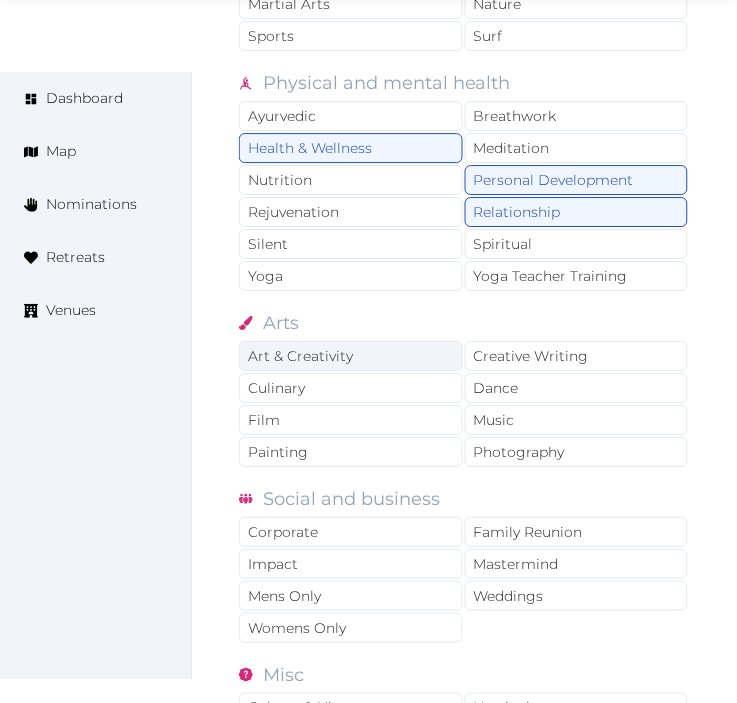 click on "Art & Creativity" at bounding box center [351, 356] 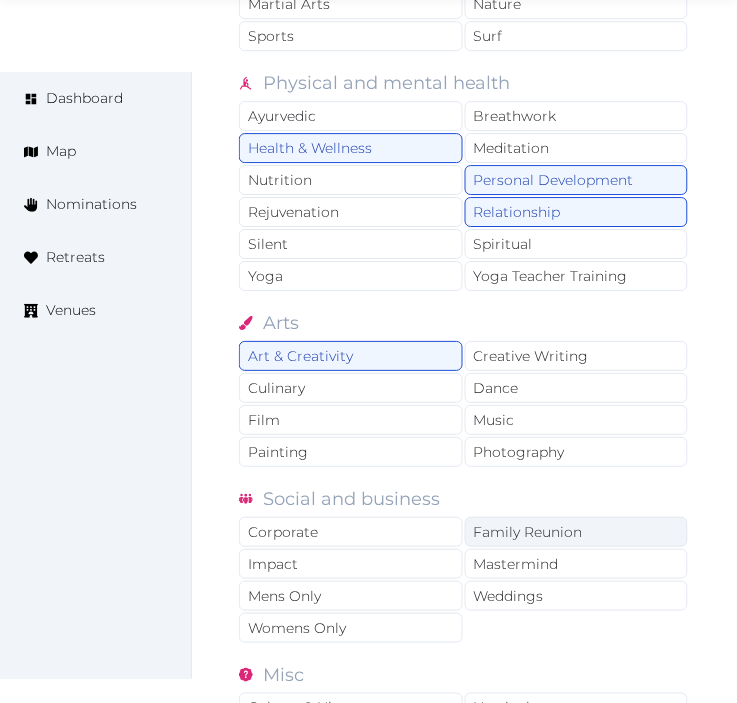 drag, startPoint x: 408, startPoint y: 531, endPoint x: 513, endPoint y: 532, distance: 105.00476 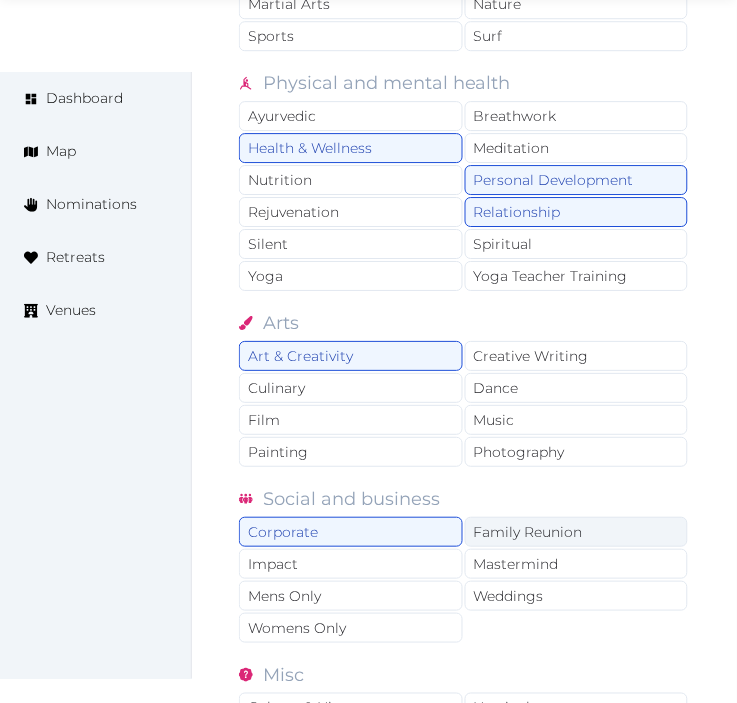 drag, startPoint x: 520, startPoint y: 531, endPoint x: 520, endPoint y: 544, distance: 13 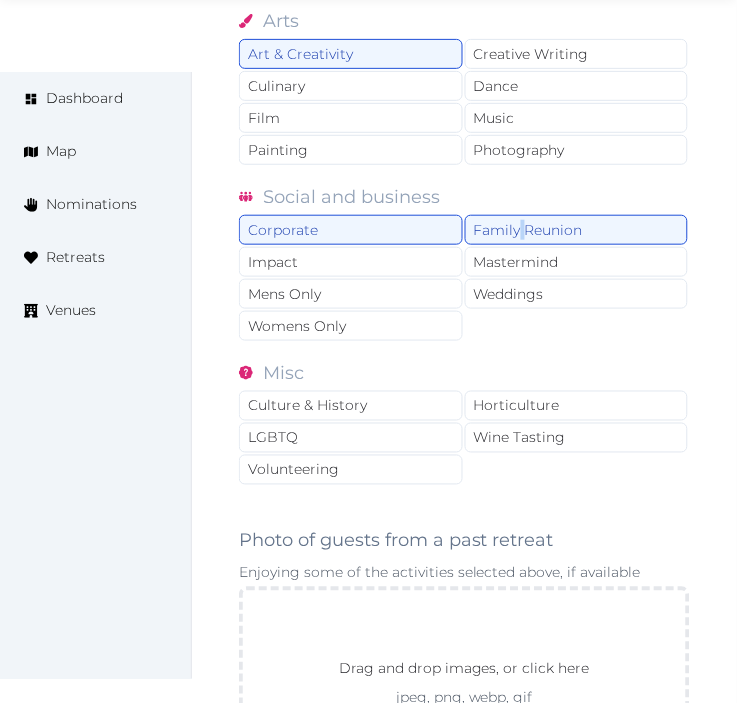 scroll, scrollTop: 2000, scrollLeft: 0, axis: vertical 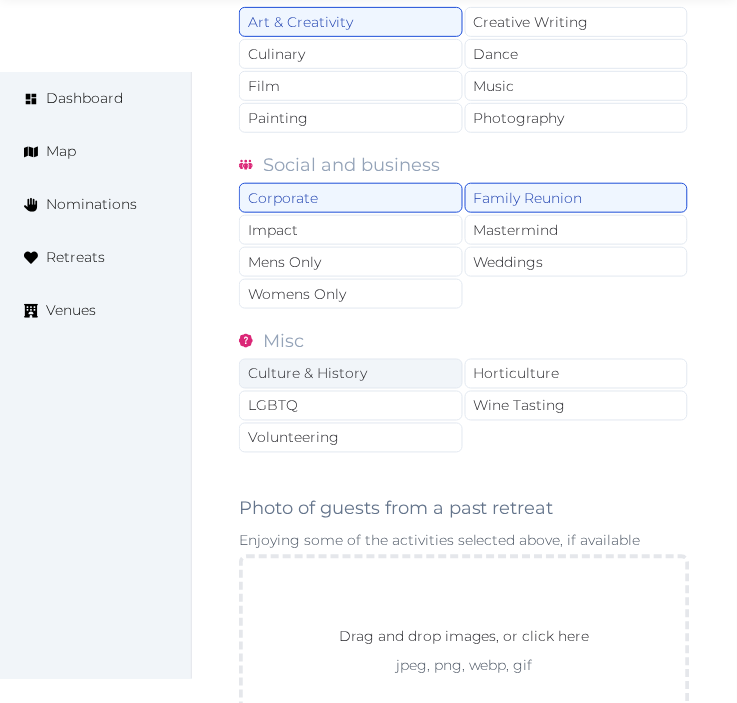click on "Culture & History" at bounding box center [351, 374] 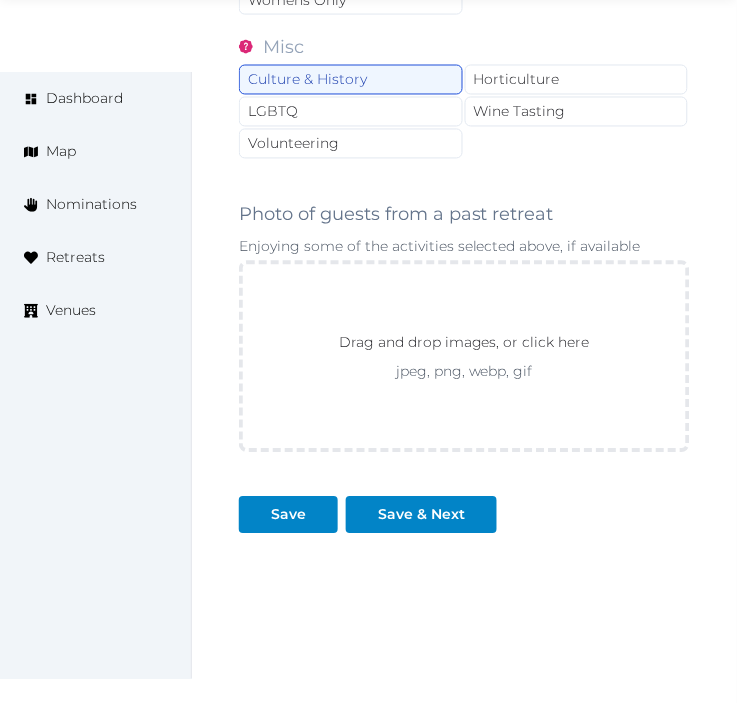 scroll, scrollTop: 2333, scrollLeft: 0, axis: vertical 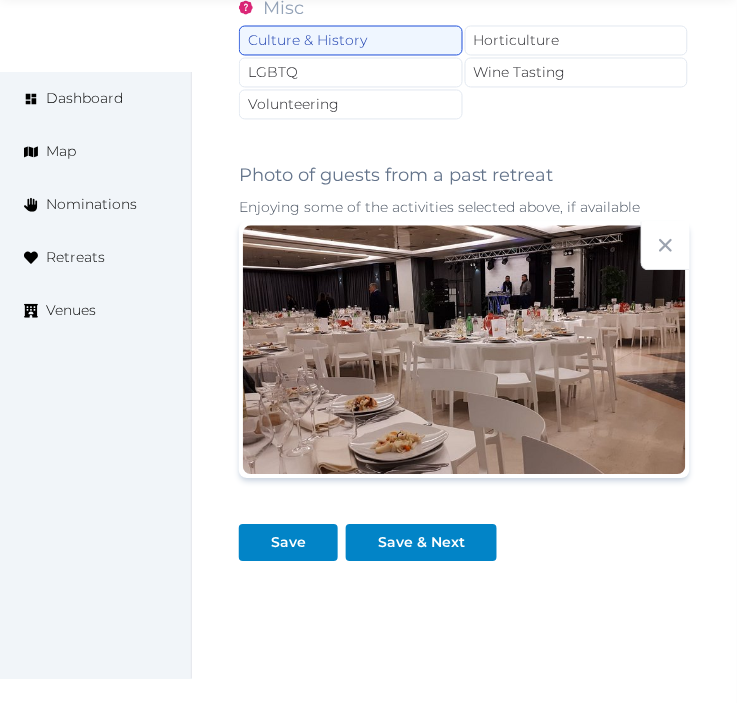 click on "Save & Next" at bounding box center [425, 535] 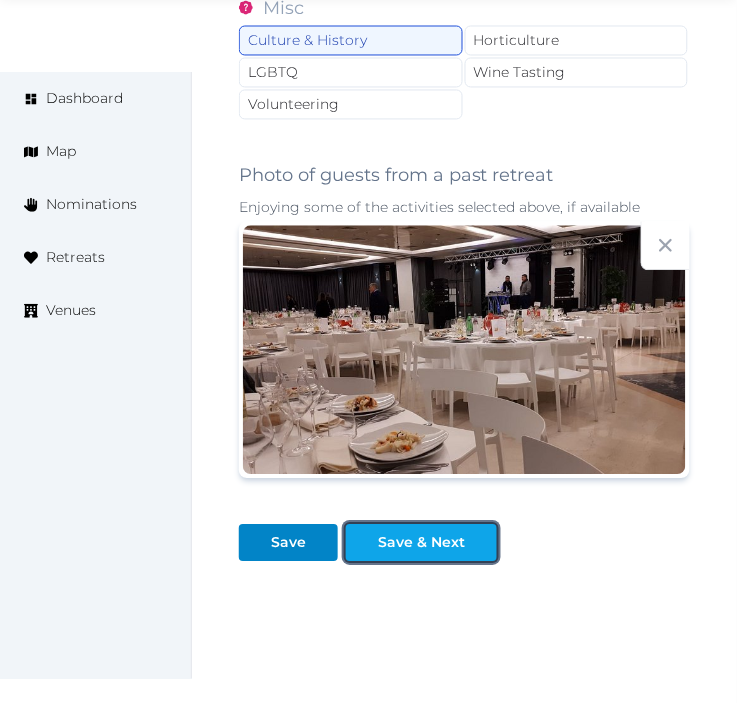 click on "Save & Next" at bounding box center (421, 543) 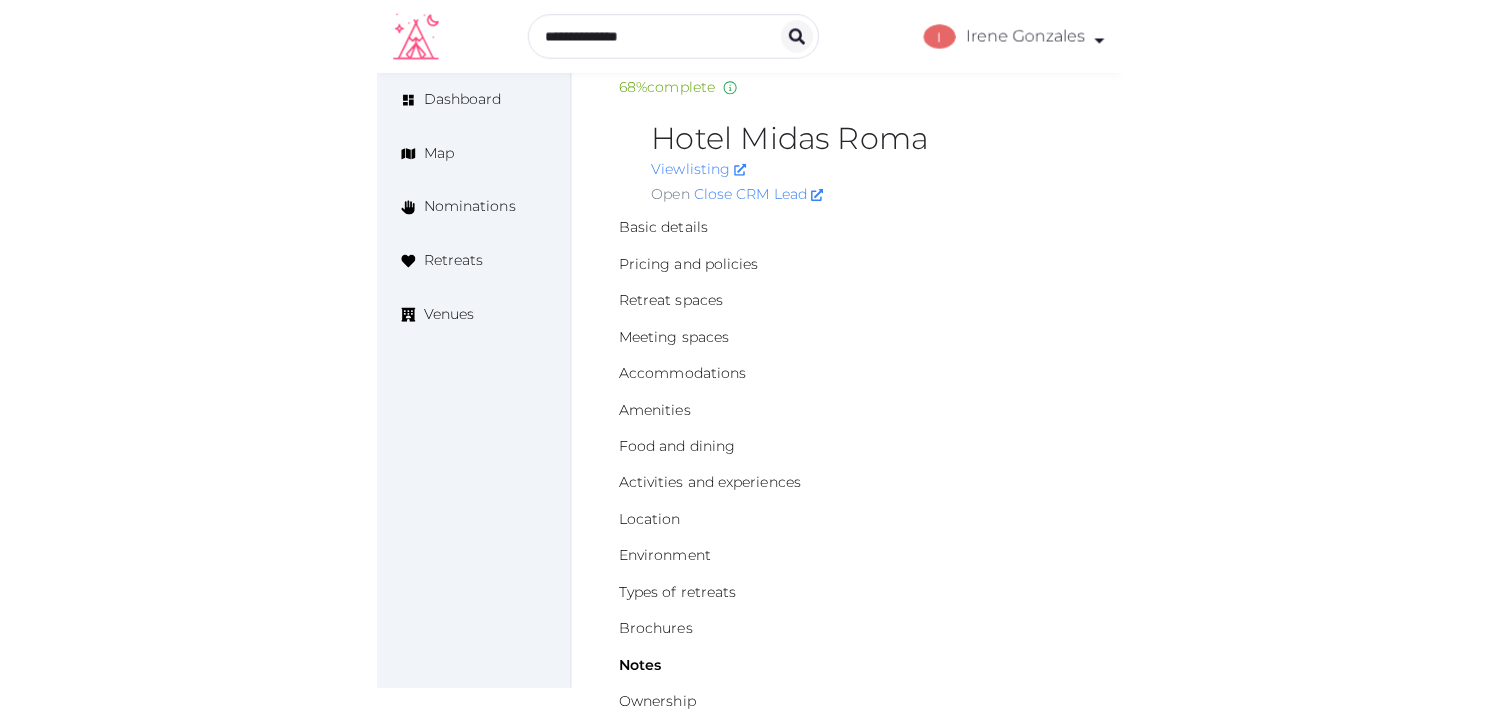 scroll, scrollTop: 0, scrollLeft: 0, axis: both 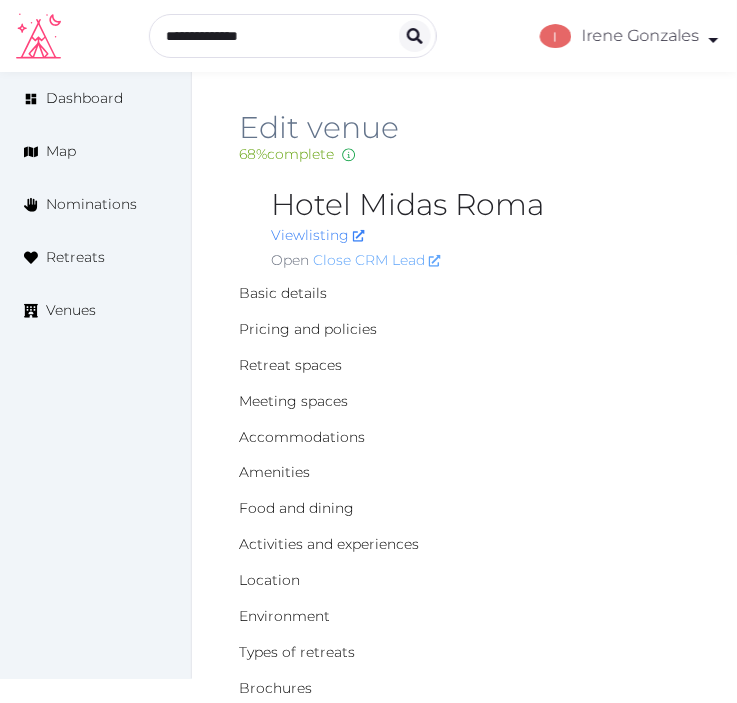click on "Close CRM Lead" at bounding box center (377, 260) 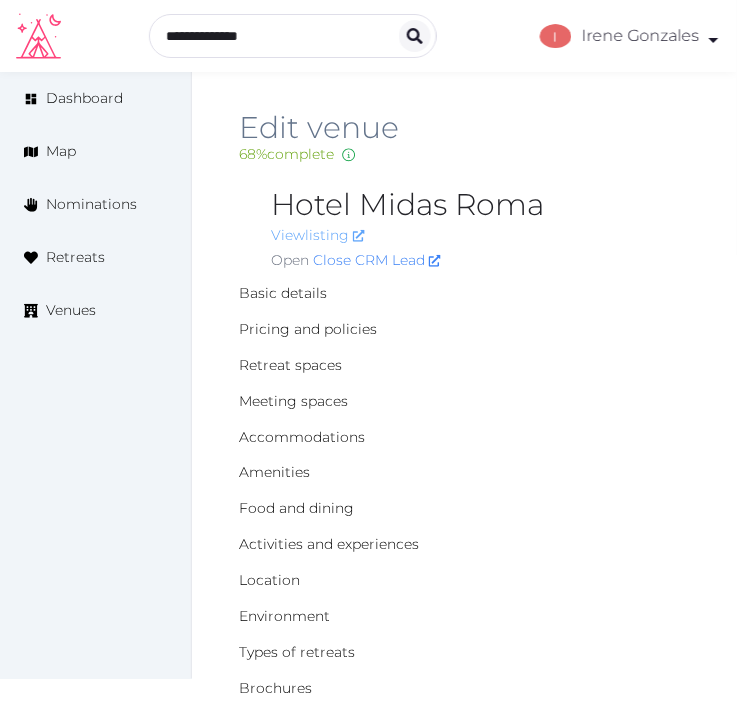 click on "View  listing" at bounding box center (318, 235) 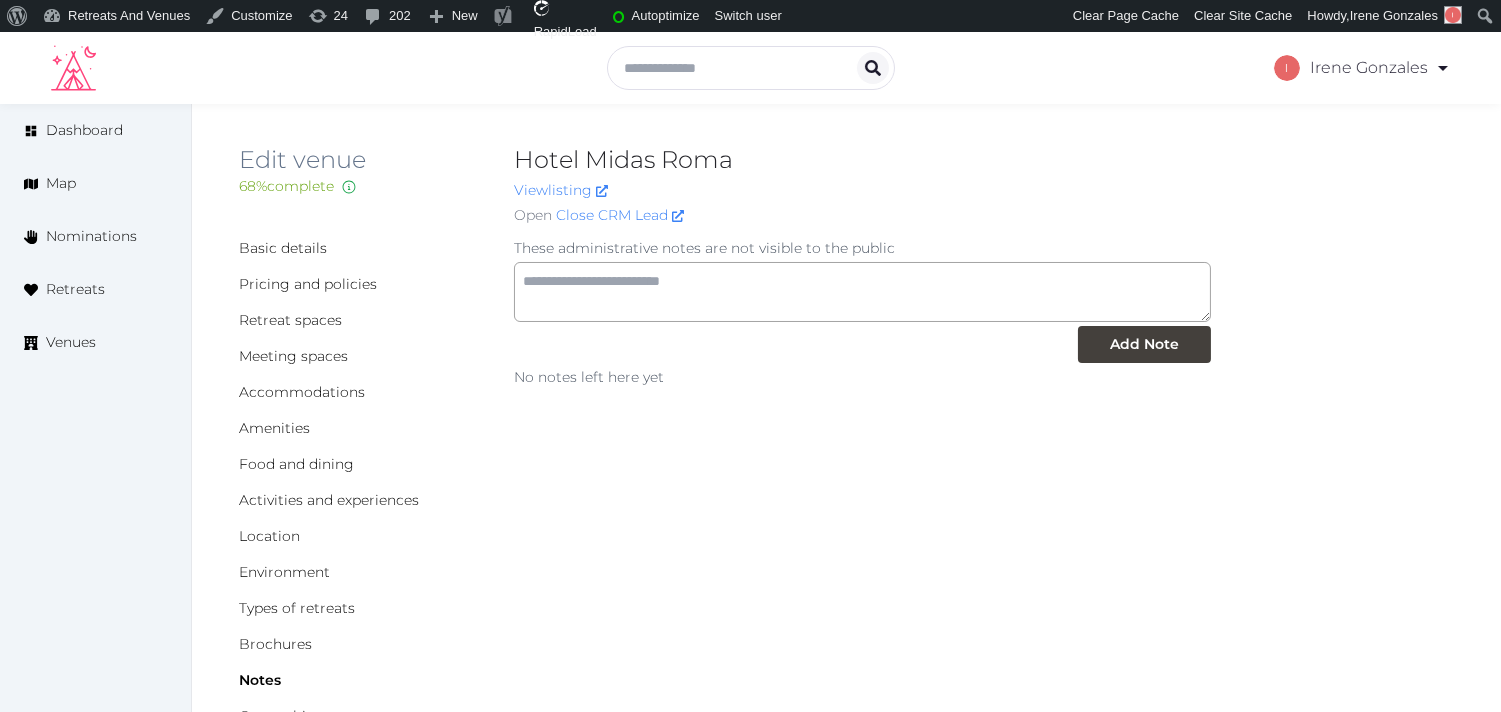 click on "Hotel Midas Roma" at bounding box center (862, 160) 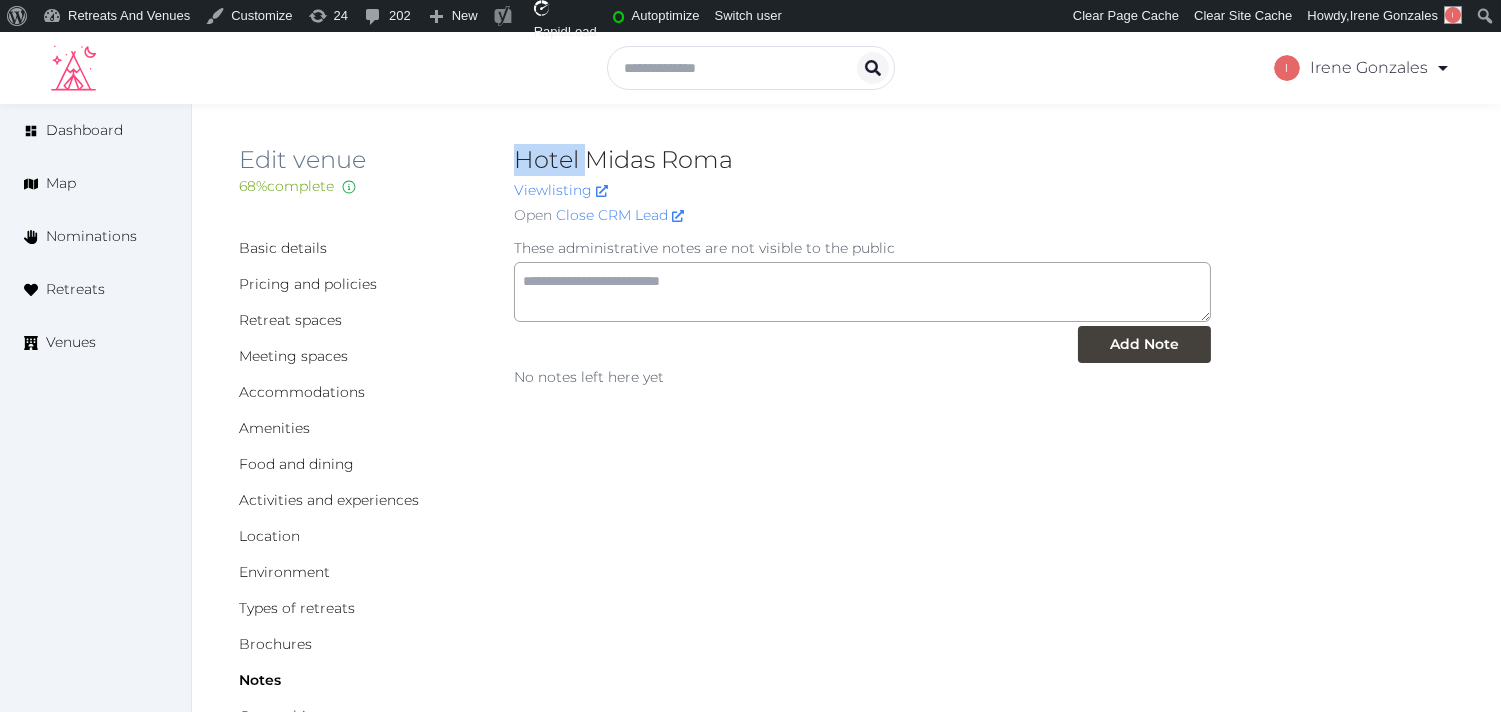 click on "Hotel Midas Roma" at bounding box center [862, 160] 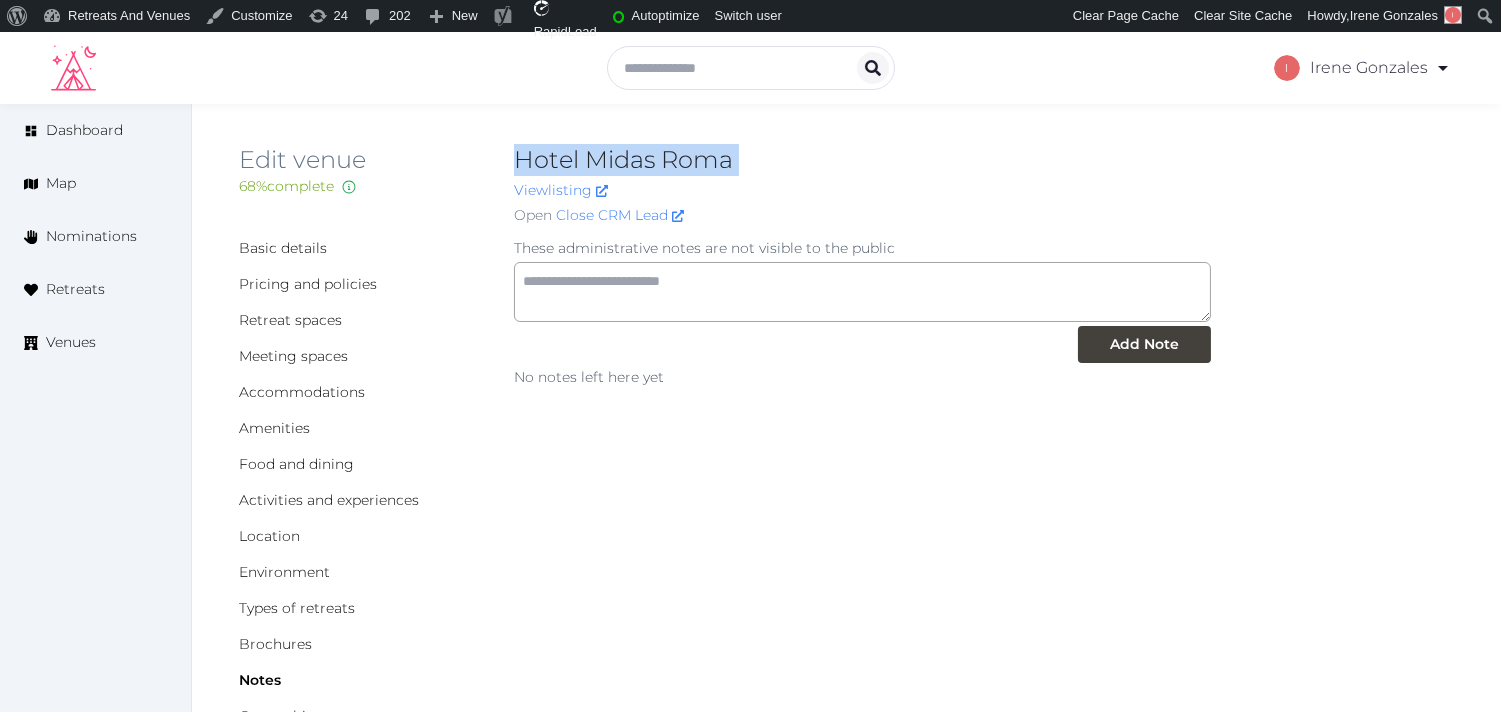 click on "Hotel Midas Roma" at bounding box center (862, 160) 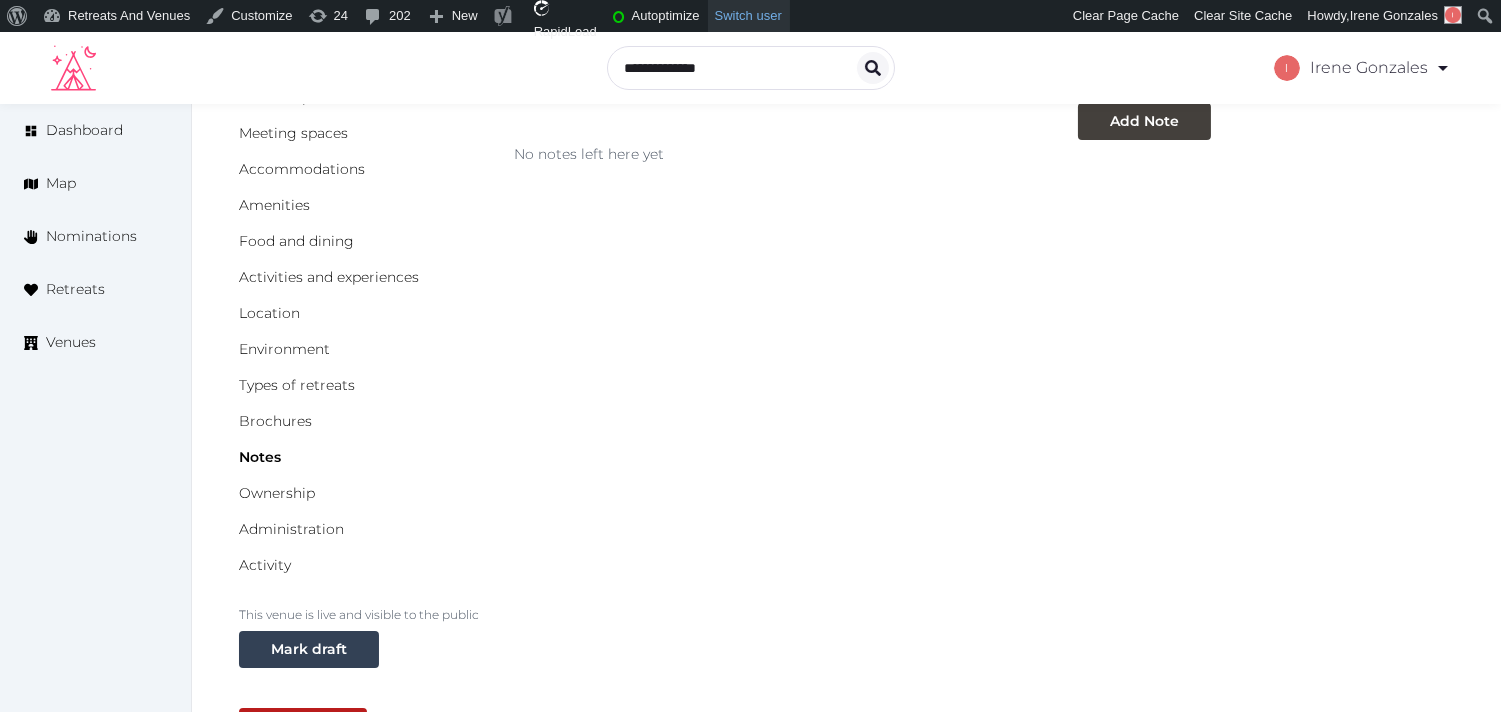 scroll, scrollTop: 444, scrollLeft: 0, axis: vertical 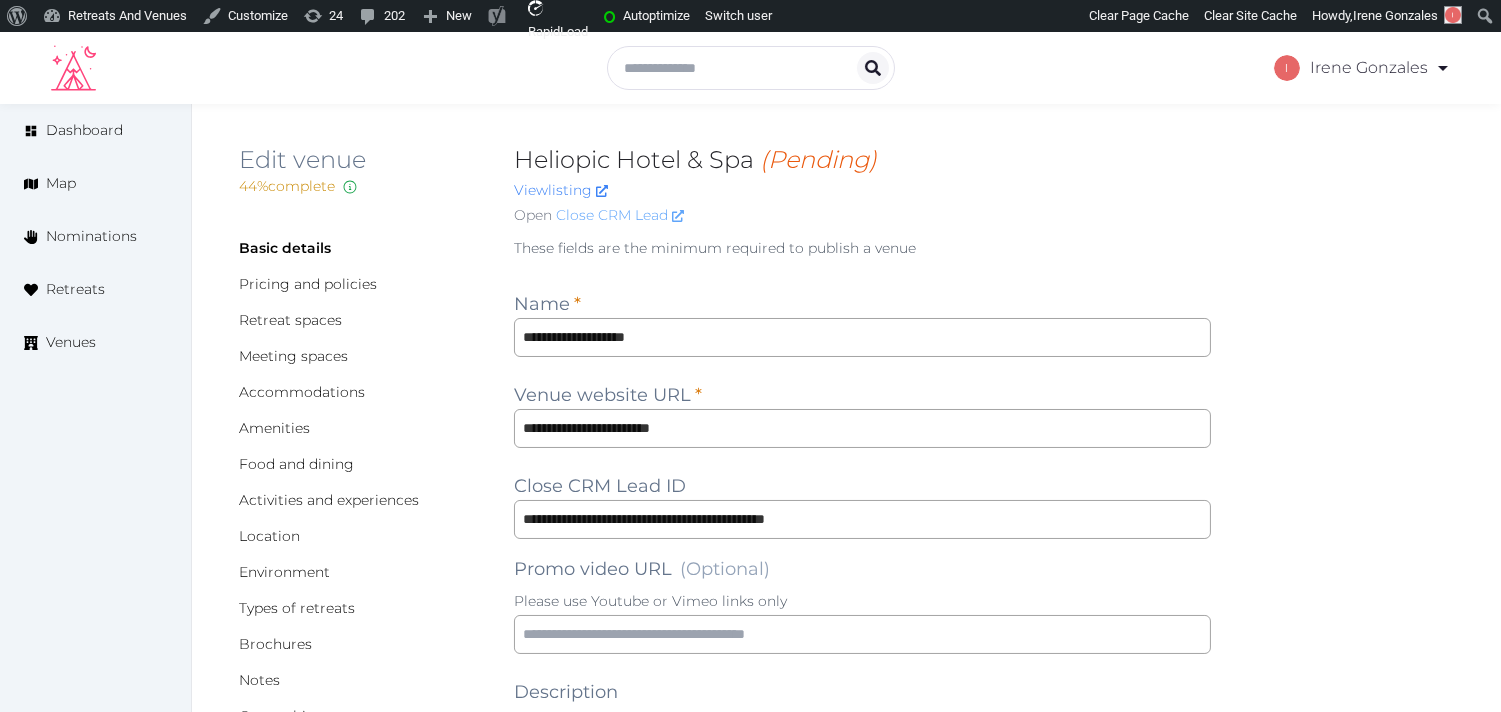 click on "Close CRM Lead" at bounding box center [620, 215] 